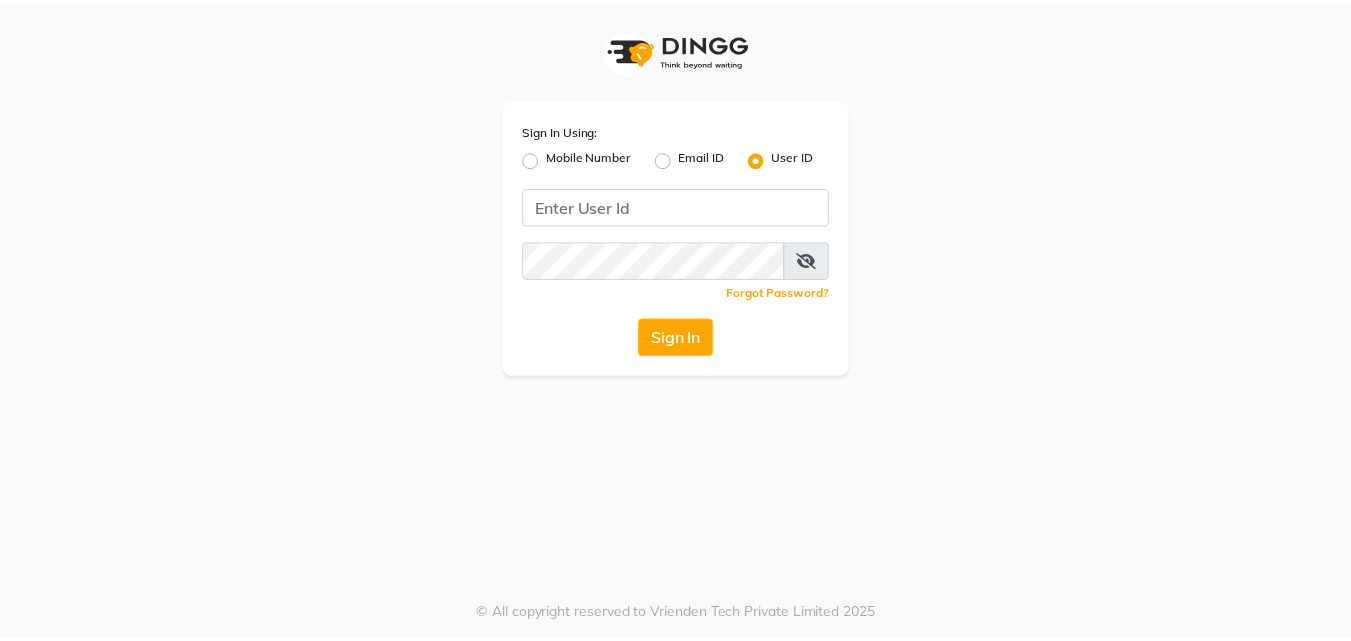 scroll, scrollTop: 0, scrollLeft: 0, axis: both 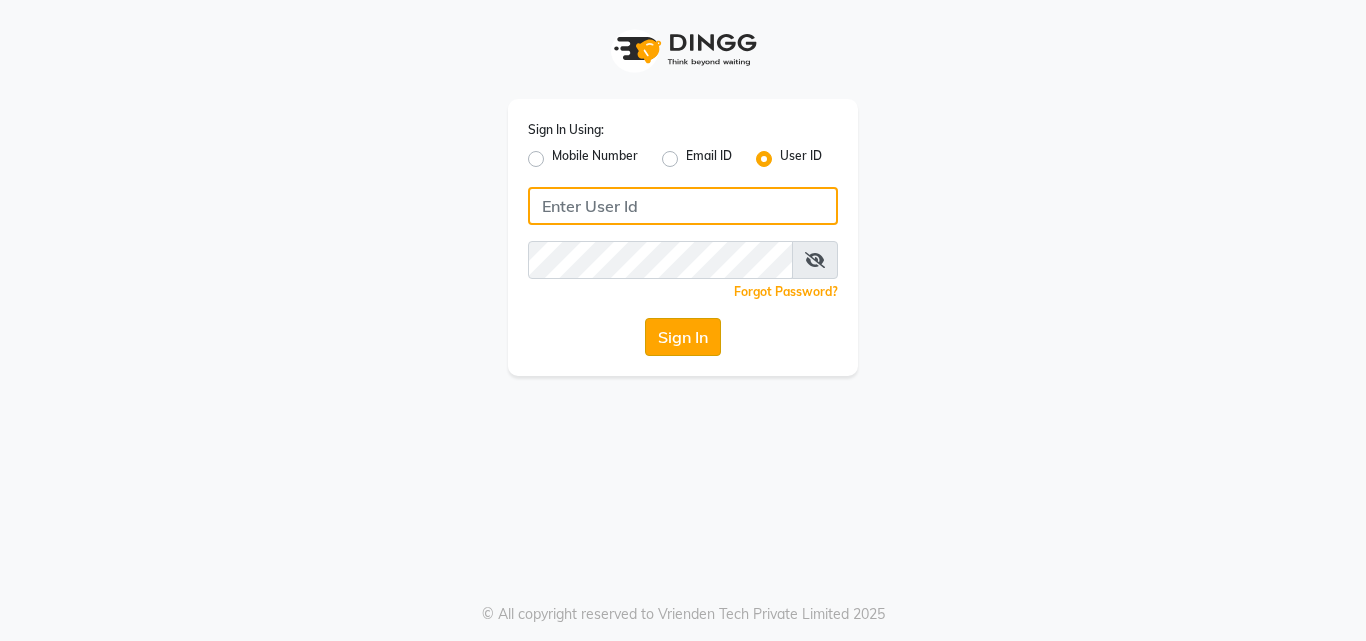type on "e1932-26" 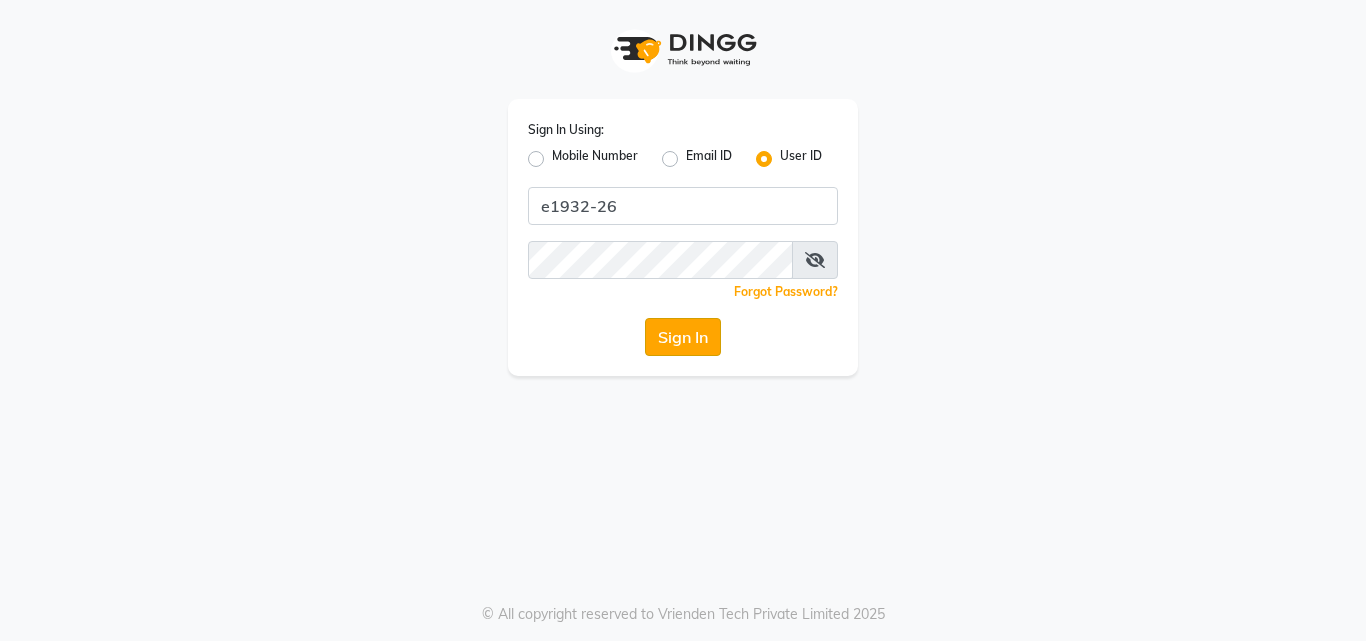click on "Sign In" 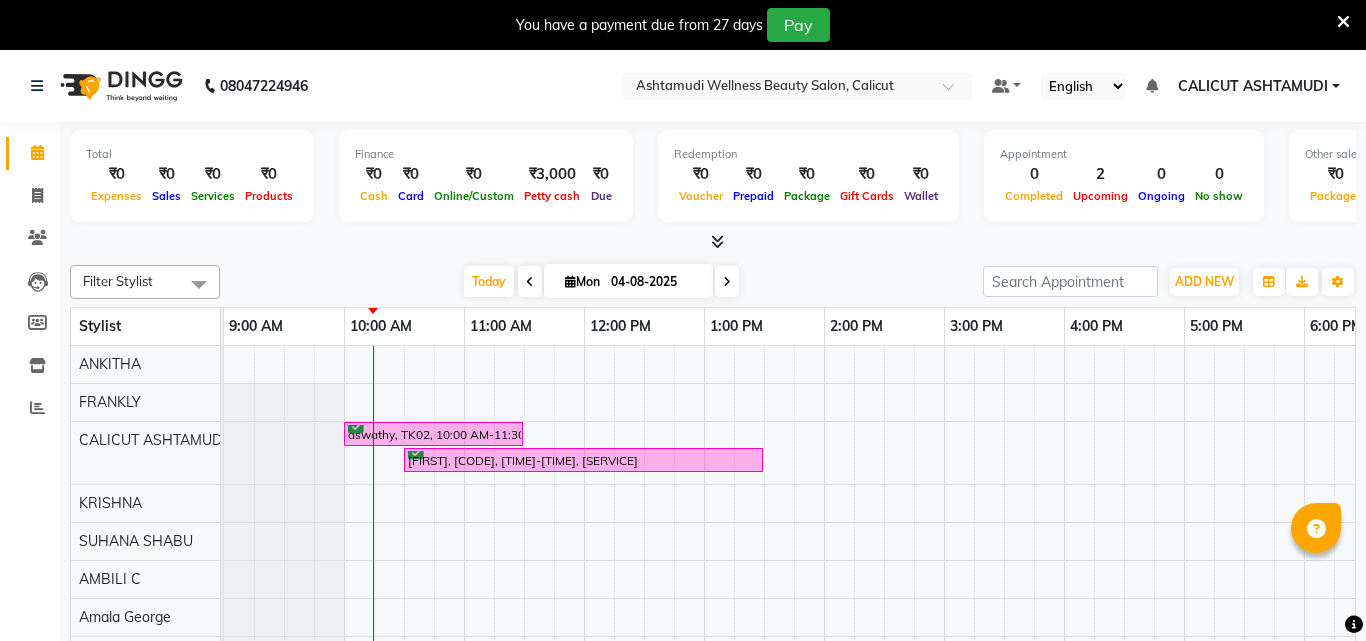 click on "Today  Mon 04-08-2025" at bounding box center [601, 282] 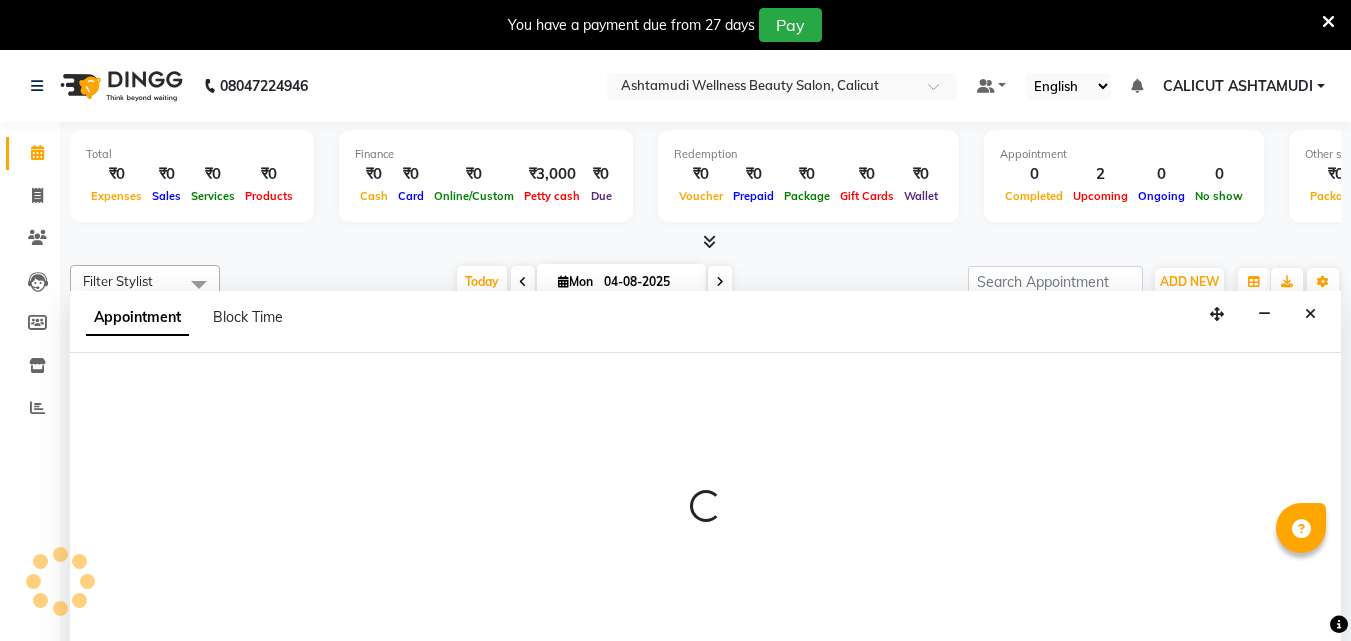 scroll, scrollTop: 0, scrollLeft: 0, axis: both 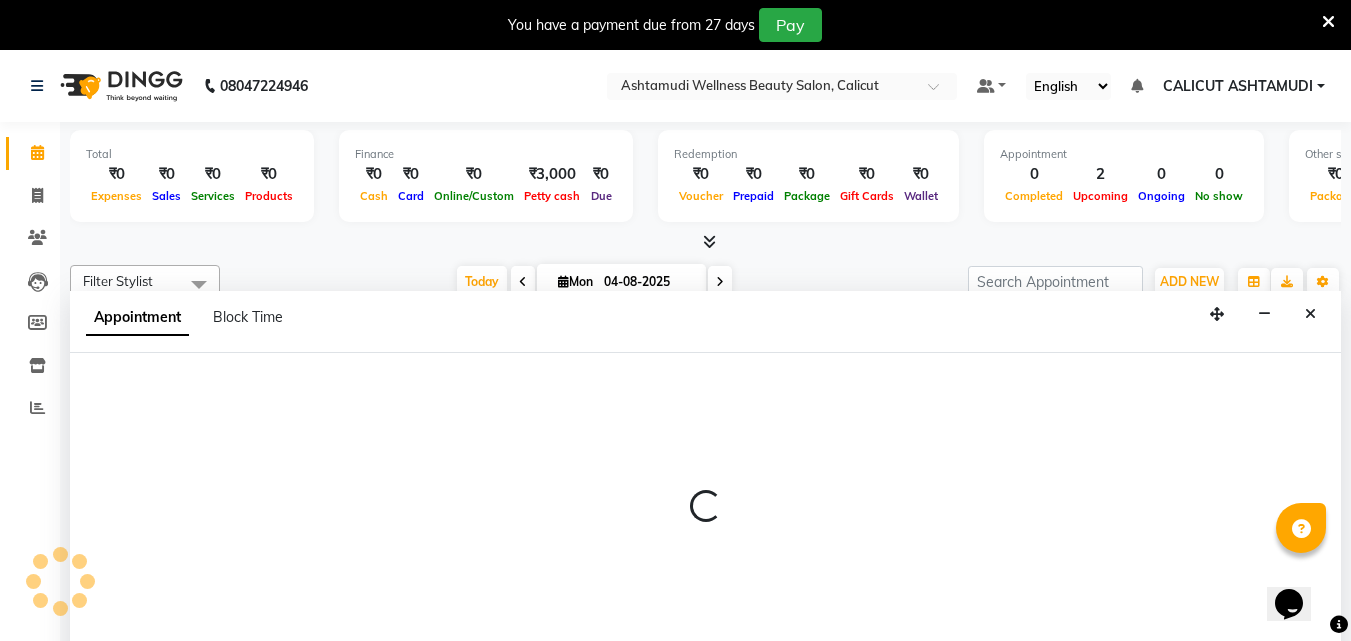 select on "26964" 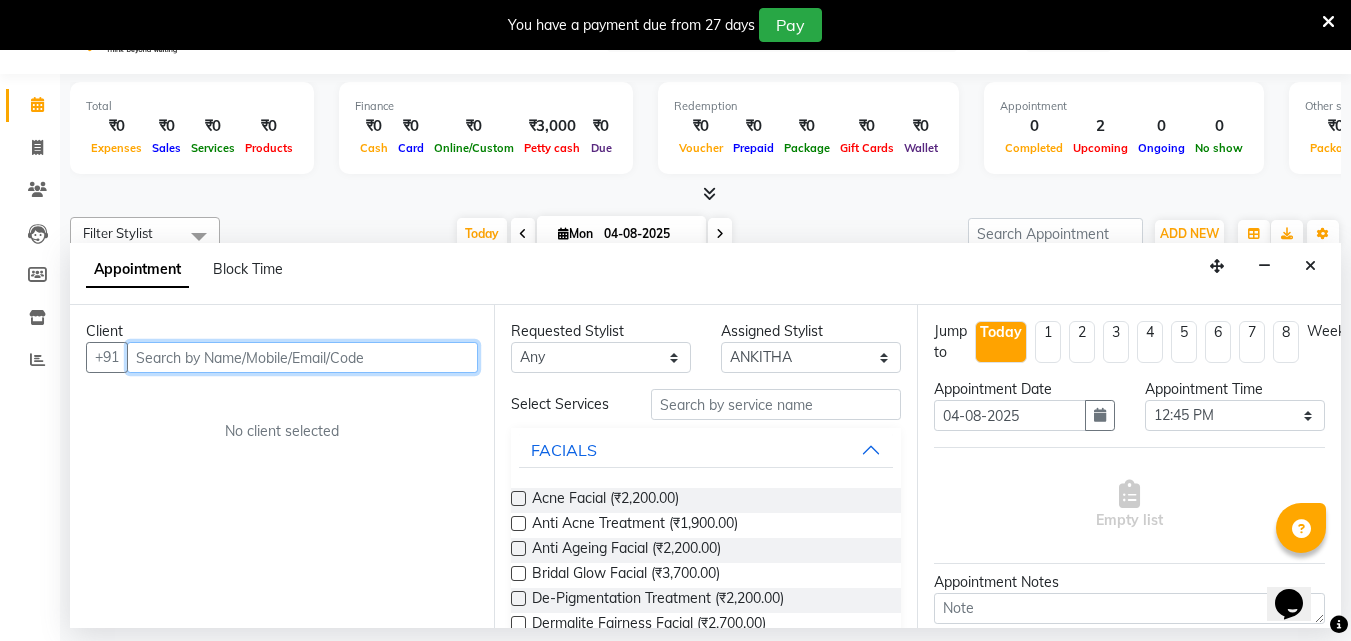 scroll, scrollTop: 0, scrollLeft: 0, axis: both 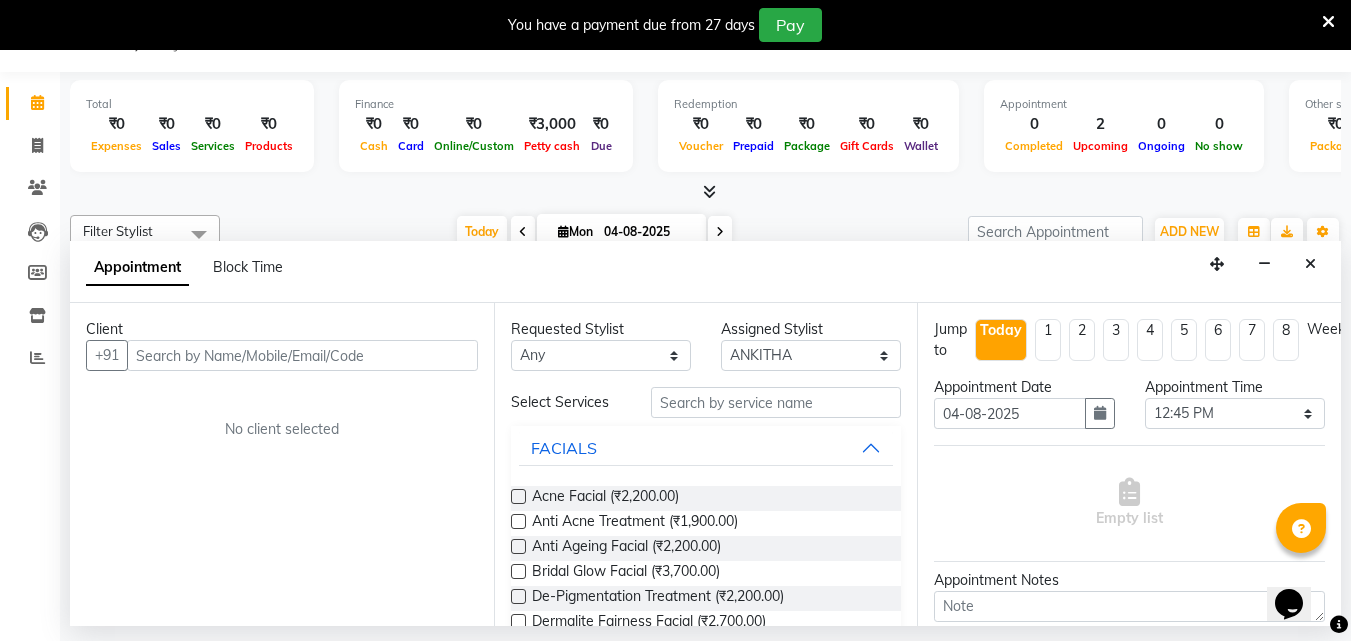 click at bounding box center [705, 192] 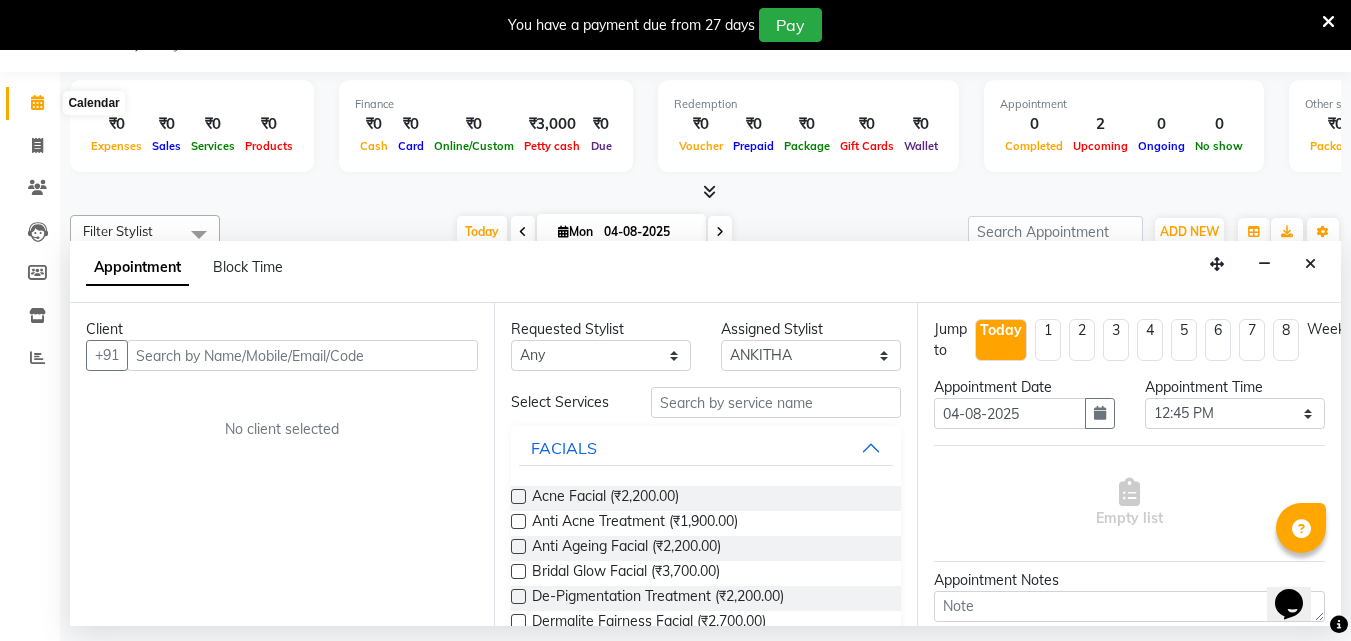 click 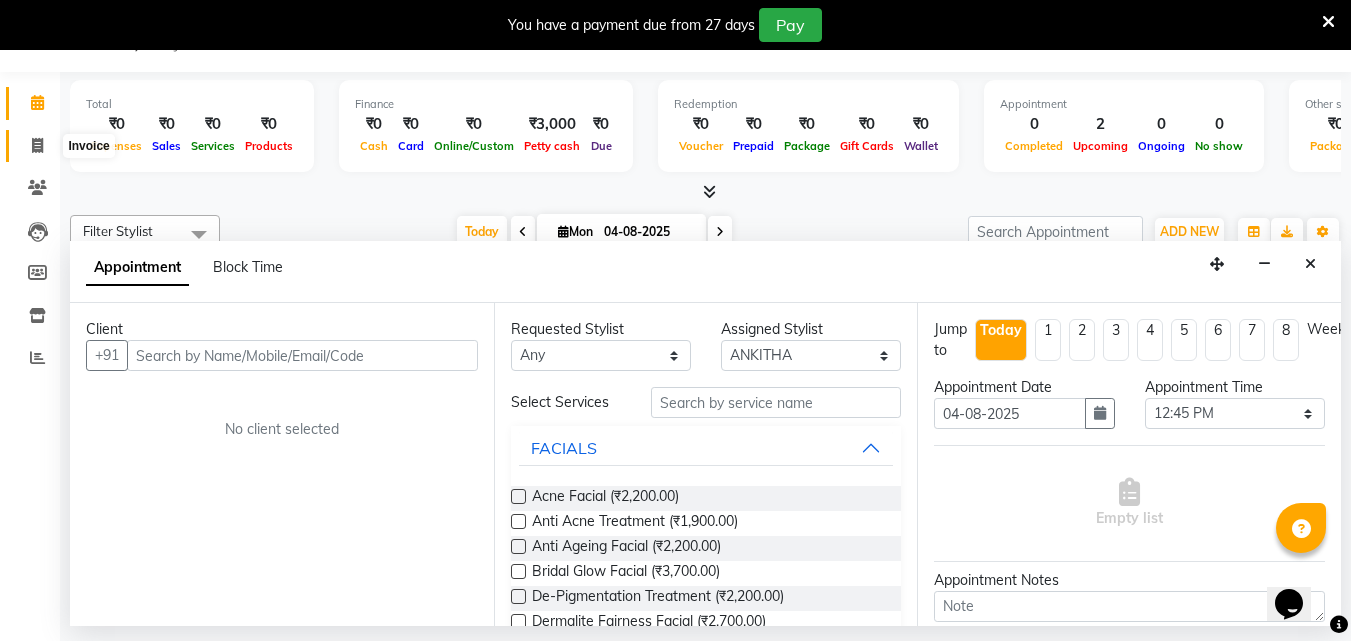 click 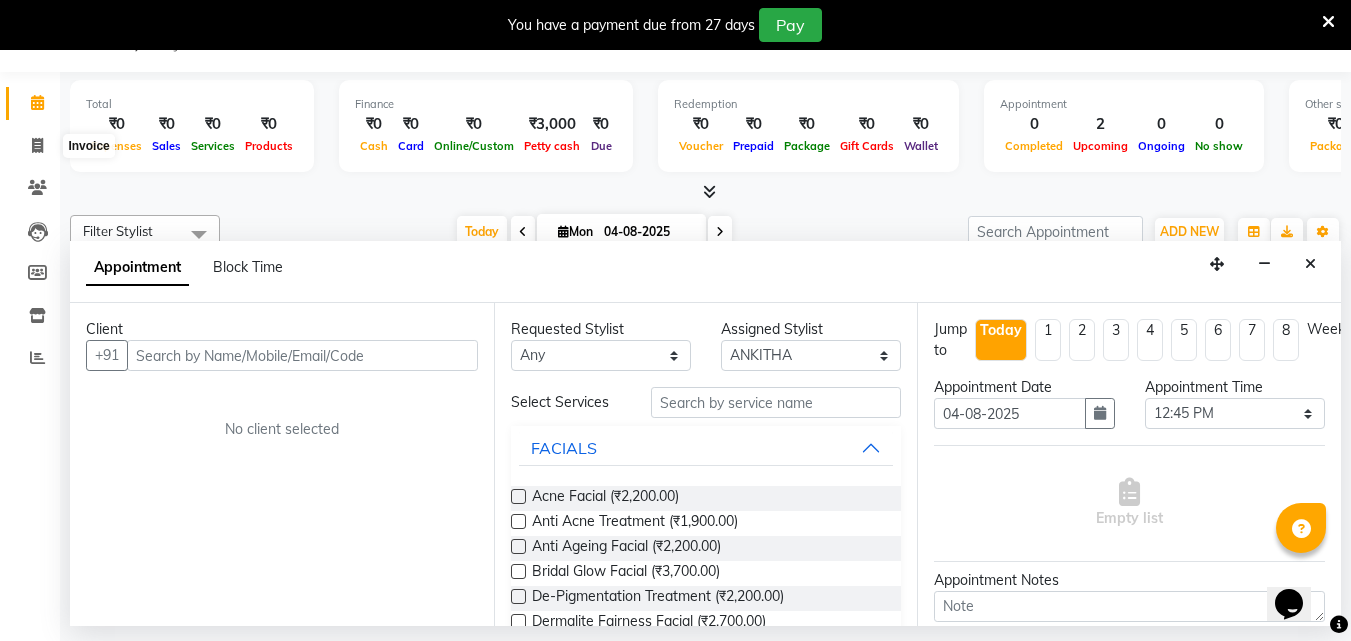 select on "service" 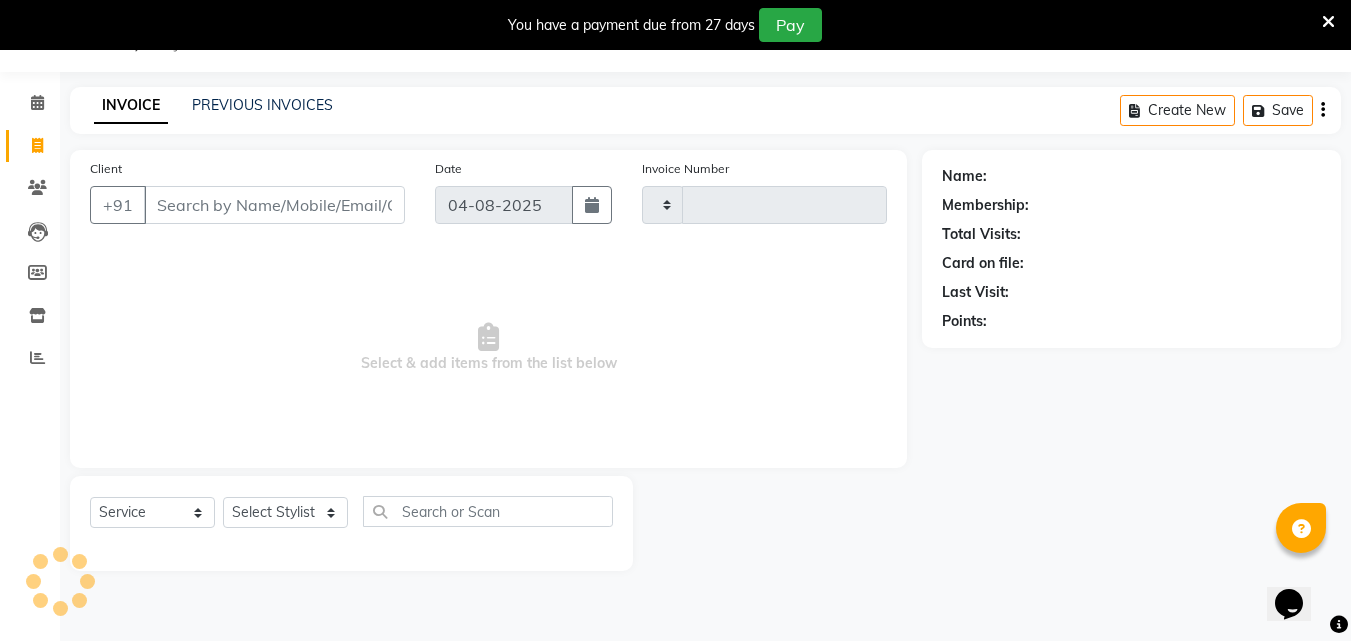 scroll, scrollTop: 0, scrollLeft: 0, axis: both 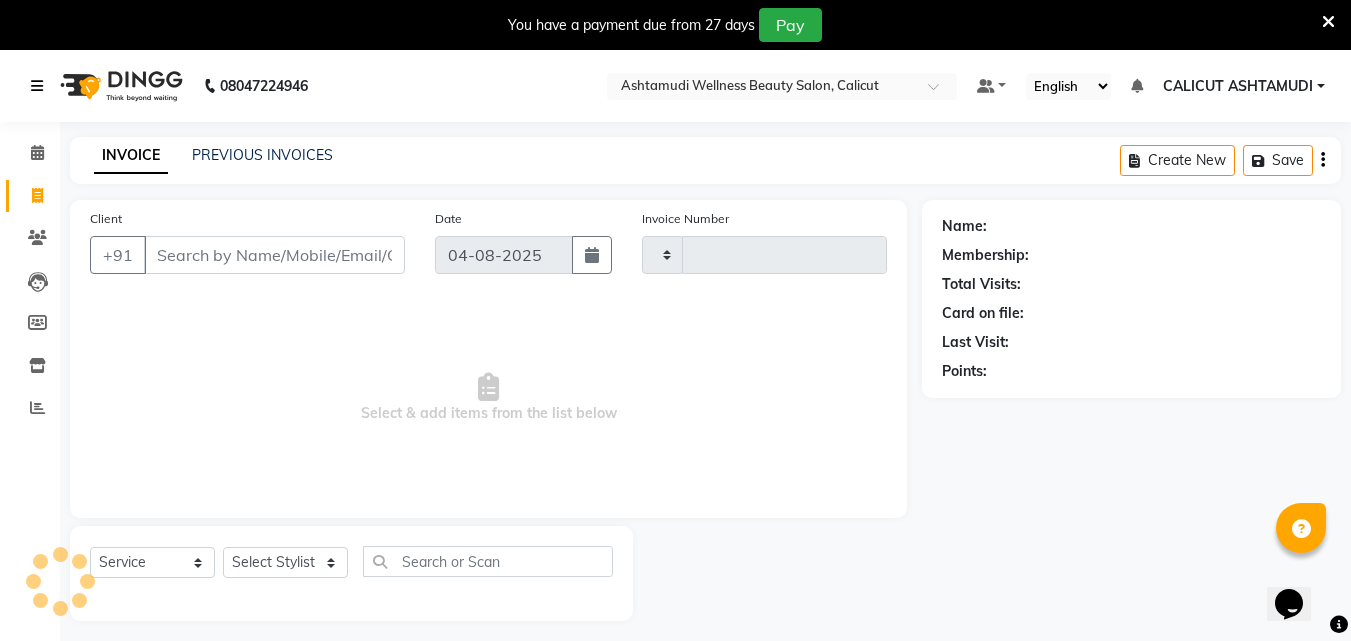type on "3212" 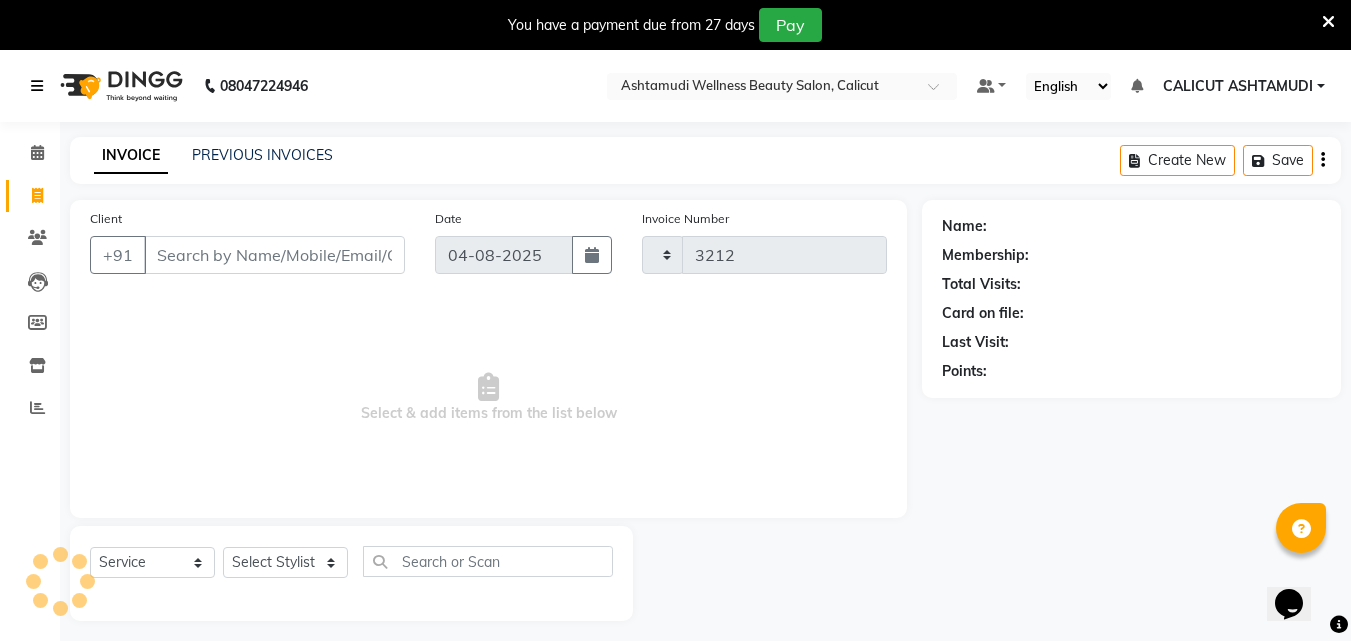 select on "4630" 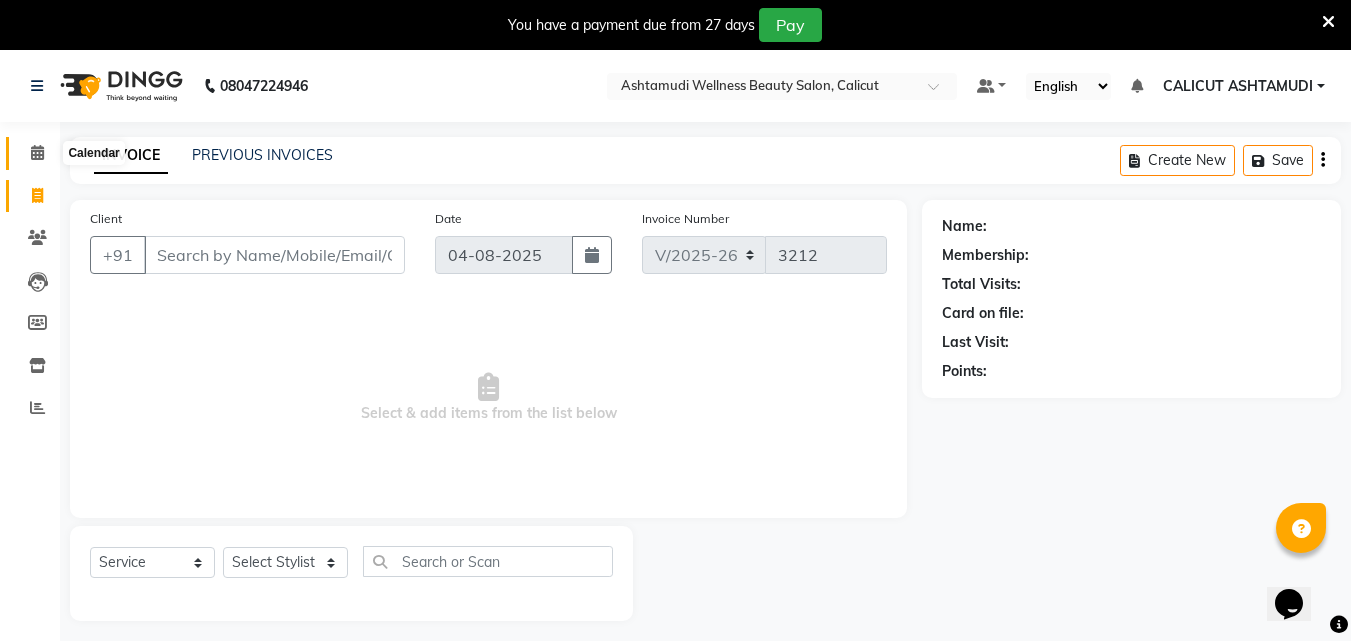 click 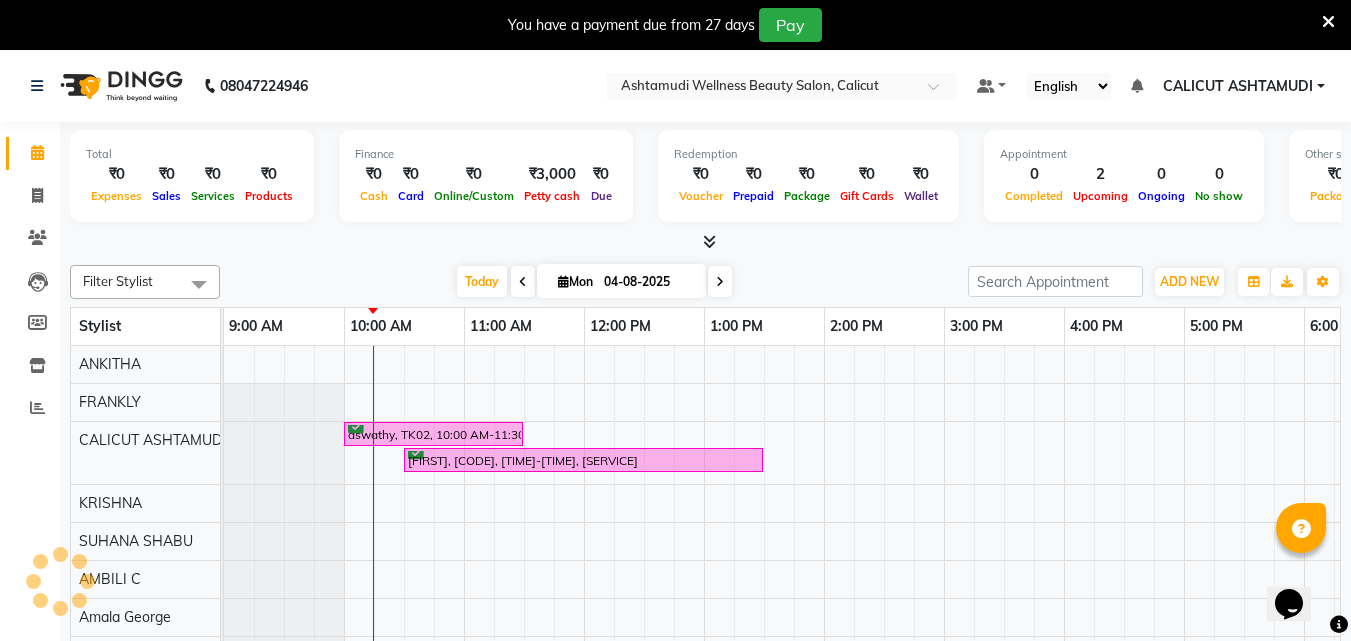 scroll, scrollTop: 0, scrollLeft: 0, axis: both 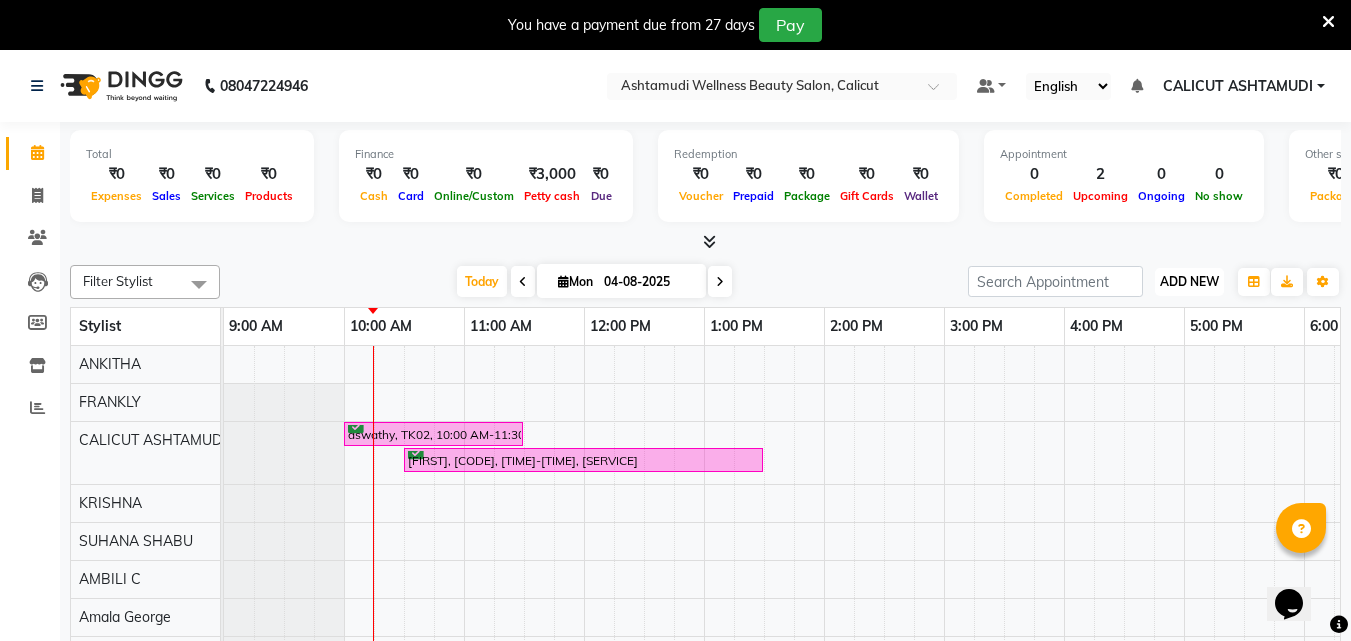 click on "ADD NEW Toggle Dropdown" at bounding box center (1189, 282) 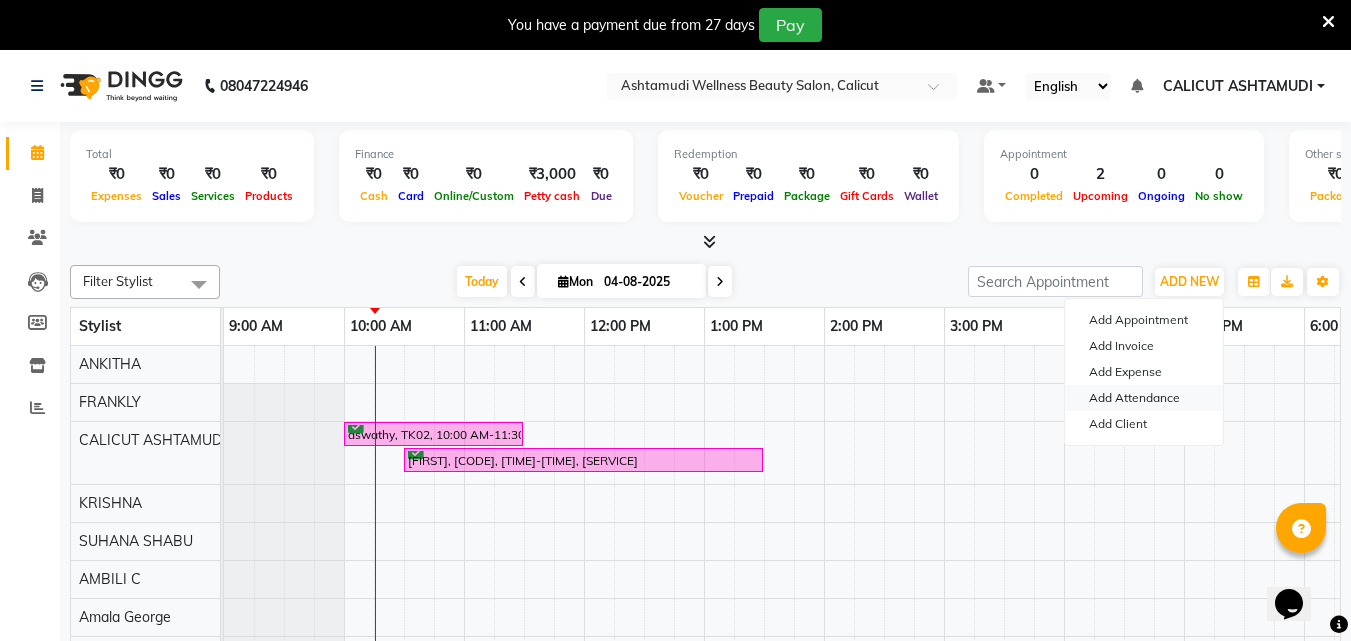 click on "Add Attendance" at bounding box center [1144, 398] 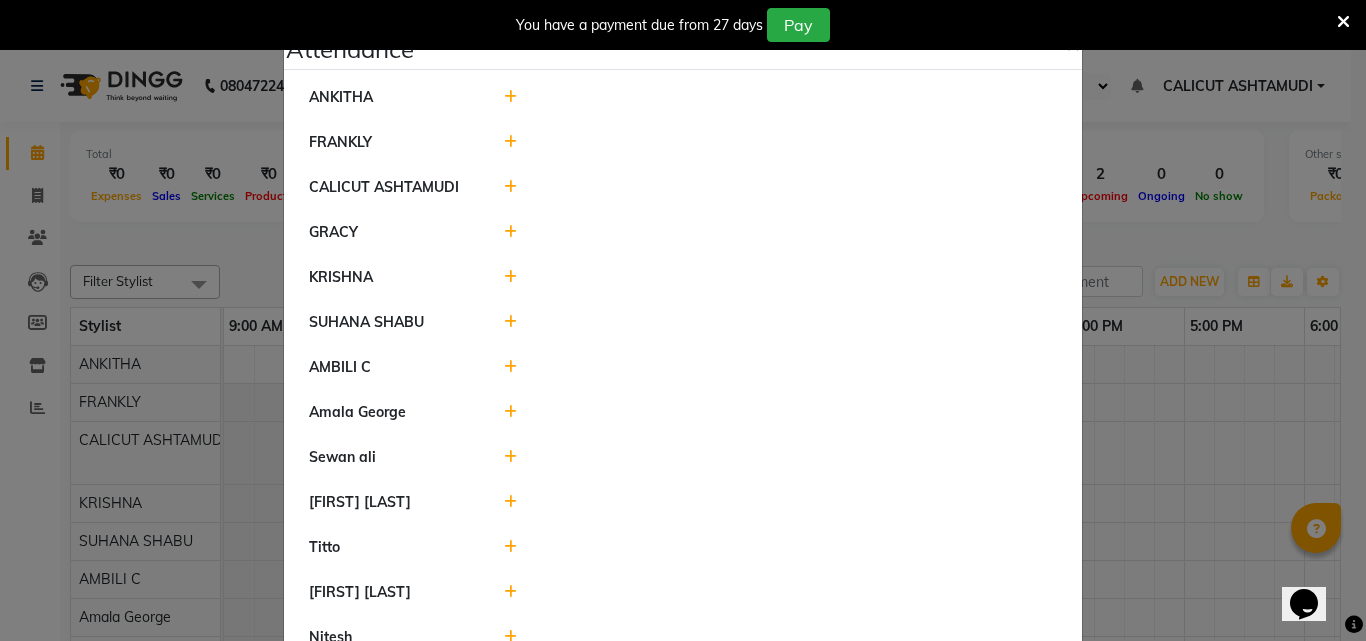 scroll, scrollTop: 100, scrollLeft: 0, axis: vertical 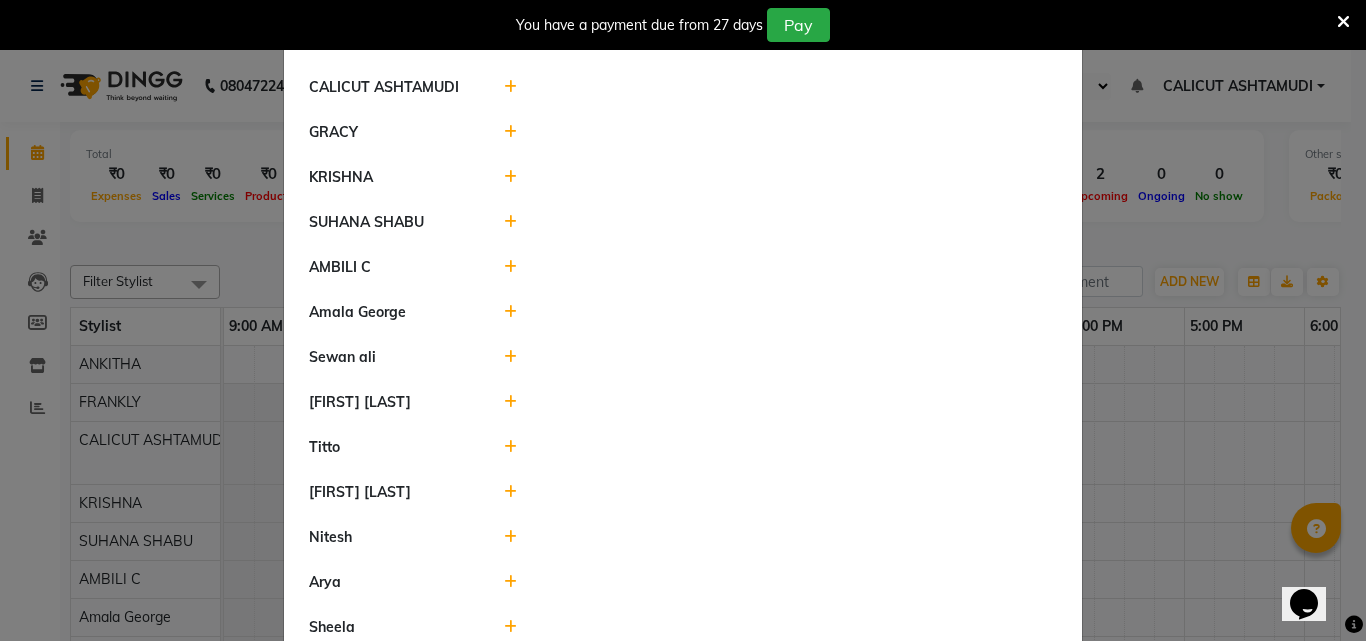 click 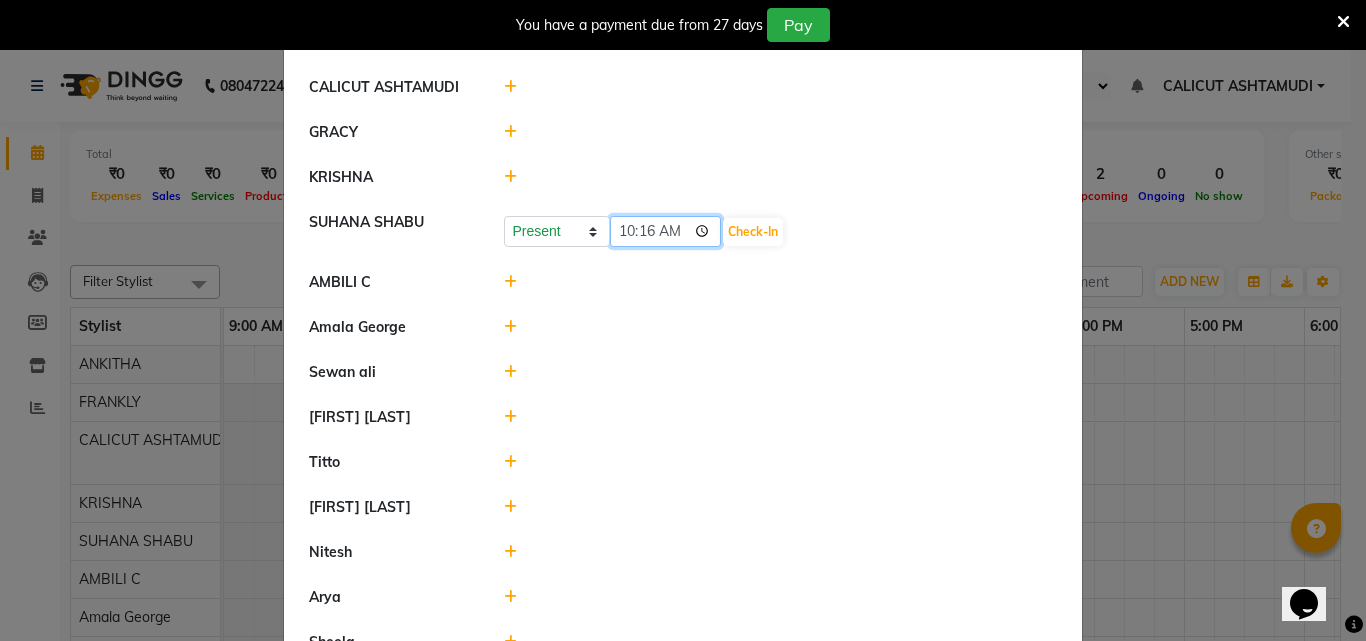 click on "10:16" 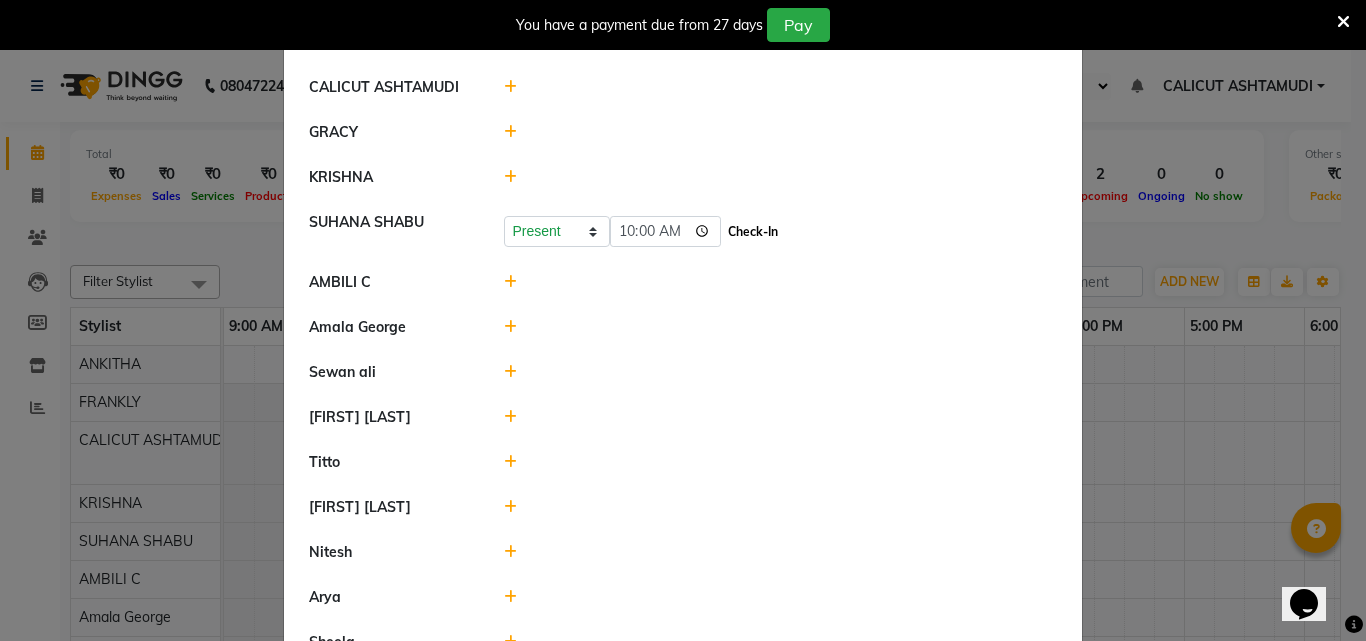 click on "Check-In" 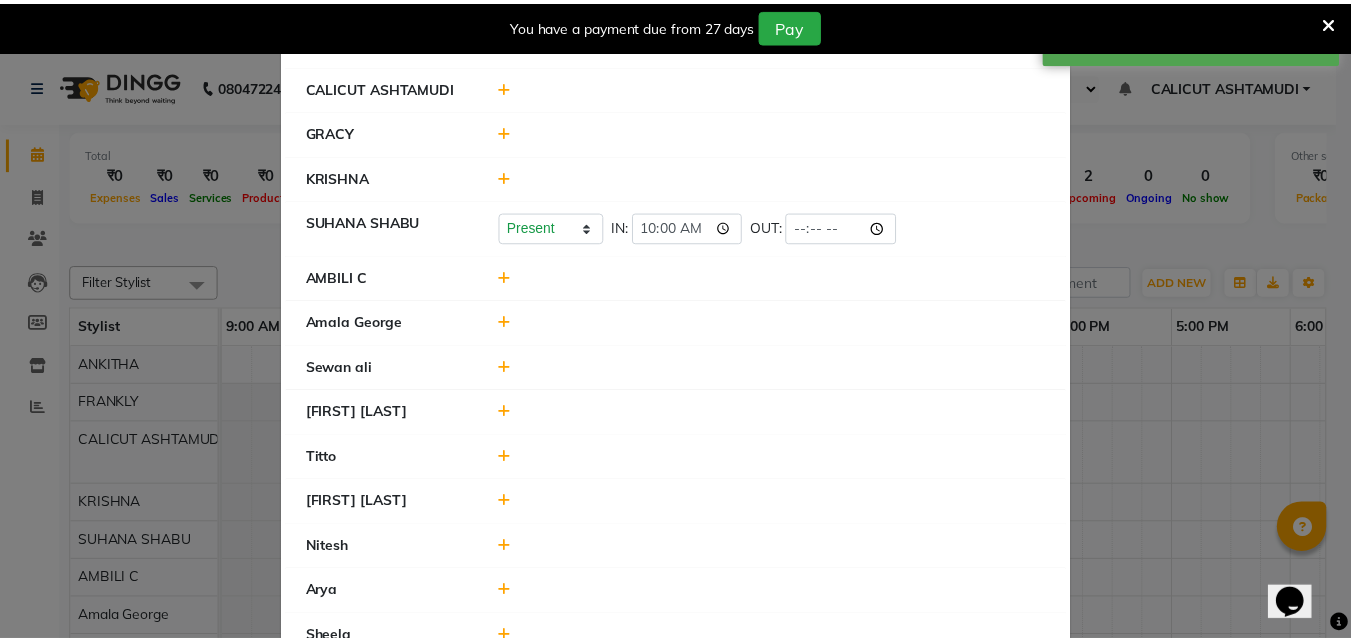 scroll, scrollTop: 153, scrollLeft: 0, axis: vertical 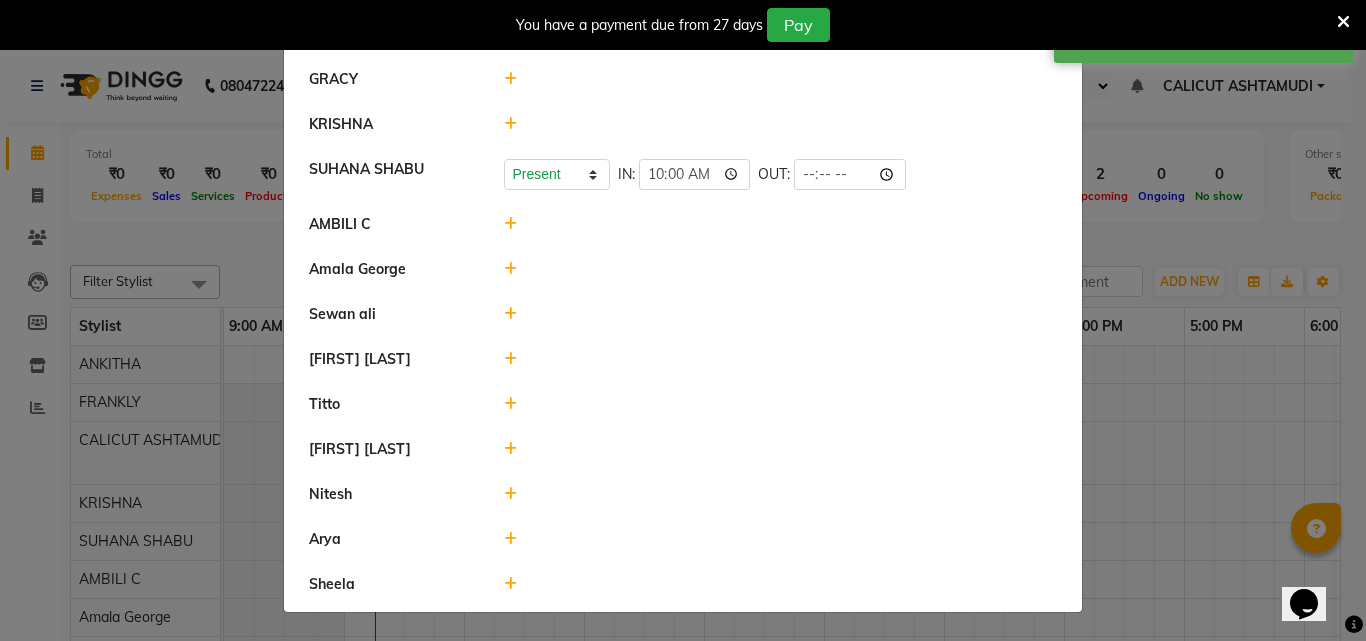 click 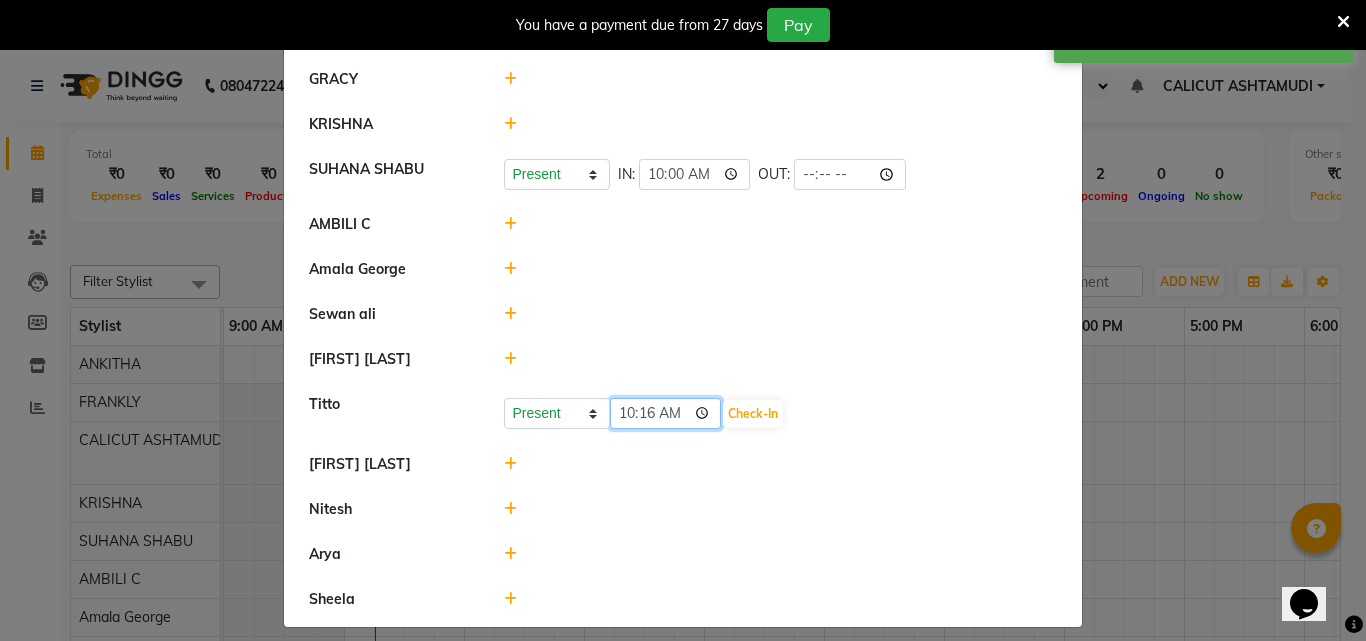 click on "10:16" 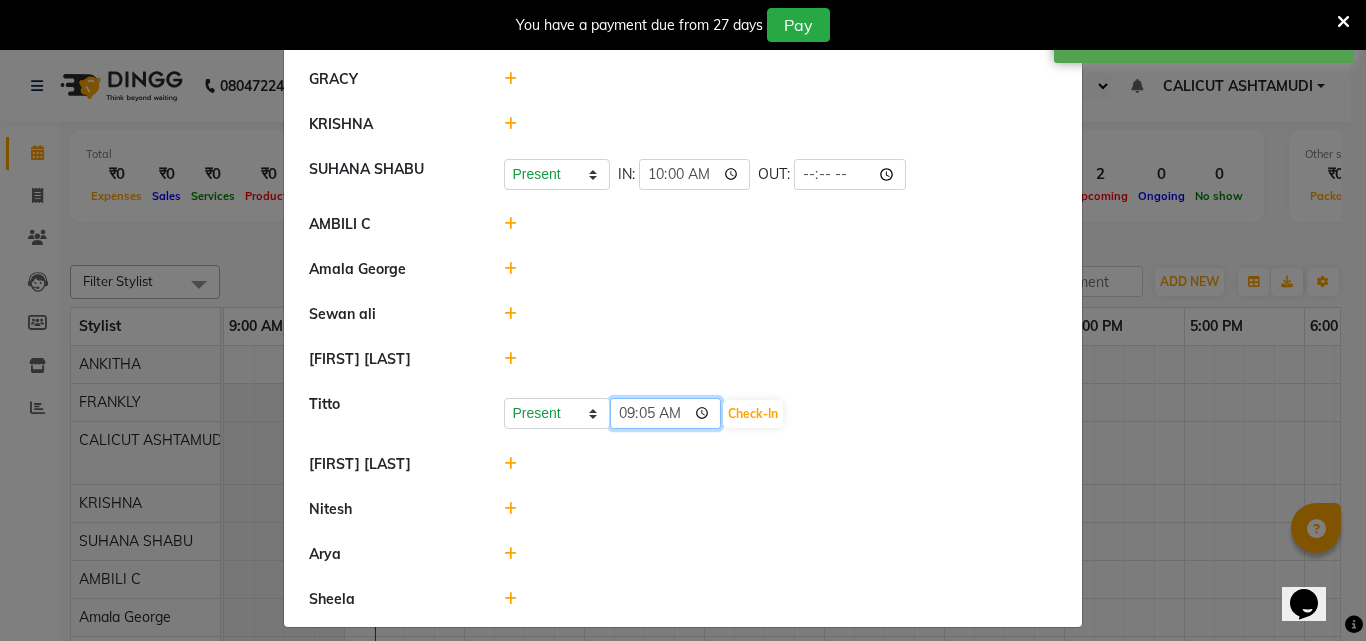 type on "09:55" 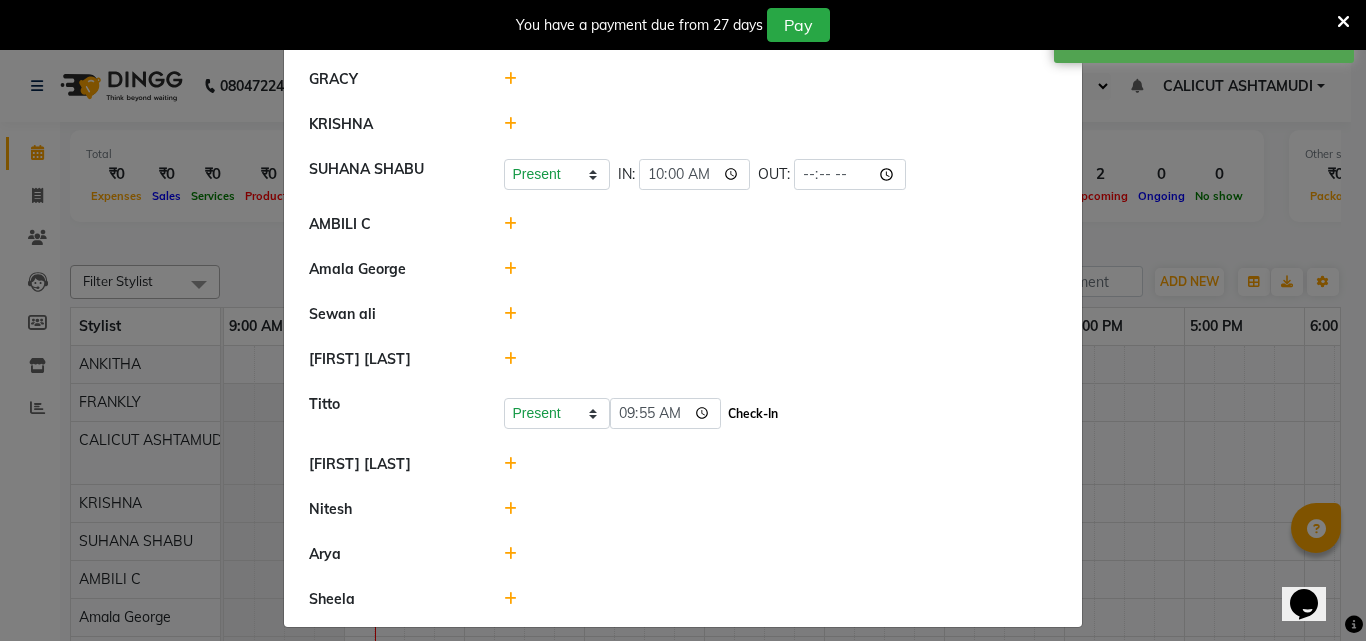 click on "Check-In" 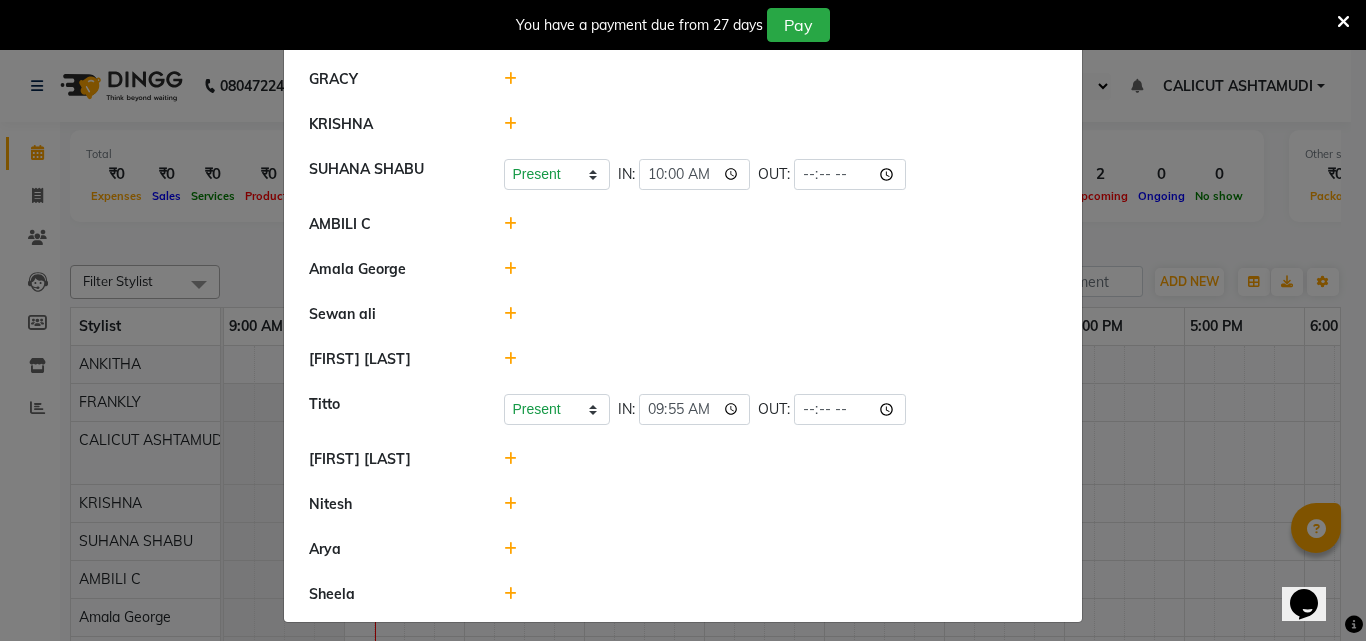 click on "Attendance ×  ANKITHA   FRANKLY	   CALICUT ASHTAMUDI   GRACY   KRISHNA   SUHANA  SHABU   Present   Absent   Late   Half Day   Weekly Off  IN:  10:00 OUT:   AMBILI C   Amala George   Sewan ali   ANJANA DAS   Titto   Present   Absent   Late   Half Day   Weekly Off  IN:  09:55 OUT:   Punam Gurung   Nitesh   Arya   Sheela" 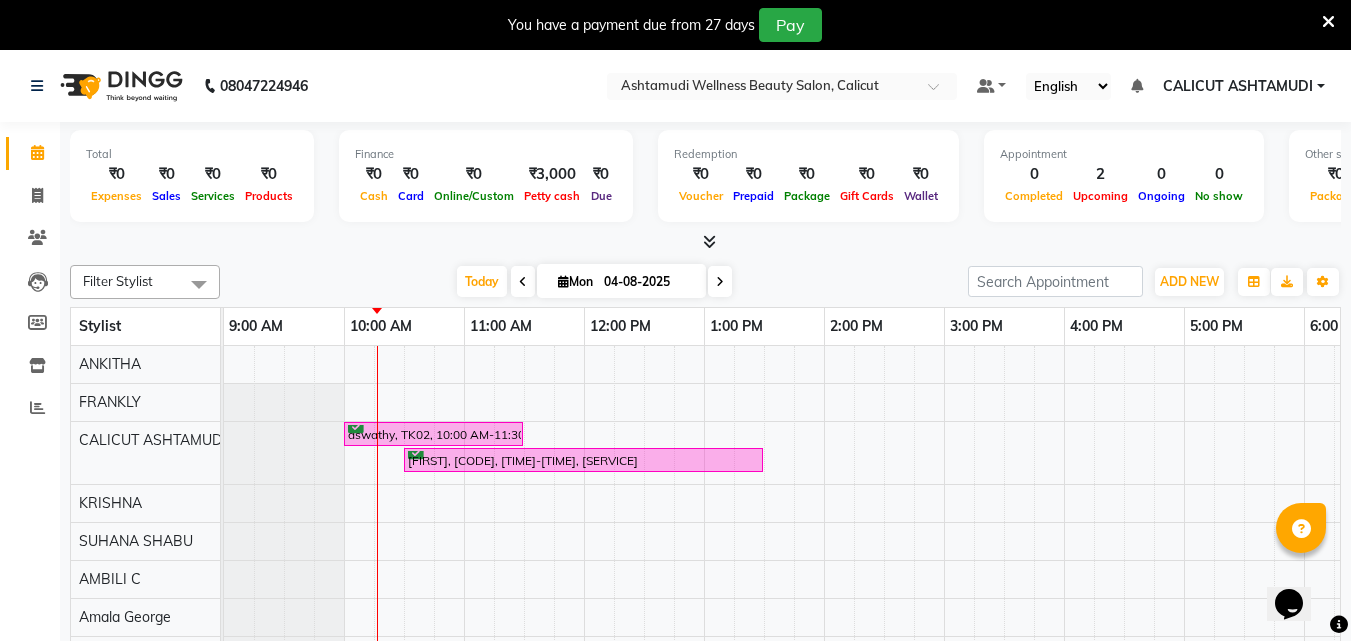 scroll, scrollTop: 50, scrollLeft: 0, axis: vertical 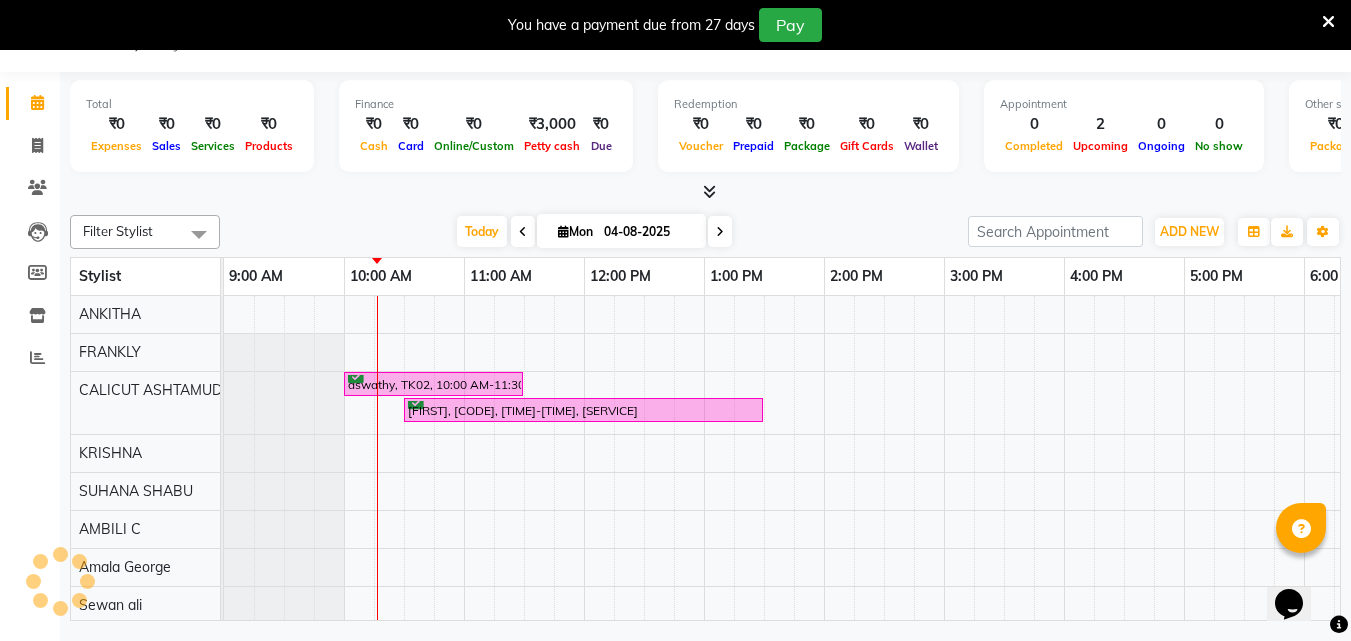 click at bounding box center [1328, 22] 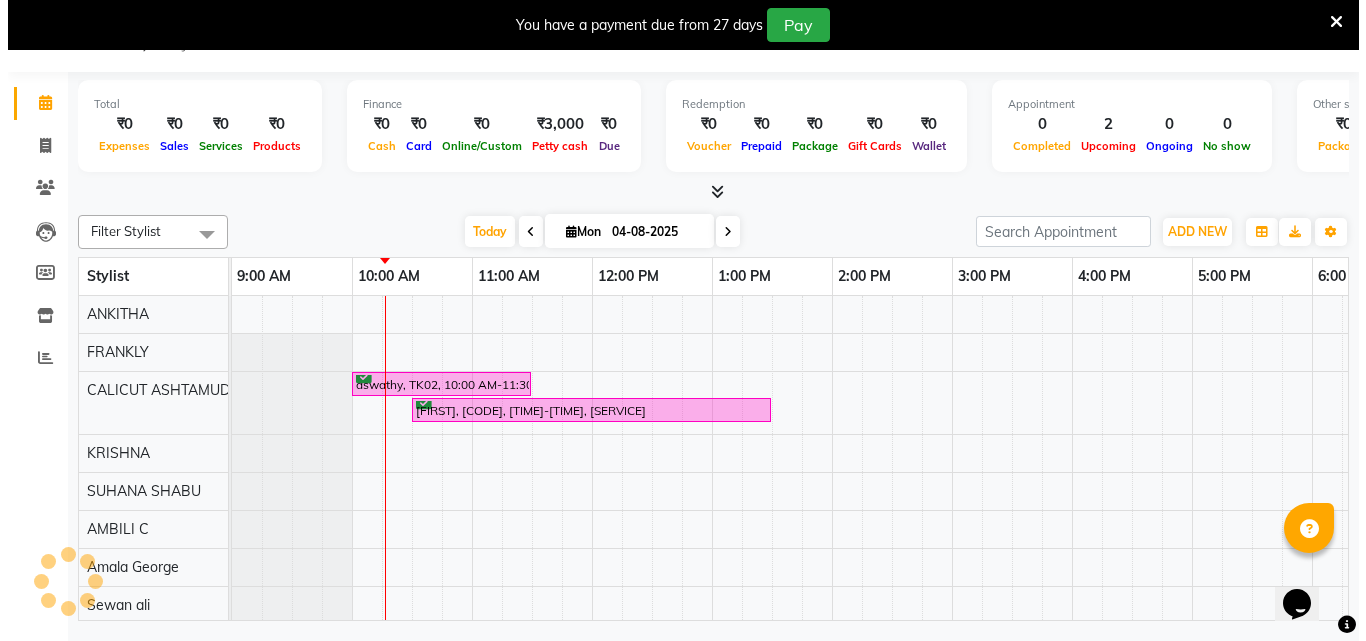 scroll, scrollTop: 0, scrollLeft: 0, axis: both 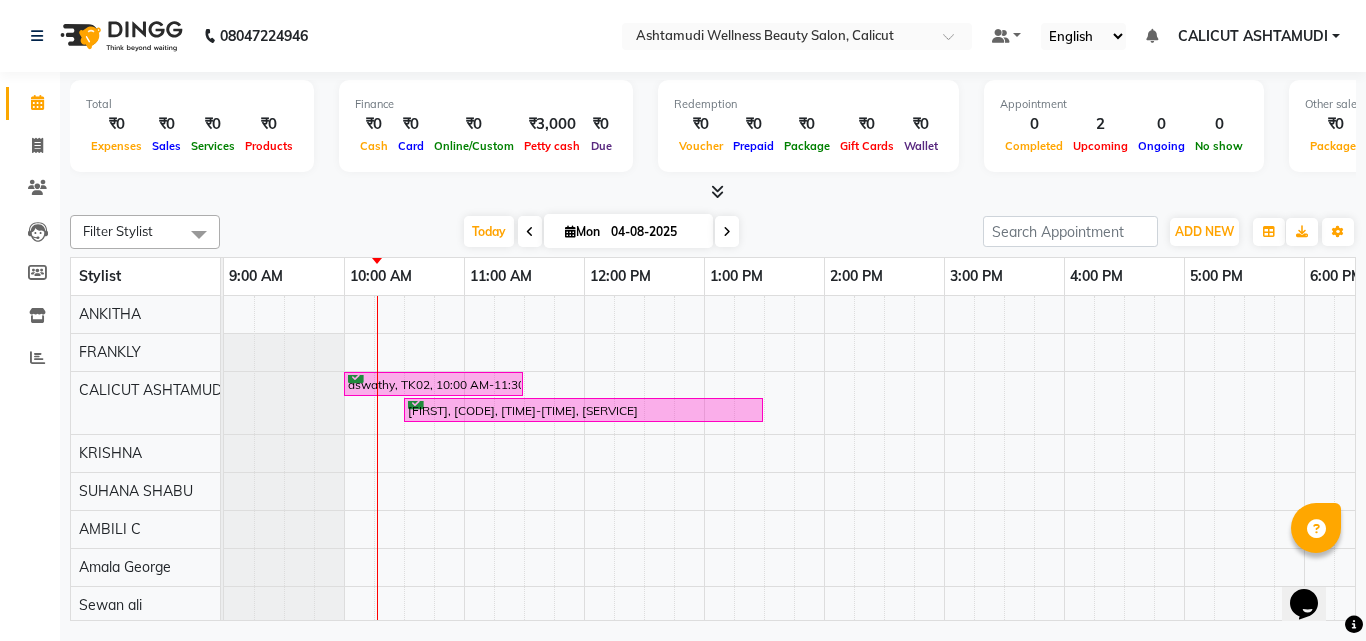 click on "08047224946 Select Location × Ashtamudi Wellness Beauty Salon, Calicut Default Panel My Panel English ENGLISH Español العربية मराठी हिंदी ગુજરાતી தமிழ் 中文 Notifications nothing to show CALICUT ASHTAMUDI Manage Profile Change Password Sign out  Version:3.15.11" 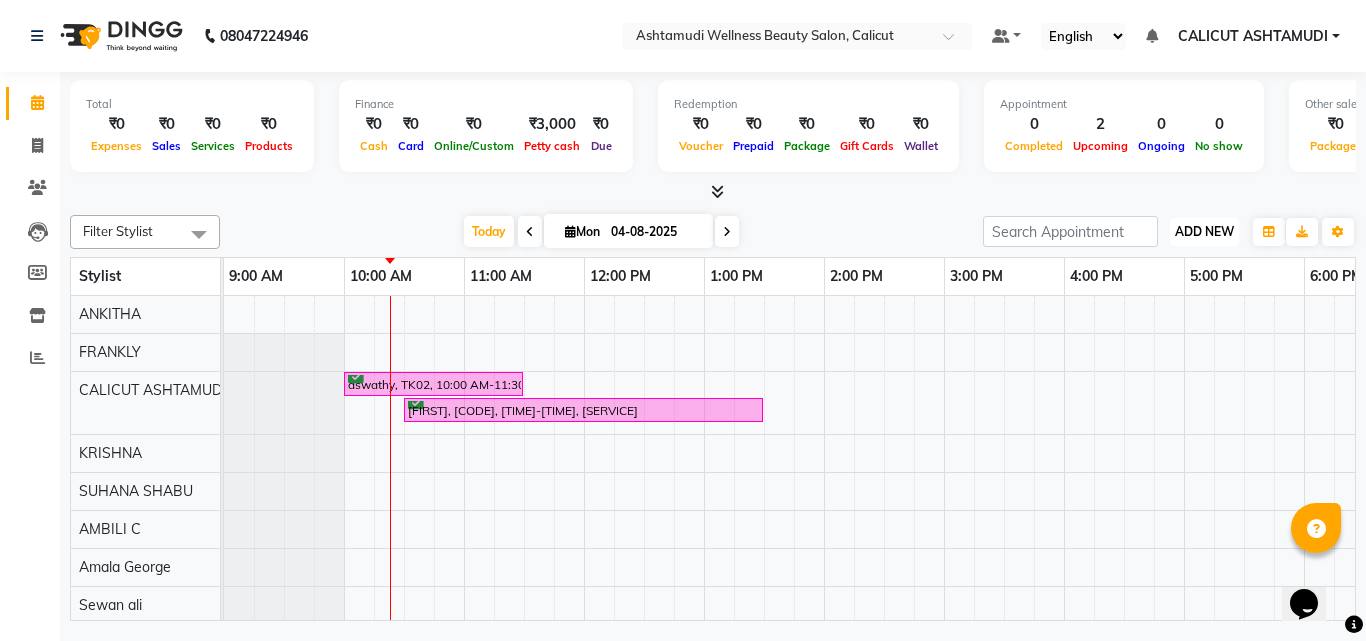 click on "ADD NEW Toggle Dropdown" at bounding box center [1204, 232] 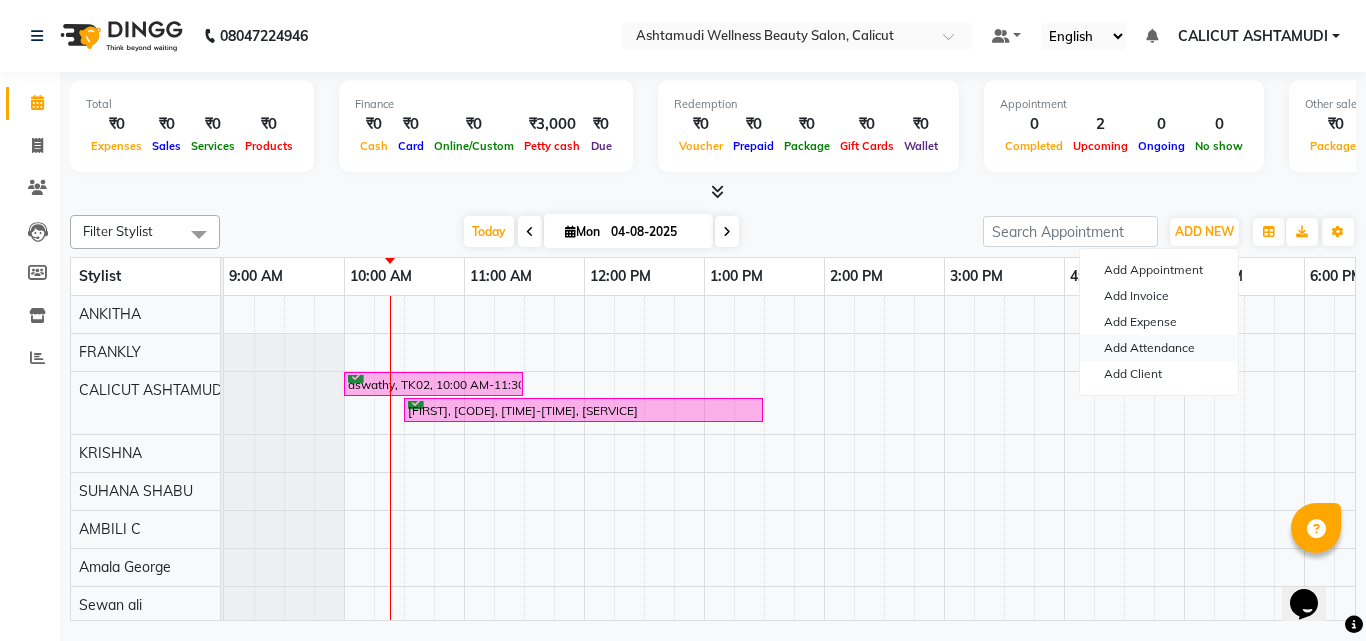 click on "Add Attendance" at bounding box center (1159, 348) 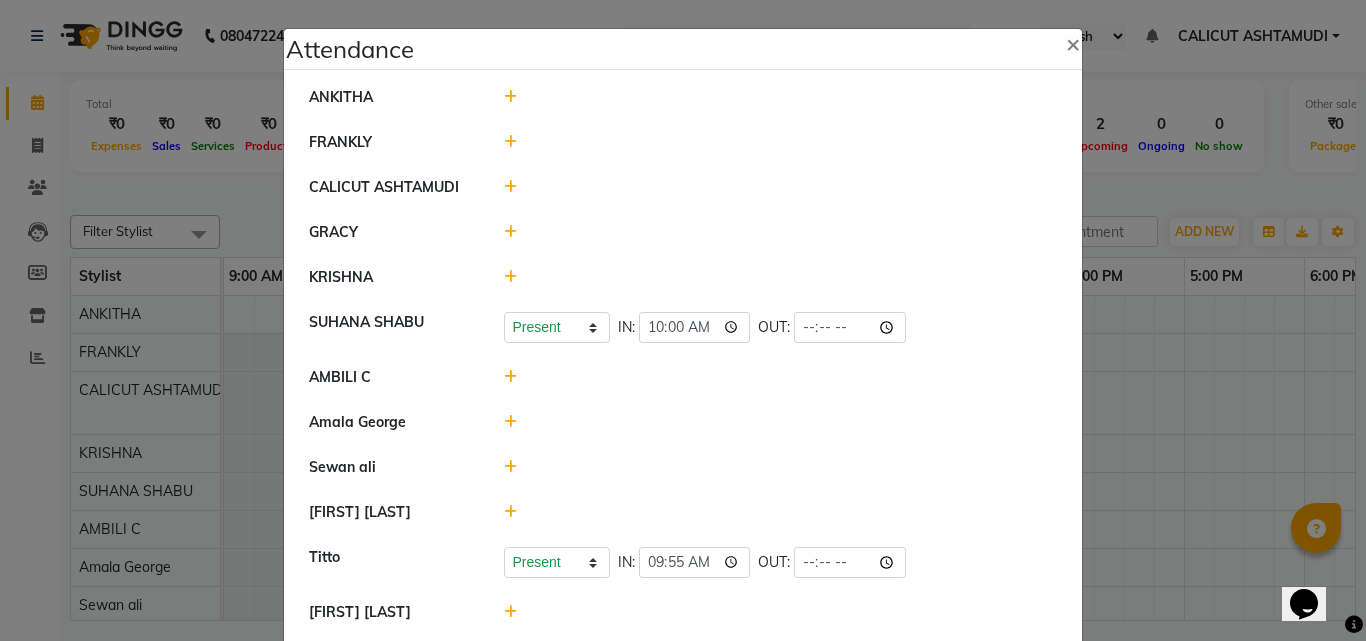 click 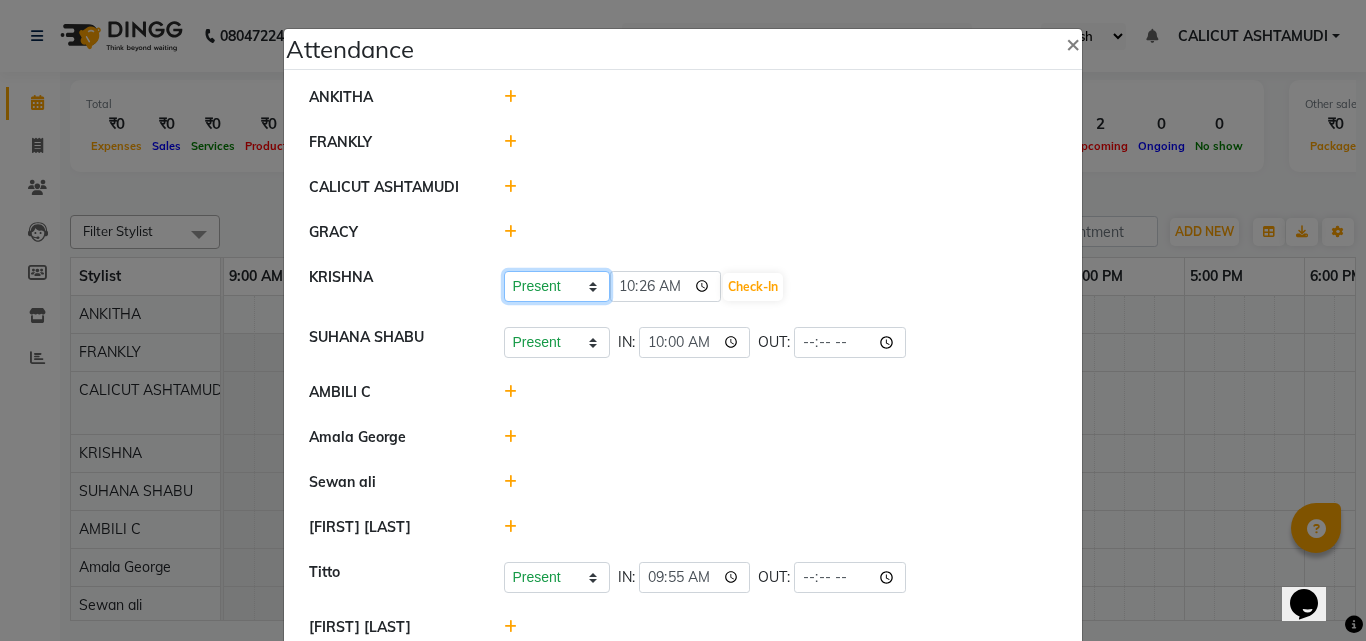 click on "Present Absent Late Half Day Weekly Off" 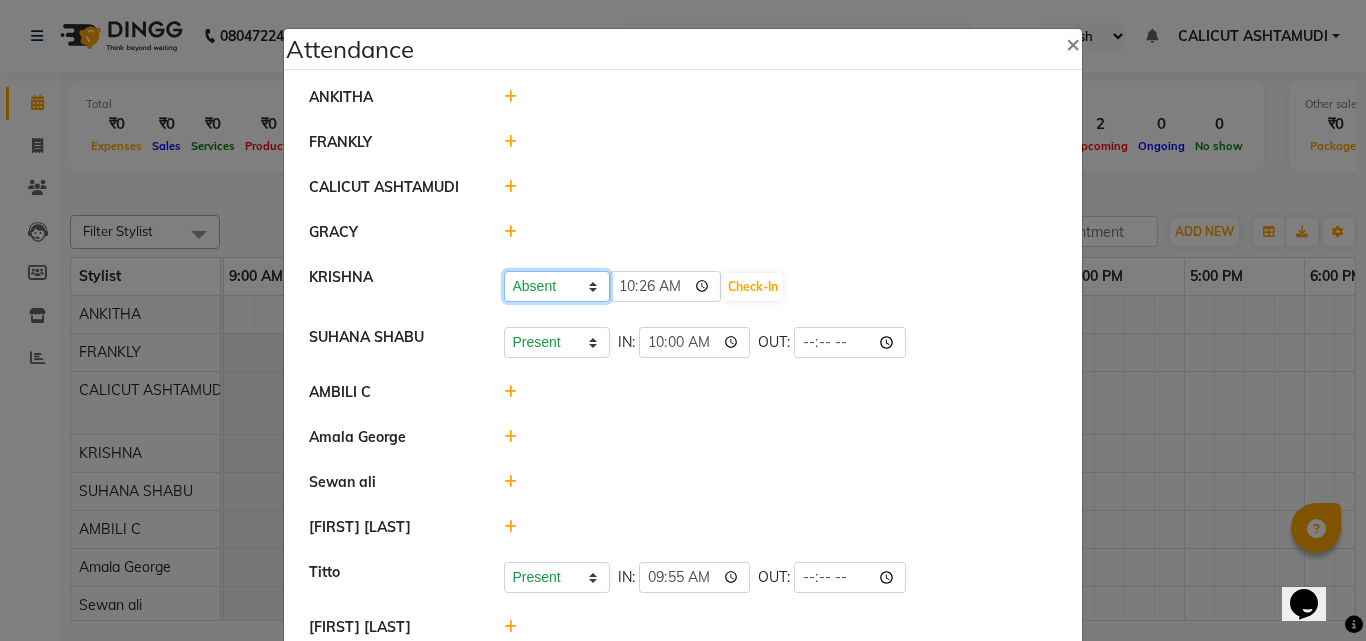 click on "Present Absent Late Half Day Weekly Off" 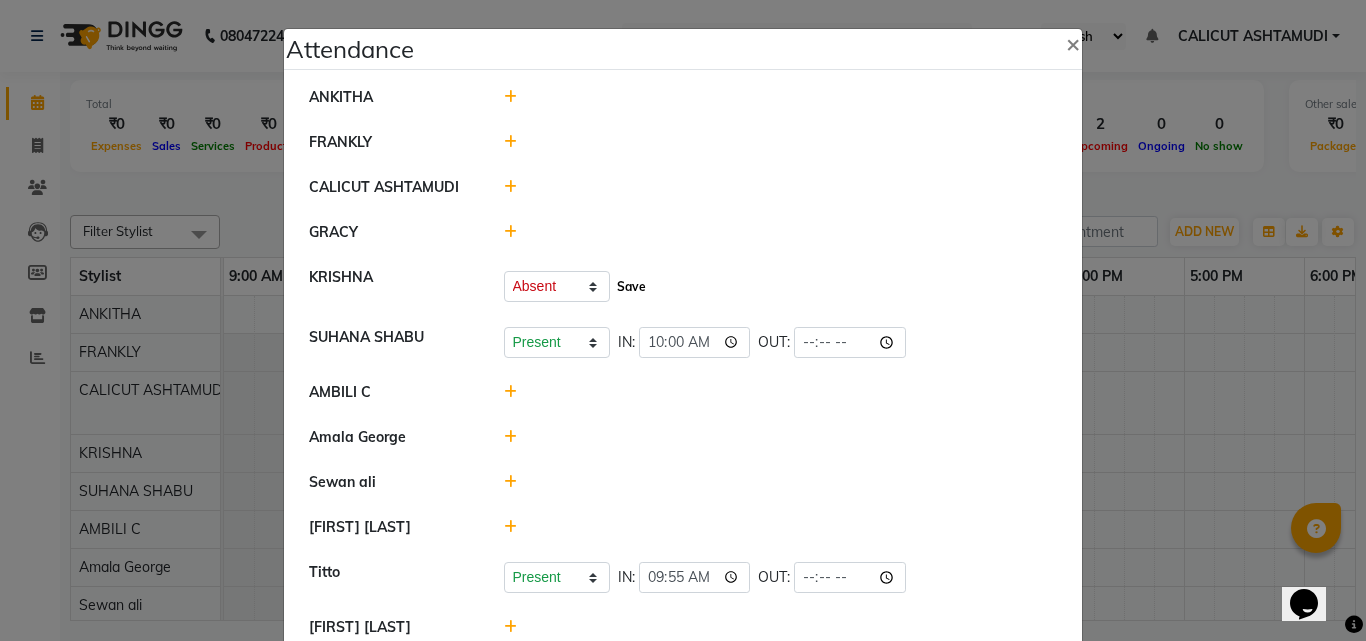 click on "Save" 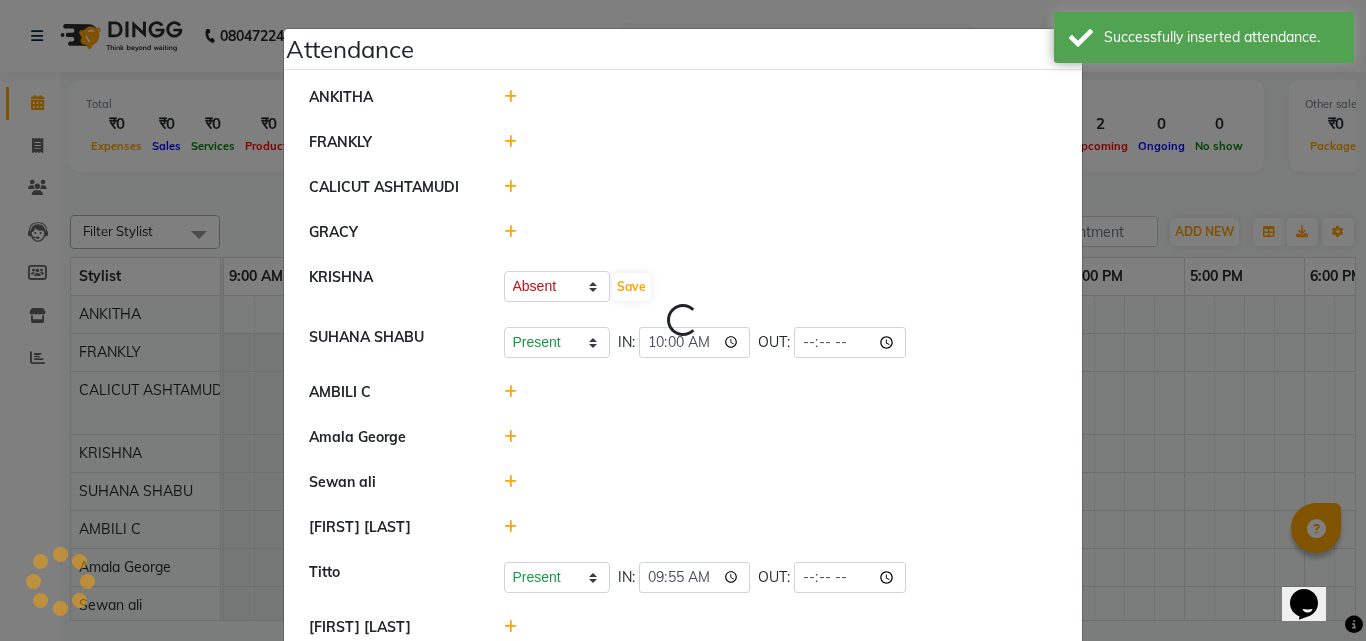 select on "A" 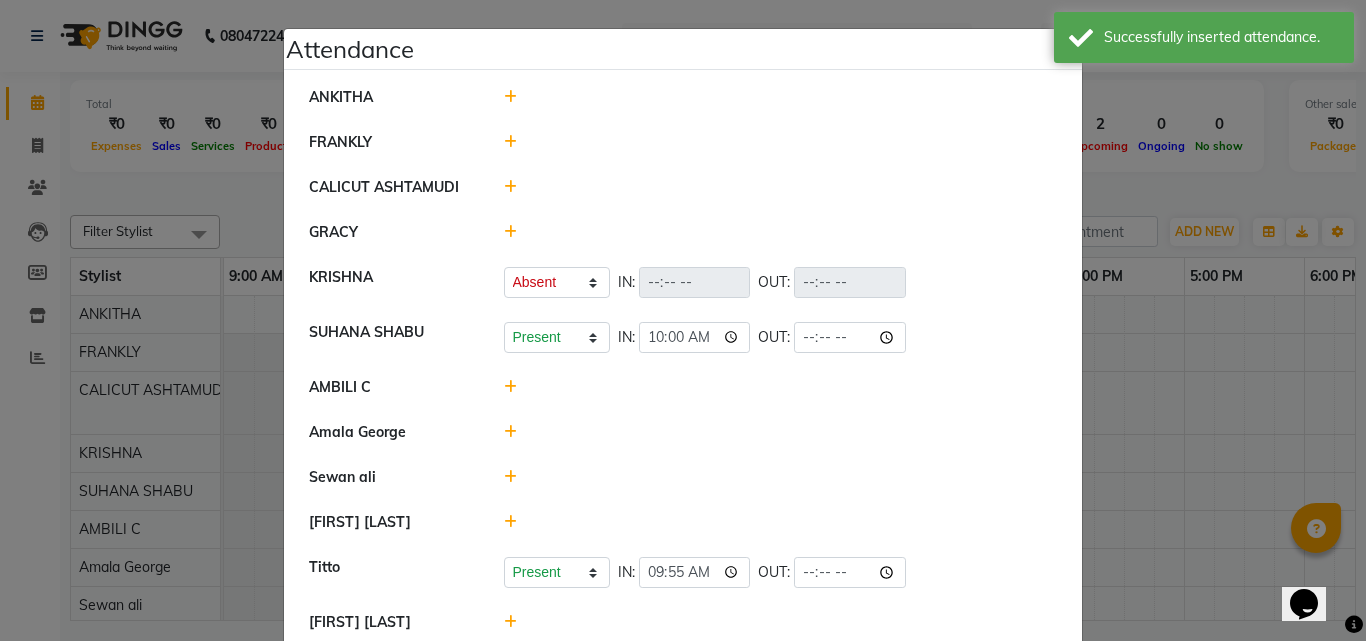 click 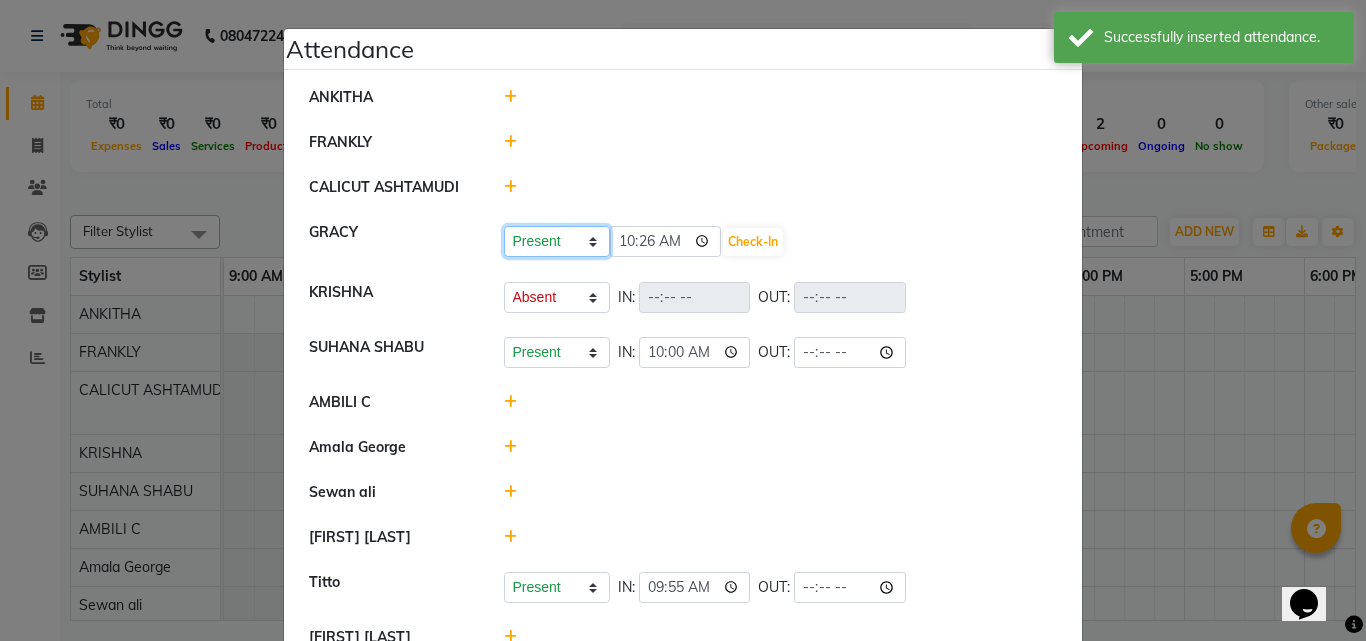 drag, startPoint x: 502, startPoint y: 229, endPoint x: 545, endPoint y: 241, distance: 44.64303 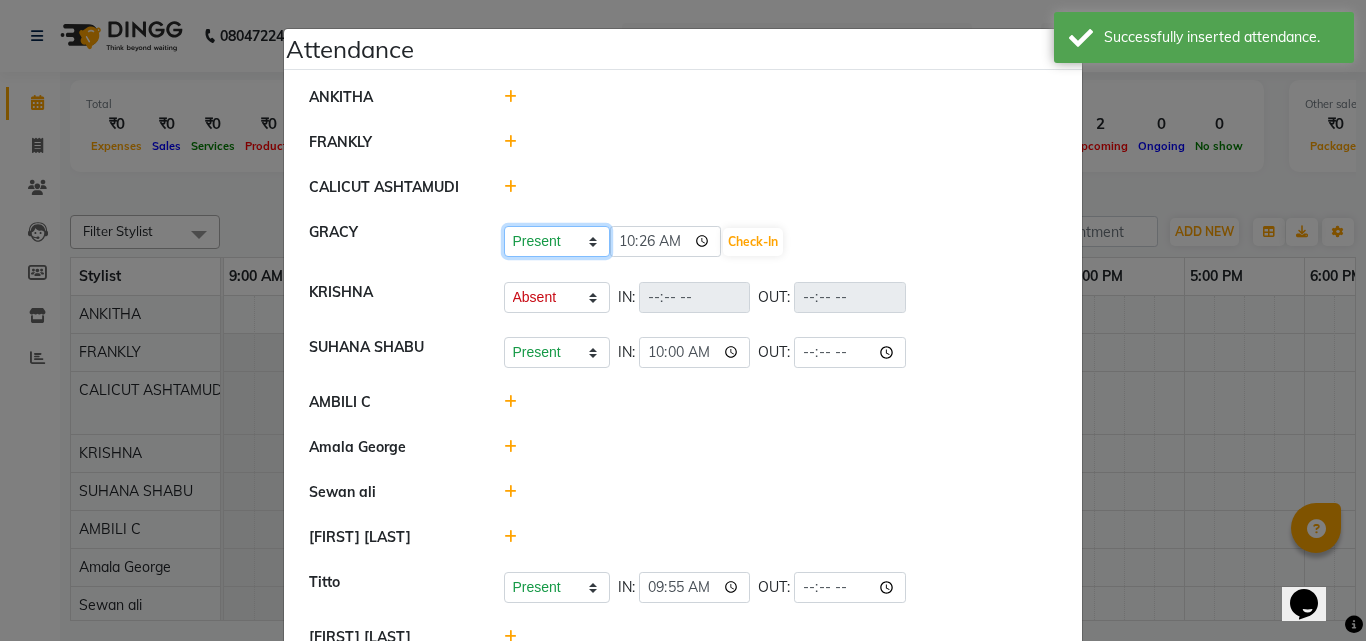 click on "Present Absent Late Half Day Weekly Off" 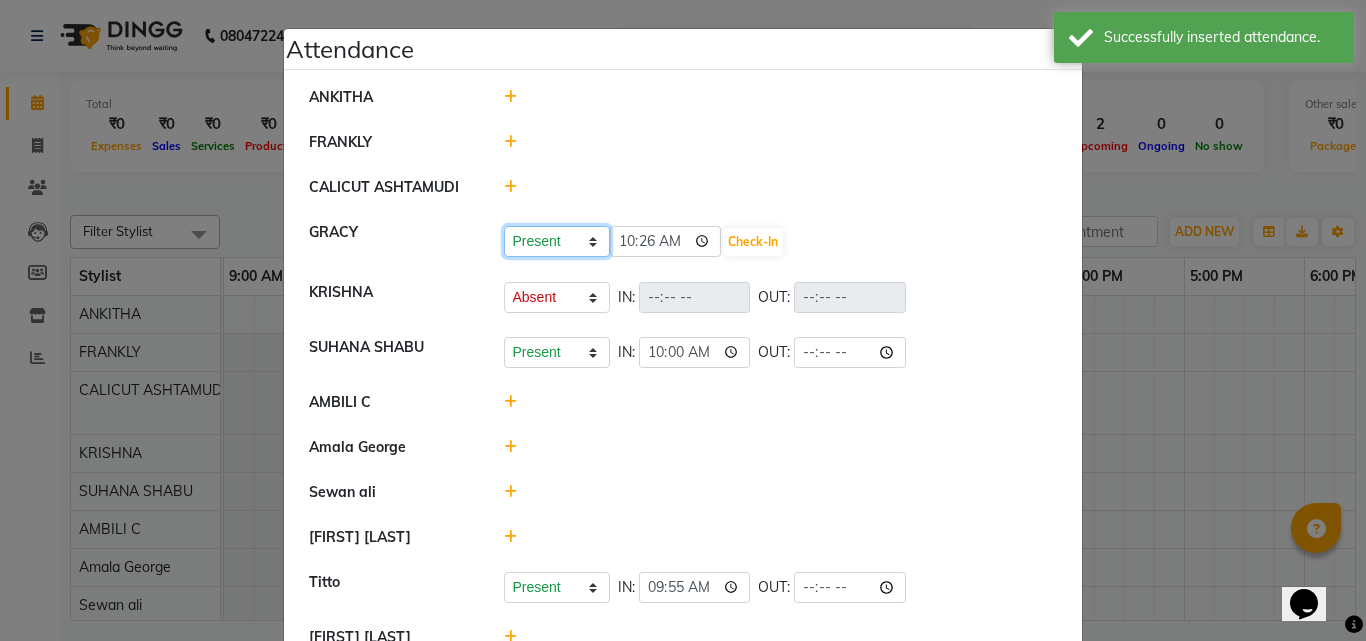 select on "A" 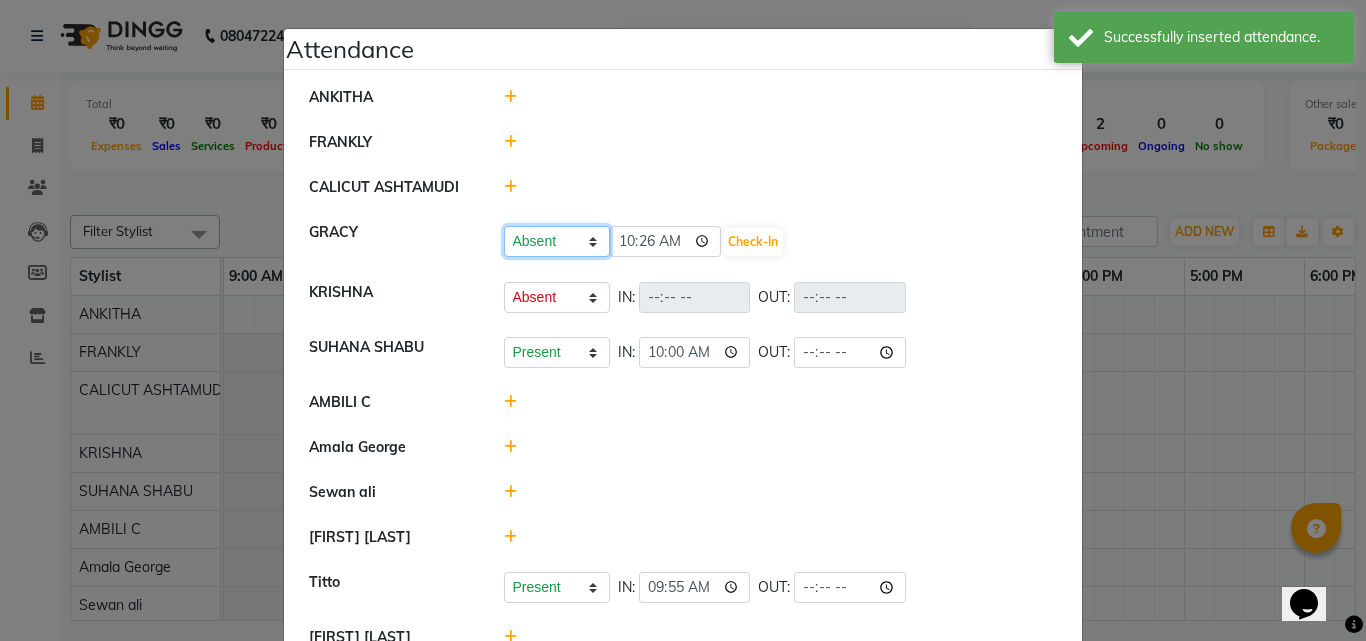 click on "Present Absent Late Half Day Weekly Off" 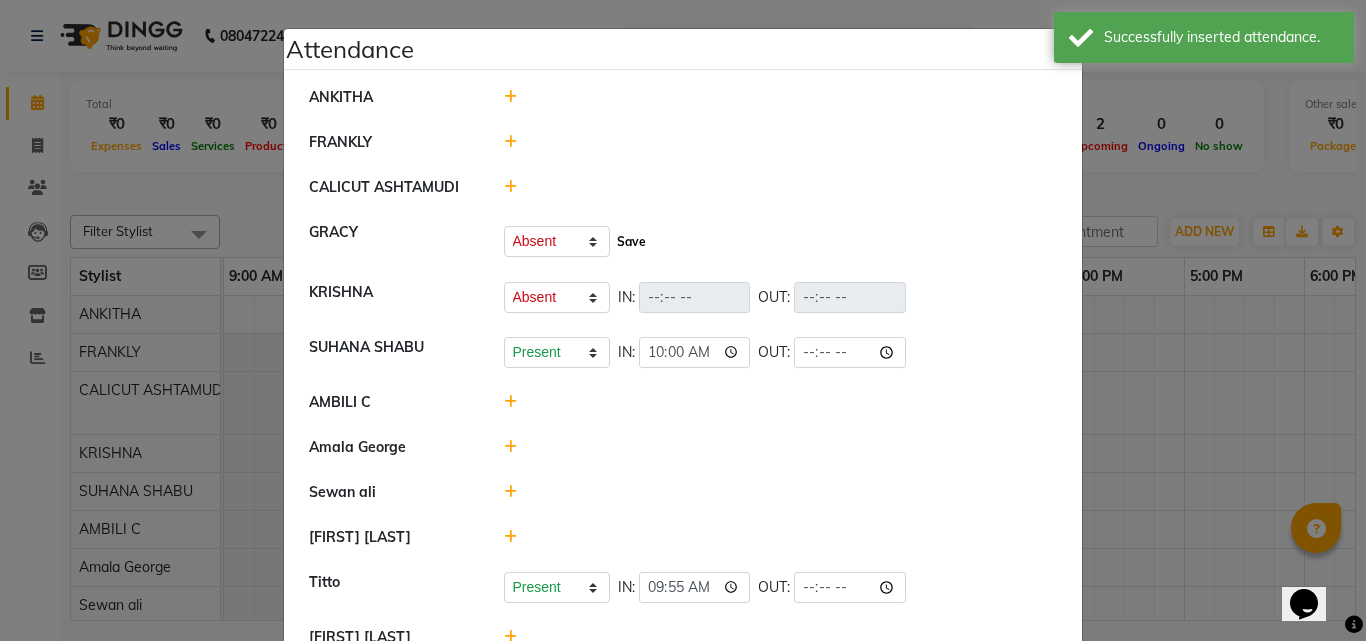 click on "Save" 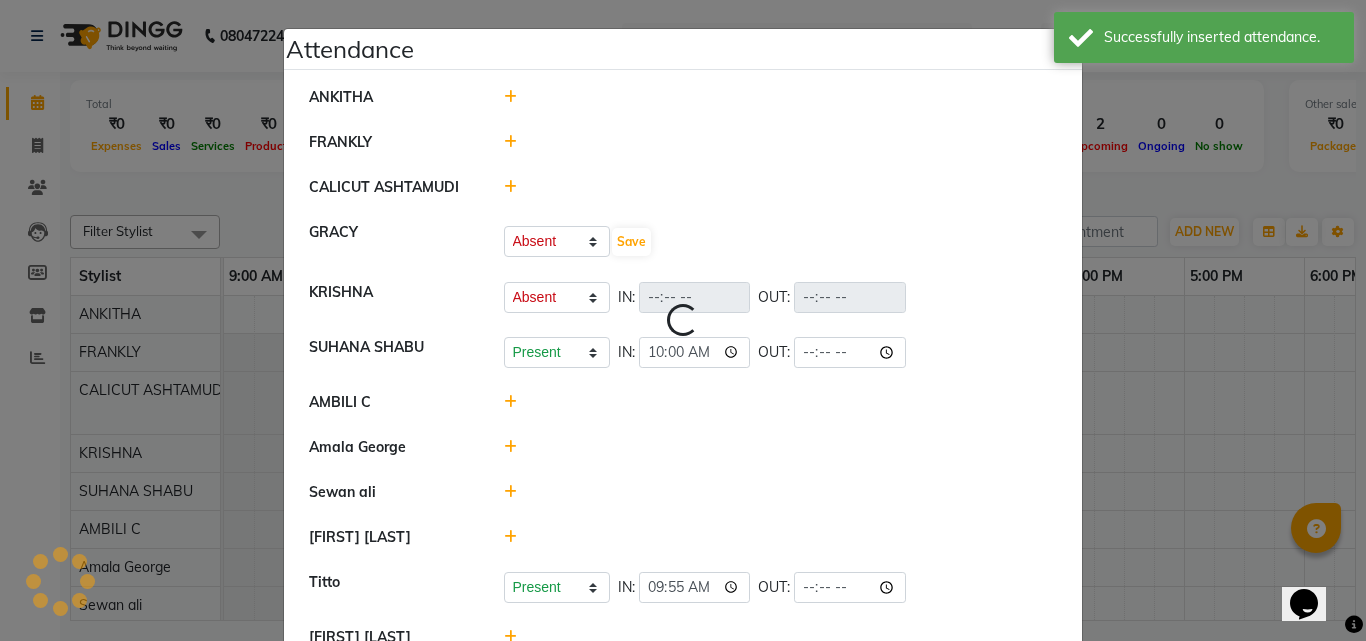 select on "A" 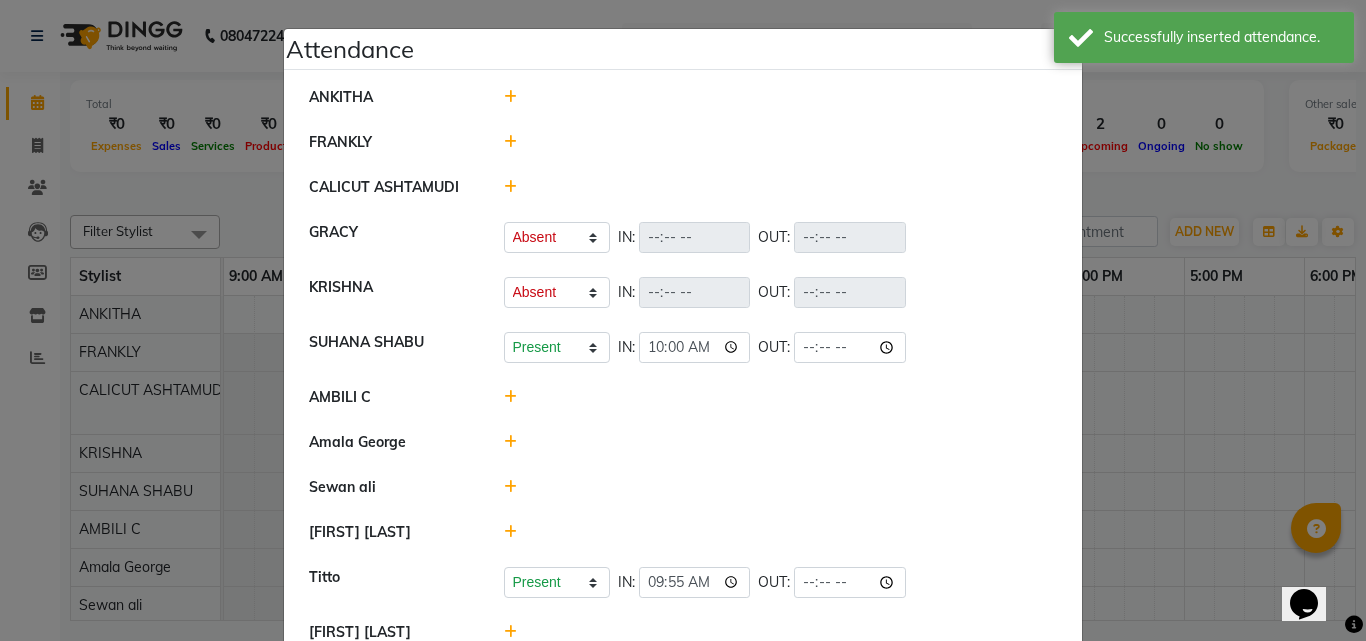 click 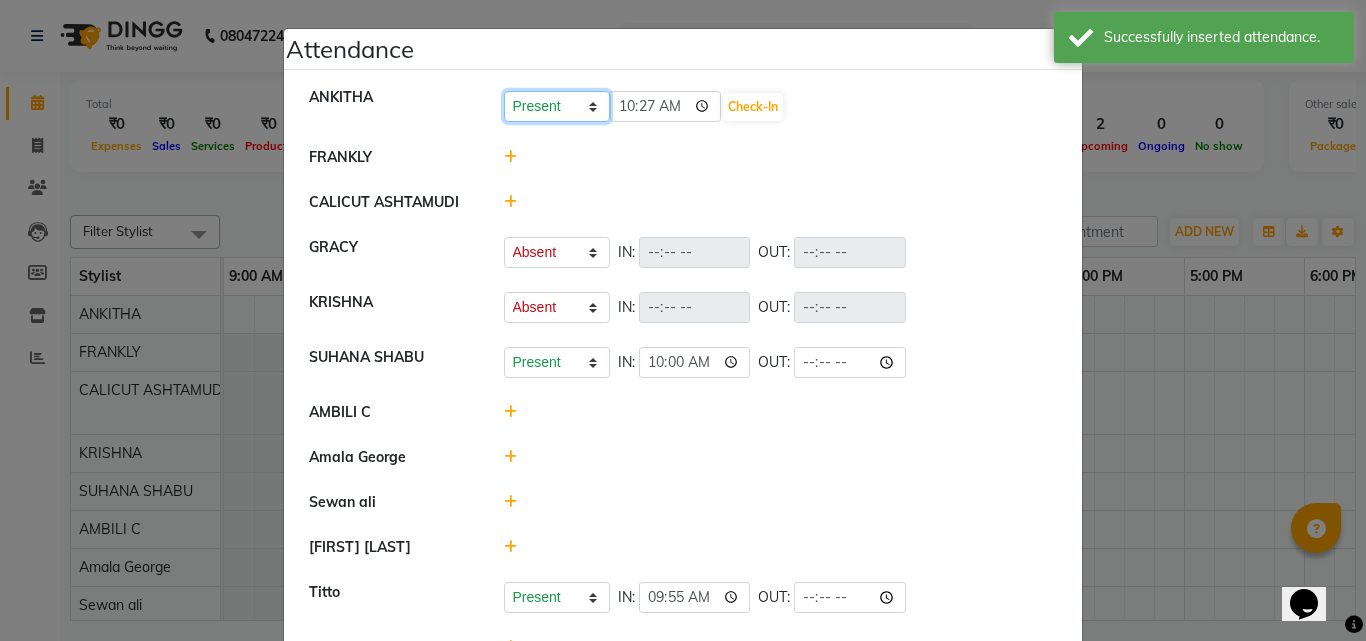 click on "Present Absent Late Half Day Weekly Off" 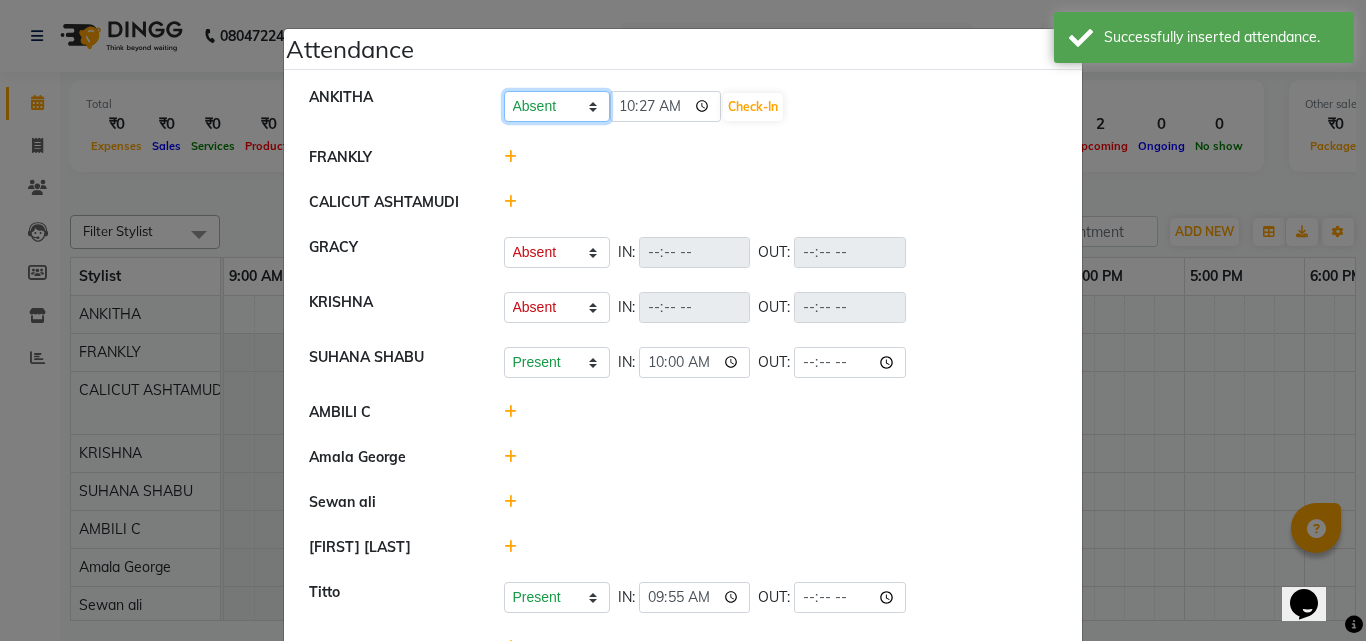 click on "Present Absent Late Half Day Weekly Off" 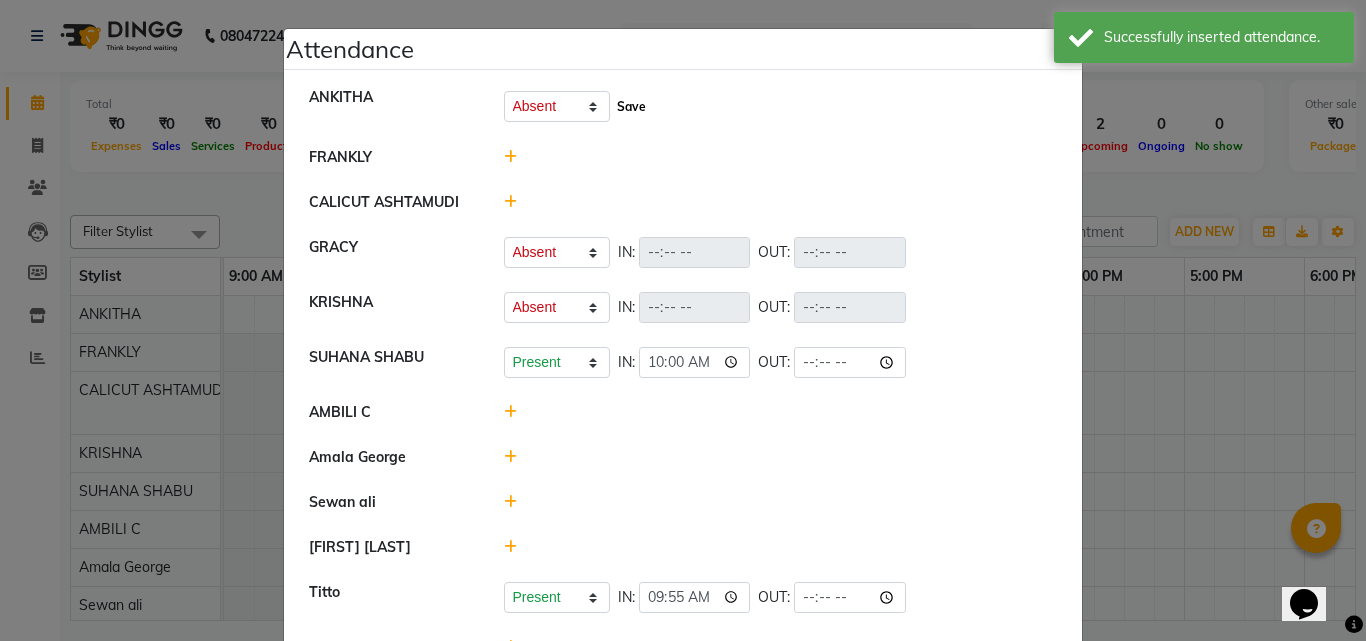 click on "Save" 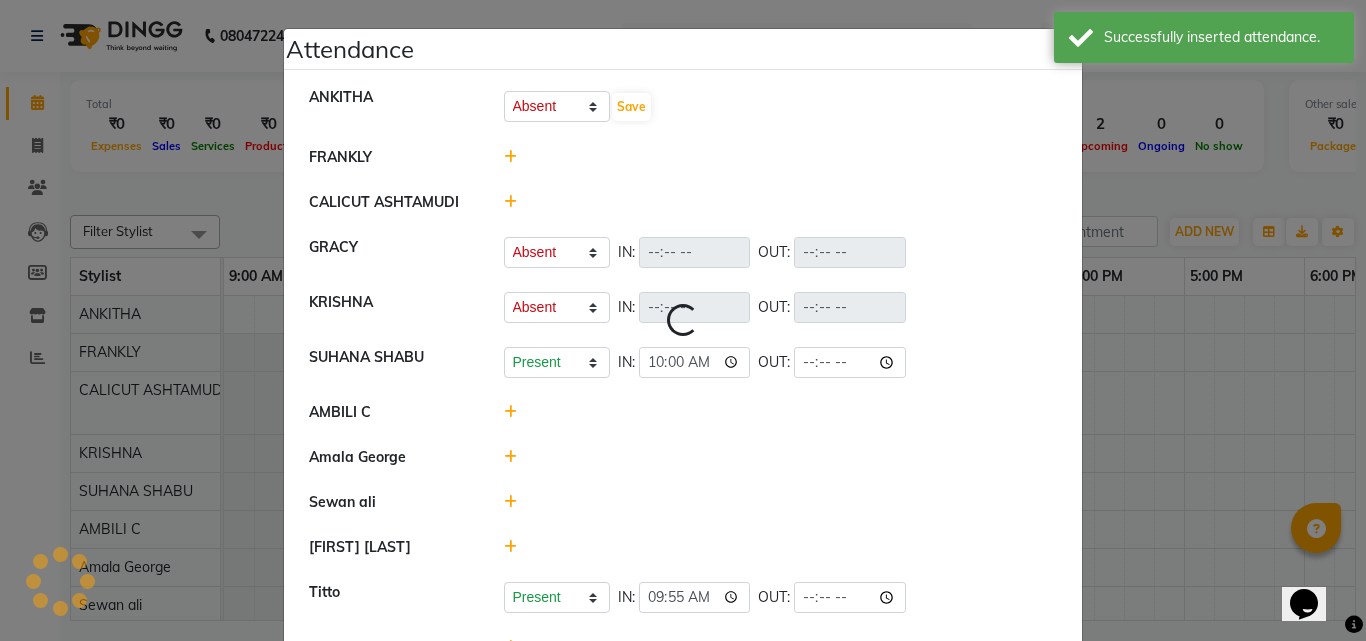 select on "A" 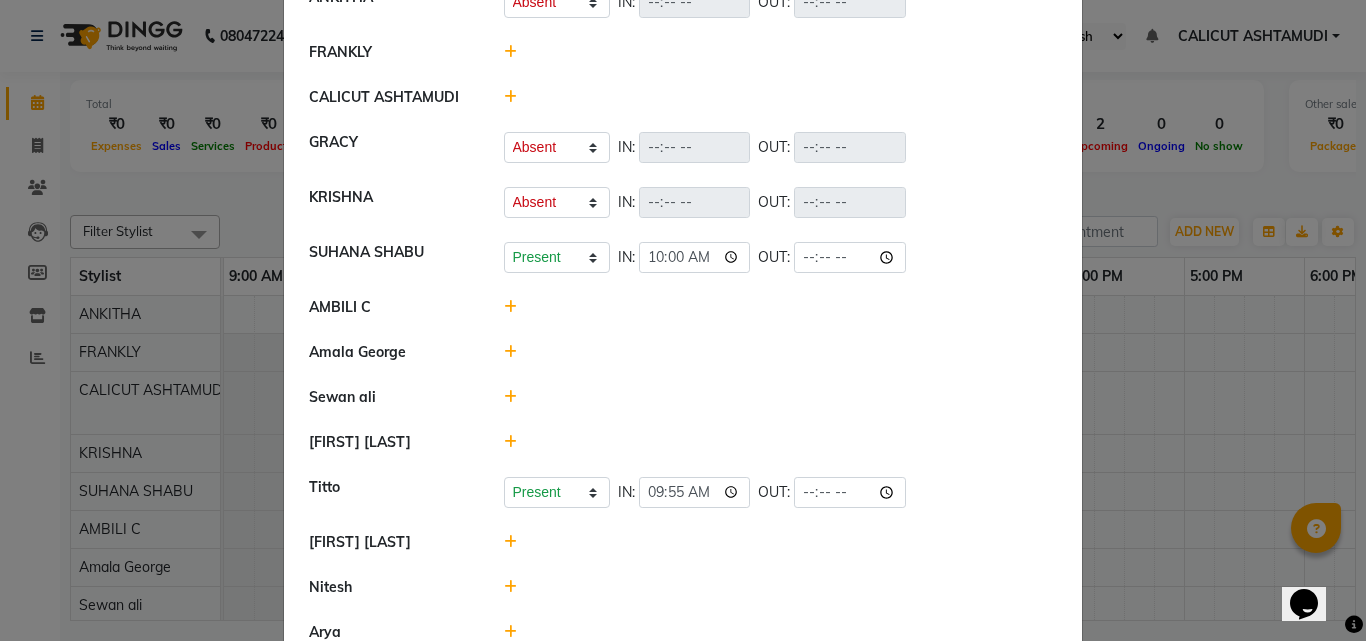 scroll, scrollTop: 193, scrollLeft: 0, axis: vertical 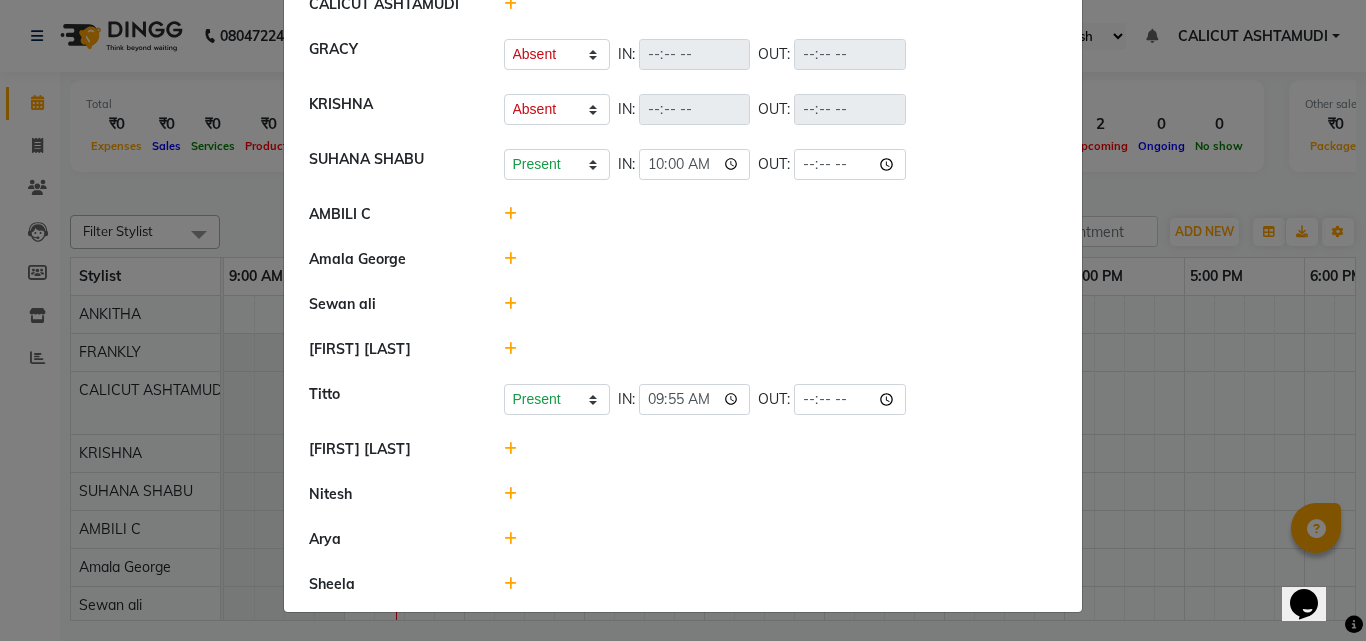 click 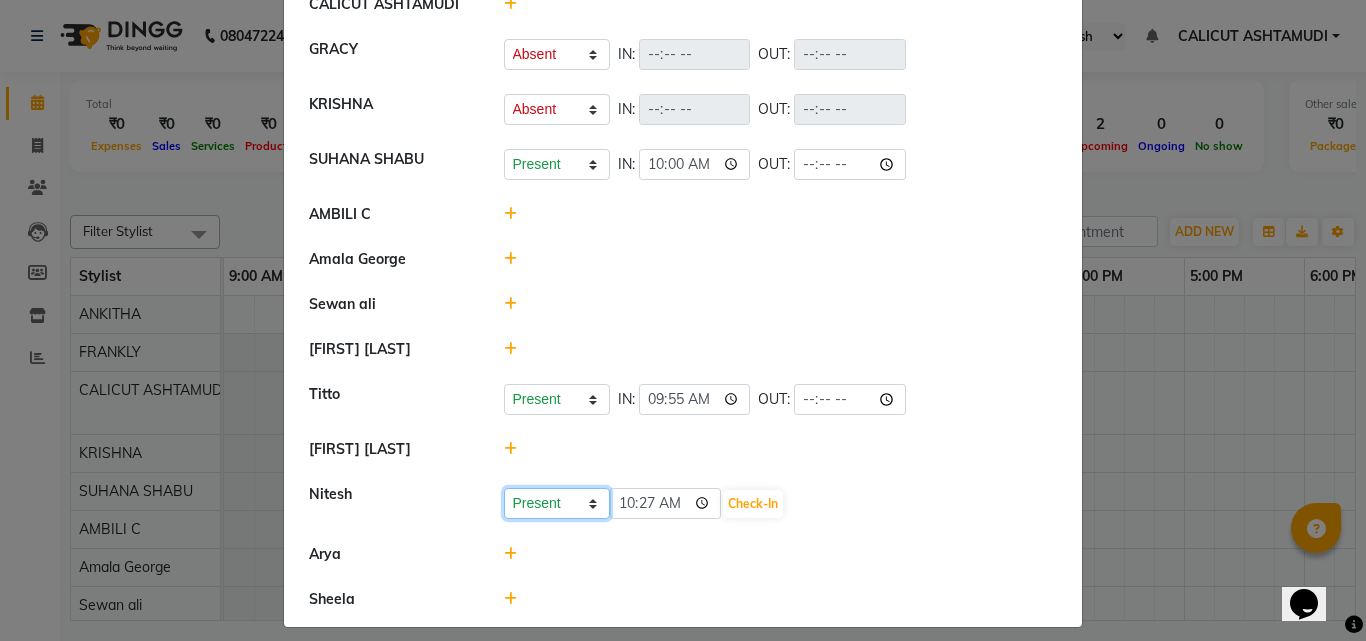 click on "Present Absent Late Half Day Weekly Off" 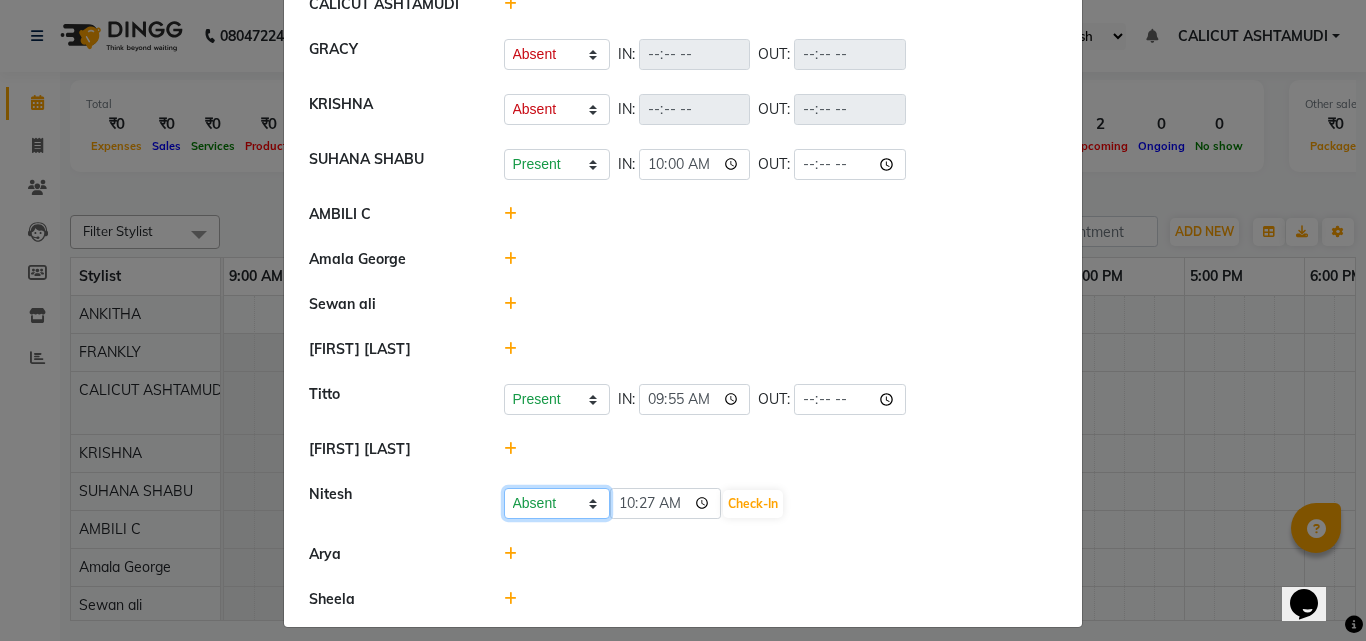 click on "Present Absent Late Half Day Weekly Off" 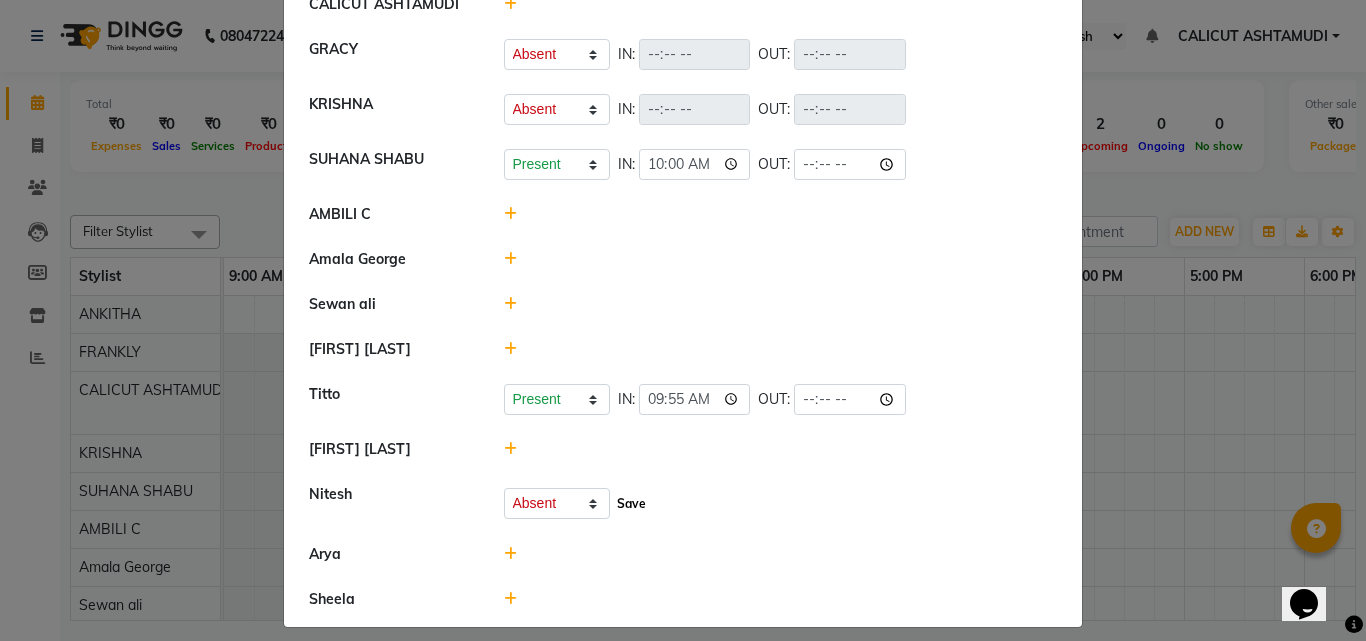 click on "Save" 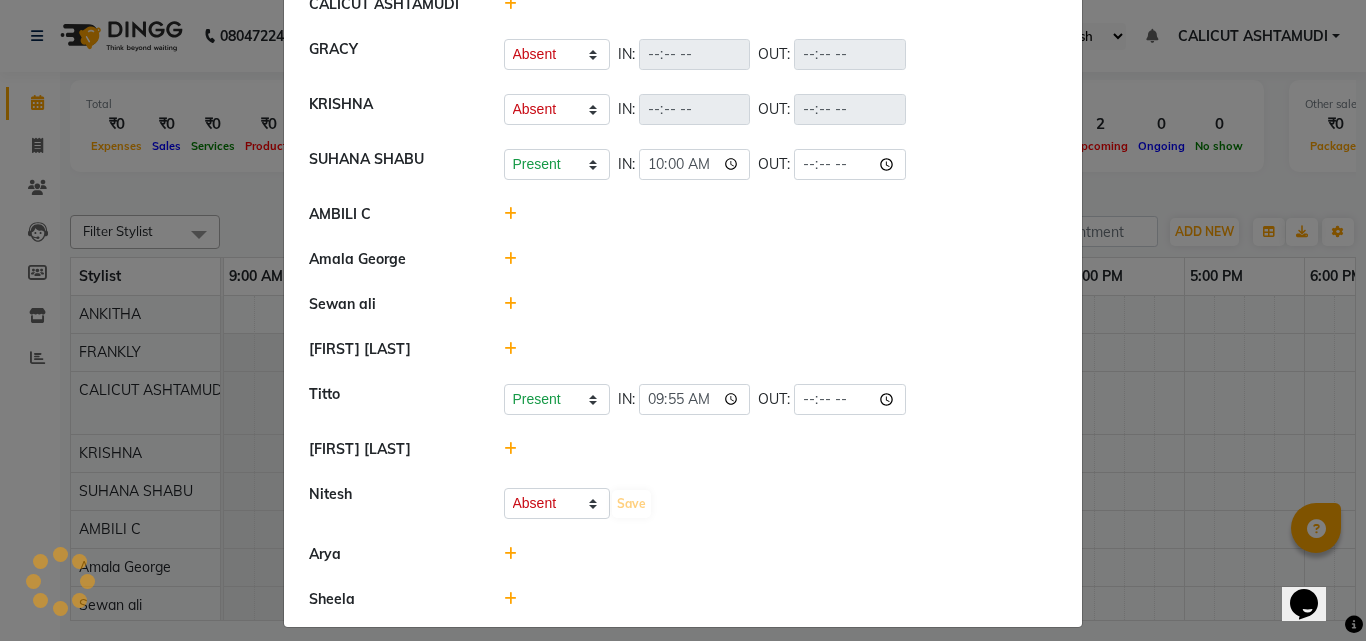 select on "A" 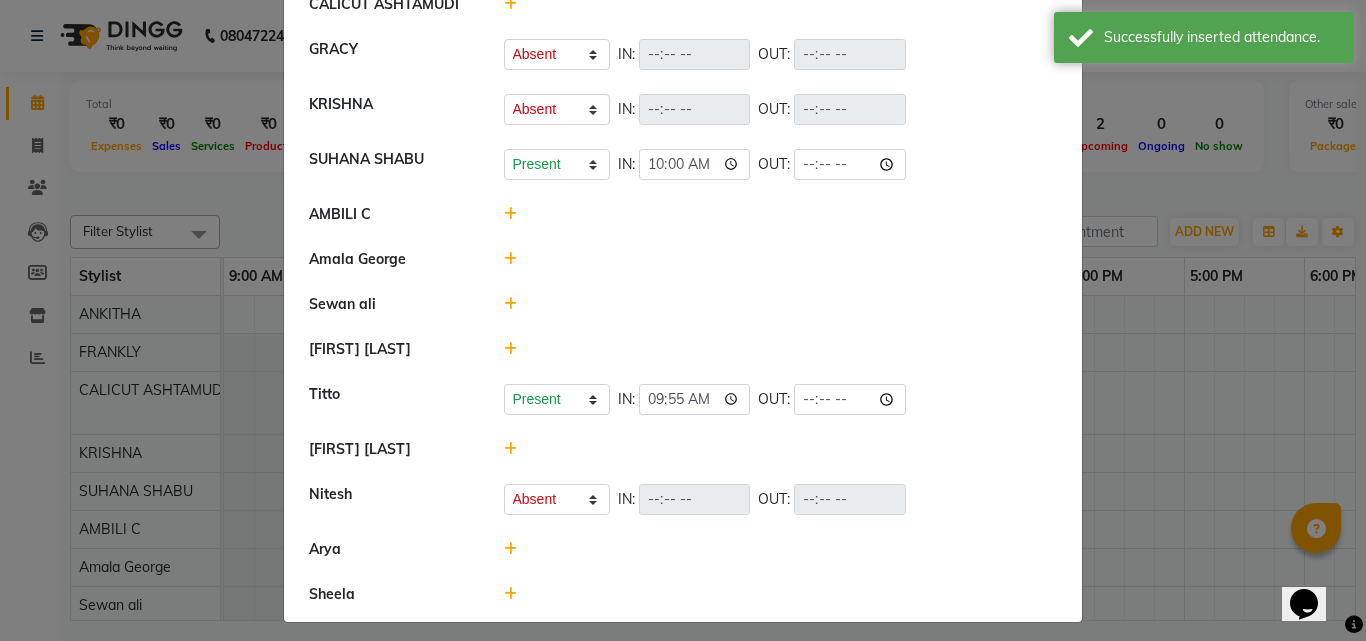 click 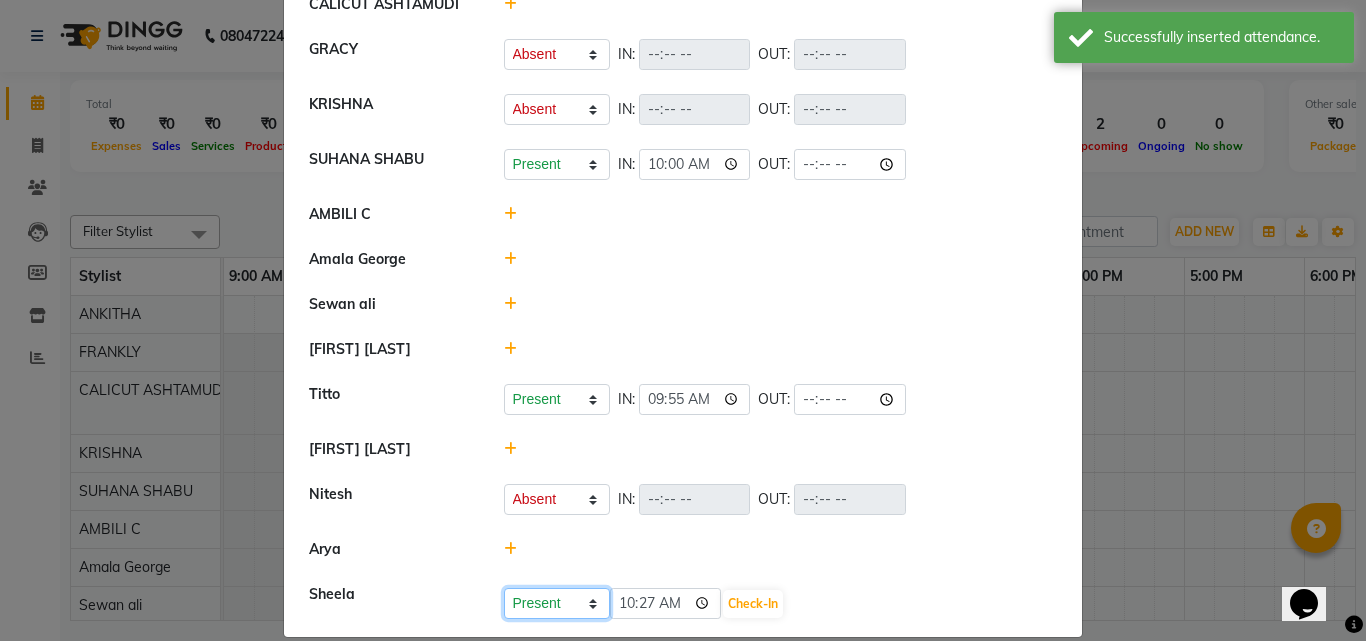 drag, startPoint x: 528, startPoint y: 602, endPoint x: 547, endPoint y: 589, distance: 23.021729 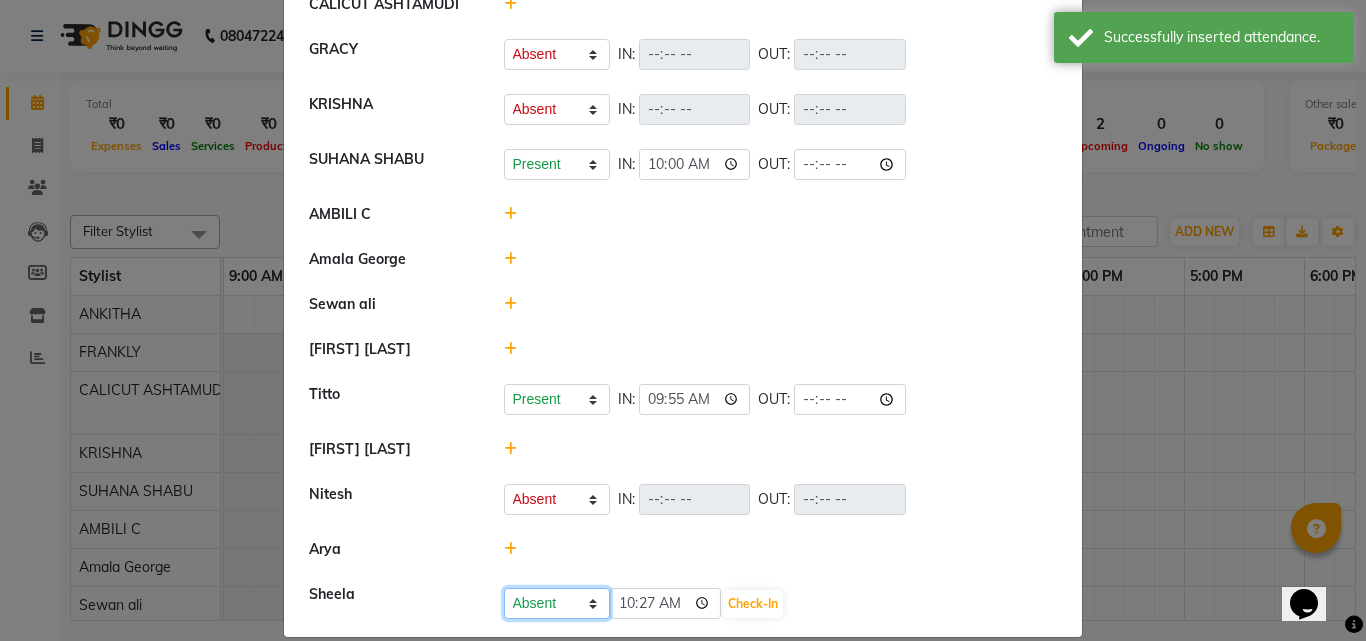 click on "Present Absent Late Half Day Weekly Off" 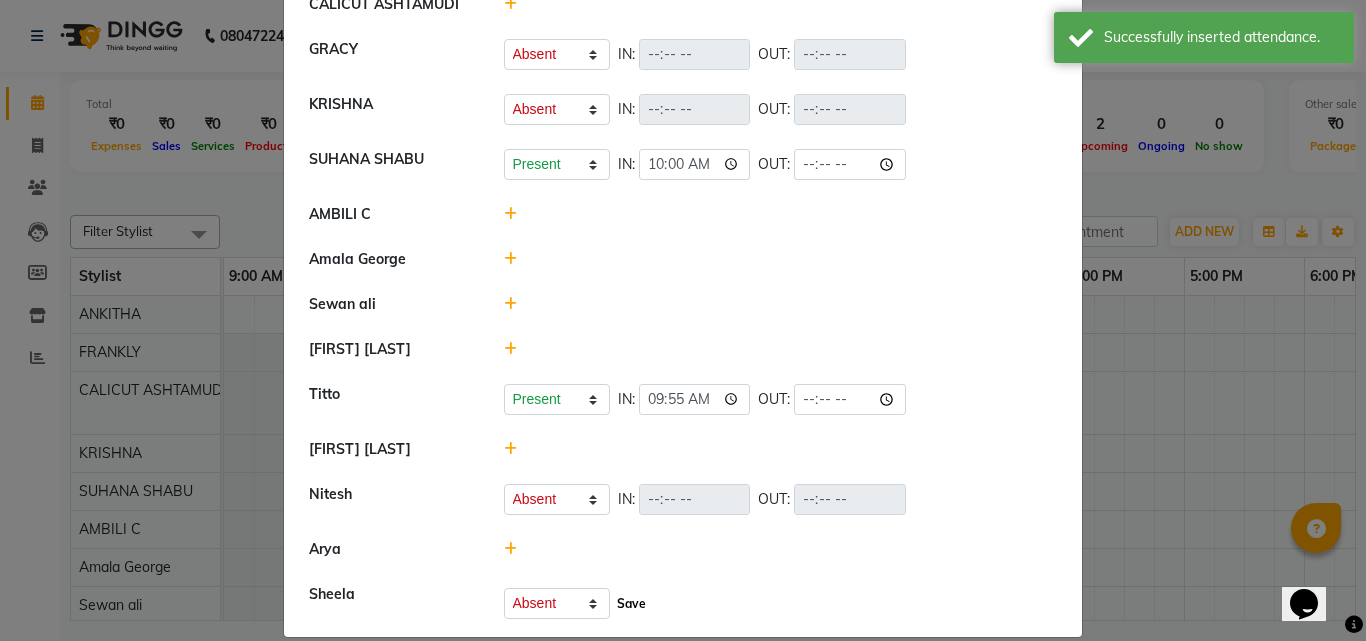 click on "Save" 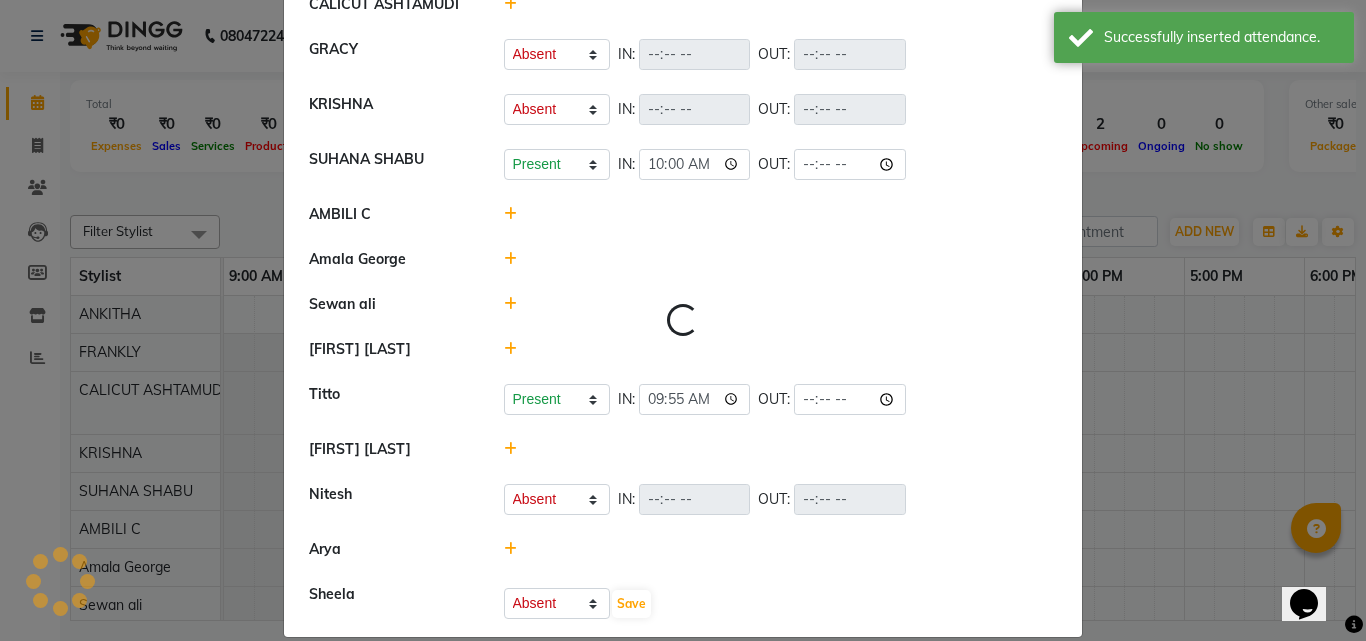 select on "A" 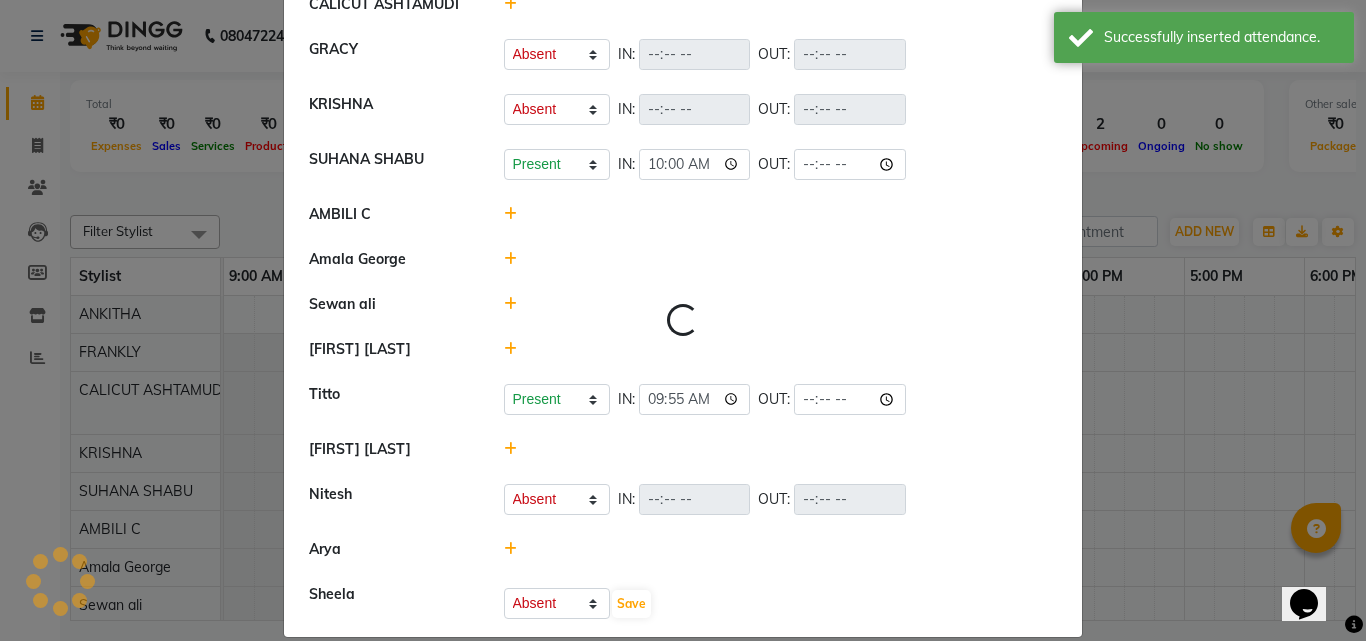 select on "A" 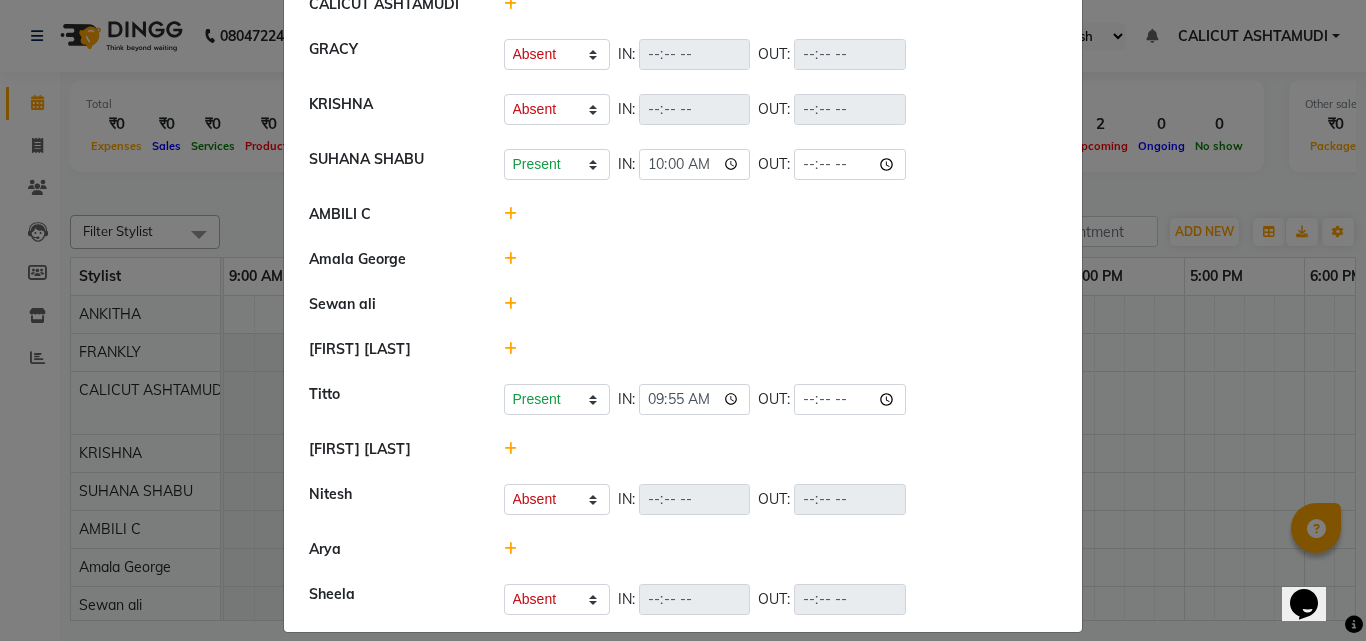 click 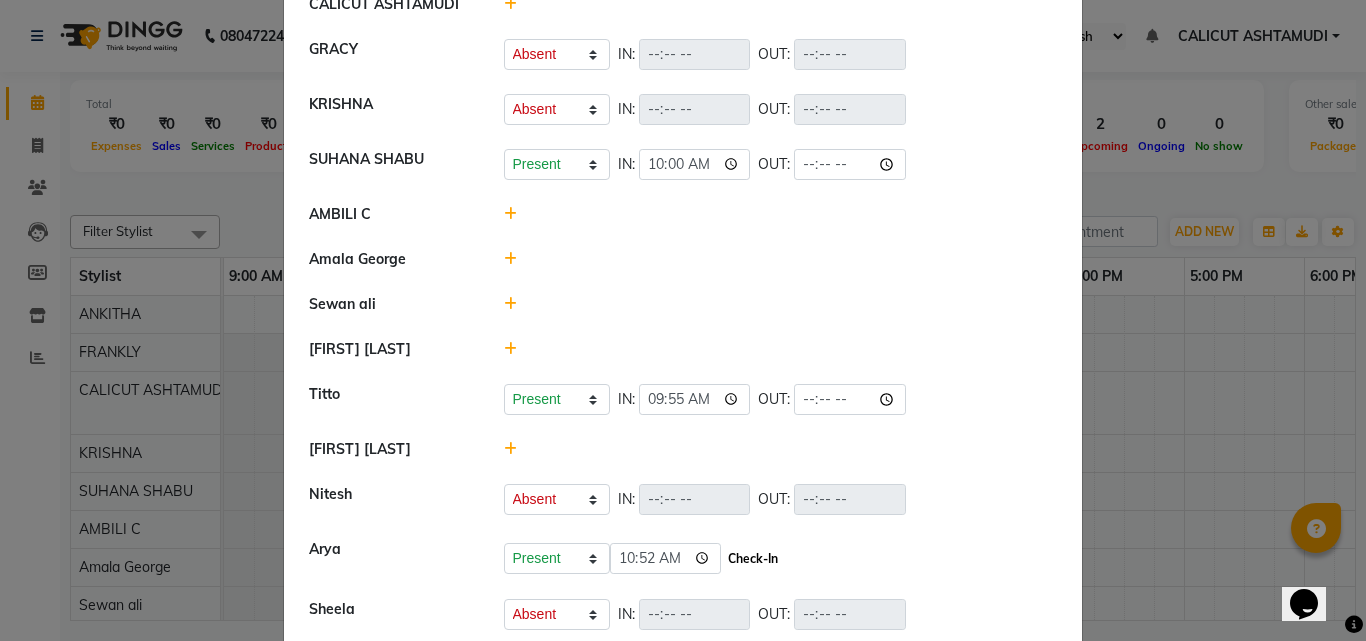 click on "Check-In" 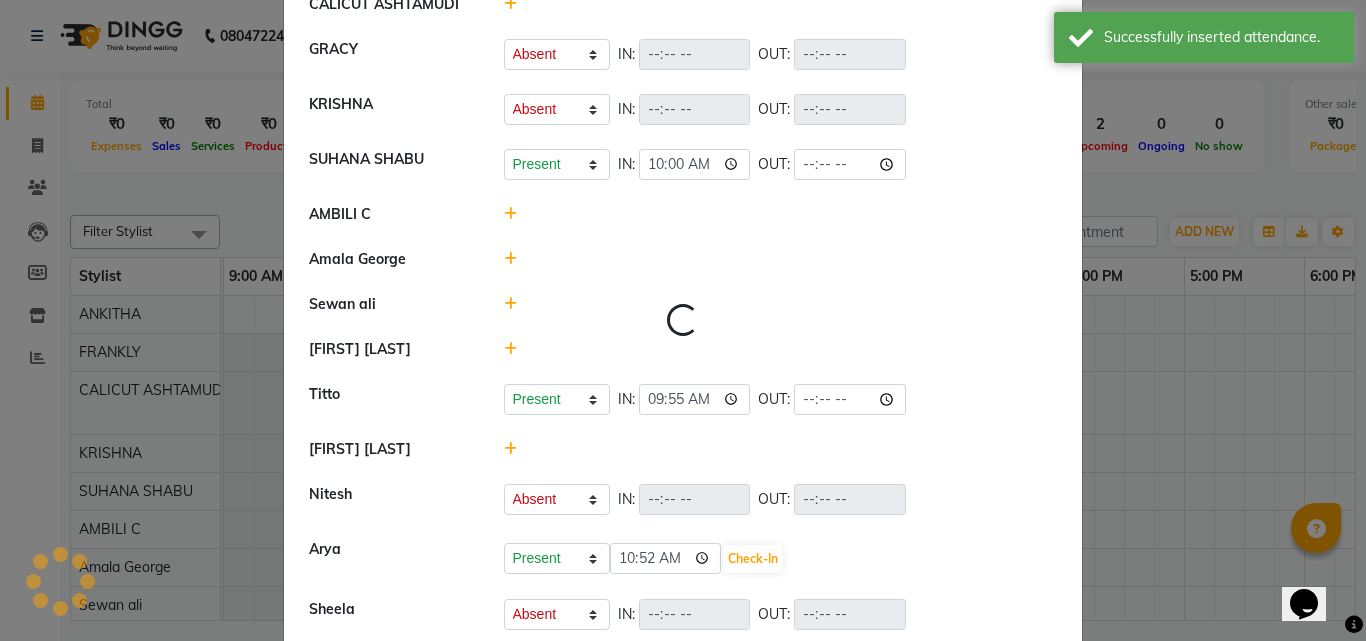 select on "A" 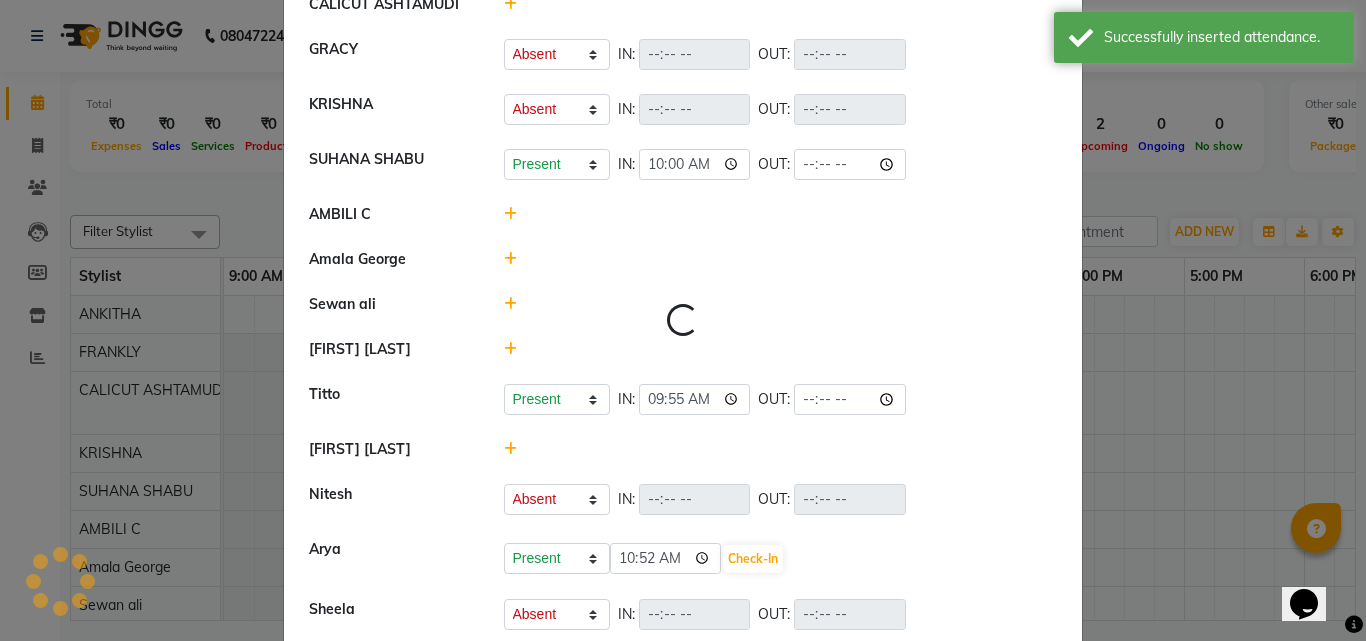 select on "A" 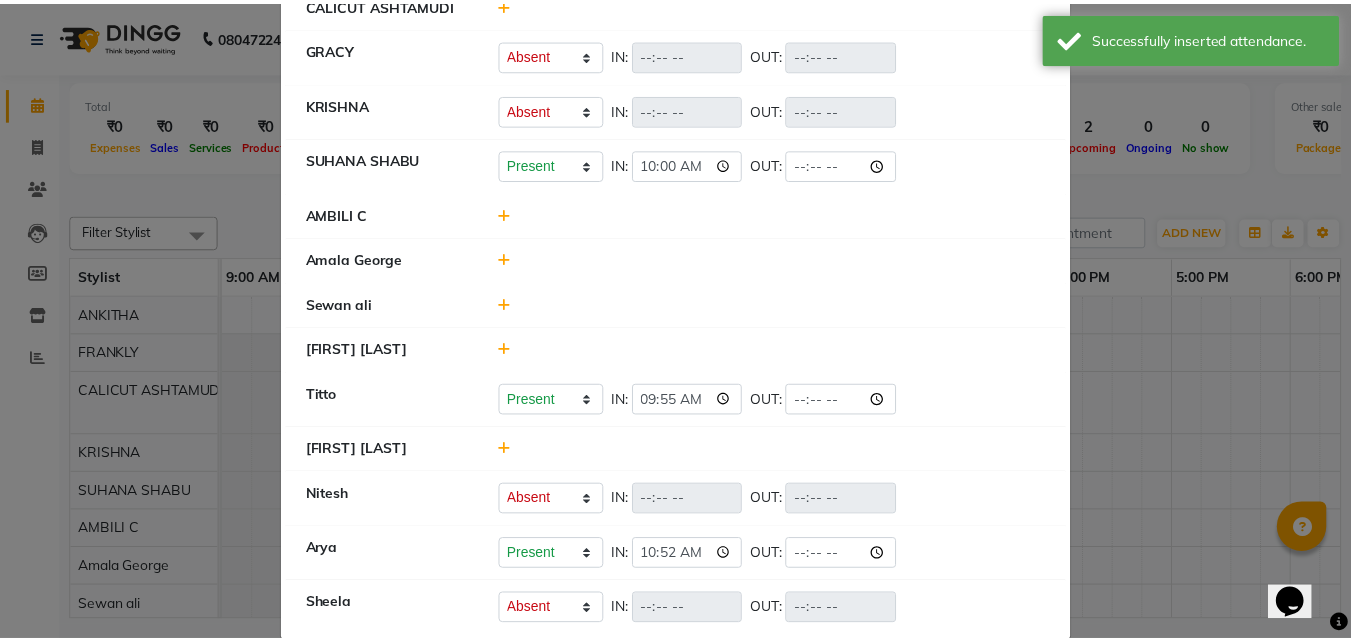 scroll, scrollTop: 93, scrollLeft: 0, axis: vertical 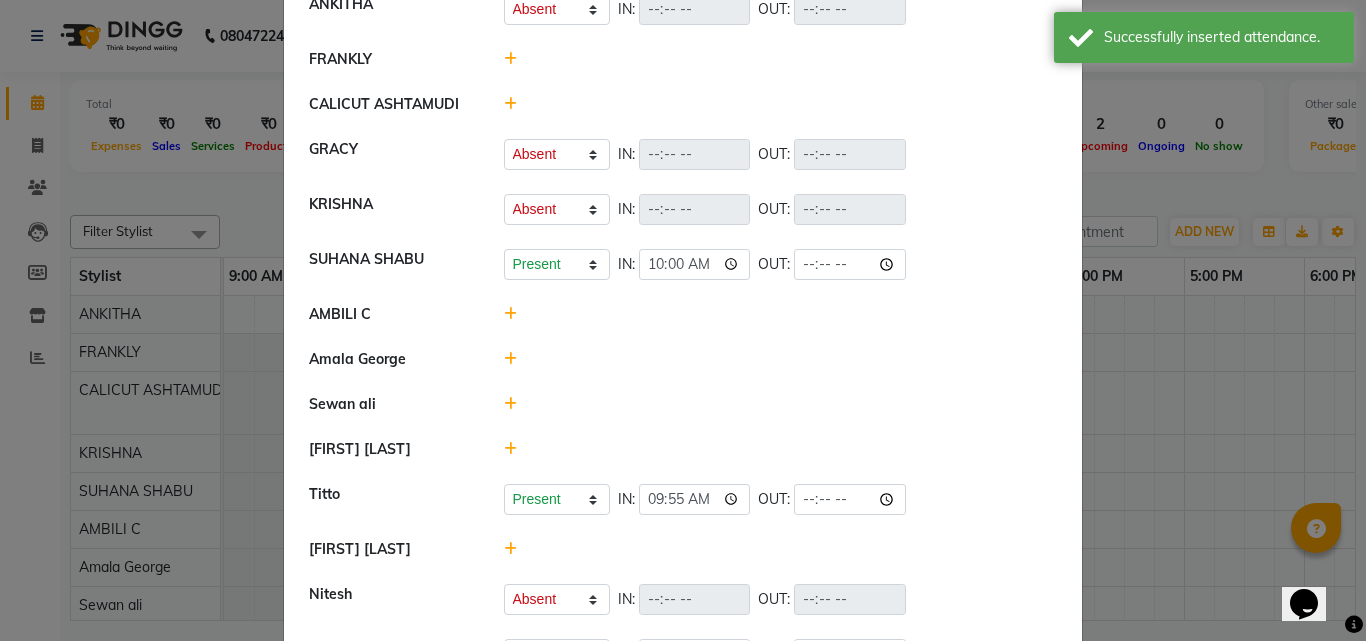 click 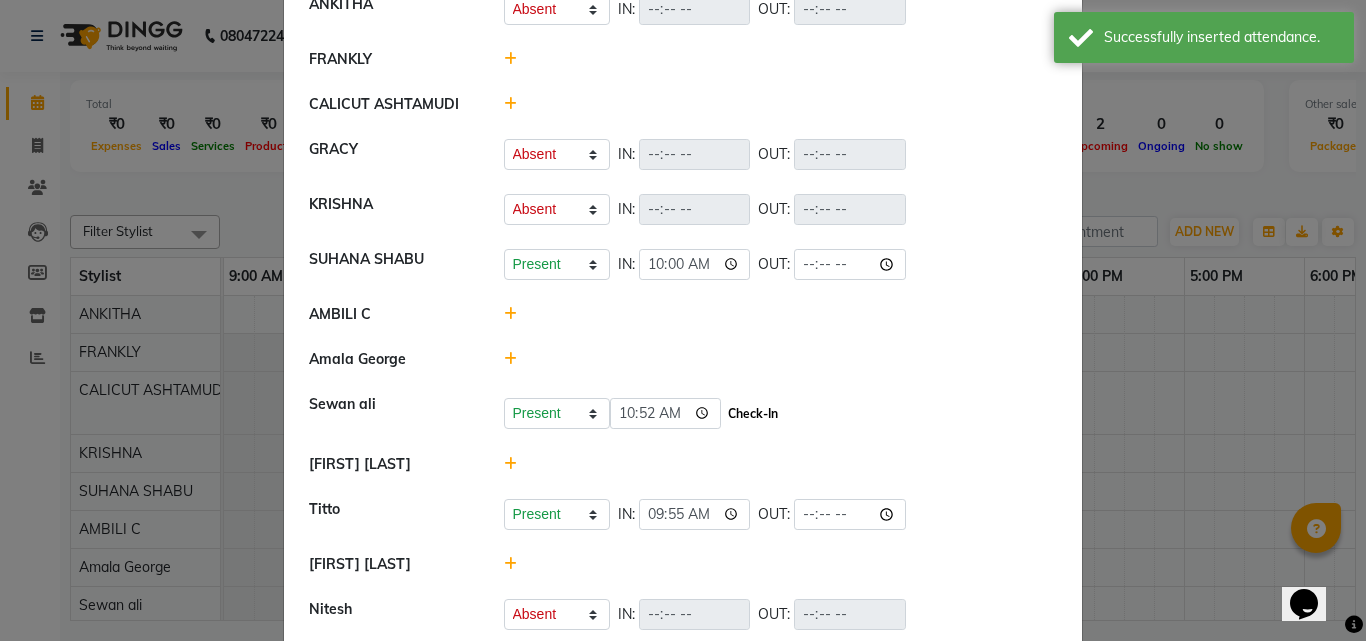 click on "Check-In" 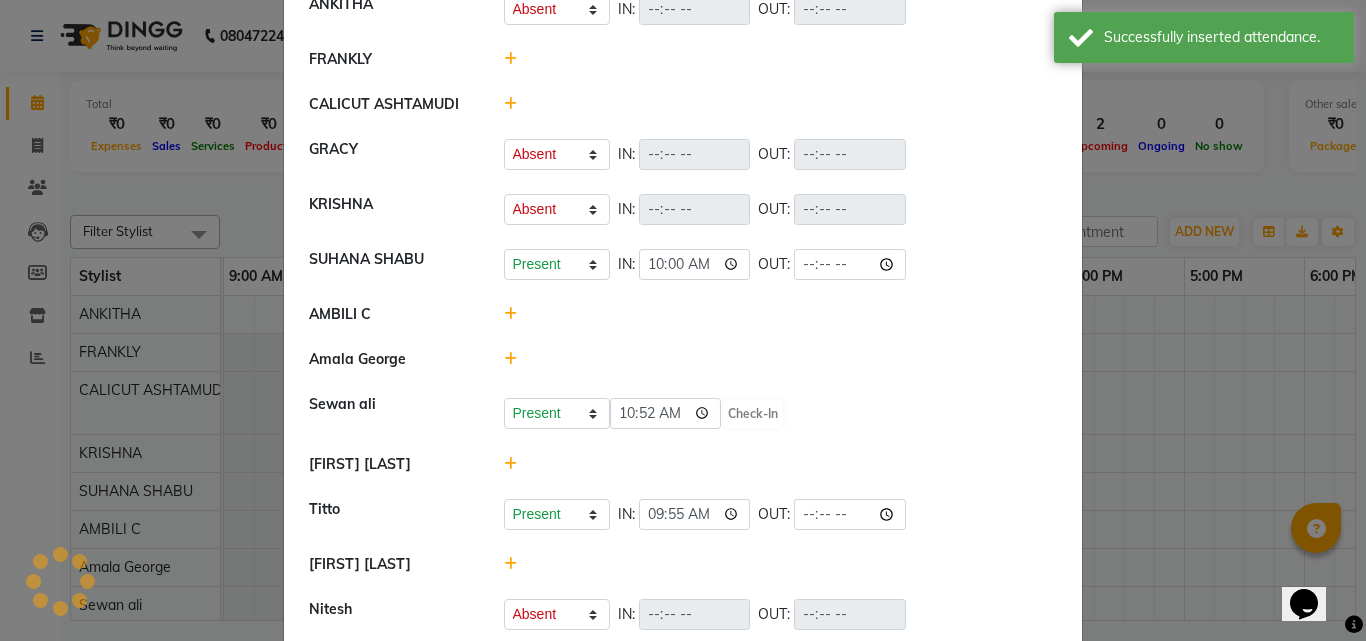 select on "A" 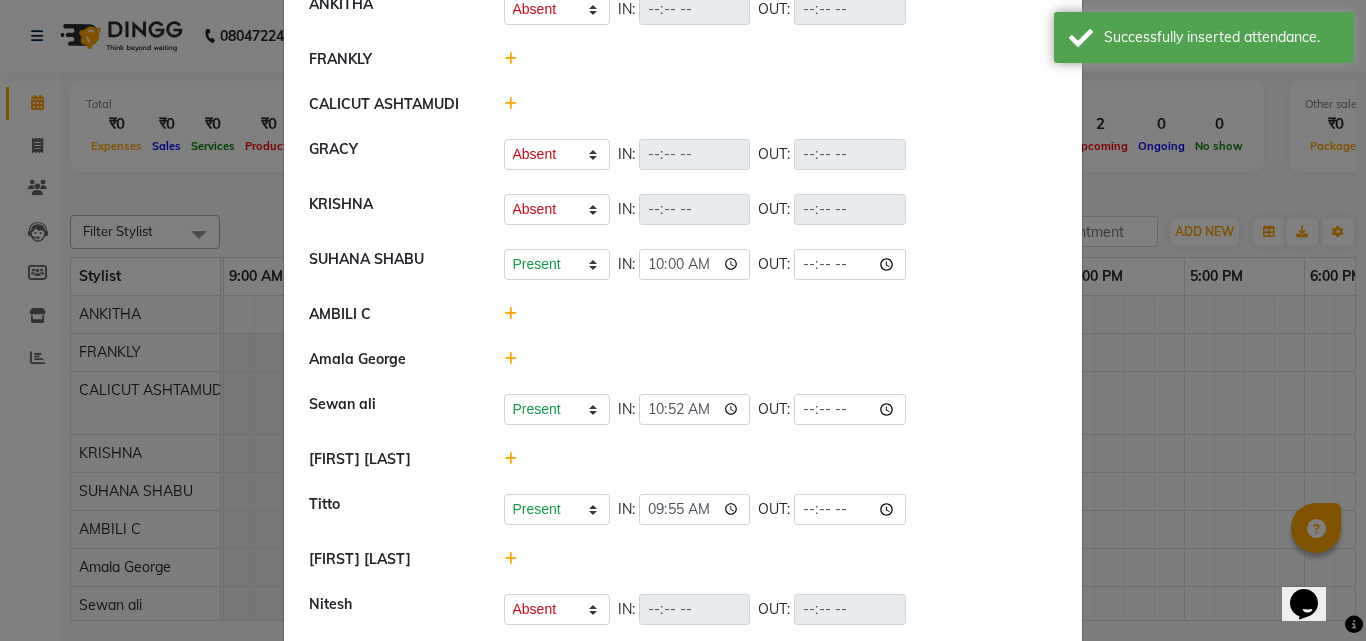 click on "Attendance ×  ANKITHA   Present   Absent   Late   Half Day   Weekly Off  IN:  OUT:   FRANKLY	   CALICUT ASHTAMUDI   GRACY   Present   Absent   Late   Half Day   Weekly Off  IN:  OUT:   KRISHNA   Present   Absent   Late   Half Day   Weekly Off  IN:  OUT:   SUHANA  SHABU   Present   Absent   Late   Half Day   Weekly Off  IN:  10:00 OUT:   AMBILI C   Amala George   Sewan ali   Present   Absent   Late   Half Day   Weekly Off  IN:  10:52 OUT:   ANJANA DAS   Titto   Present   Absent   Late   Half Day   Weekly Off  IN:  09:55 OUT:   Punam Gurung   Nitesh   Present   Absent   Late   Half Day   Weekly Off  IN:  OUT:   Arya   Present   Absent   Late   Half Day   Weekly Off  IN:  10:52 OUT:   Sheela   Present   Absent   Late   Half Day   Weekly Off  IN:  OUT:" 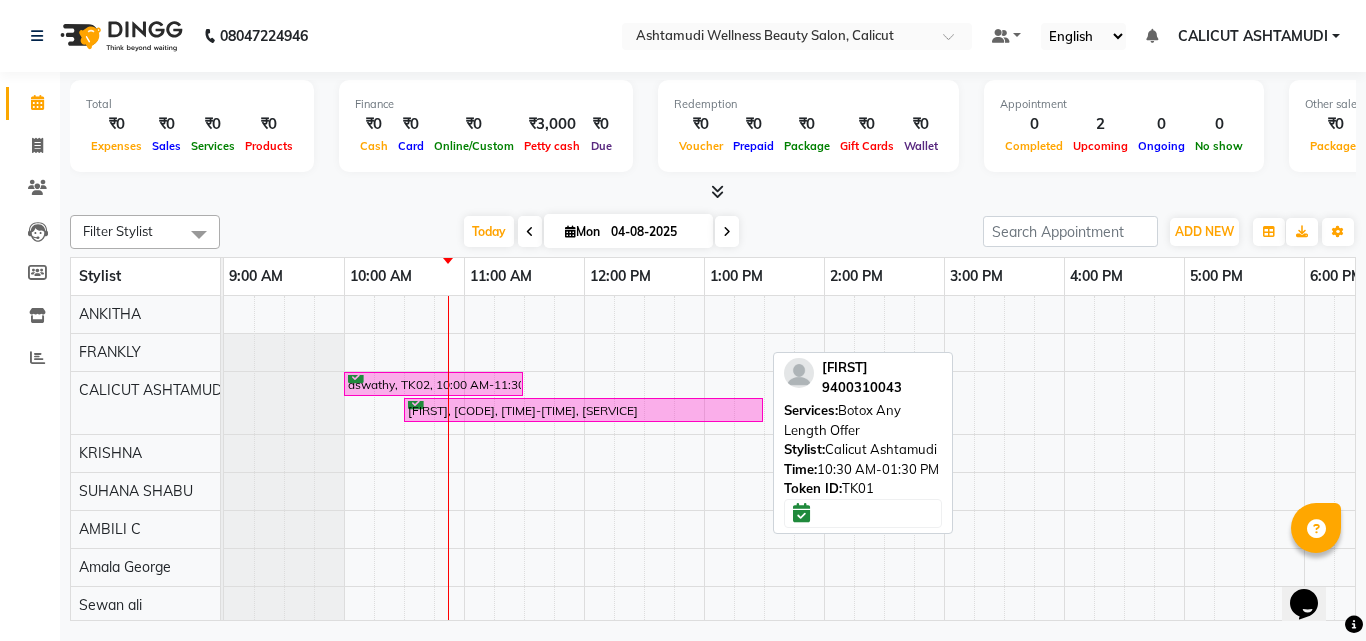 click on "[FIRST], TK01, 10:30 AM-01:30 PM, Botox Any Length Offer" at bounding box center [583, 410] 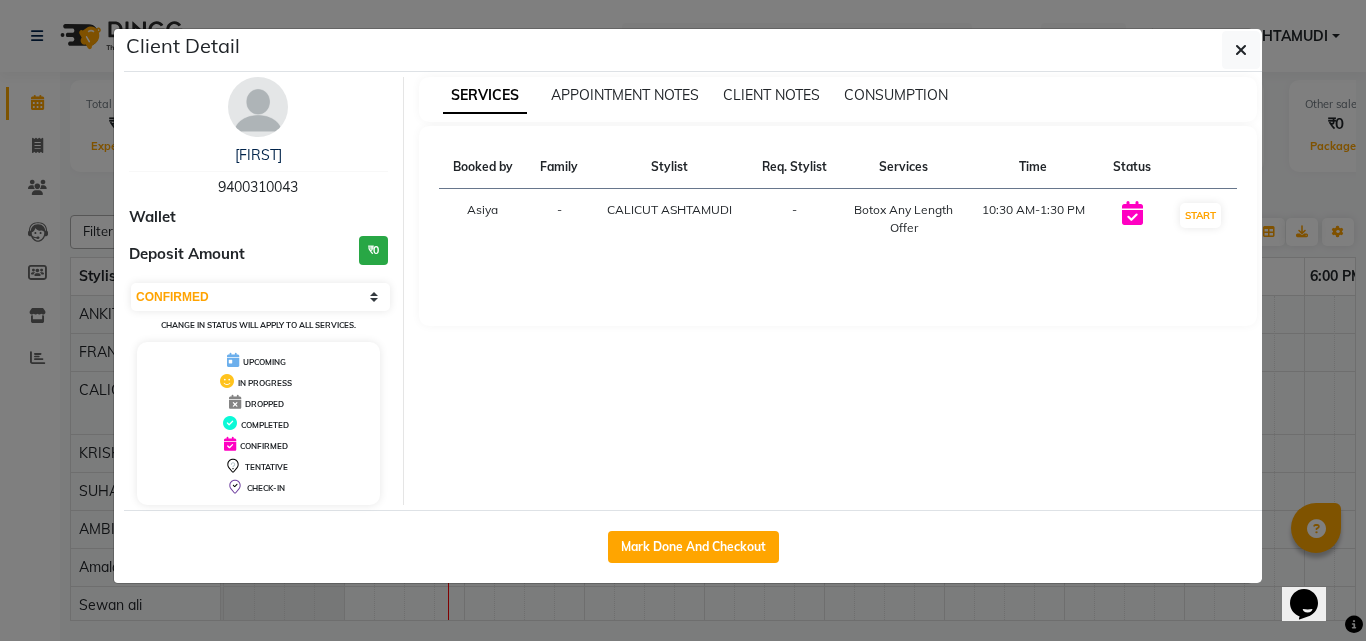 click on "Client Detail  Fida    9400310043 Wallet Deposit Amount  ₹0  Select IN SERVICE CONFIRMED TENTATIVE CHECK IN MARK DONE DROPPED UPCOMING Change in status will apply to all services. UPCOMING IN PROGRESS DROPPED COMPLETED CONFIRMED TENTATIVE CHECK-IN SERVICES APPOINTMENT NOTES CLIENT NOTES CONSUMPTION Booked by Family Stylist Req. Stylist Services Time Status  Asiya  - CALICUT ASHTAMUDI -  Botox Any Length Offer   10:30 AM-1:30 PM   START   Mark Done And Checkout" 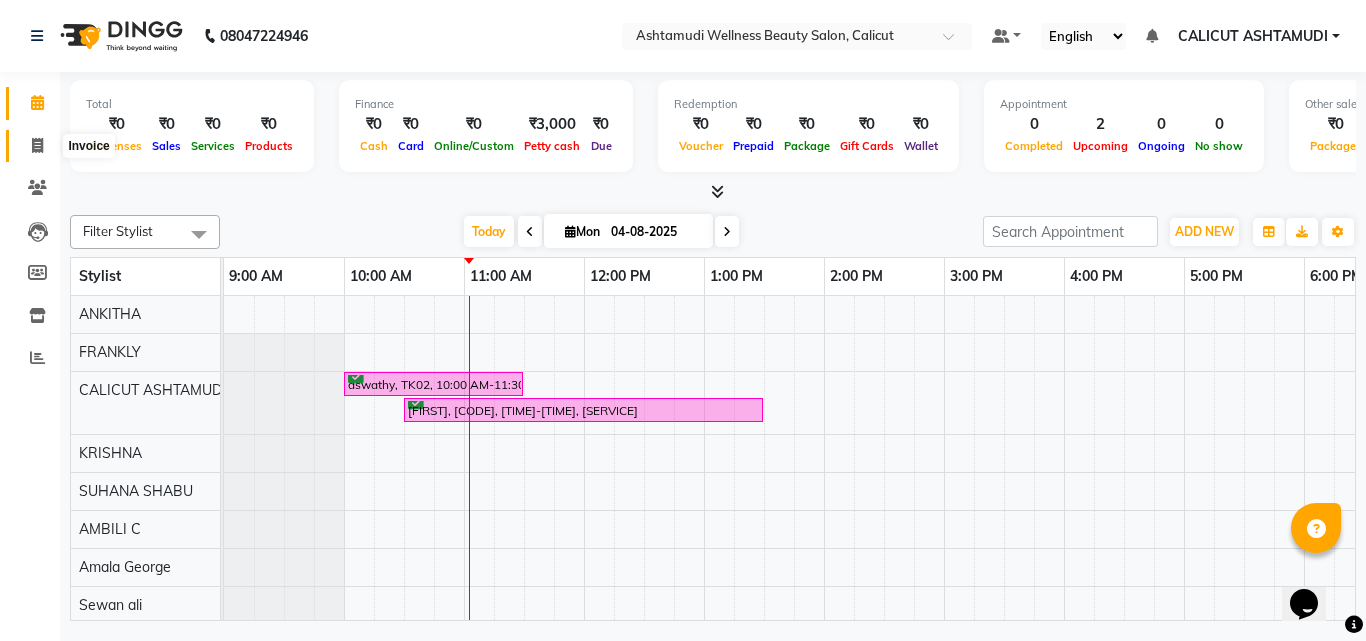 click 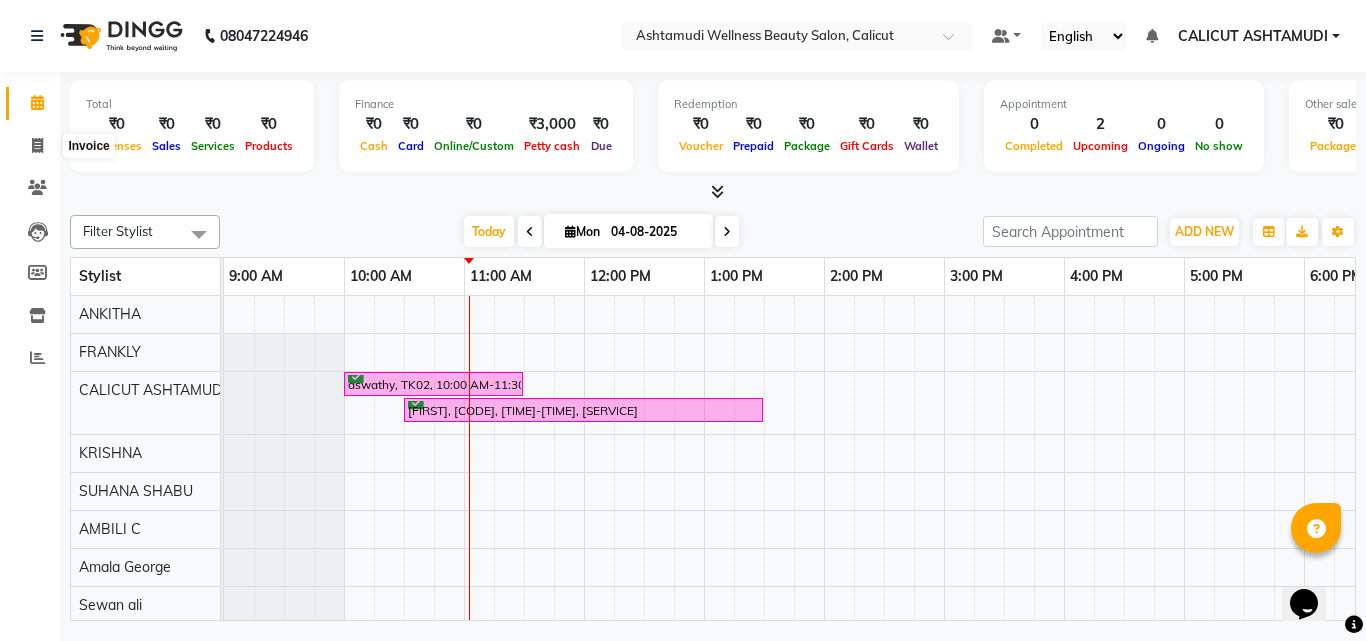 select on "service" 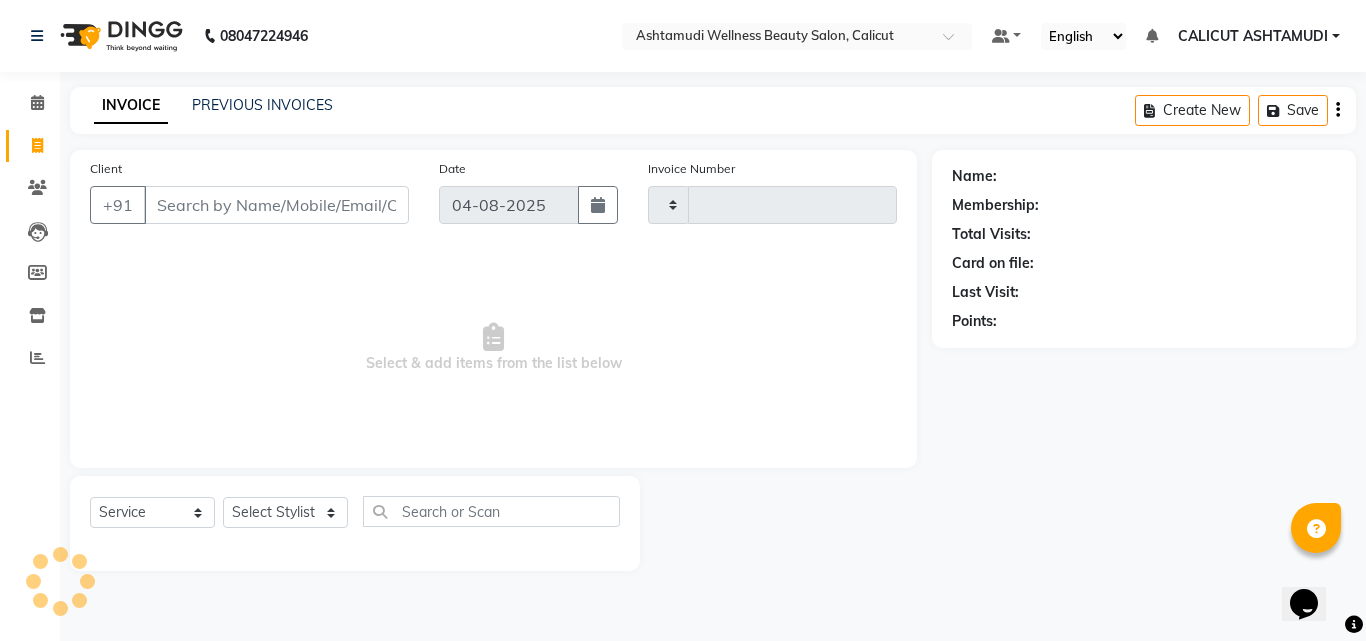 type on "3212" 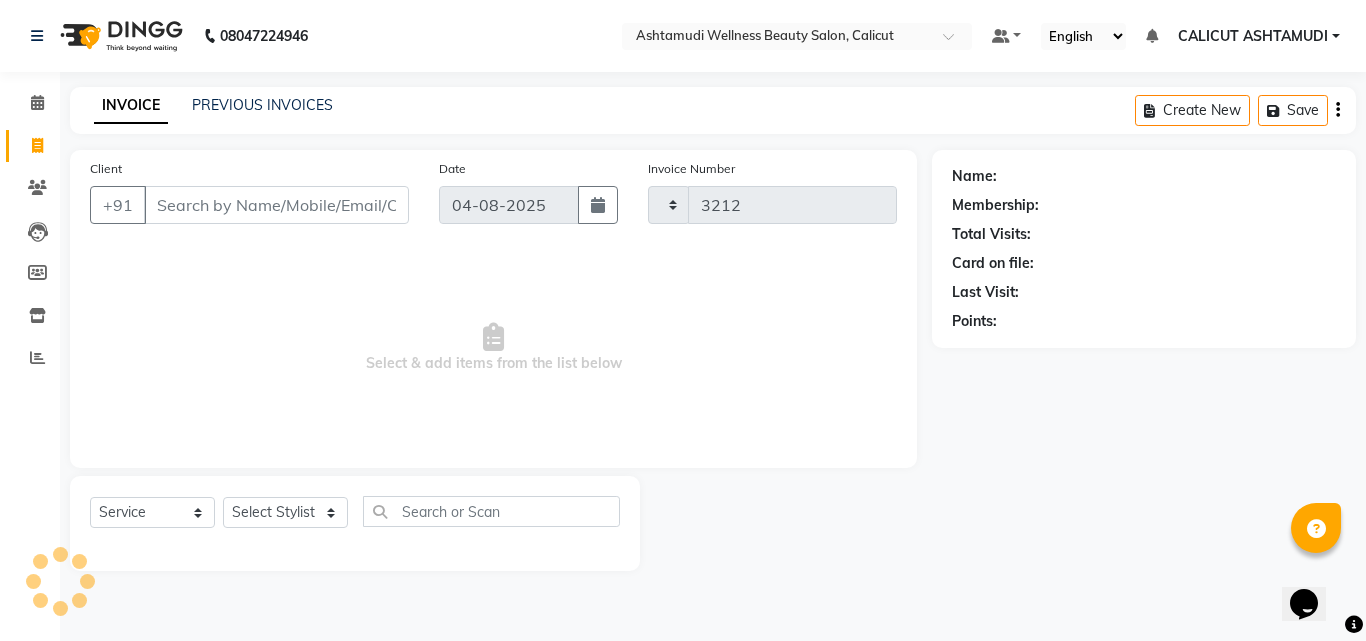 select on "4630" 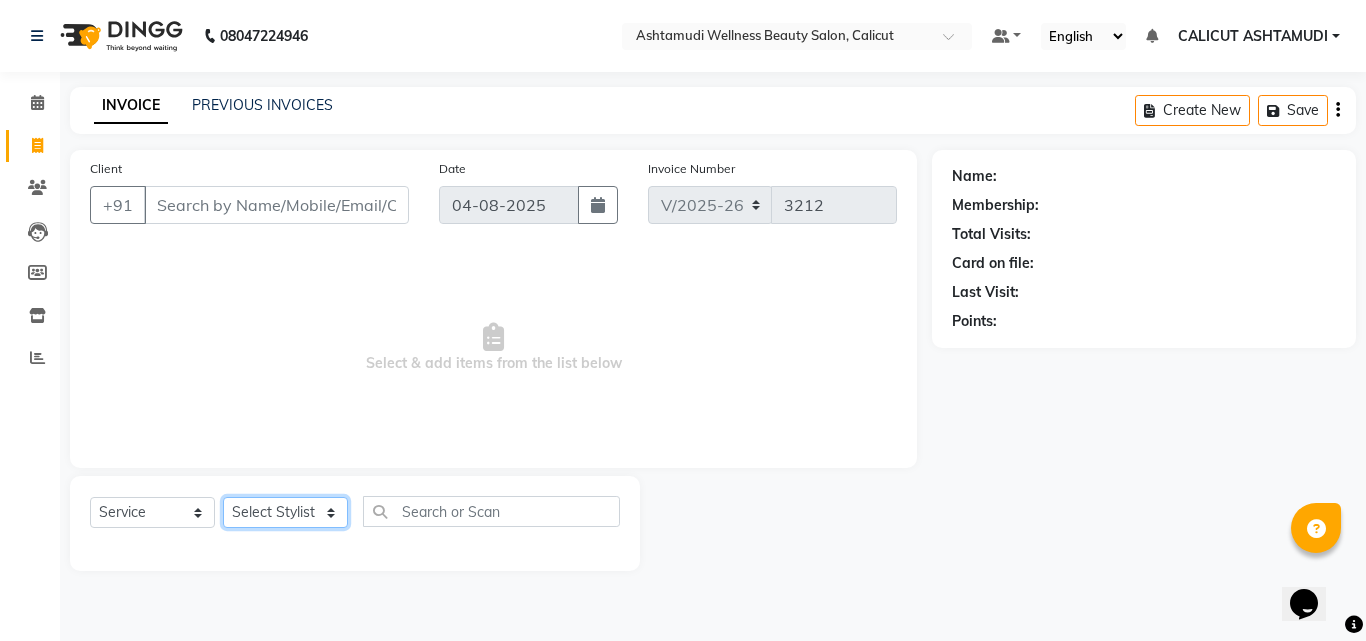 click on "Select Stylist Amala George AMBILI C ANJANA DAS ANKITHA Arya CALICUT ASHTAMUDI FRANKLY	 GRACY KRISHNA Nitesh Punam Gurung Sewan ali Sheela SUHANA  SHABU Titto" 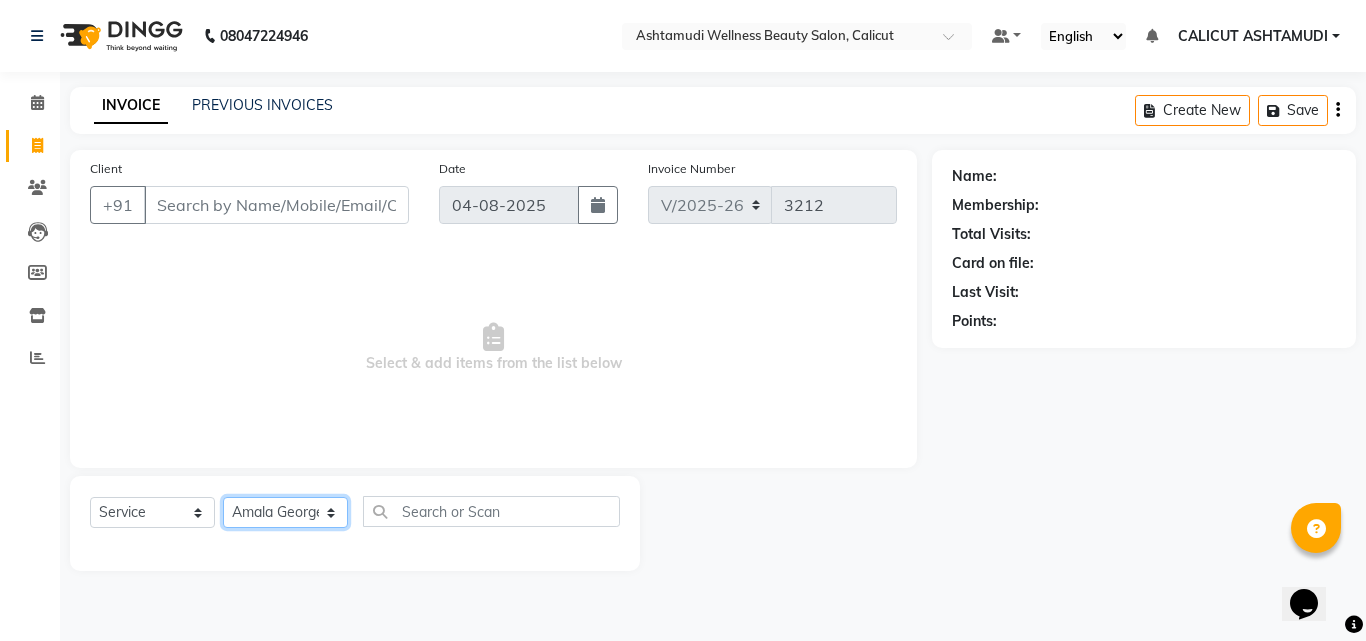 click on "Select Stylist Amala George AMBILI C ANJANA DAS ANKITHA Arya CALICUT ASHTAMUDI FRANKLY	 GRACY KRISHNA Nitesh Punam Gurung Sewan ali Sheela SUHANA  SHABU Titto" 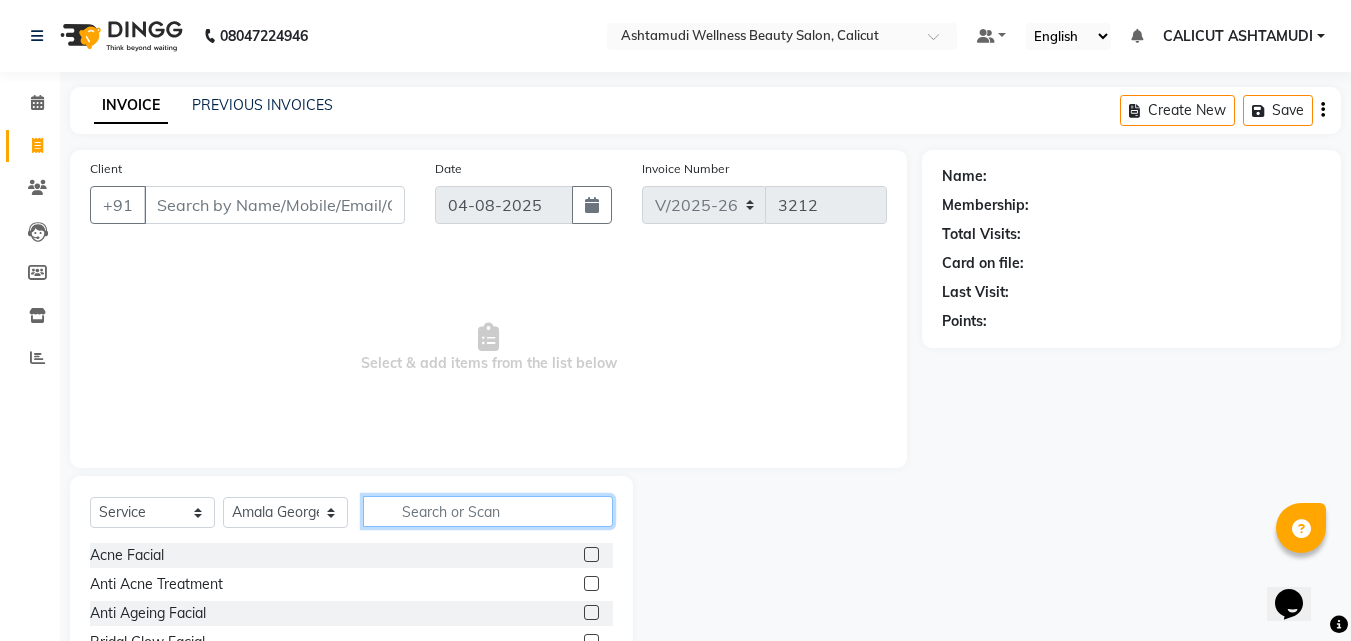 click 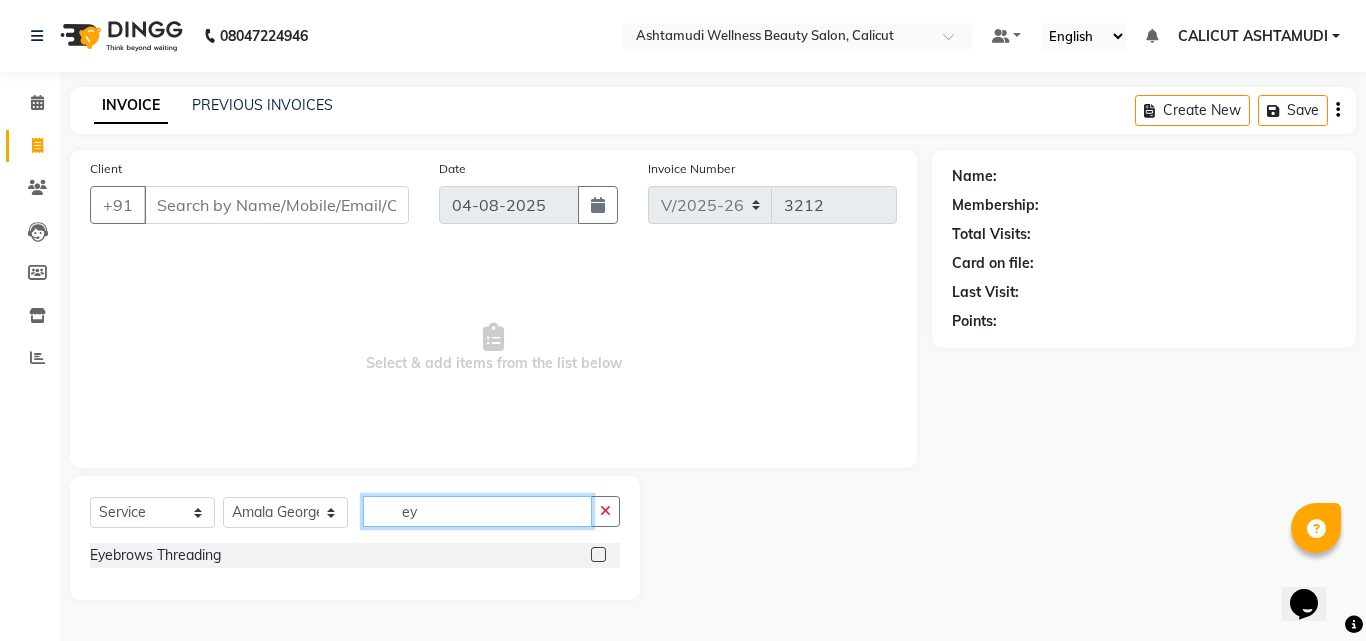 type on "ey" 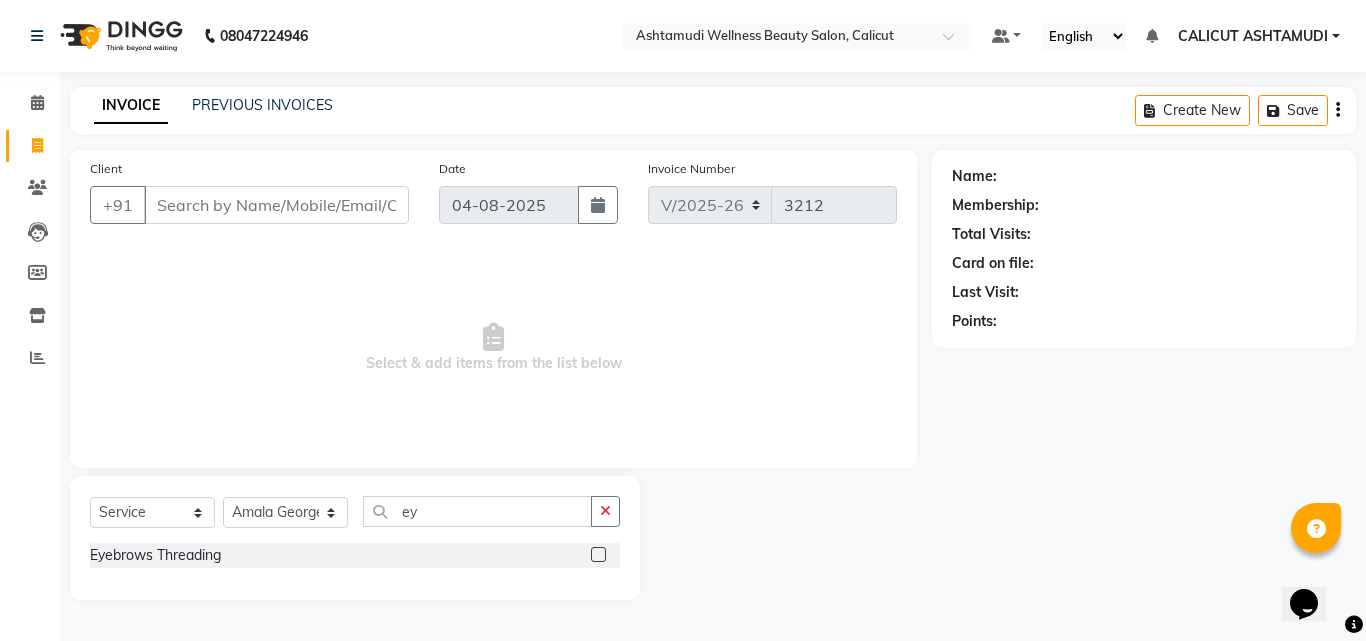 click 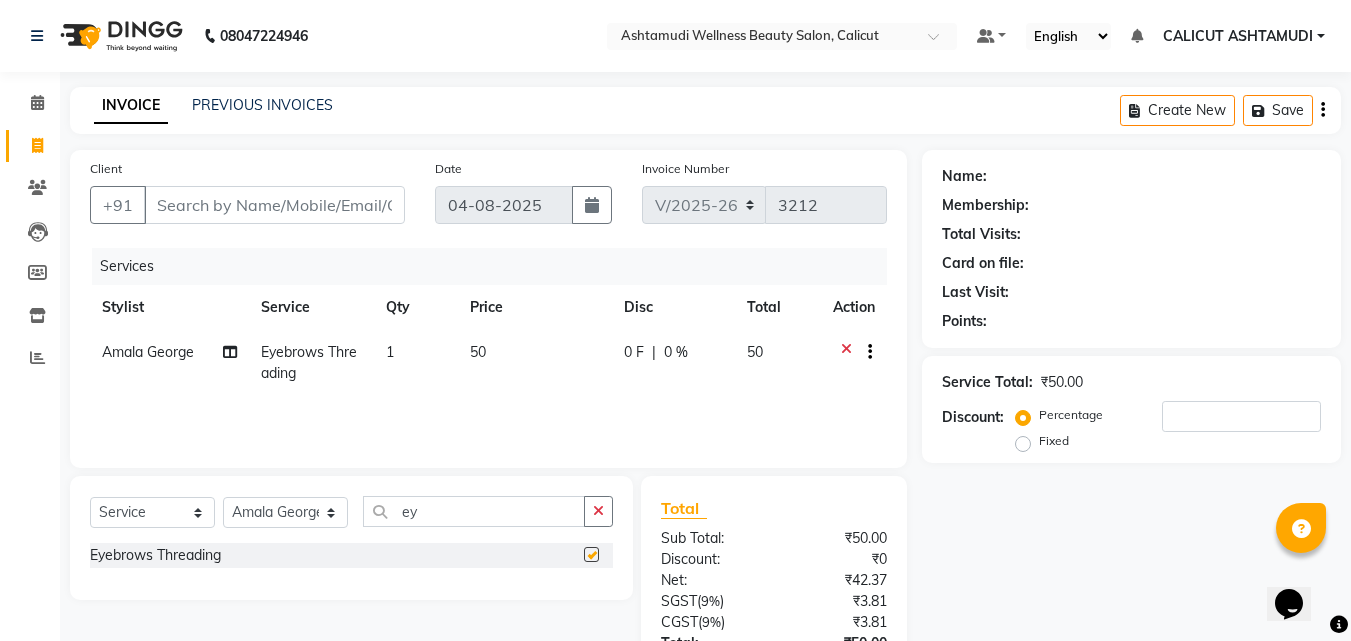 checkbox on "false" 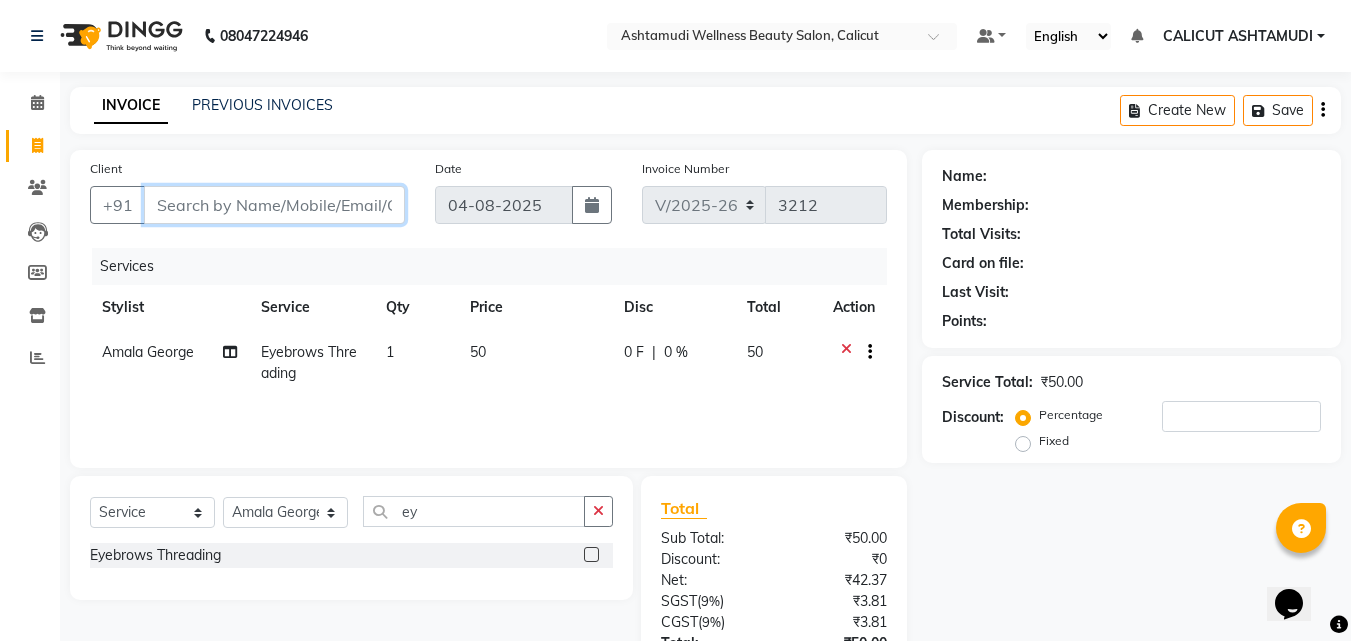 click on "Client" at bounding box center [274, 205] 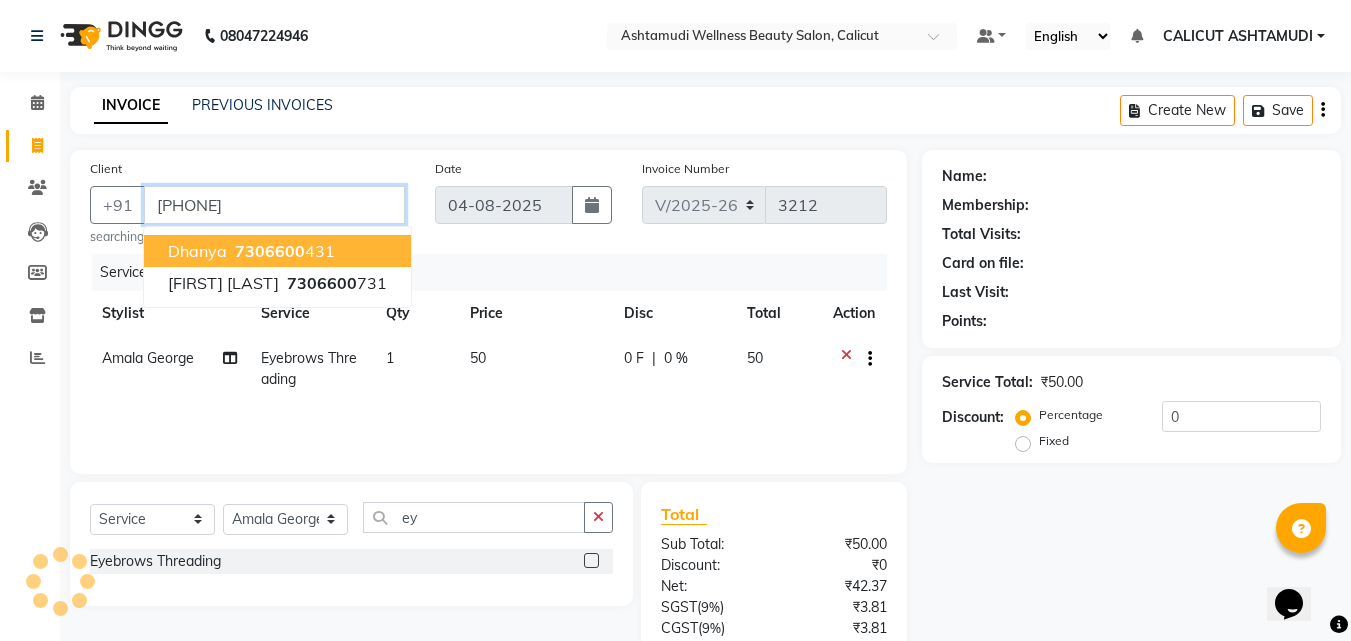 type on "[PHONE]" 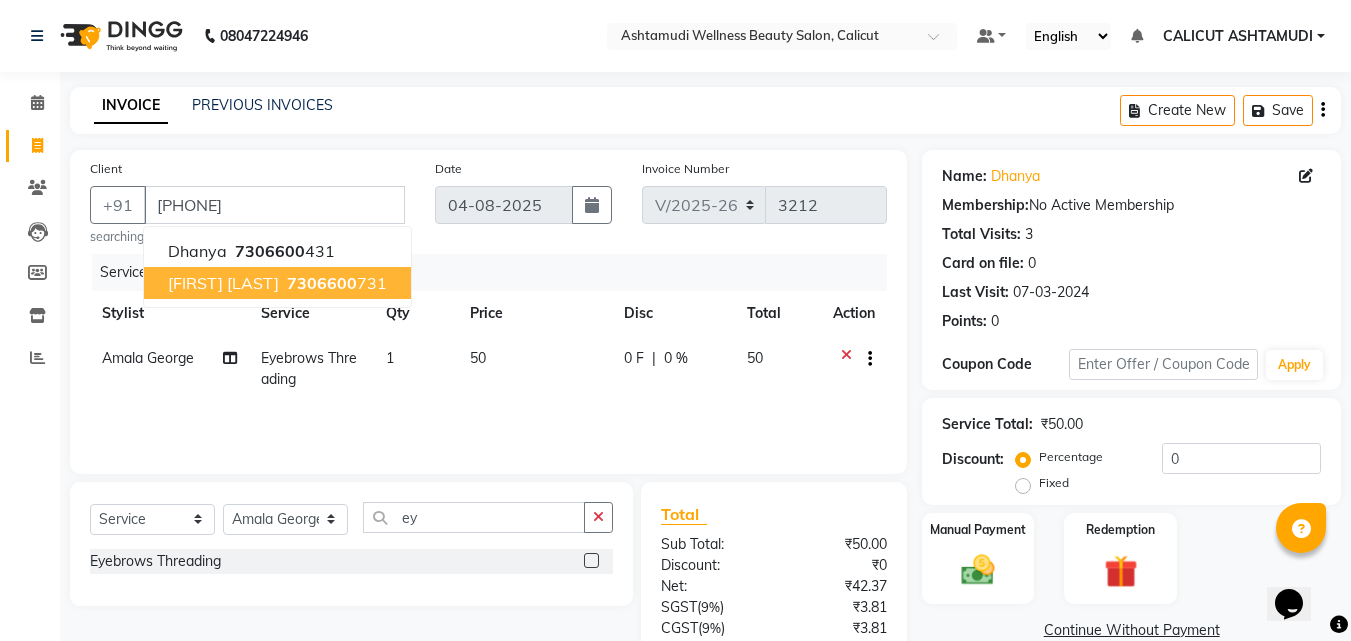click on "50" 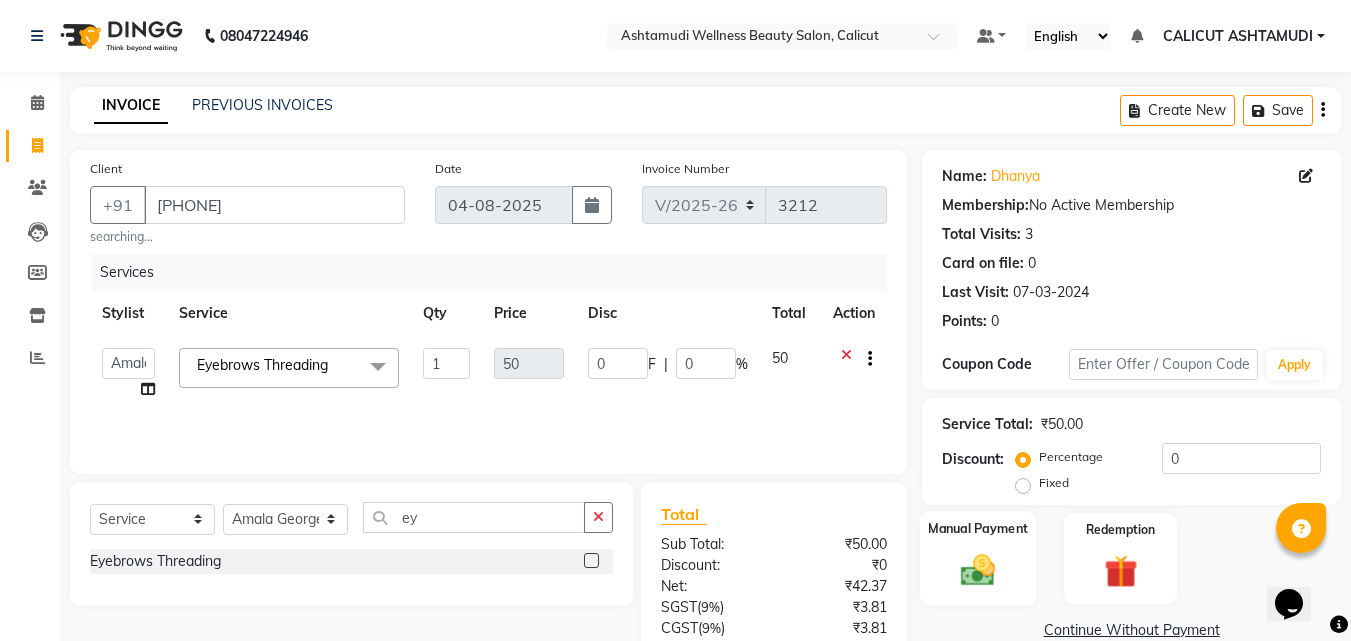 click 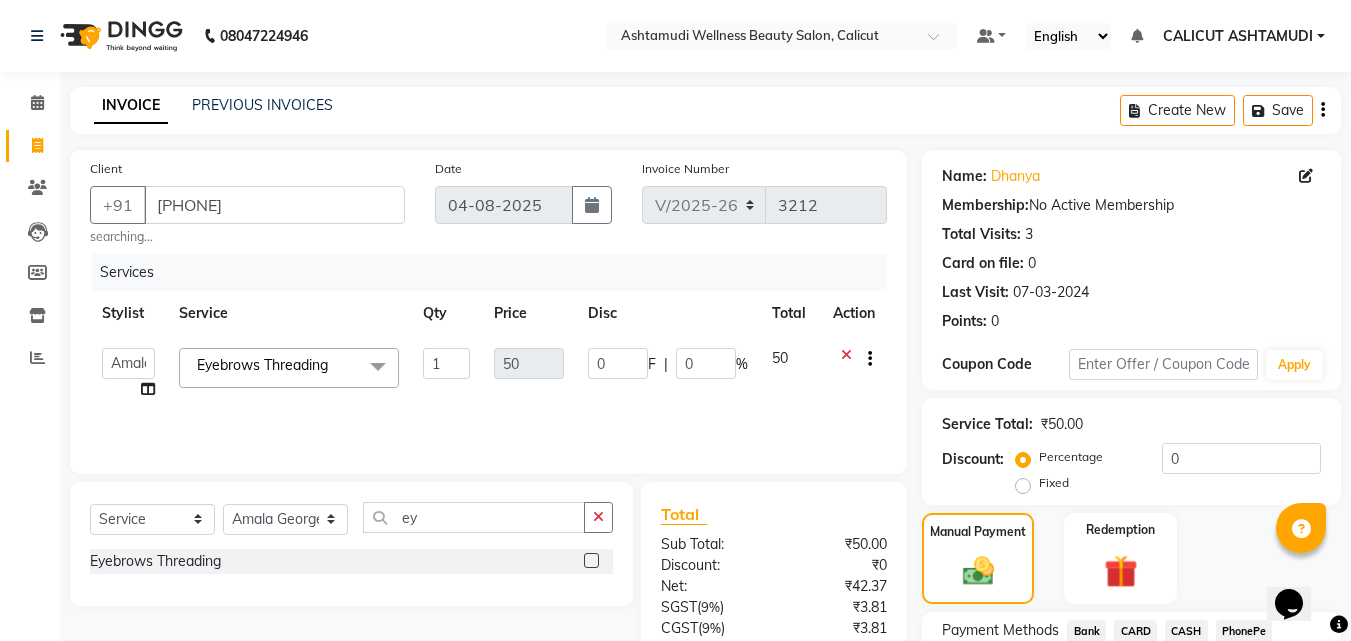 scroll, scrollTop: 165, scrollLeft: 0, axis: vertical 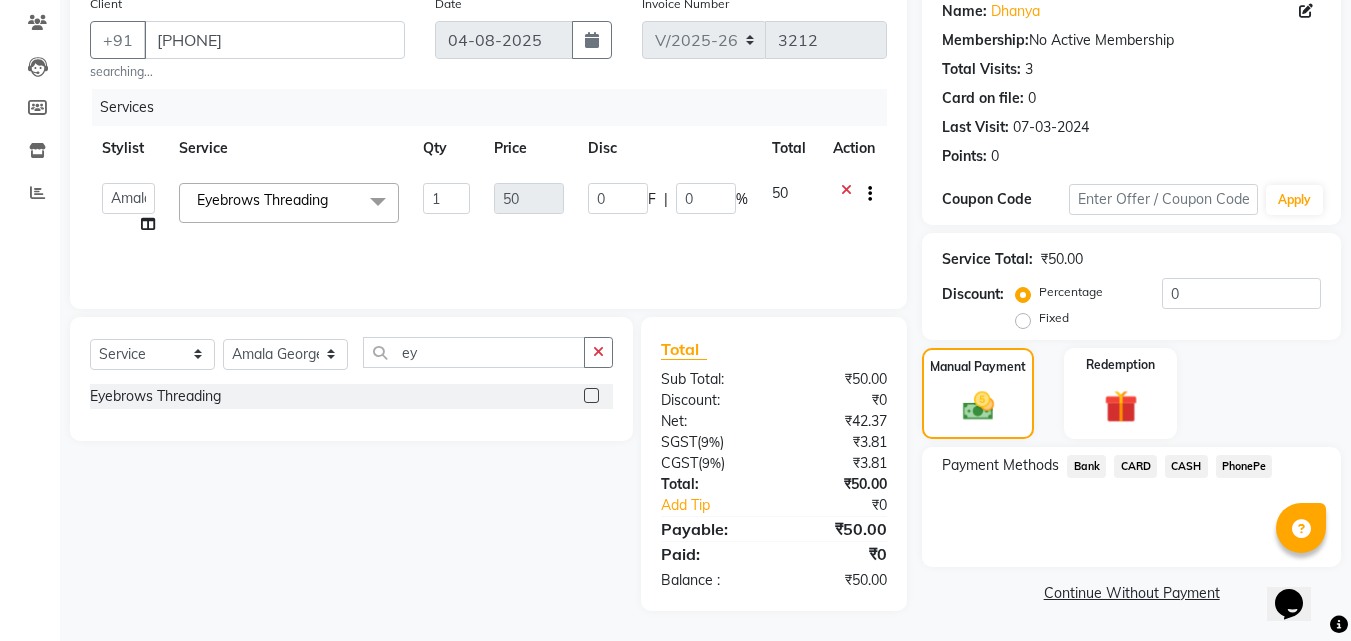 click on "PhonePe" 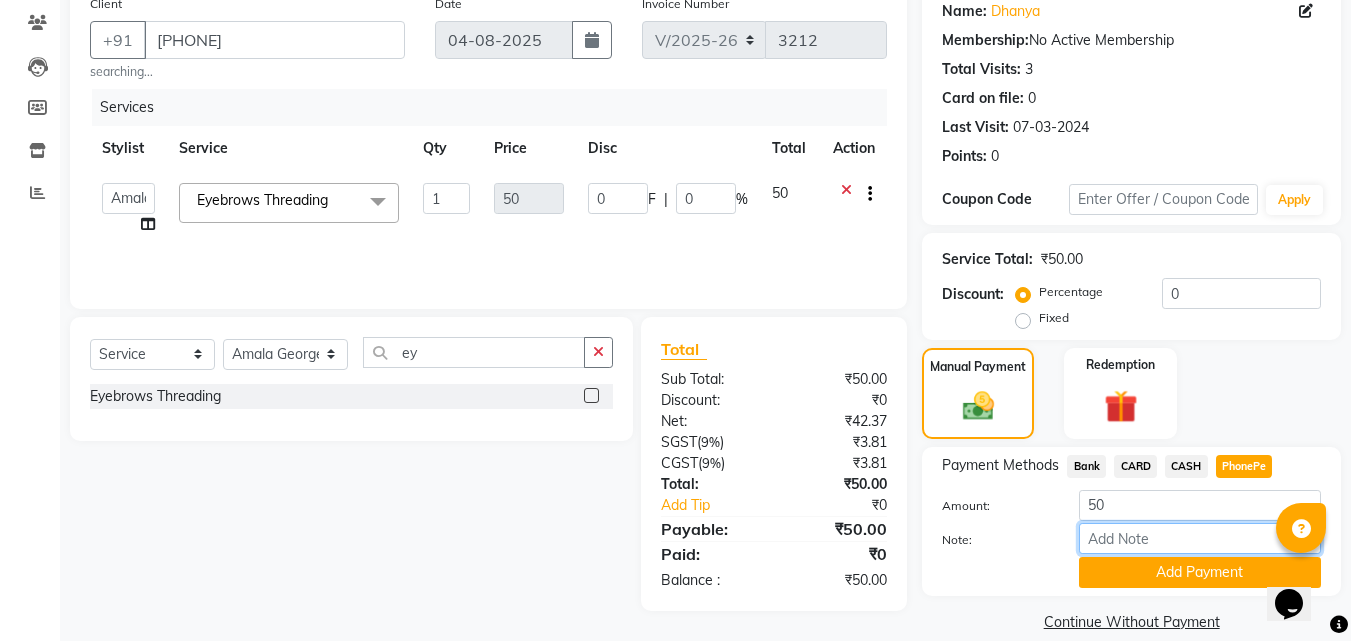drag, startPoint x: 1159, startPoint y: 542, endPoint x: 1179, endPoint y: 522, distance: 28.284271 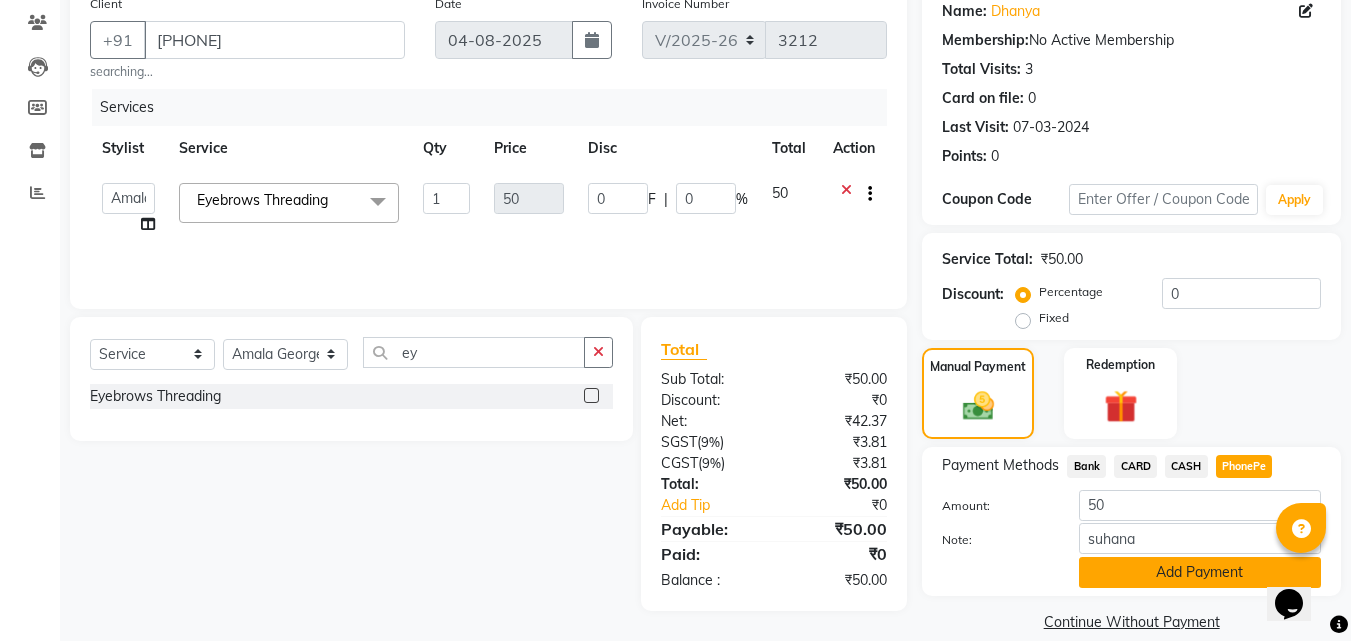 click on "Add Payment" 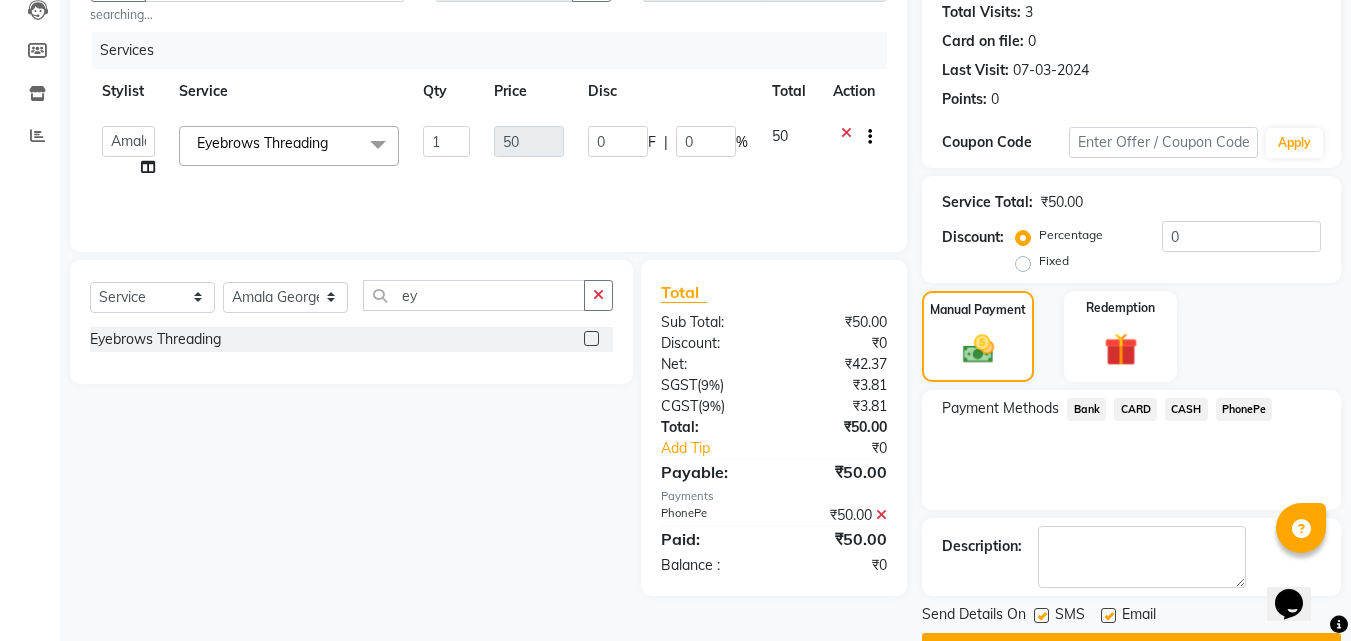scroll, scrollTop: 275, scrollLeft: 0, axis: vertical 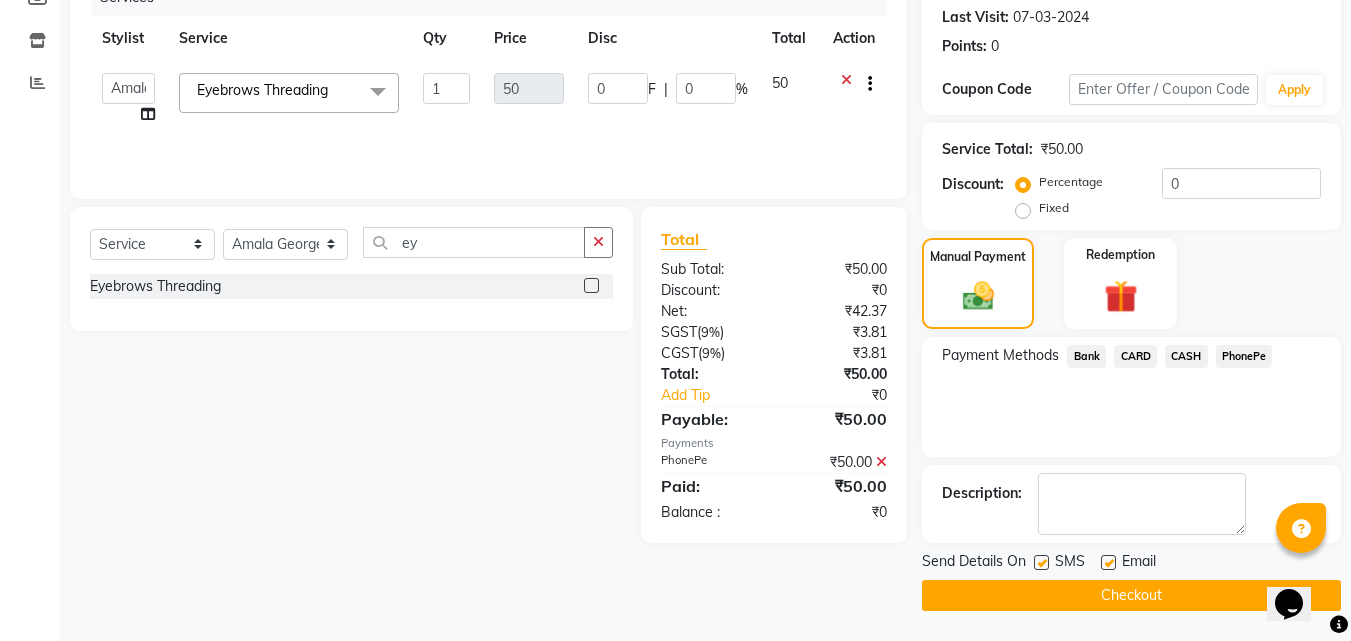 click on "Checkout" 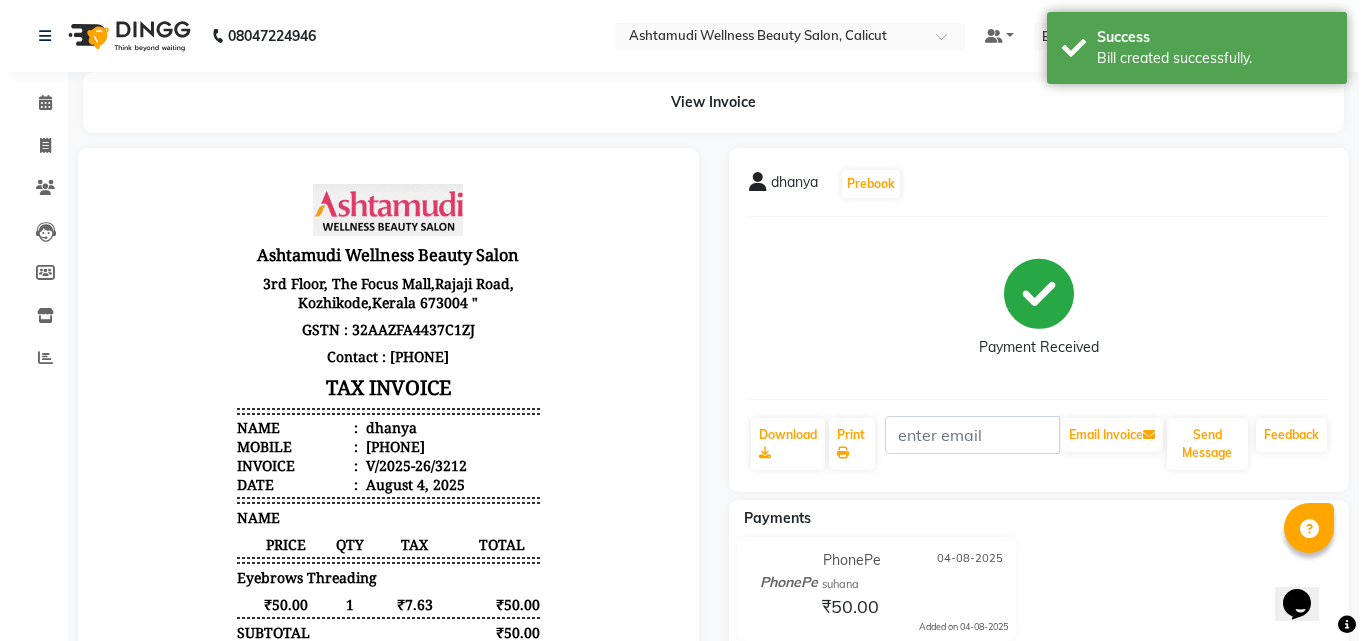 scroll, scrollTop: 0, scrollLeft: 0, axis: both 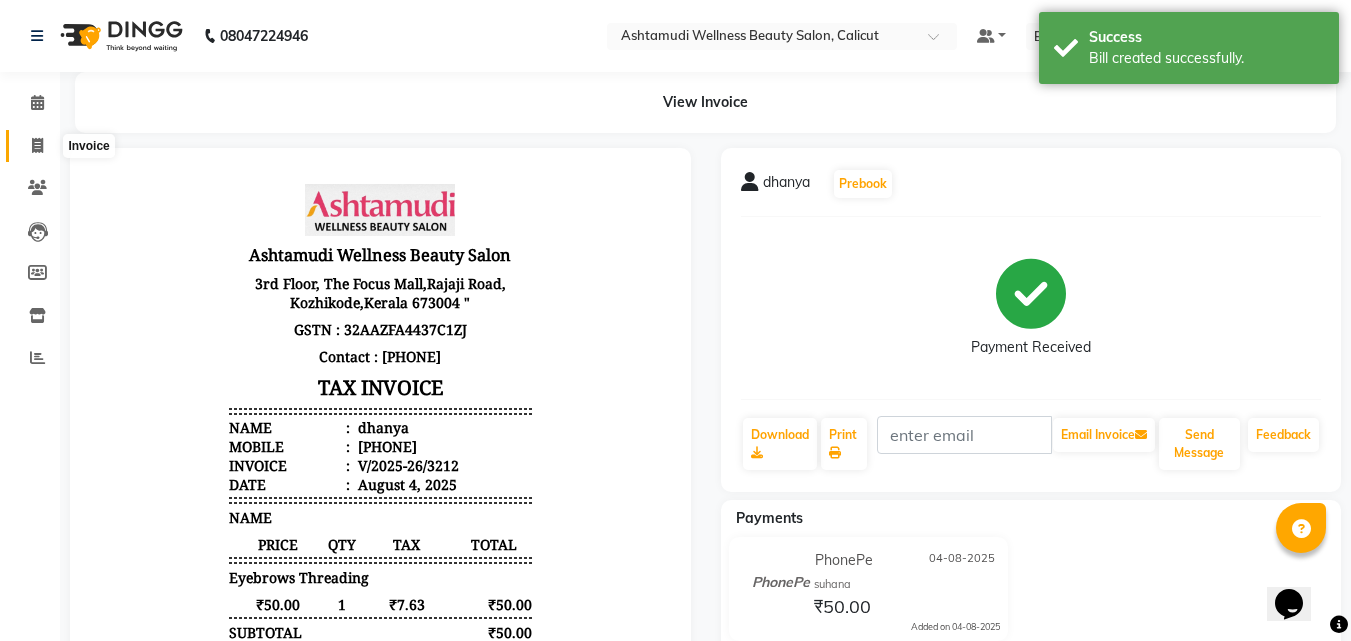 click 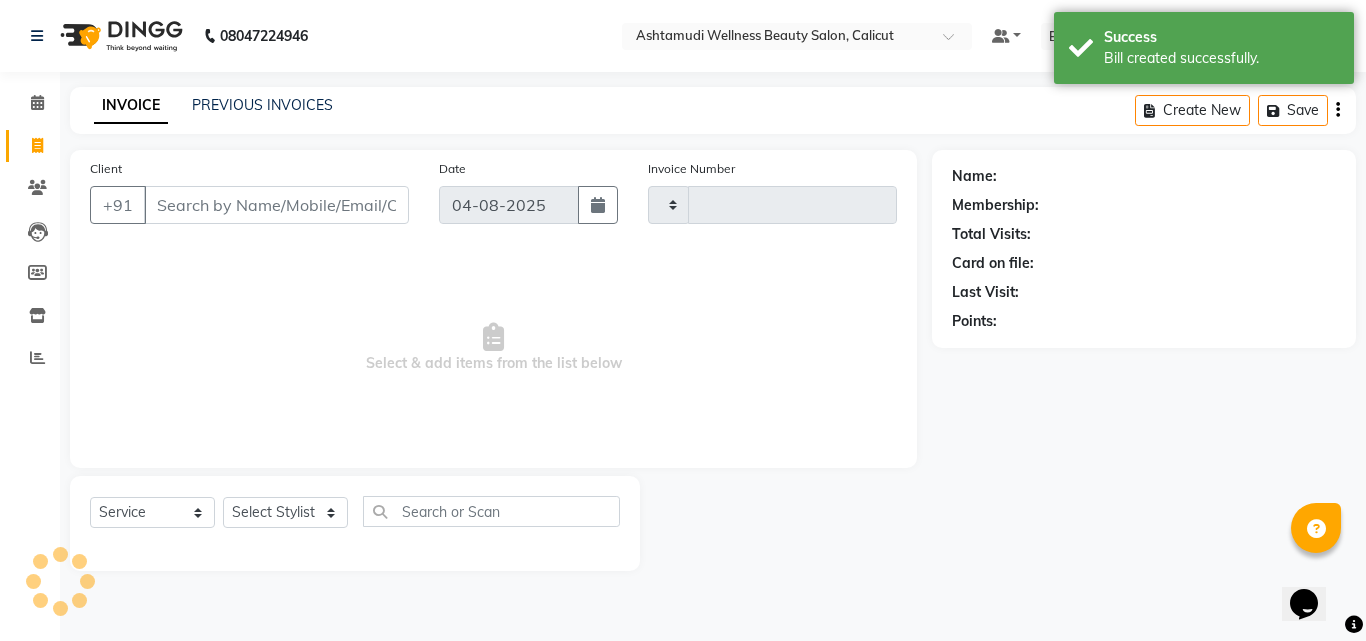 type on "3213" 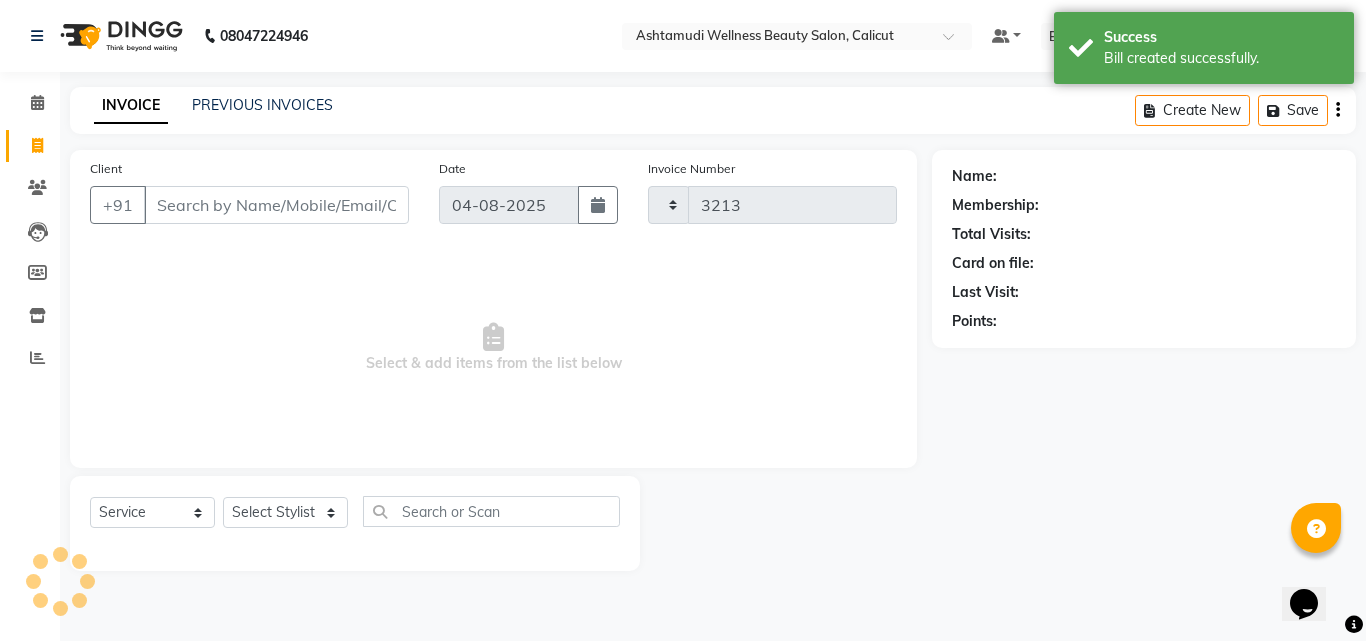 select on "4630" 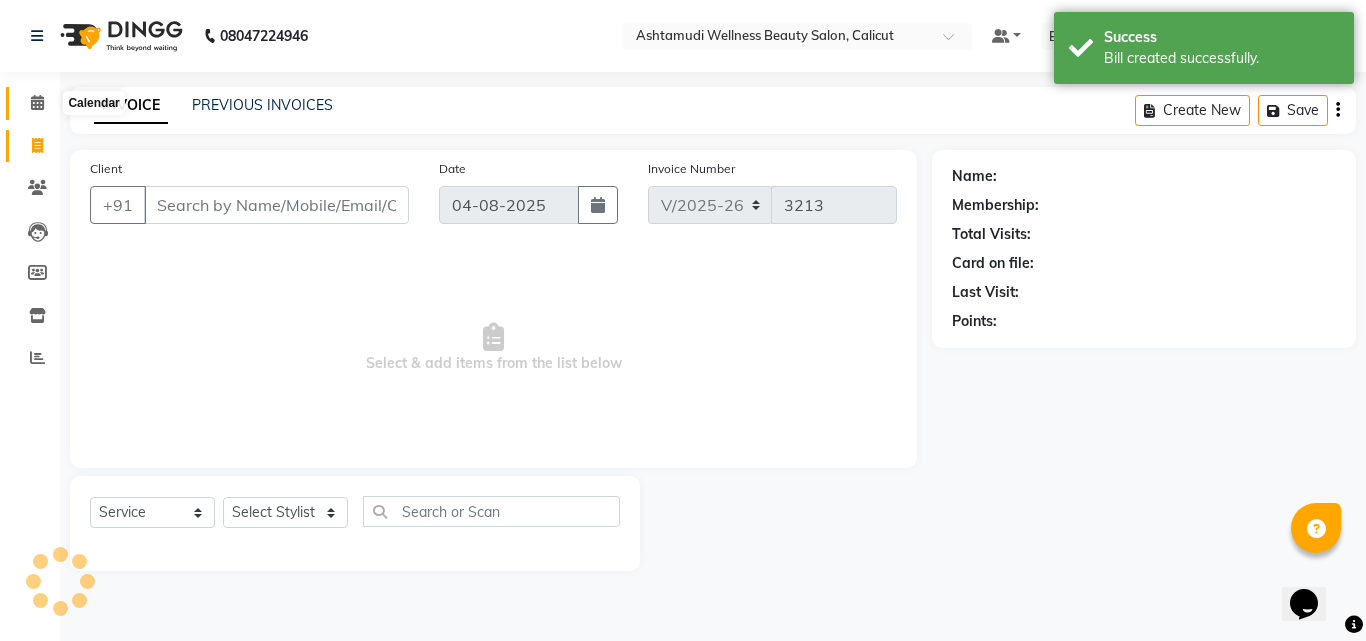 click 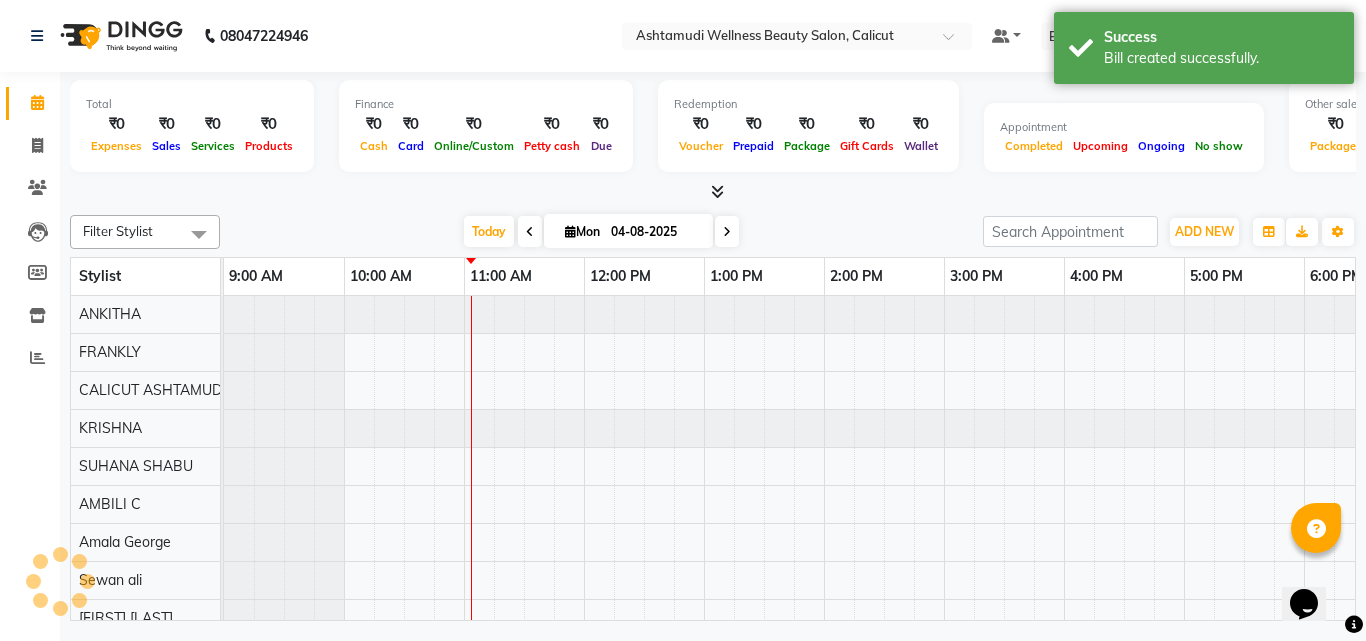 scroll, scrollTop: 0, scrollLeft: 0, axis: both 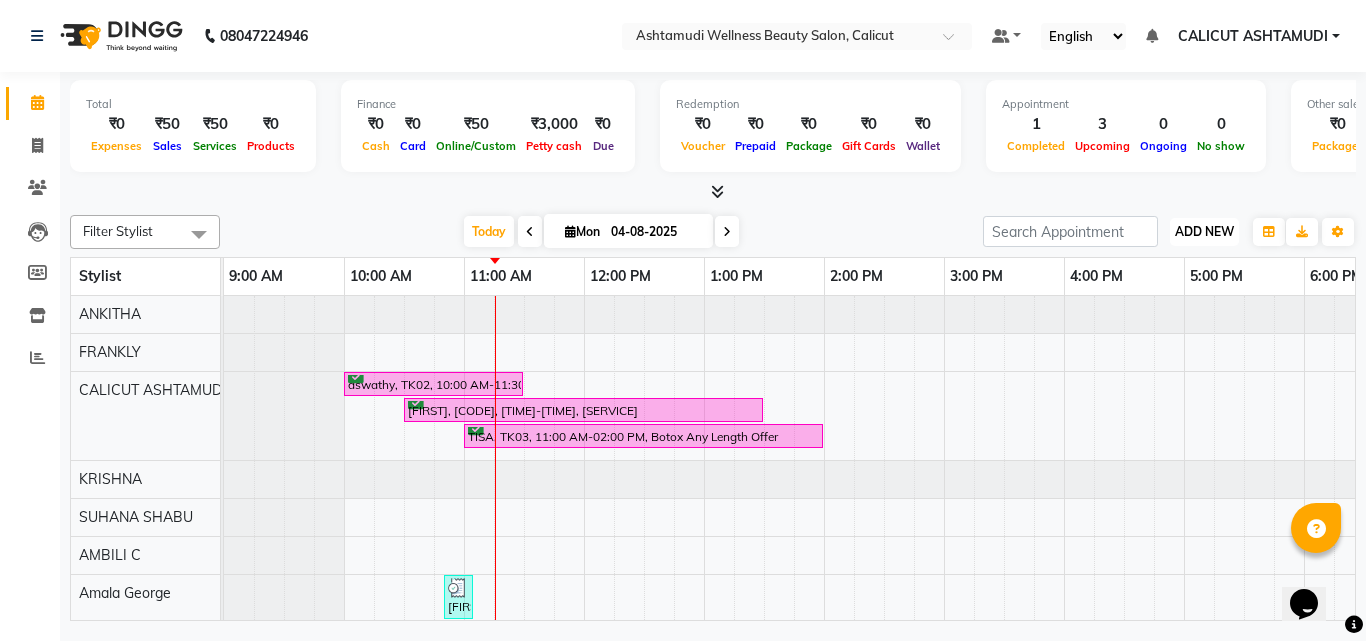 click on "ADD NEW" at bounding box center [1204, 231] 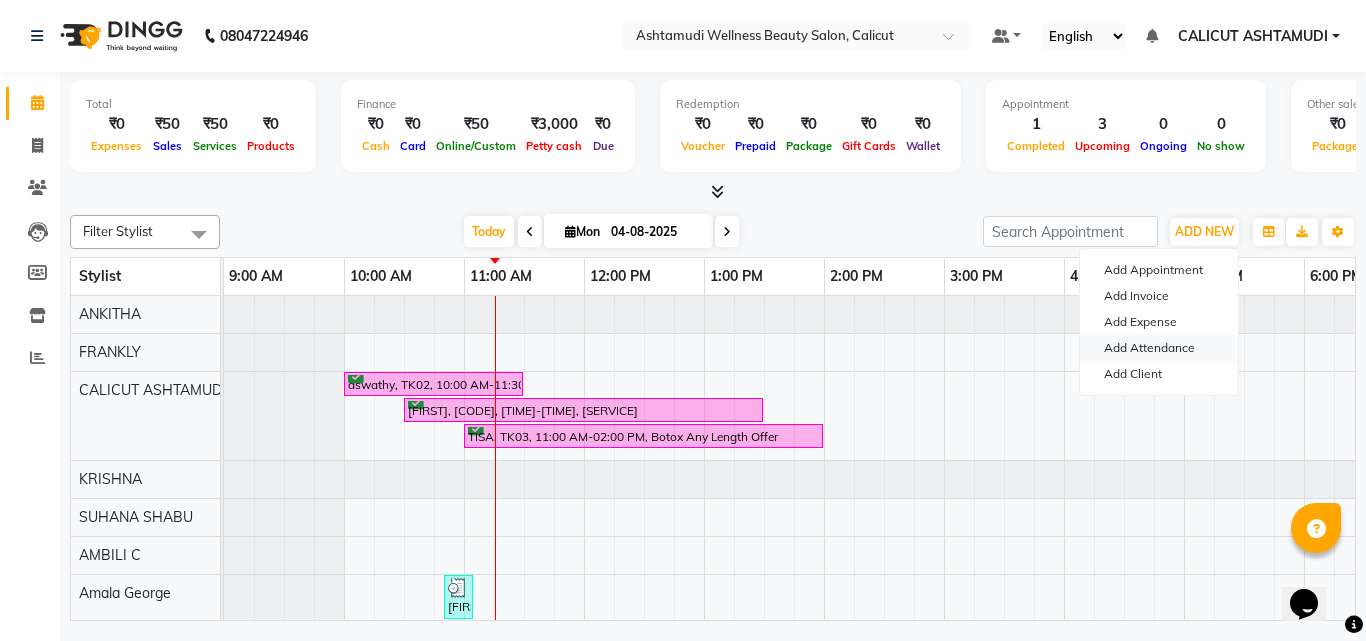 click on "Add Attendance" at bounding box center [1159, 348] 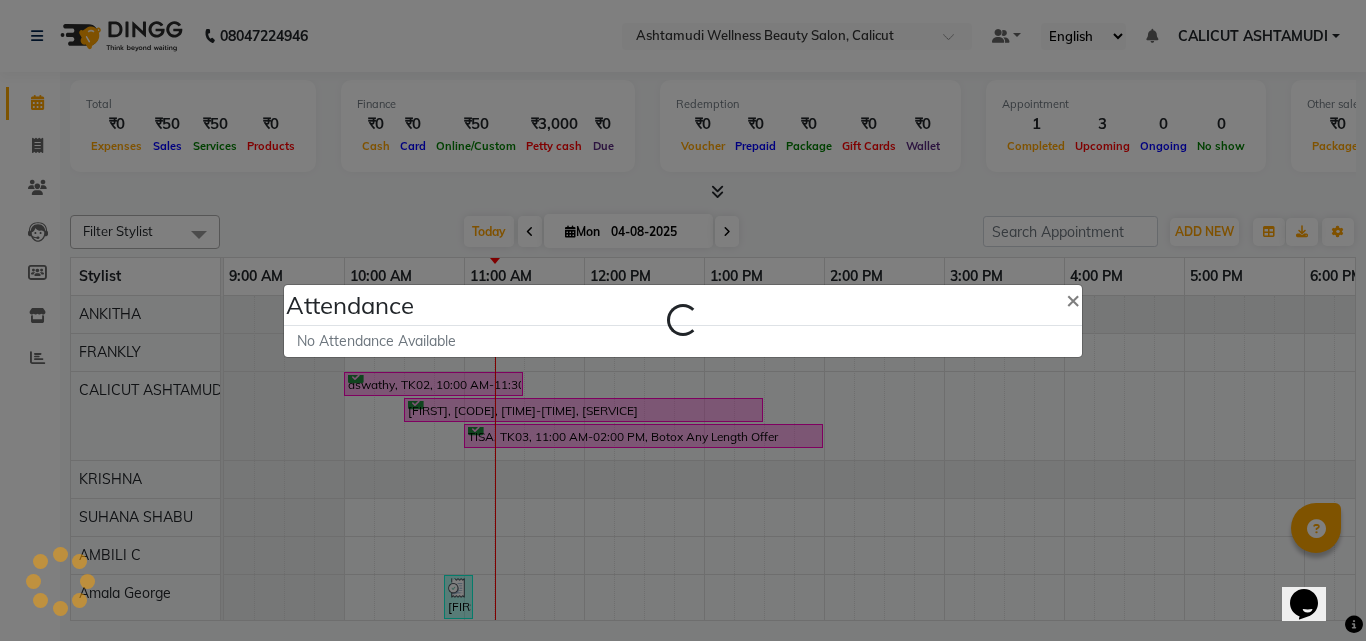 select on "A" 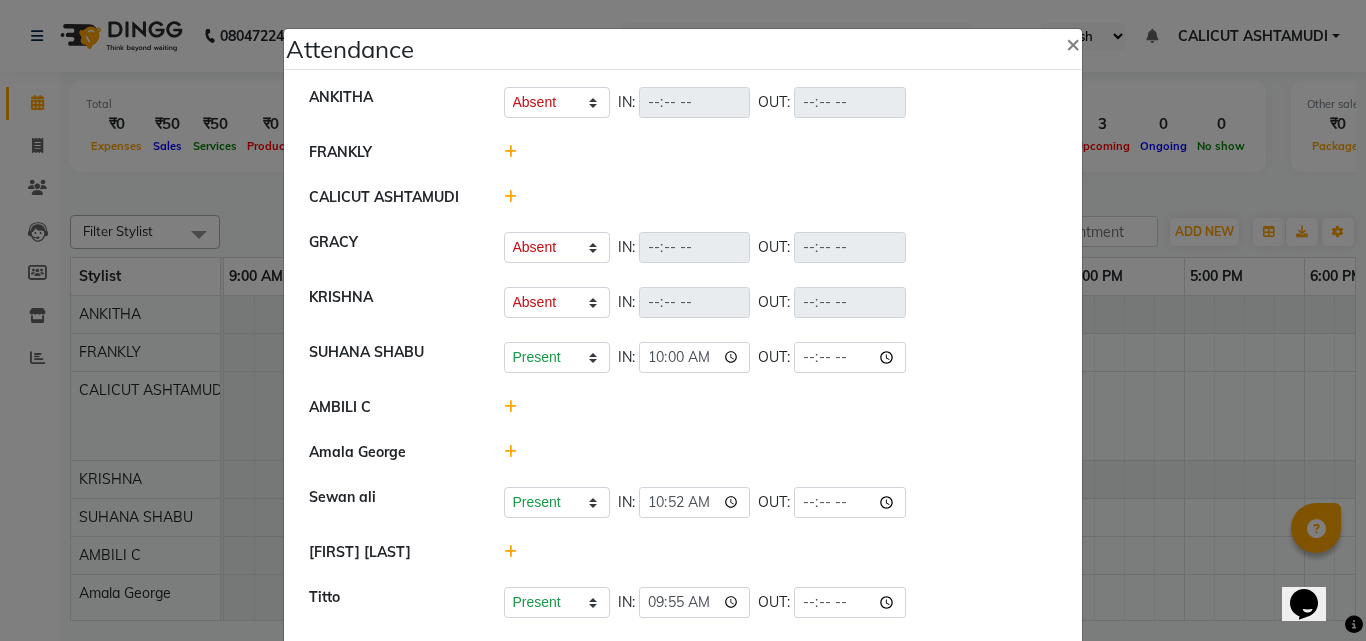 click 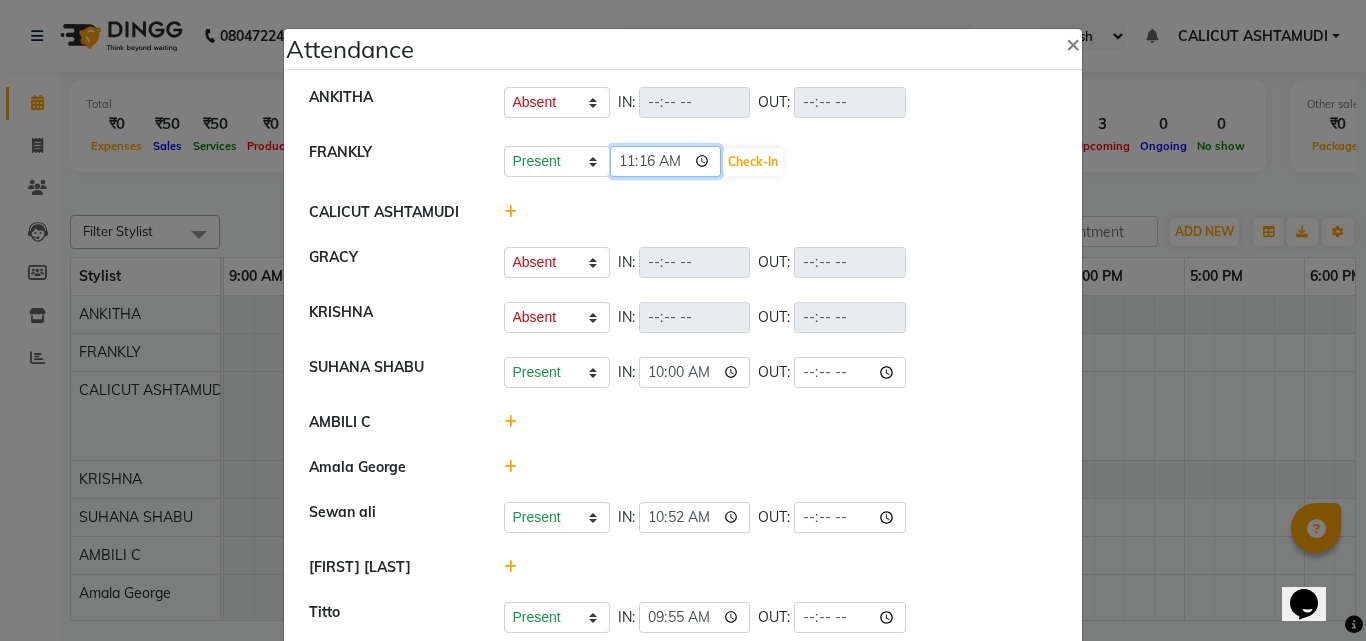 click on "11:16" 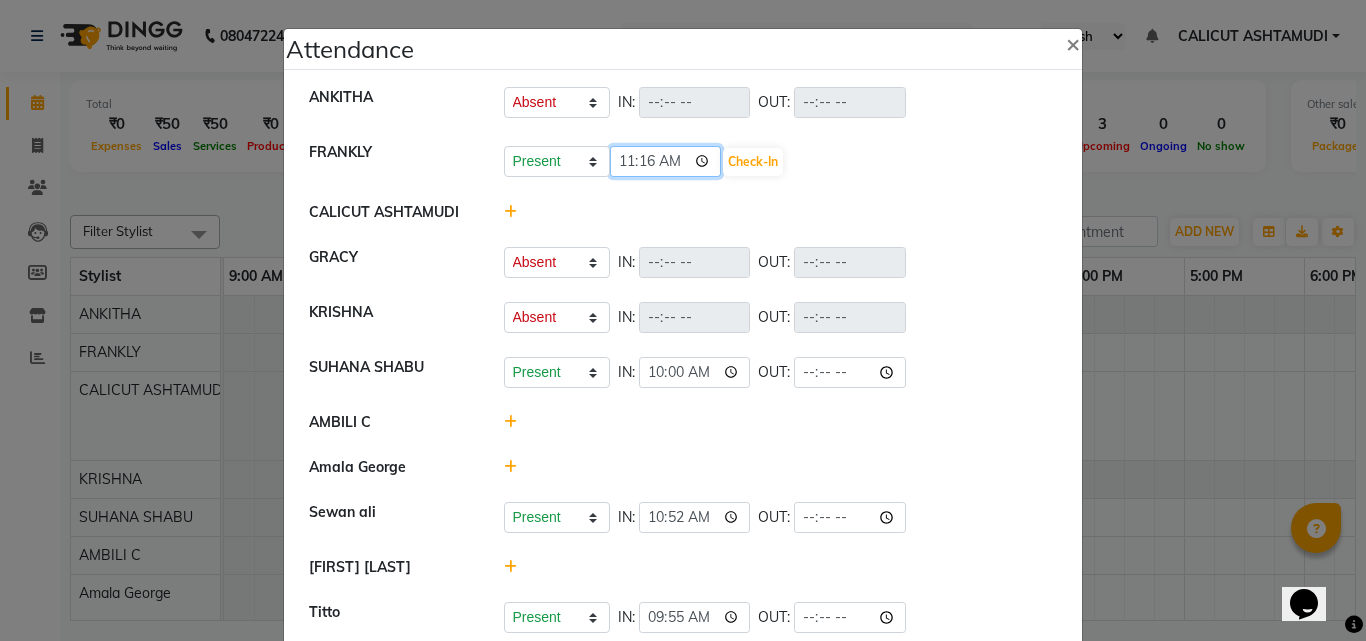 type on "11:05" 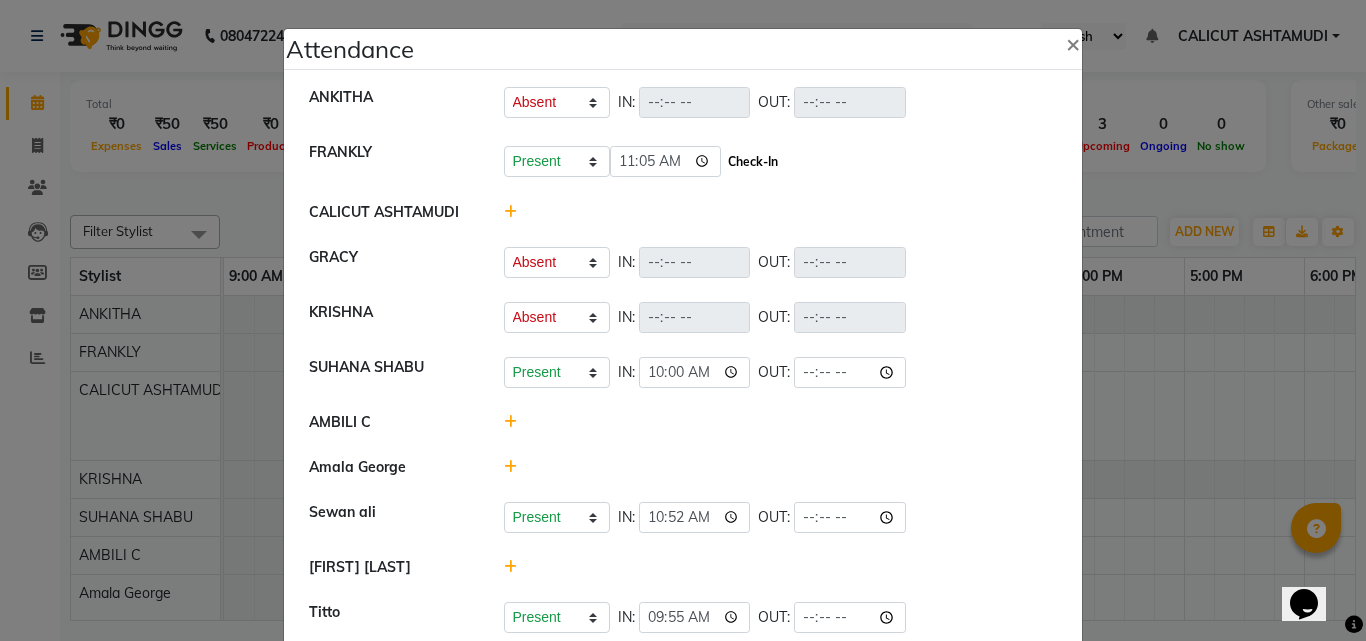 click on "Check-In" 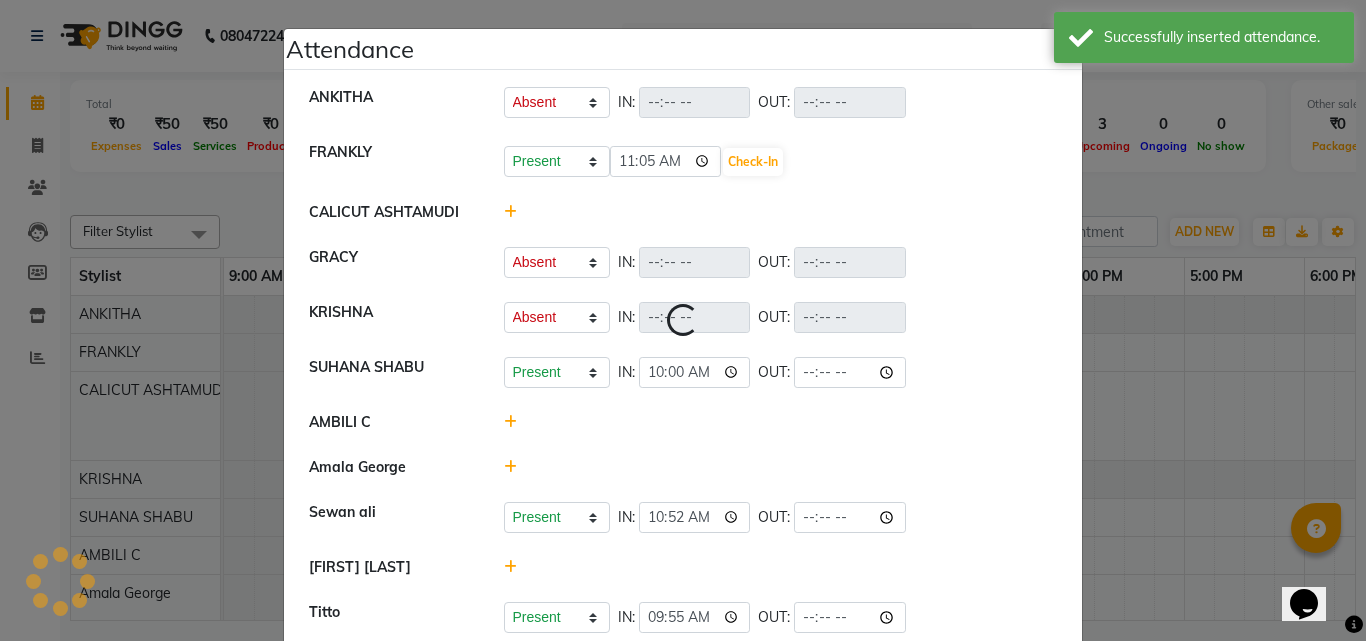 select on "A" 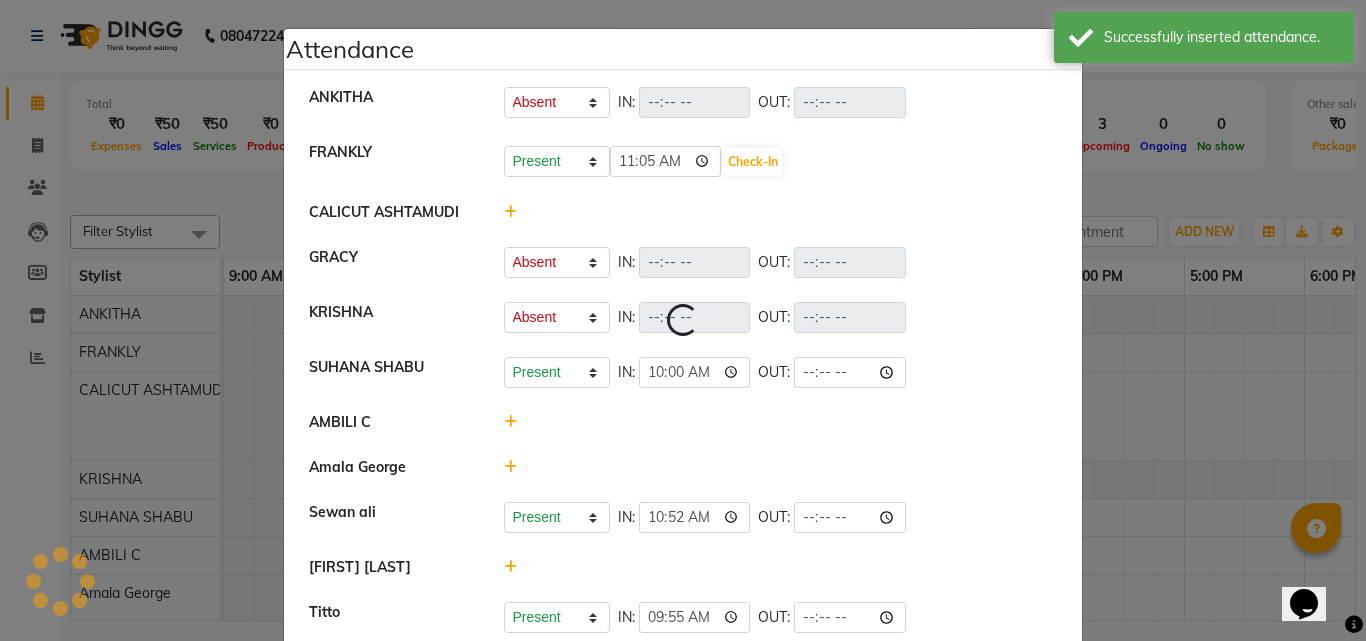 select on "A" 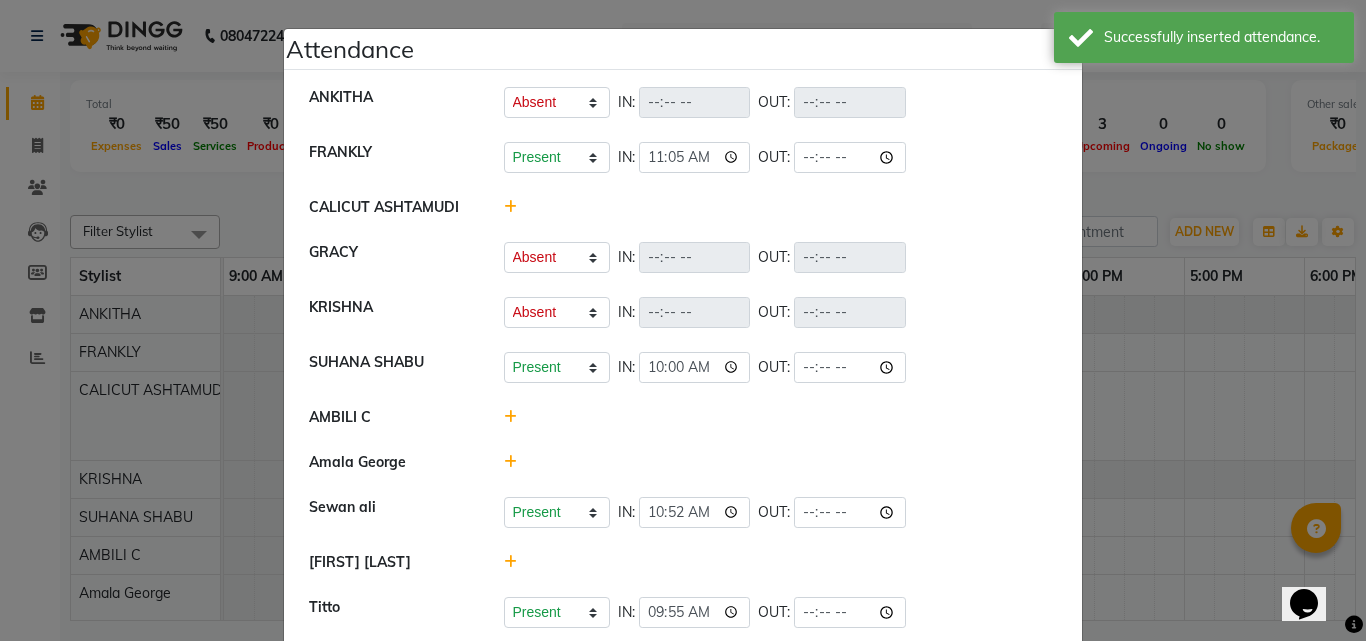 click 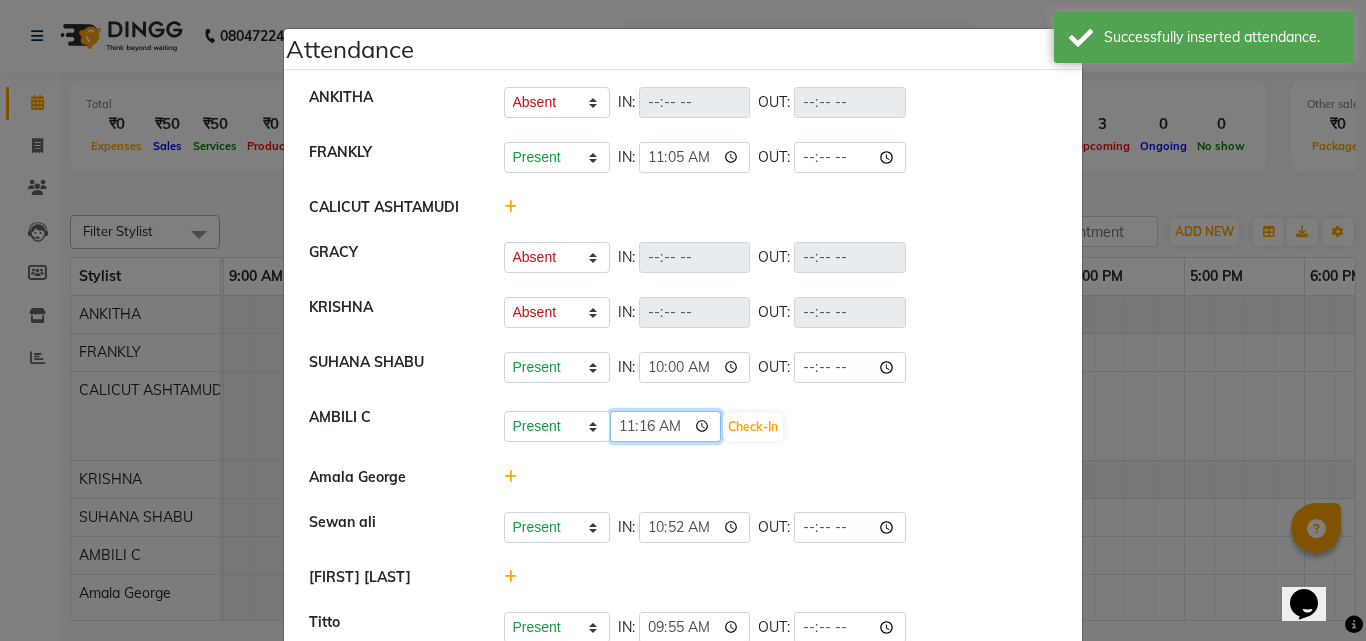 click on "11:16" 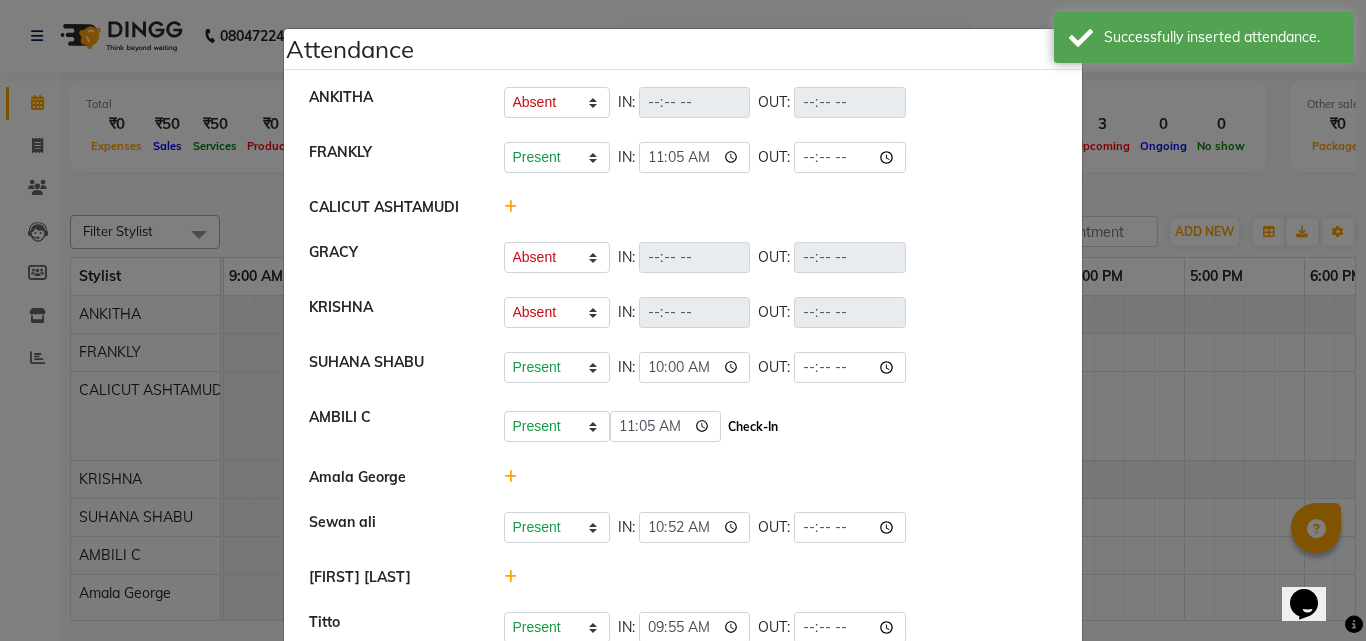 click on "Check-In" 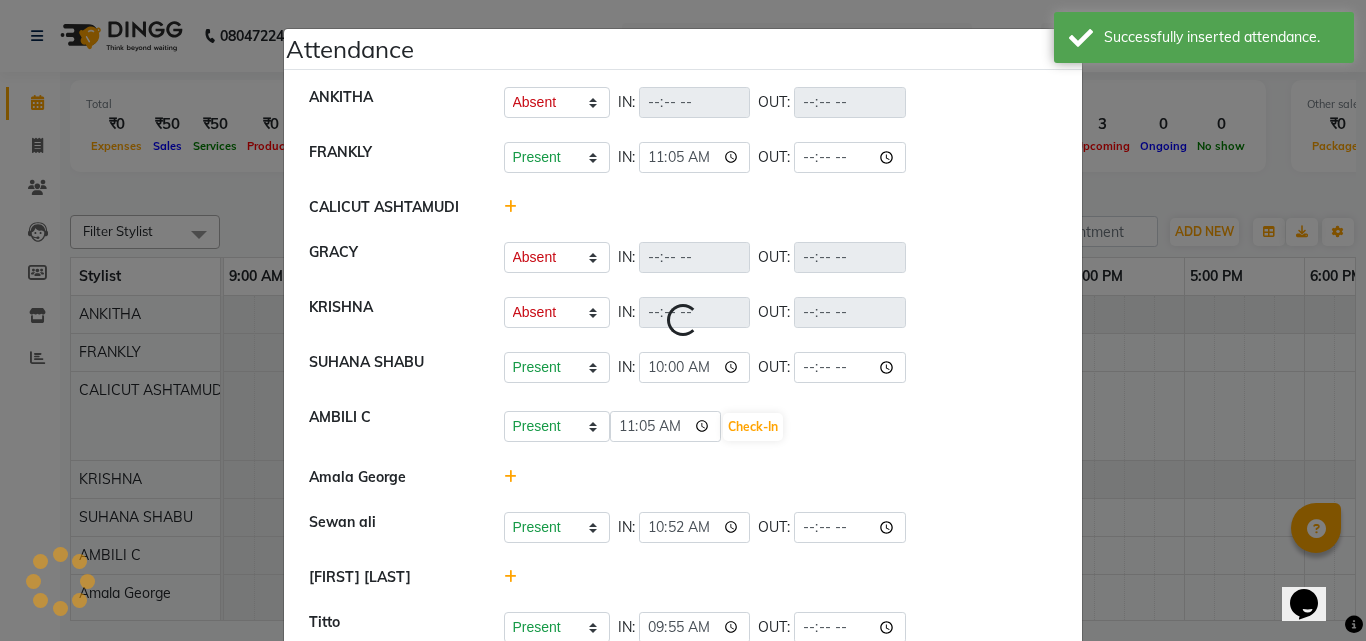 select on "A" 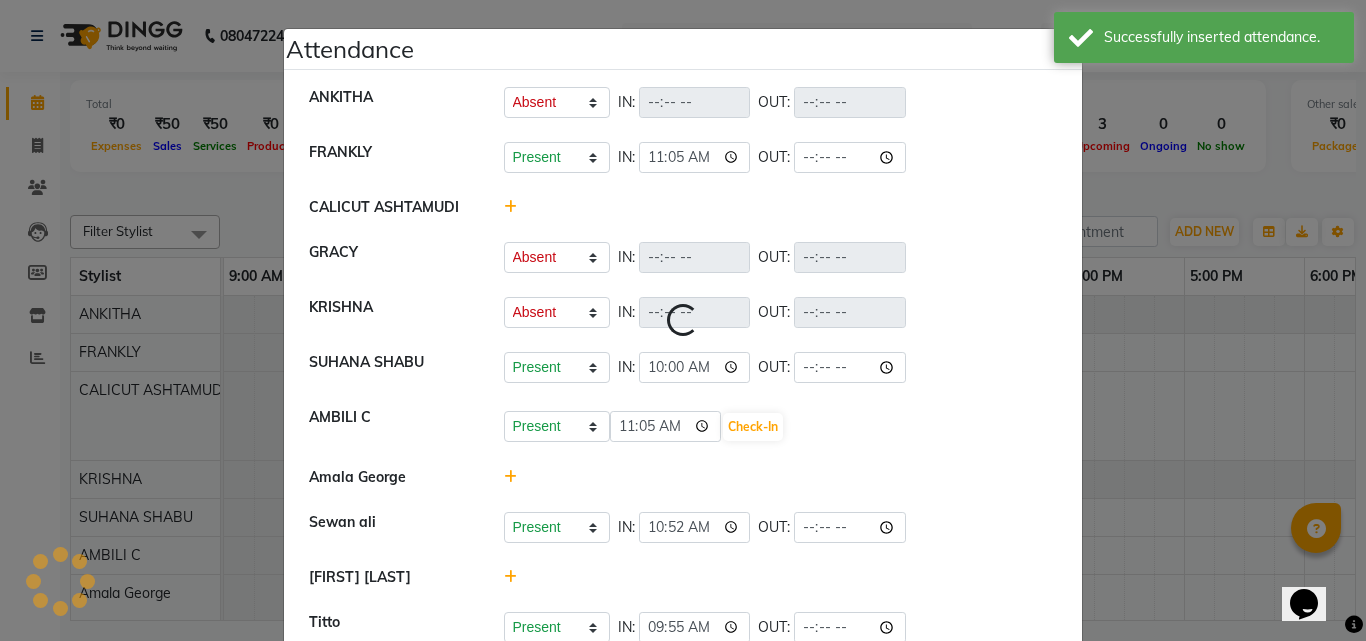 select on "A" 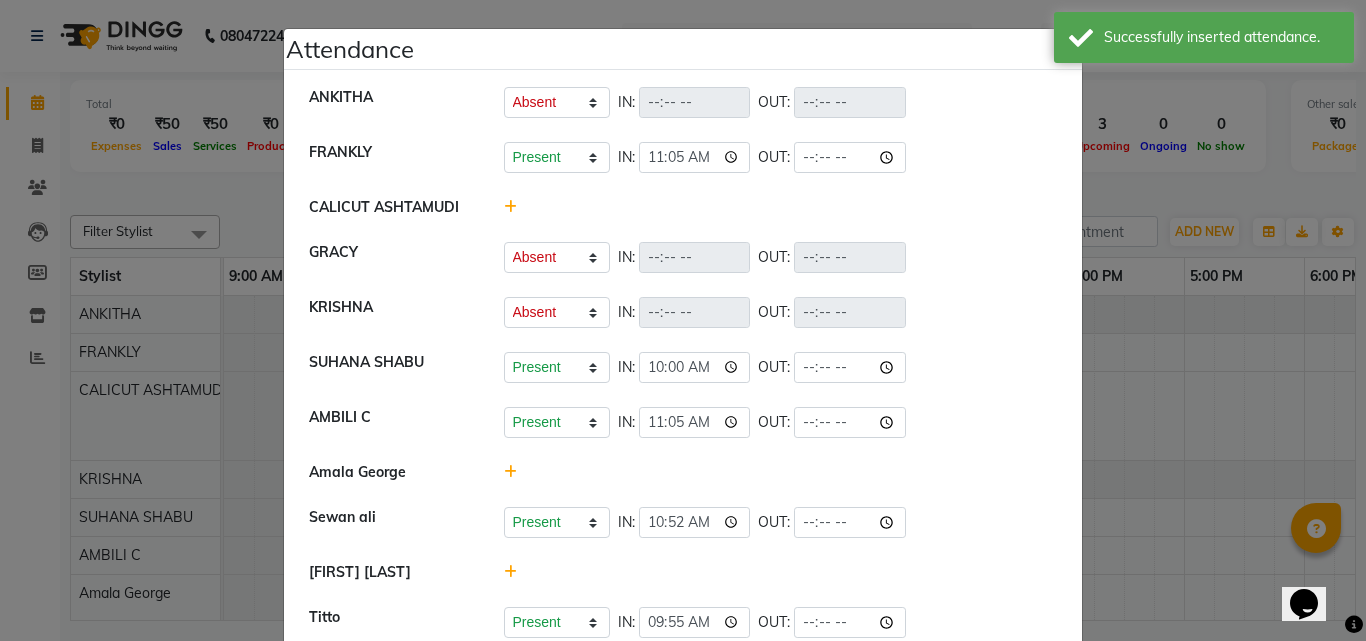 click 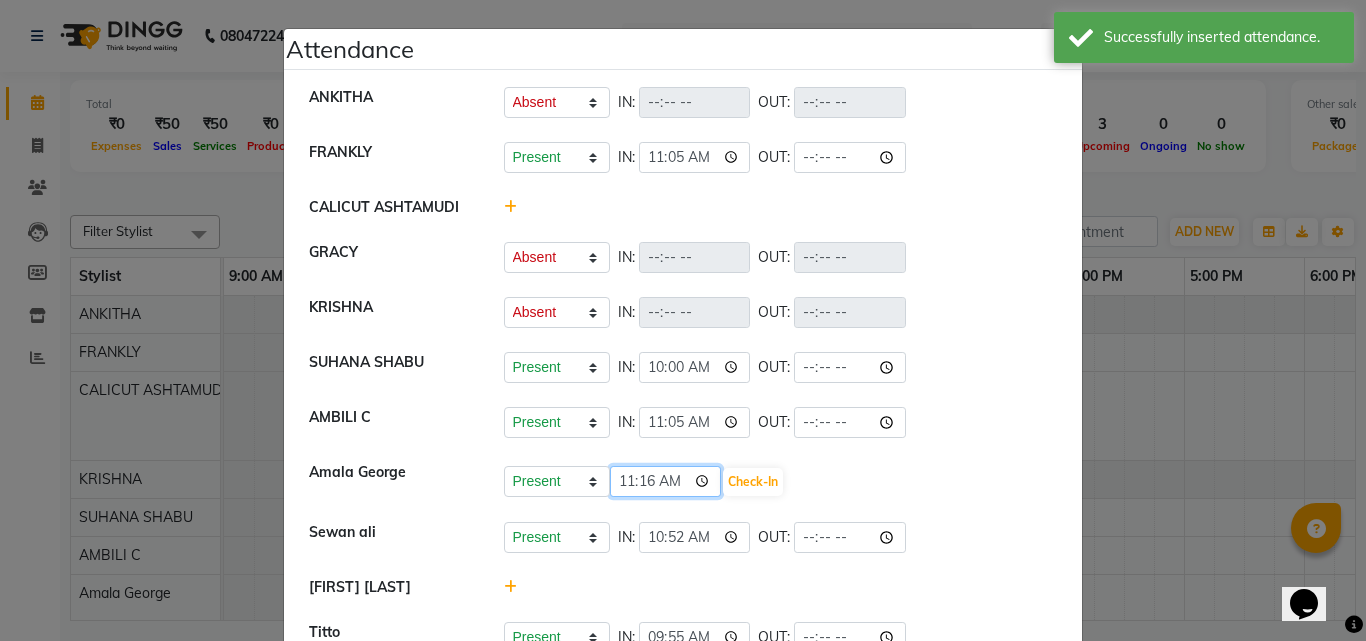 click on "11:16" 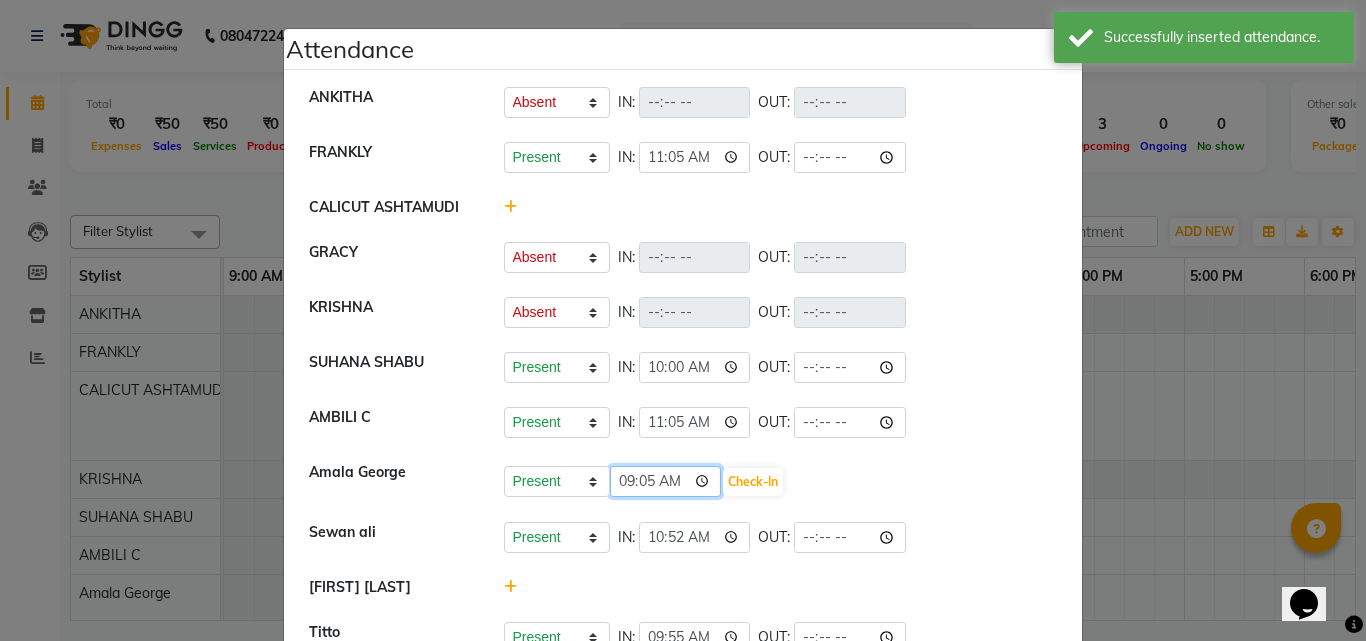 type on "09:55" 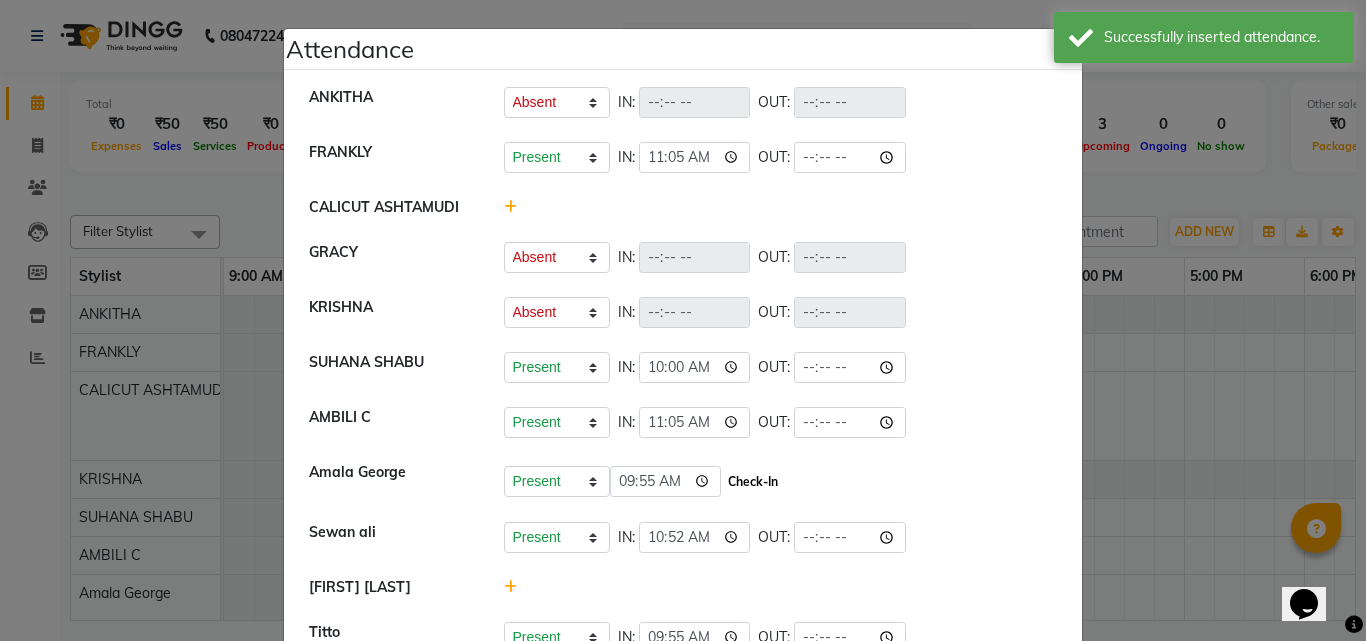 click on "Check-In" 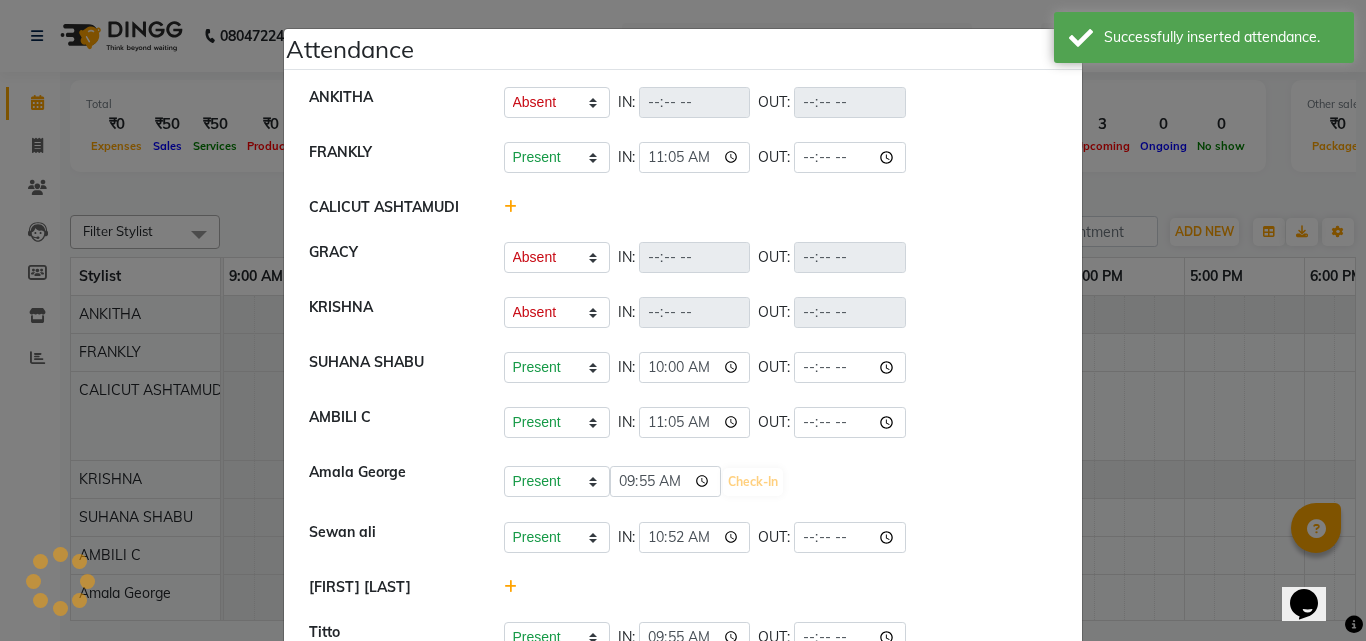 select on "A" 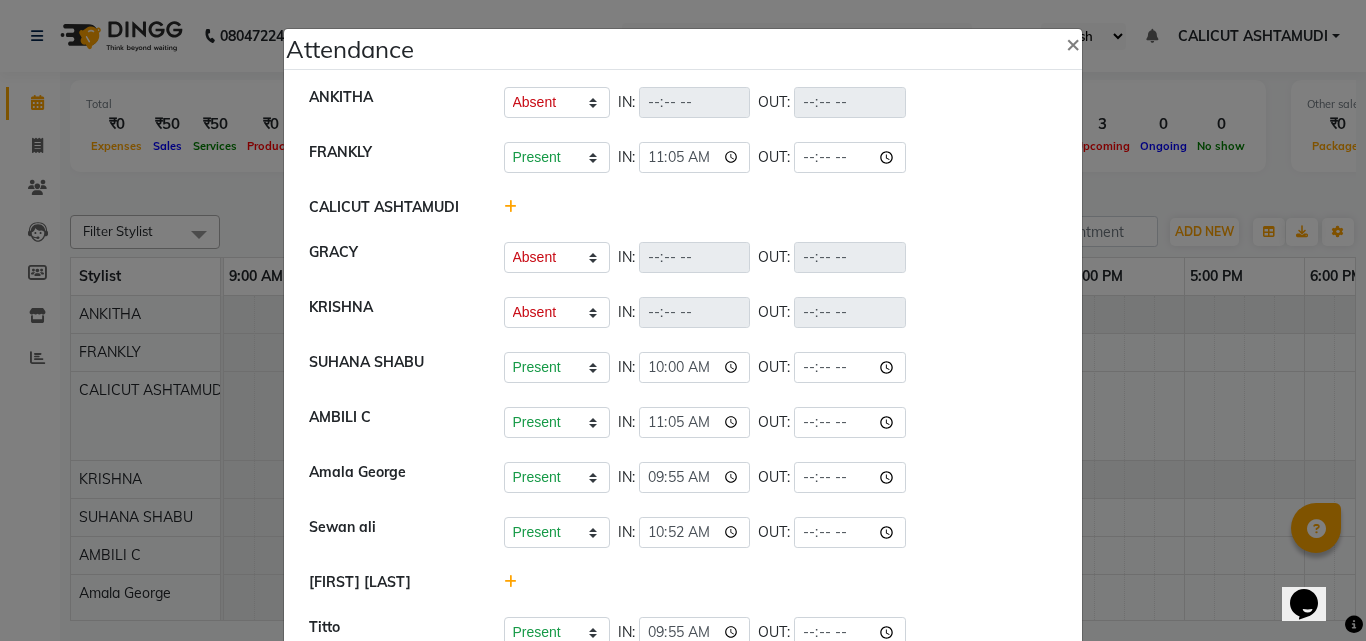 scroll, scrollTop: 263, scrollLeft: 0, axis: vertical 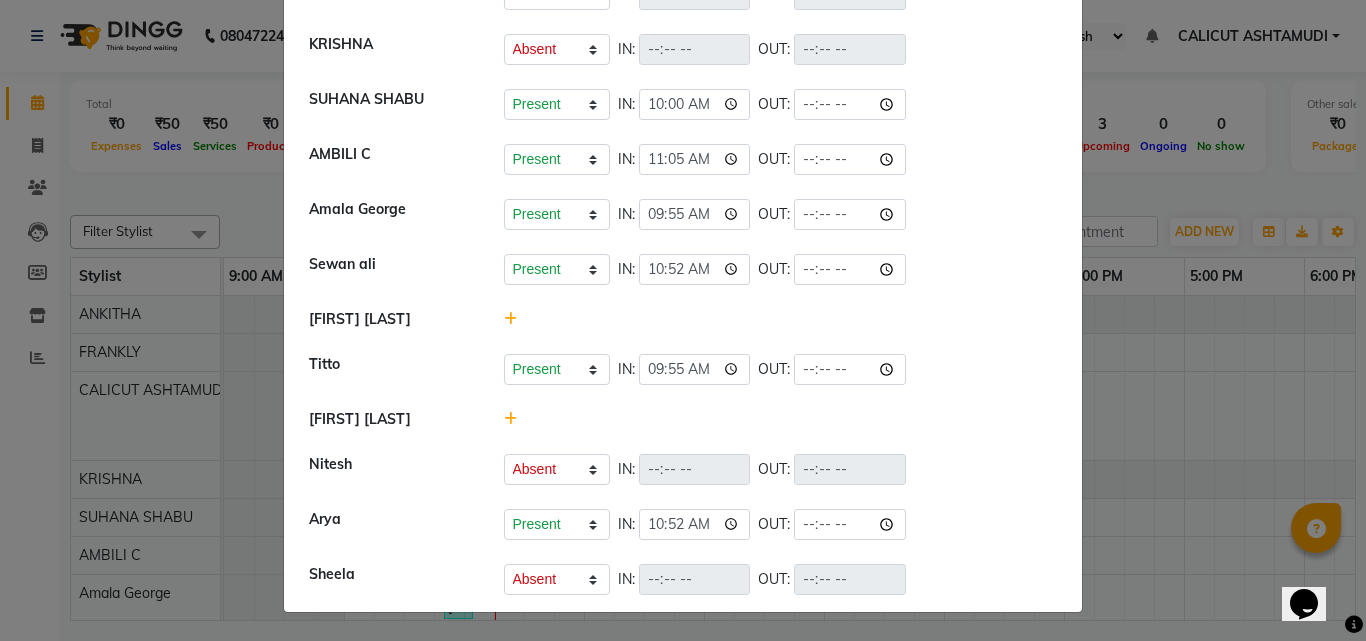 click 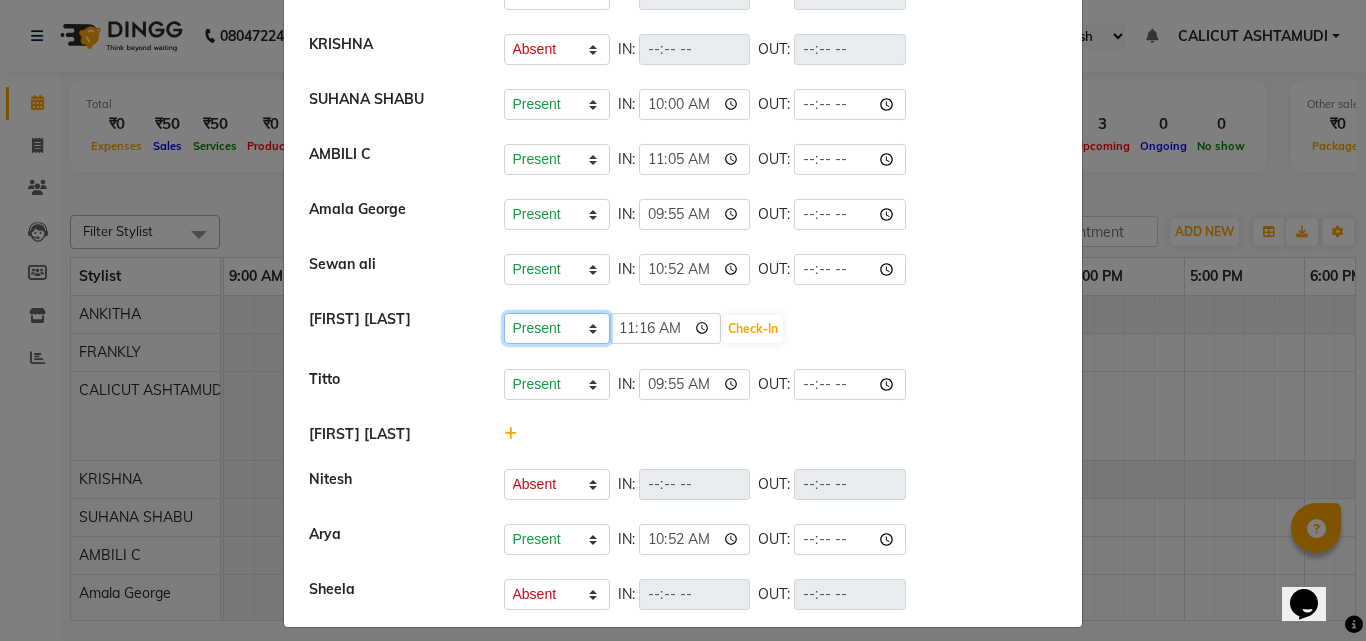 click on "Present Absent Late Half Day Weekly Off" 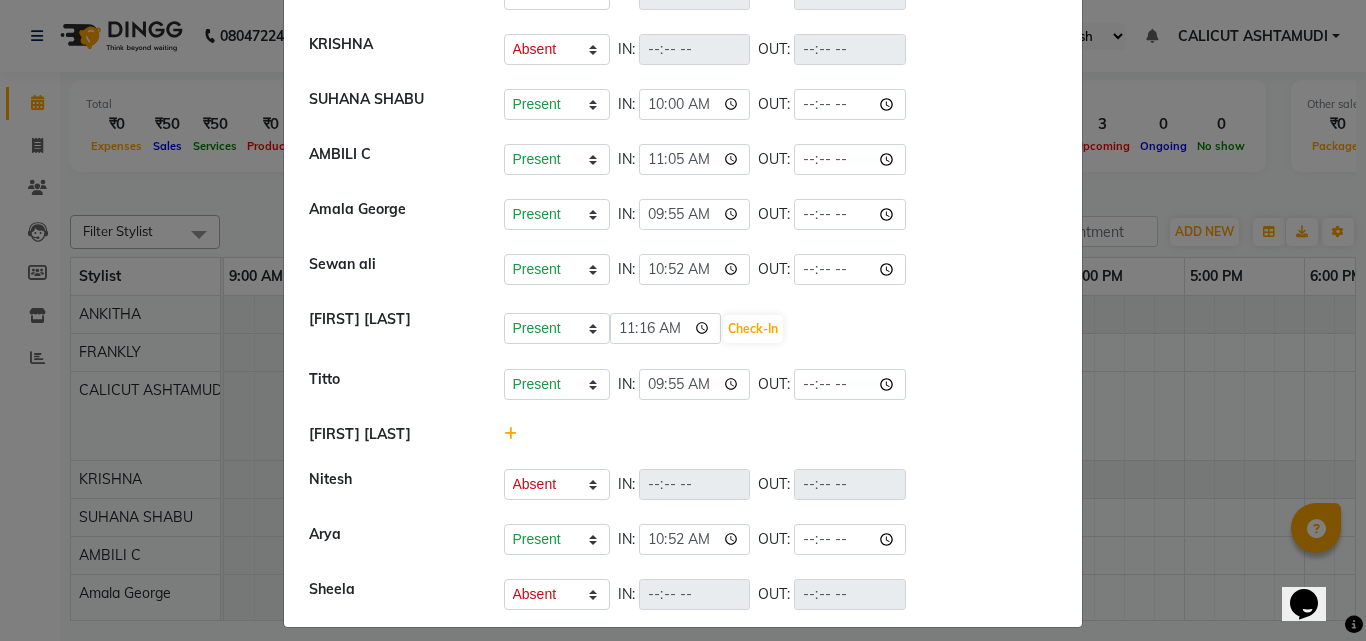 click on "ANJANA DAS  Present Absent Late Half Day Weekly Off 11:16 Check-In" 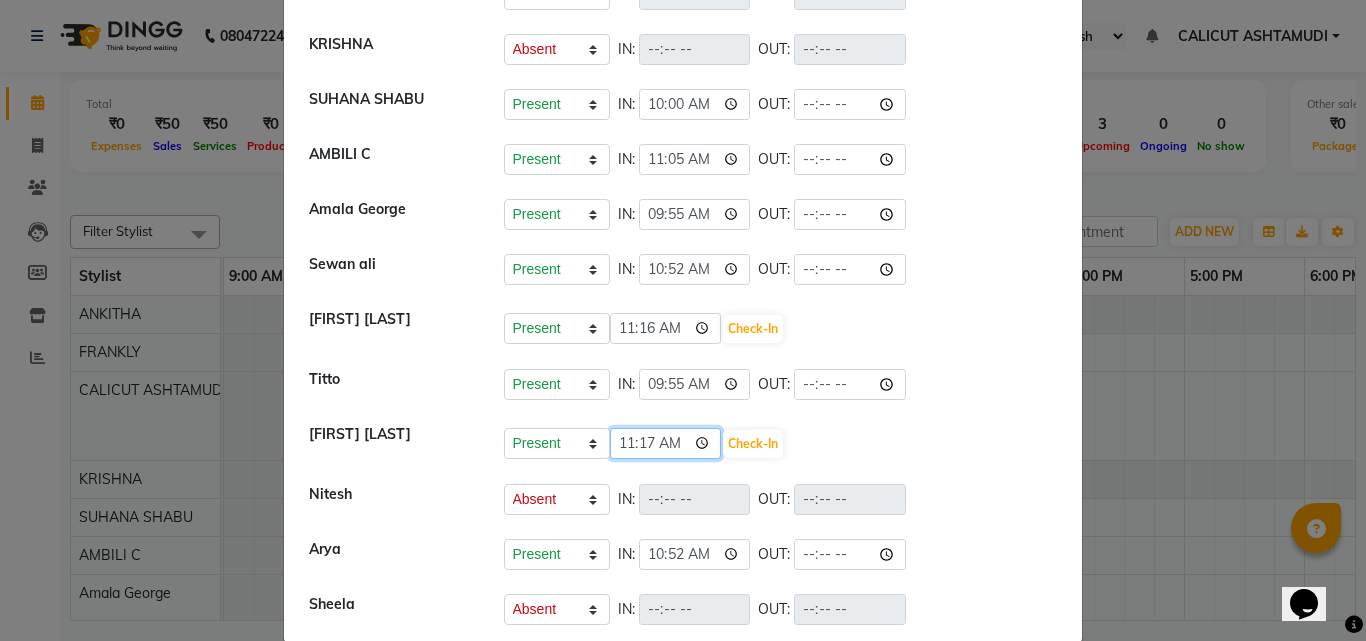 click on "11:17" 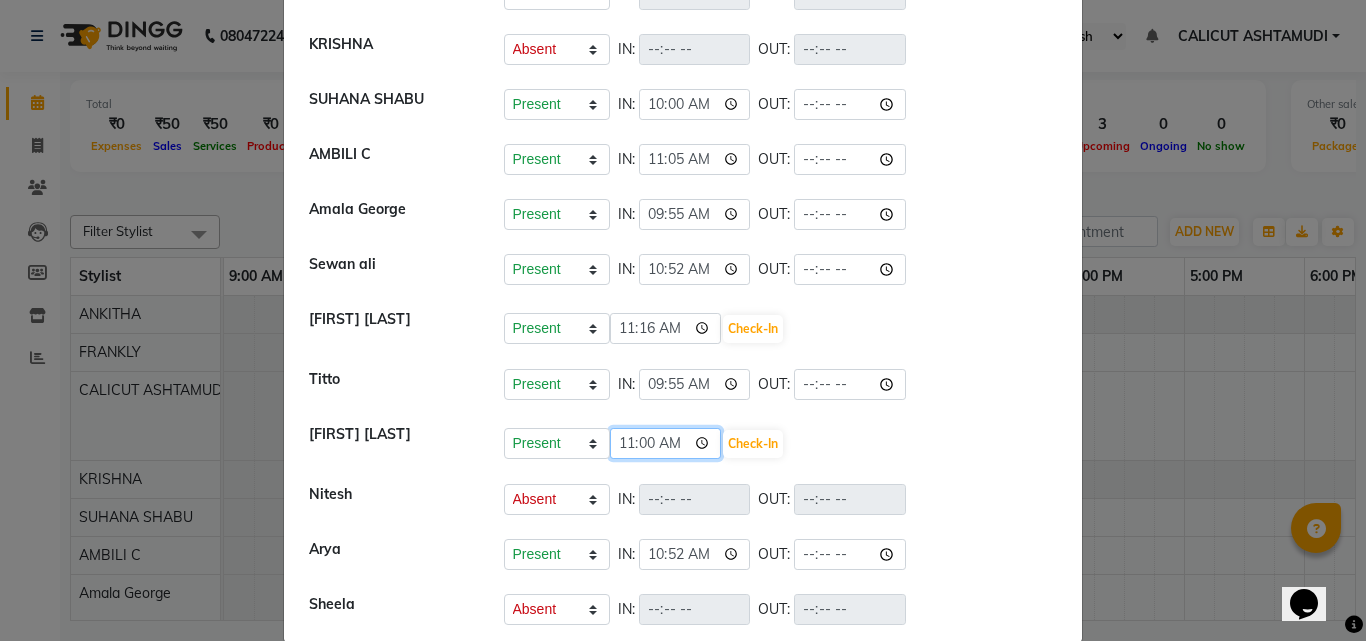 type on "11:05" 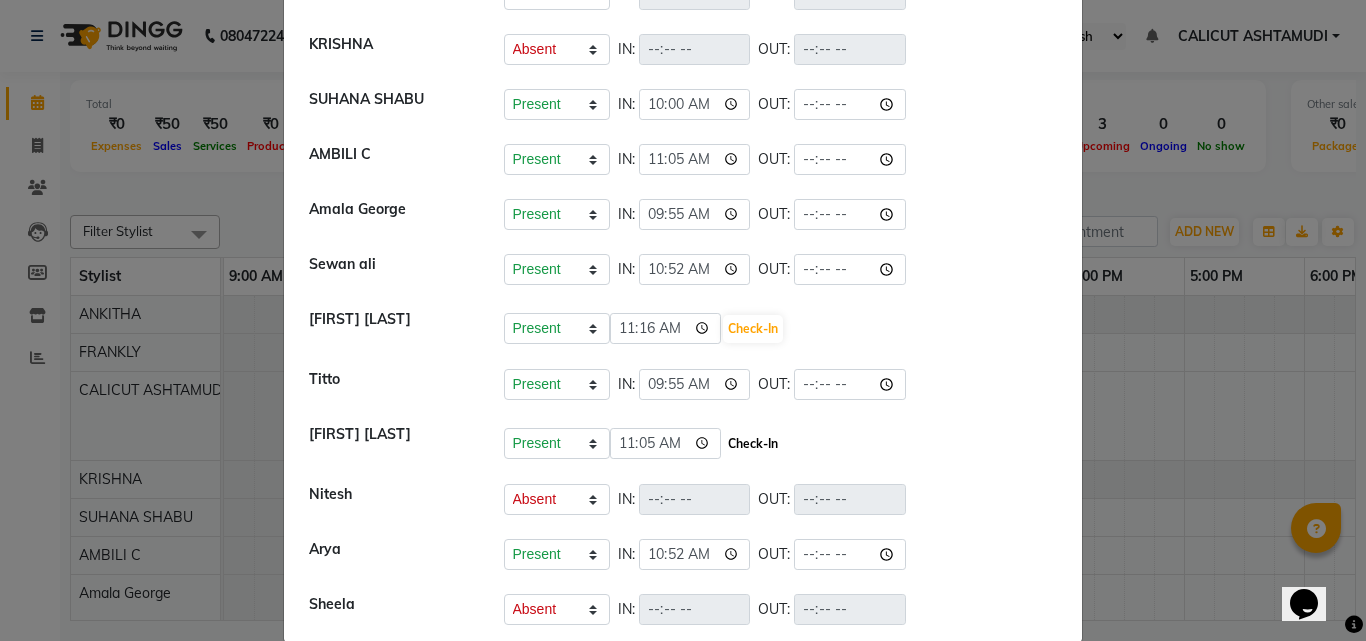 click on "Check-In" 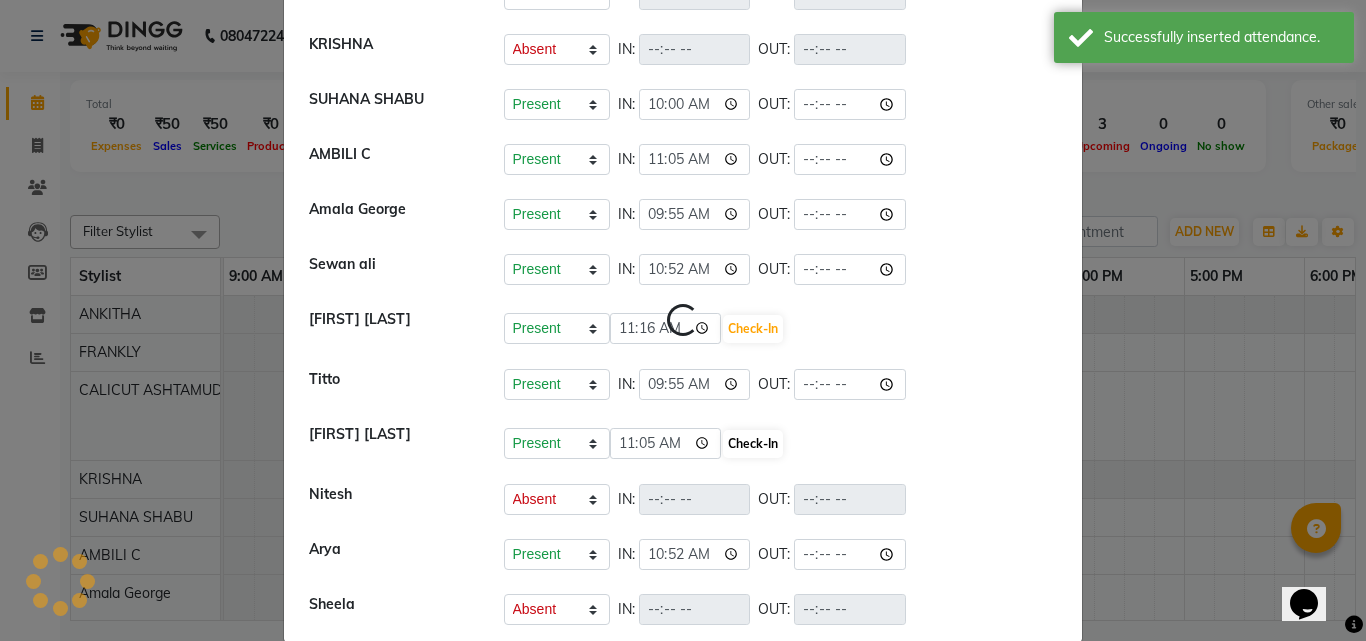 select on "A" 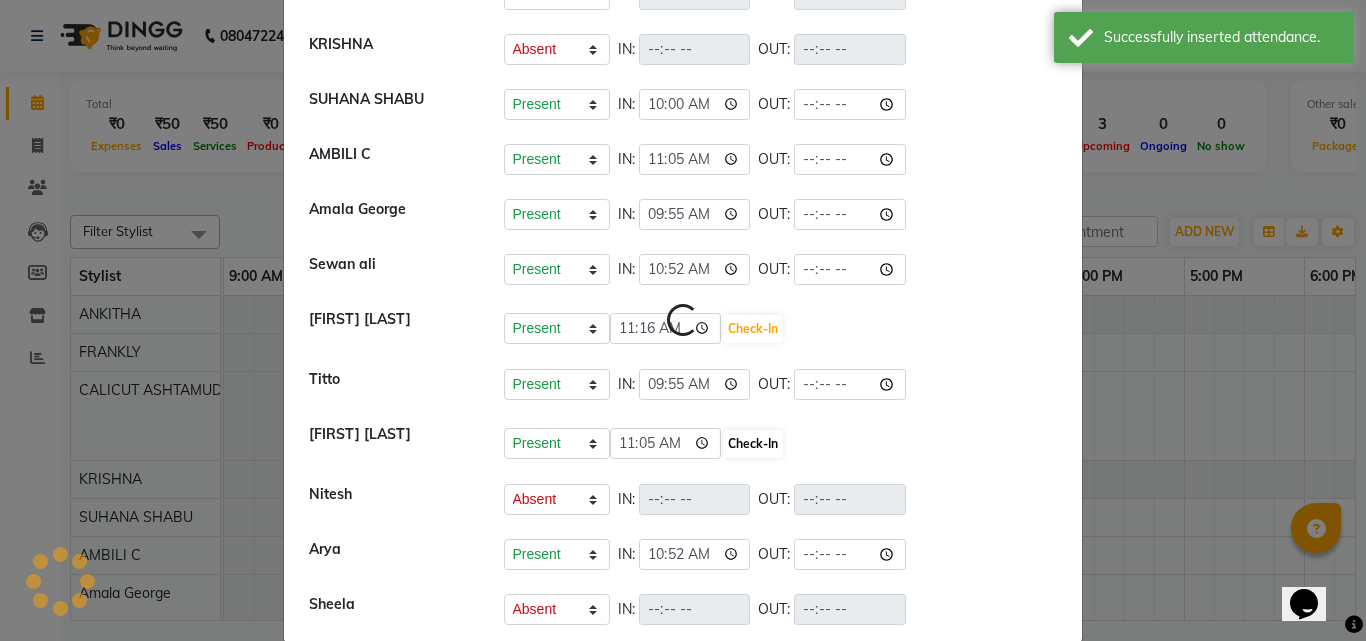 select on "A" 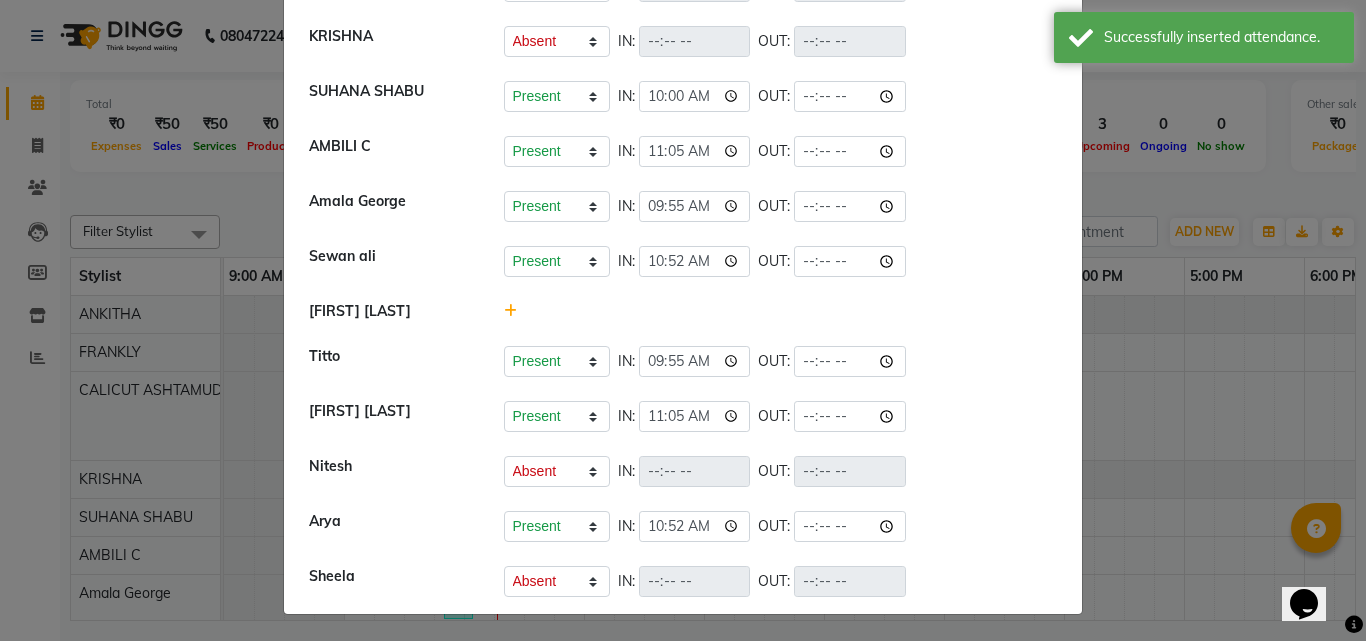 scroll, scrollTop: 273, scrollLeft: 0, axis: vertical 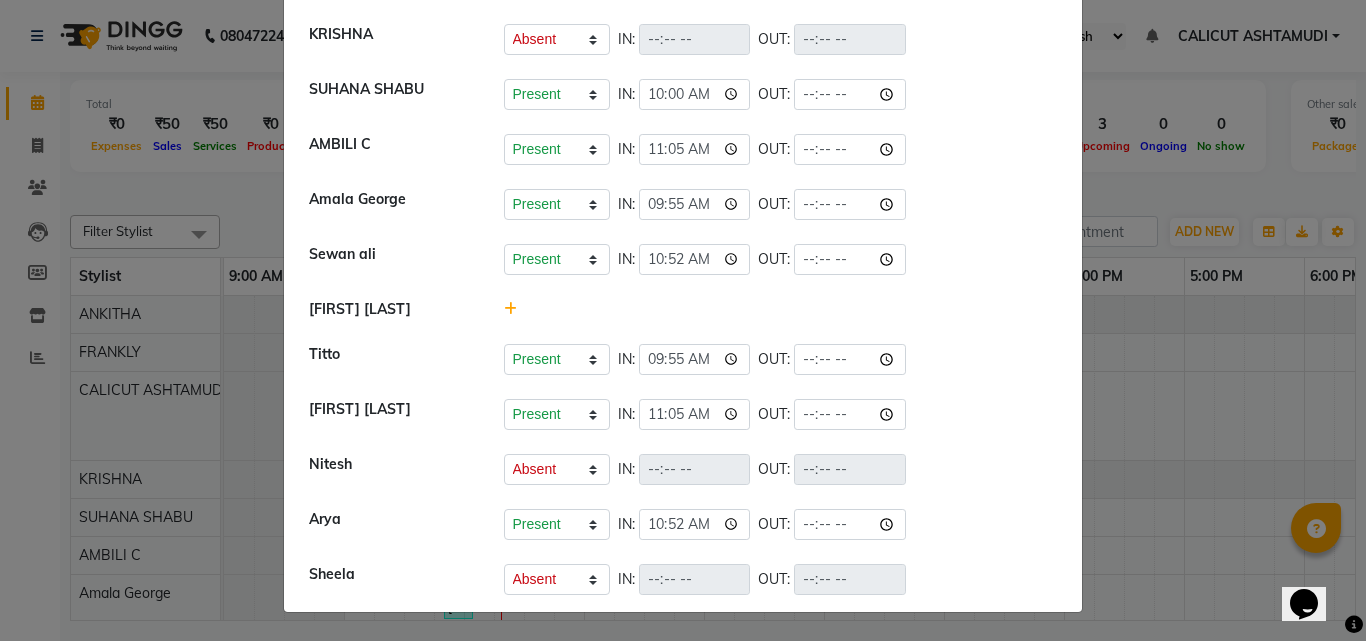 click on "Attendance ×  ANKITHA   Present   Absent   Late   Half Day   Weekly Off  IN:  OUT:   FRANKLY	   Present   Absent   Late   Half Day   Weekly Off  IN:  11:05 OUT:   CALICUT ASHTAMUDI   GRACY   Present   Absent   Late   Half Day   Weekly Off  IN:  OUT:   KRISHNA   Present   Absent   Late   Half Day   Weekly Off  IN:  OUT:   SUHANA  SHABU   Present   Absent   Late   Half Day   Weekly Off  IN:  10:00 OUT:   AMBILI C   Present   Absent   Late   Half Day   Weekly Off  IN:  11:05 OUT:   Amala George   Present   Absent   Late   Half Day   Weekly Off  IN:  09:55 OUT:   Sewan ali   Present   Absent   Late   Half Day   Weekly Off  IN:  10:52 OUT:   ANJANA DAS   Titto   Present   Absent   Late   Half Day   Weekly Off  IN:  09:55 OUT:   Punam Gurung   Present   Absent   Late   Half Day   Weekly Off  IN:  11:05 OUT:   Nitesh   Present   Absent   Late   Half Day   Weekly Off  IN:  OUT:   Arya   Present   Absent   Late   Half Day   Weekly Off  IN:  10:52 OUT:   Sheela   Present   Absent   Late   Half Day   Weekly Off  IN:" 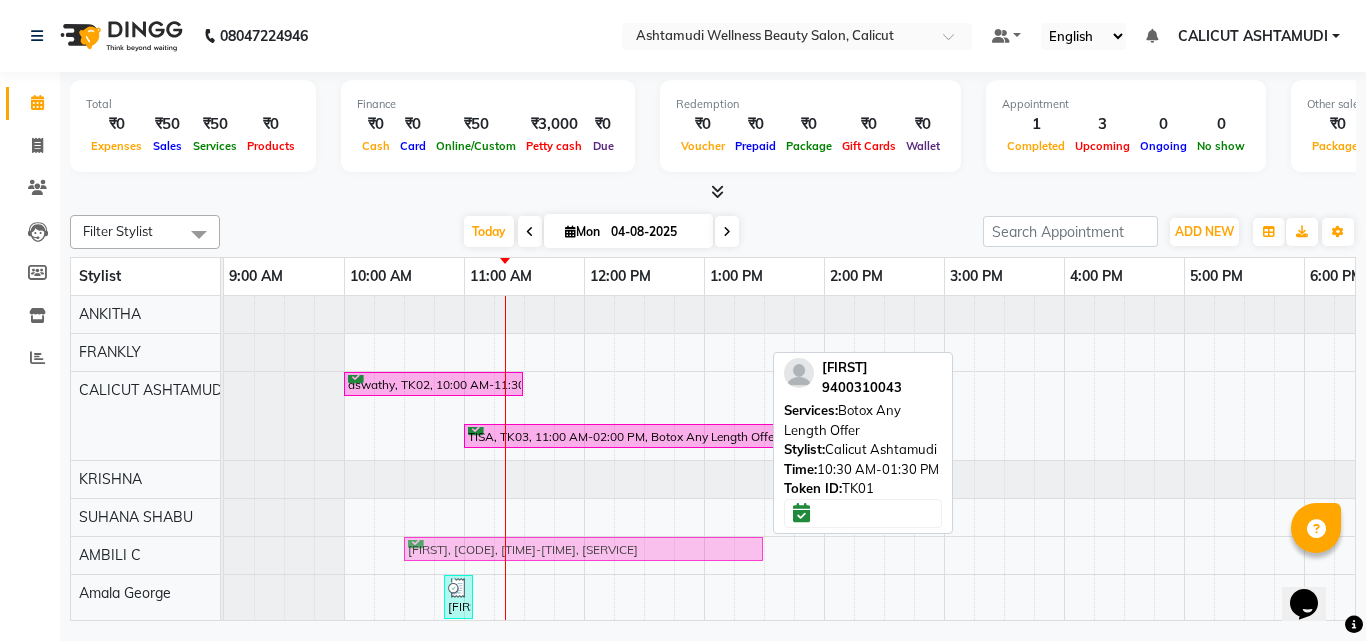 scroll, scrollTop: 1, scrollLeft: 0, axis: vertical 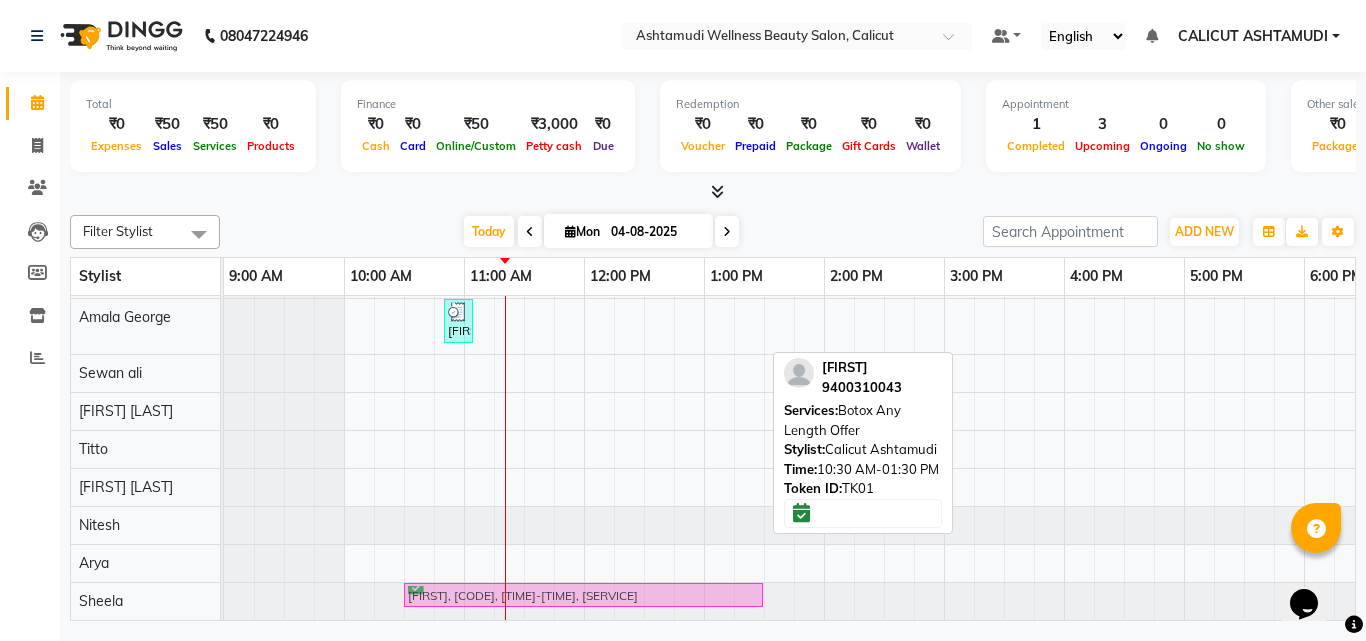 drag, startPoint x: 457, startPoint y: 407, endPoint x: 462, endPoint y: 579, distance: 172.07266 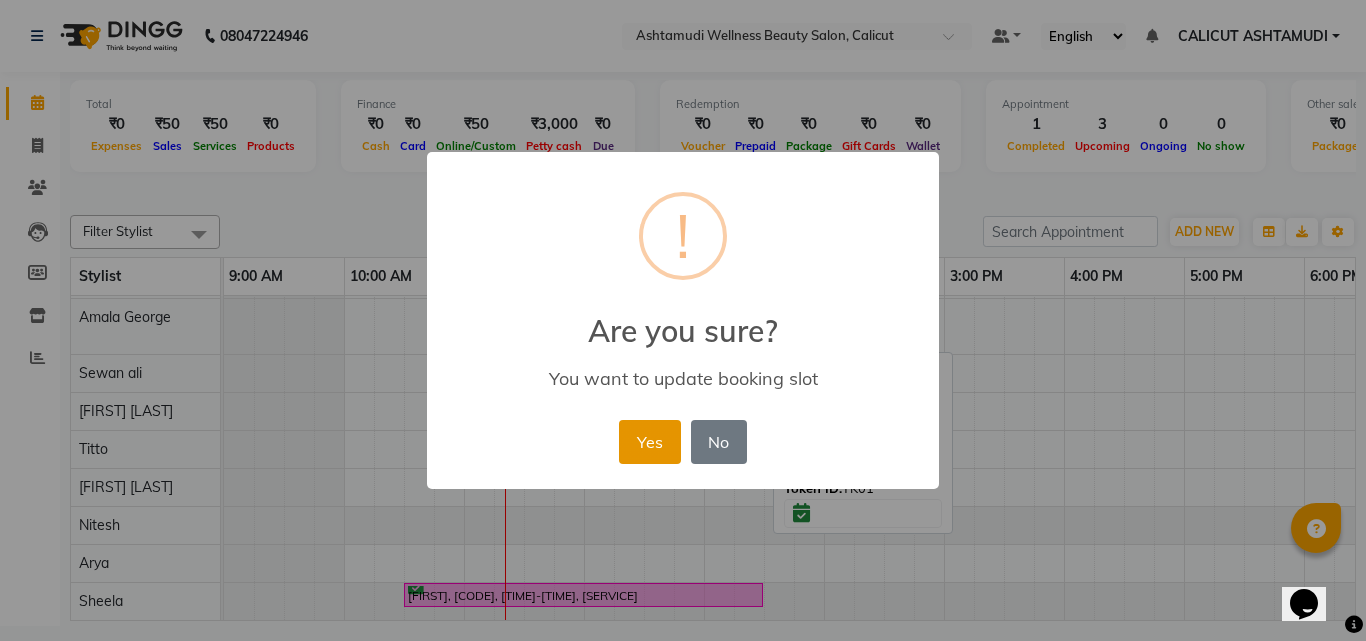 click on "Yes" at bounding box center (649, 442) 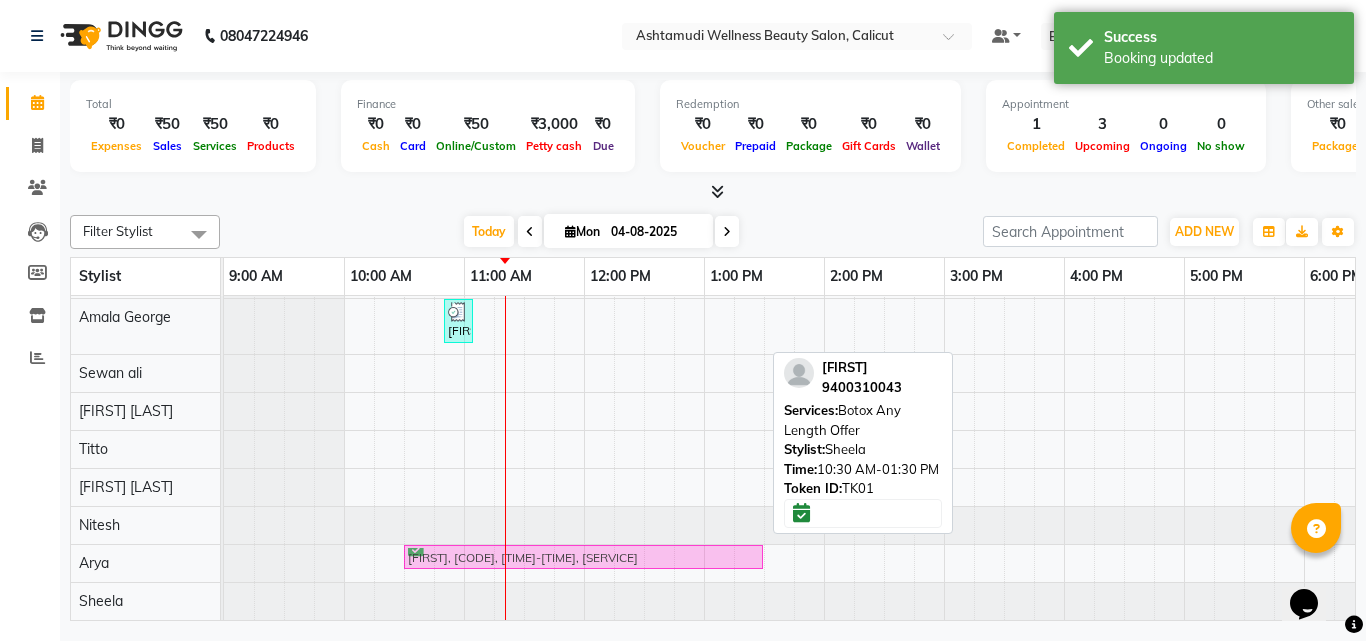 drag, startPoint x: 528, startPoint y: 578, endPoint x: 528, endPoint y: 556, distance: 22 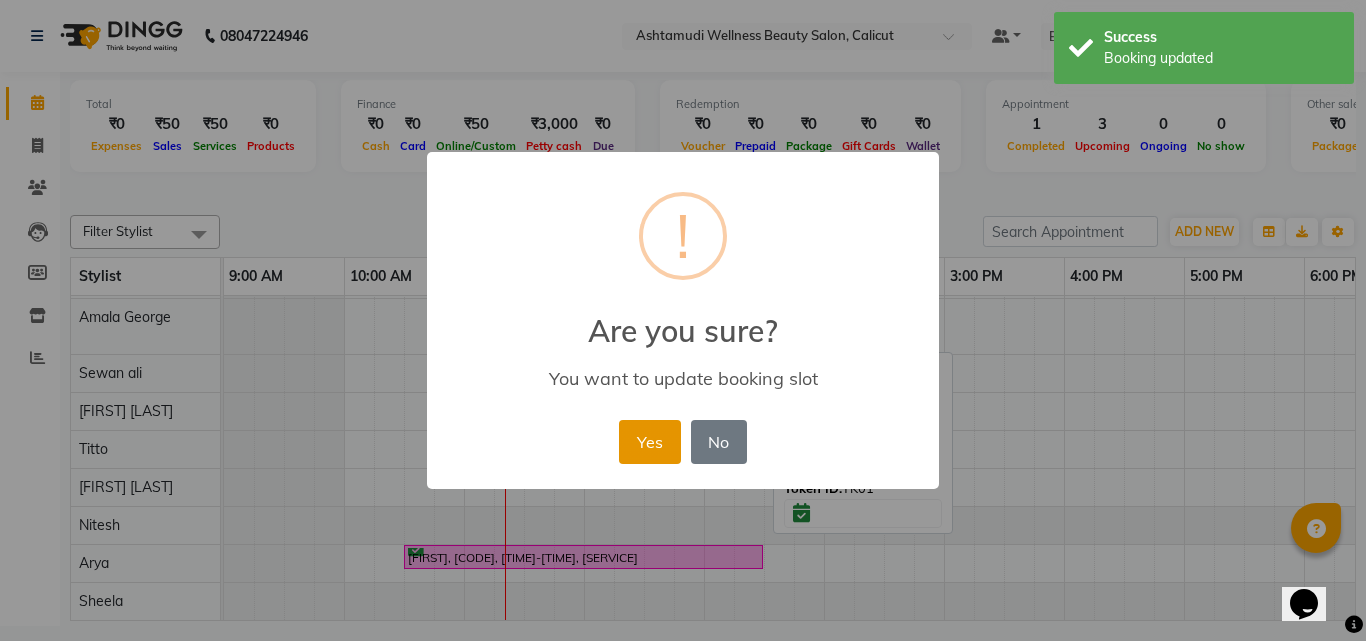 click on "Yes" at bounding box center (649, 442) 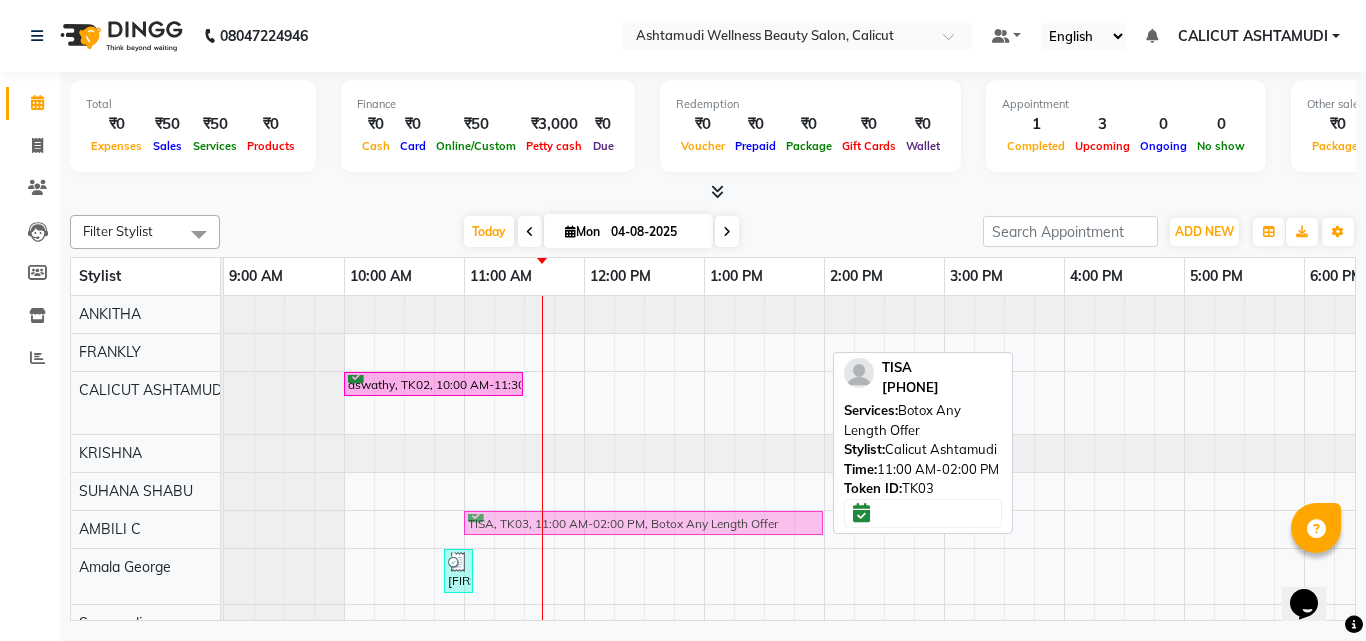 drag, startPoint x: 575, startPoint y: 410, endPoint x: 576, endPoint y: 514, distance: 104.00481 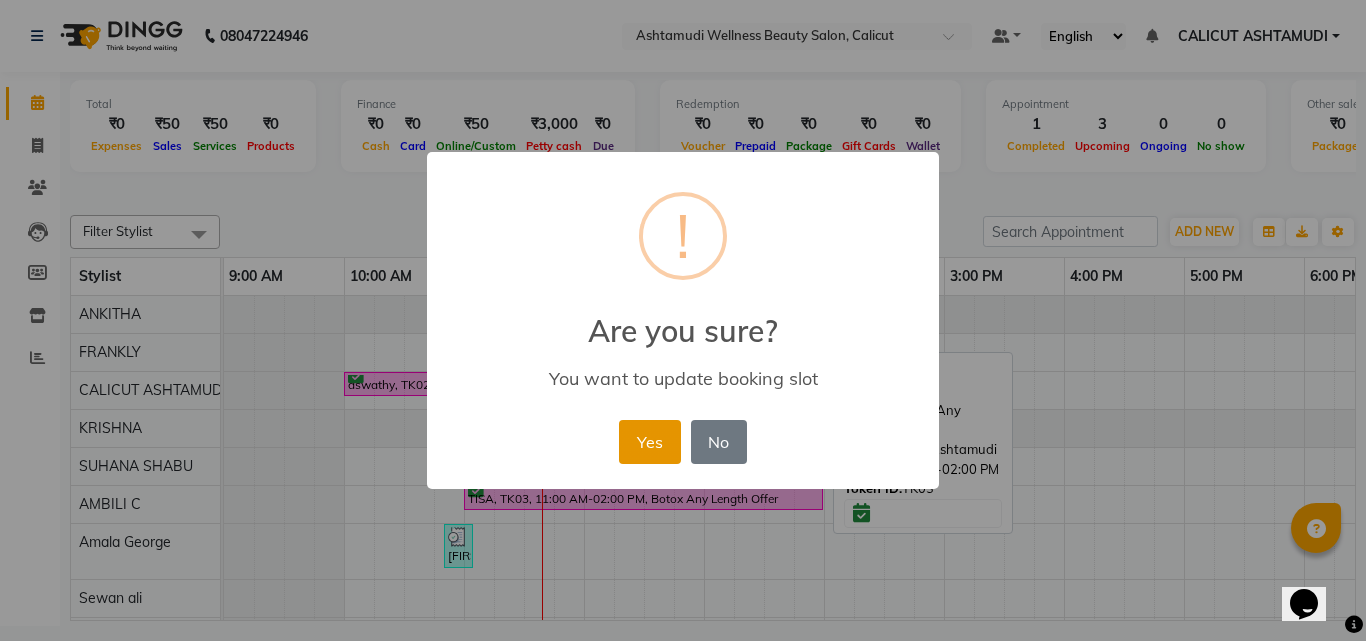 click on "Yes" at bounding box center (649, 442) 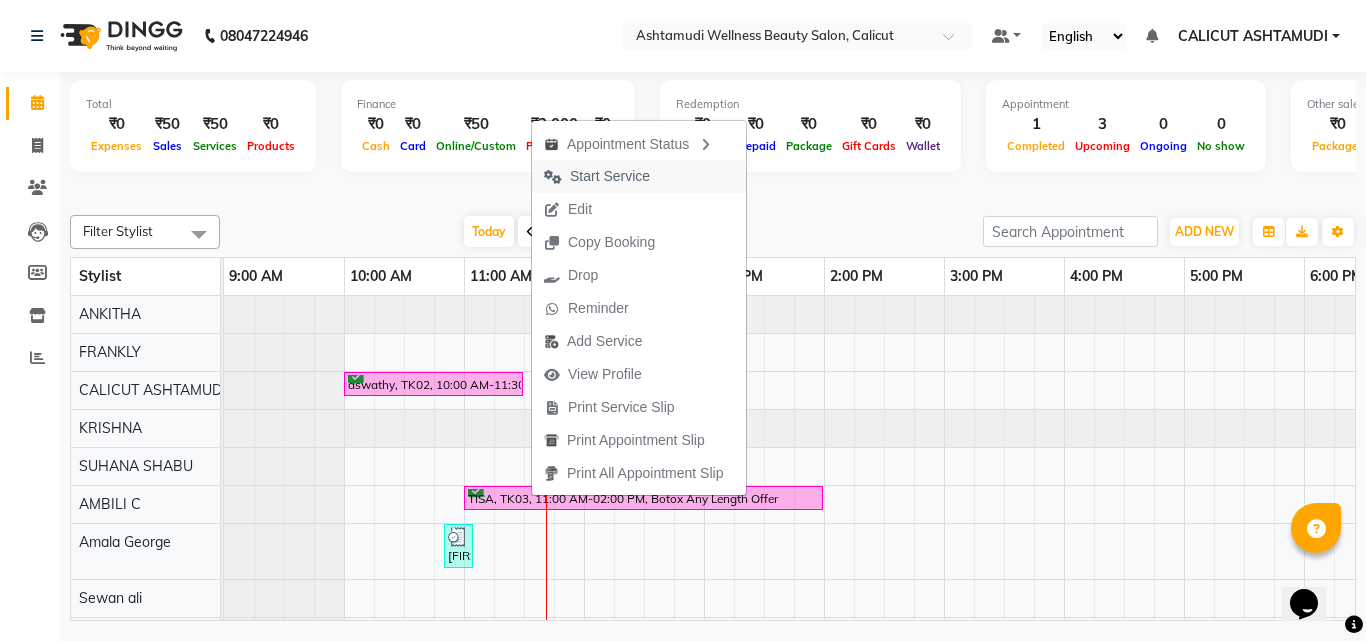 click on "Start Service" at bounding box center (610, 176) 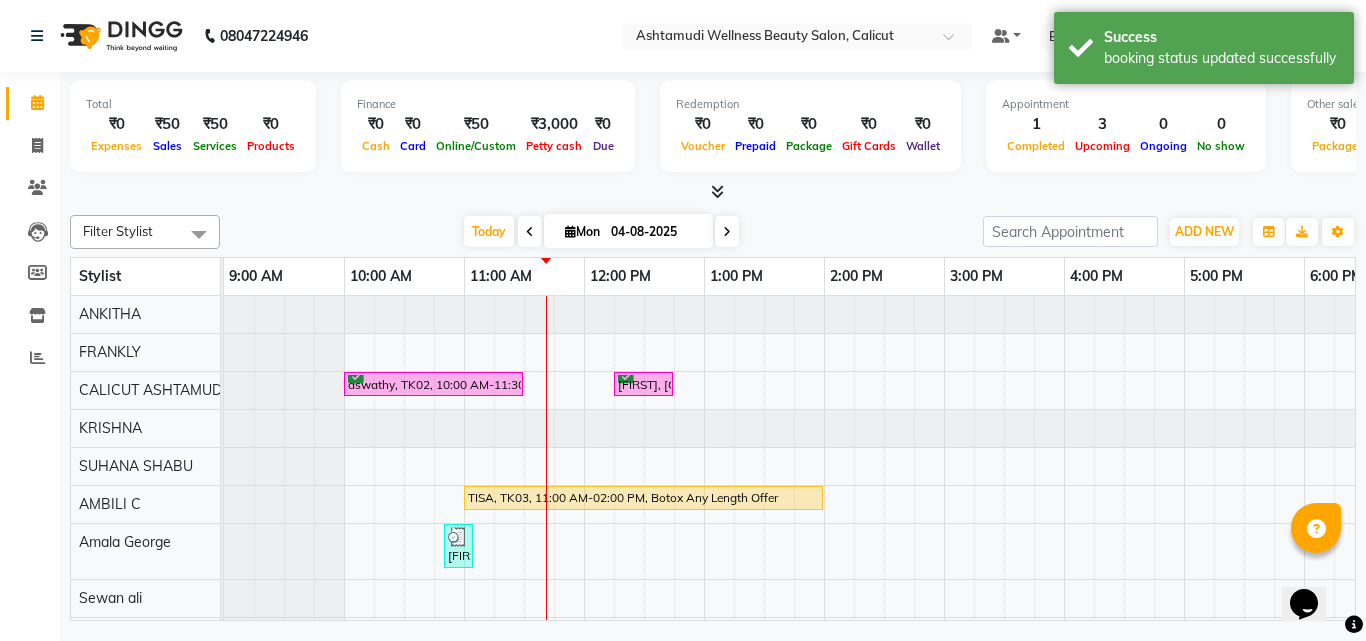 scroll, scrollTop: 153, scrollLeft: 0, axis: vertical 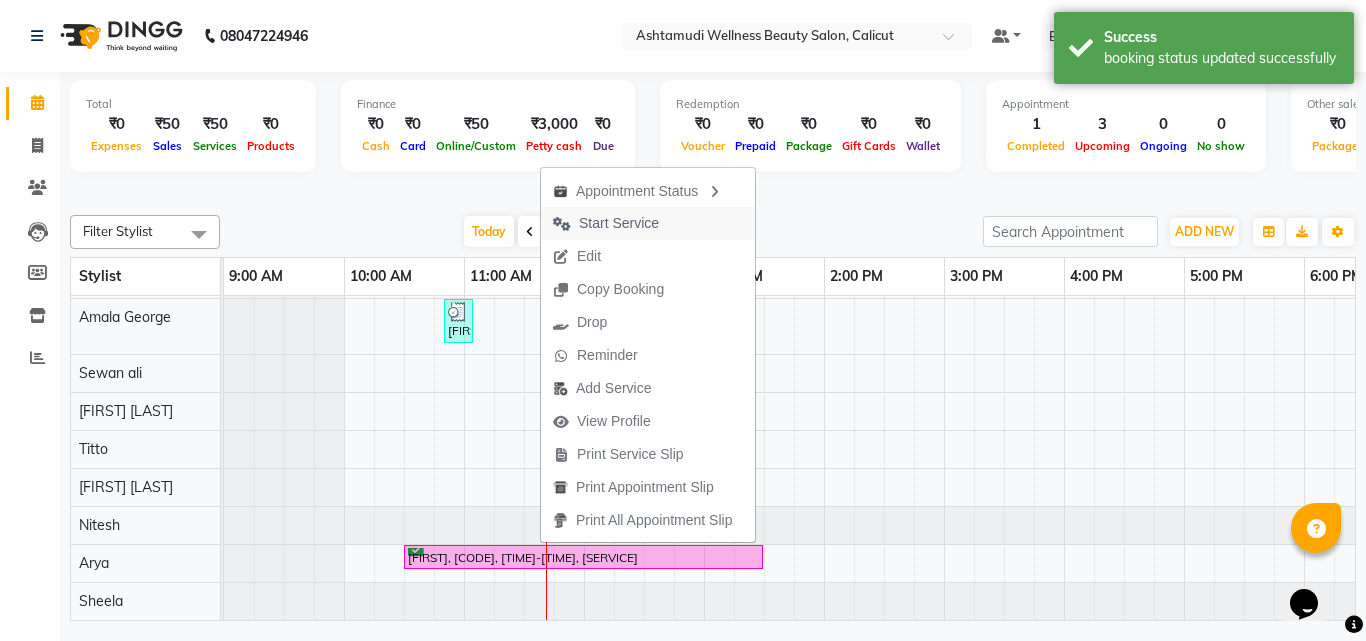 click on "Start Service" at bounding box center (619, 223) 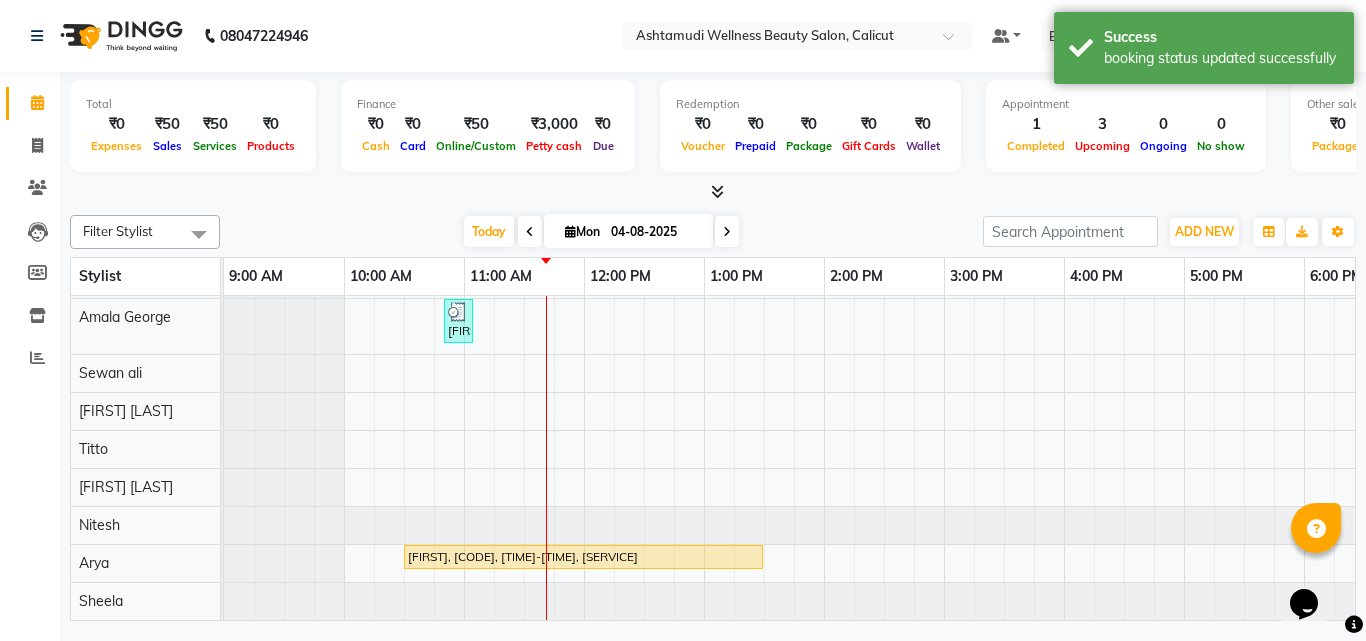 scroll, scrollTop: 0, scrollLeft: 0, axis: both 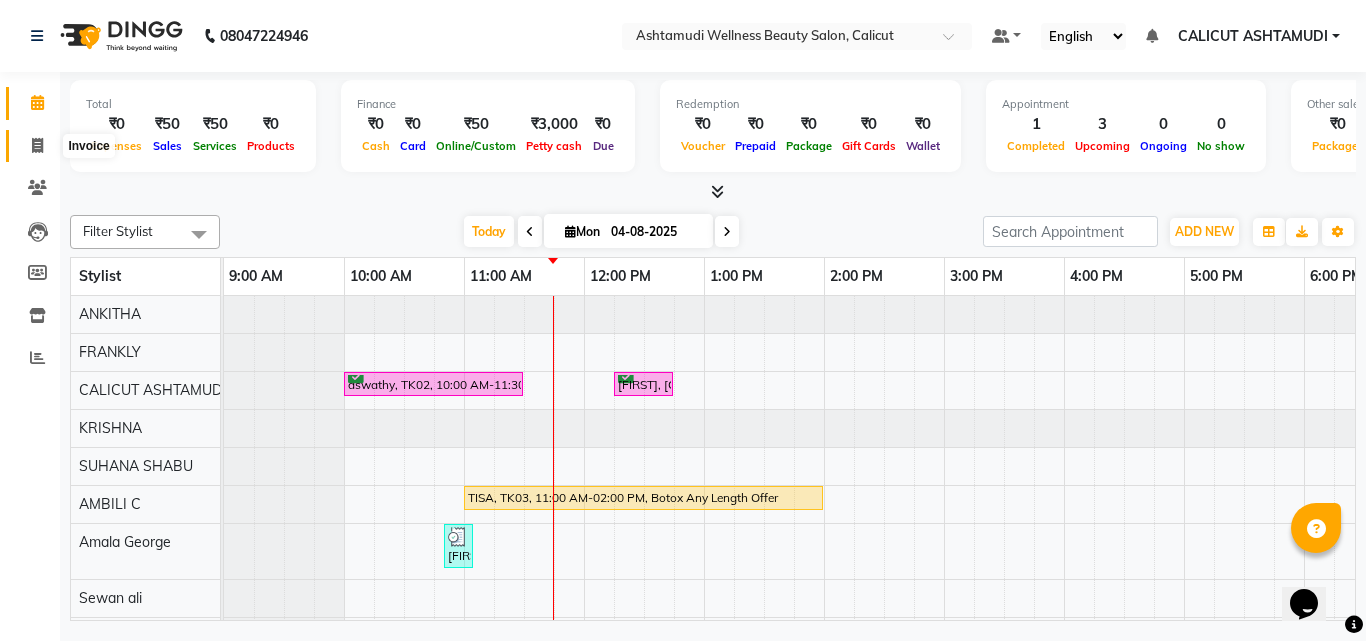 click 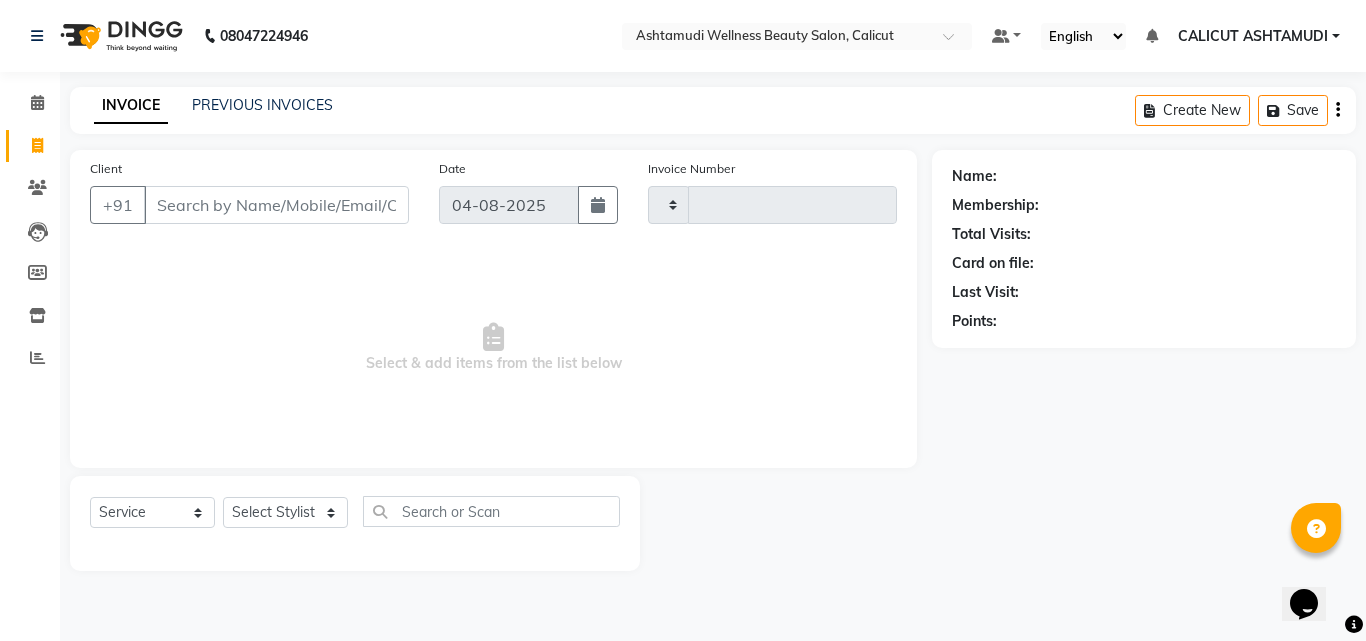 click 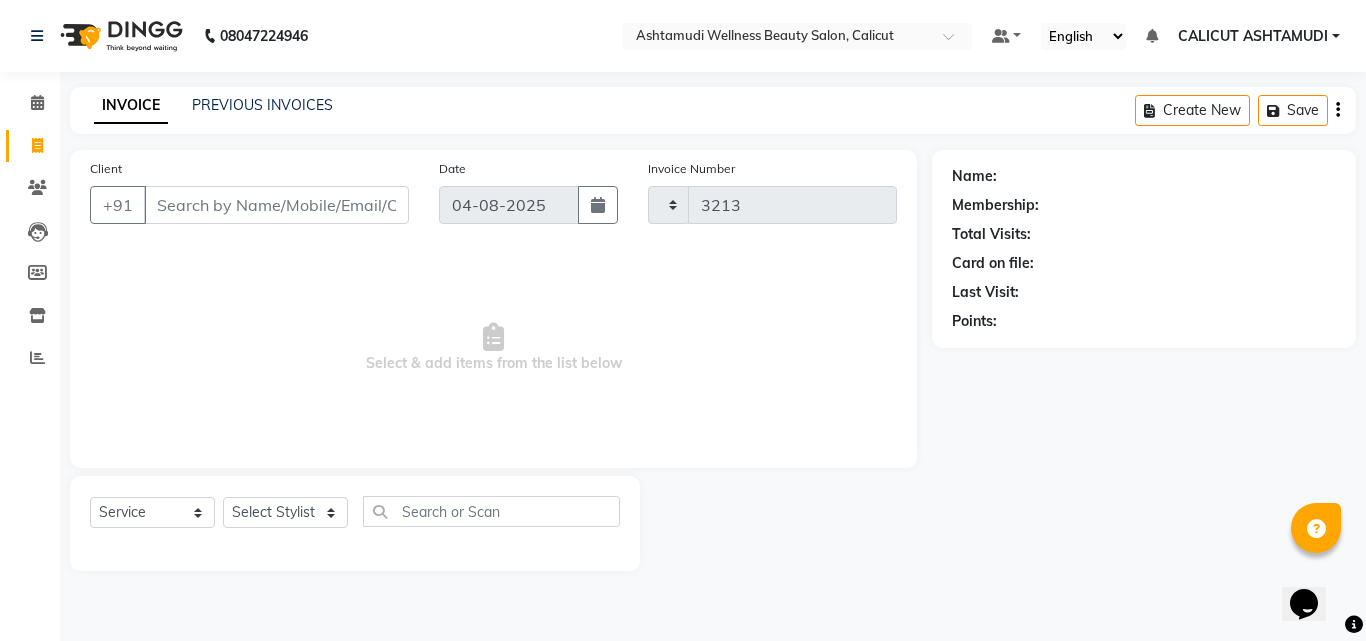 select on "4630" 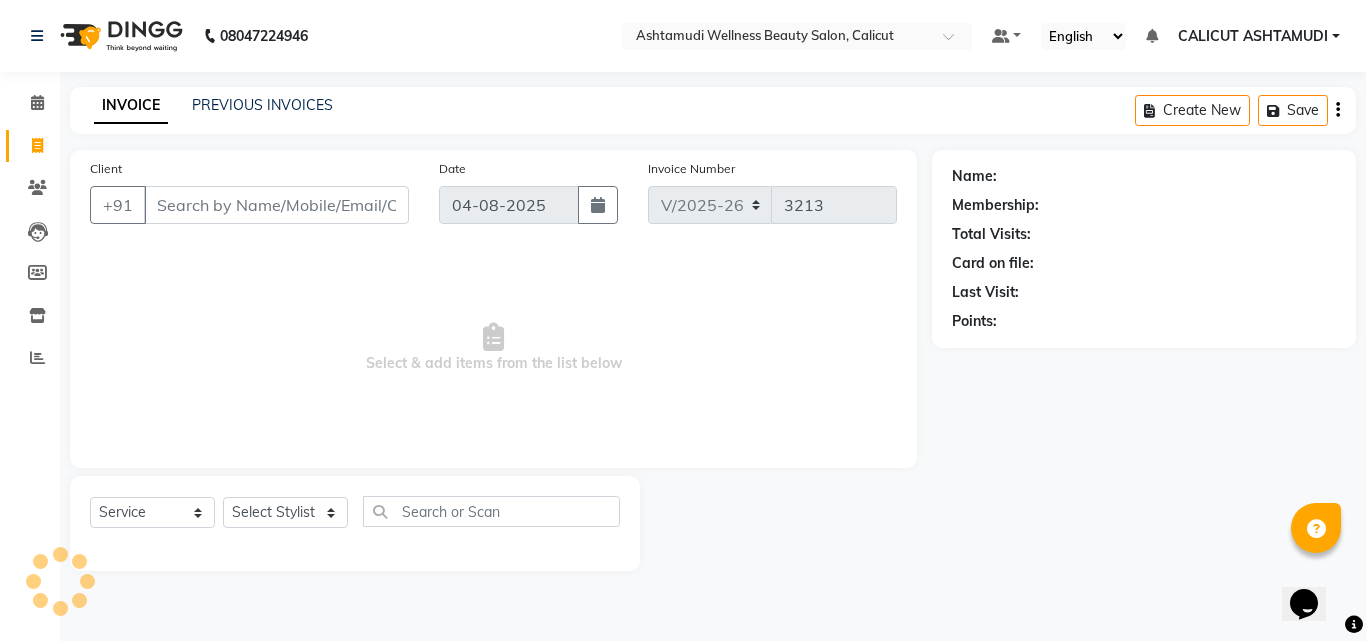 click on "Client" at bounding box center [276, 205] 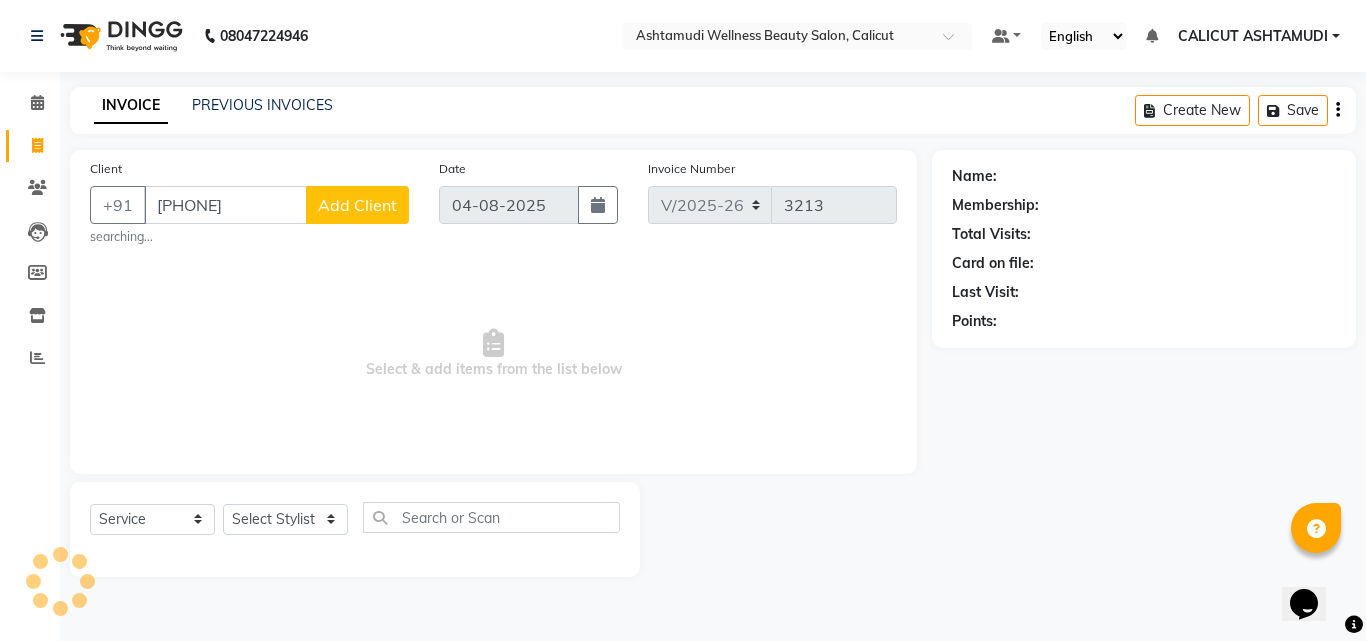 click on "88933 35335" at bounding box center [225, 205] 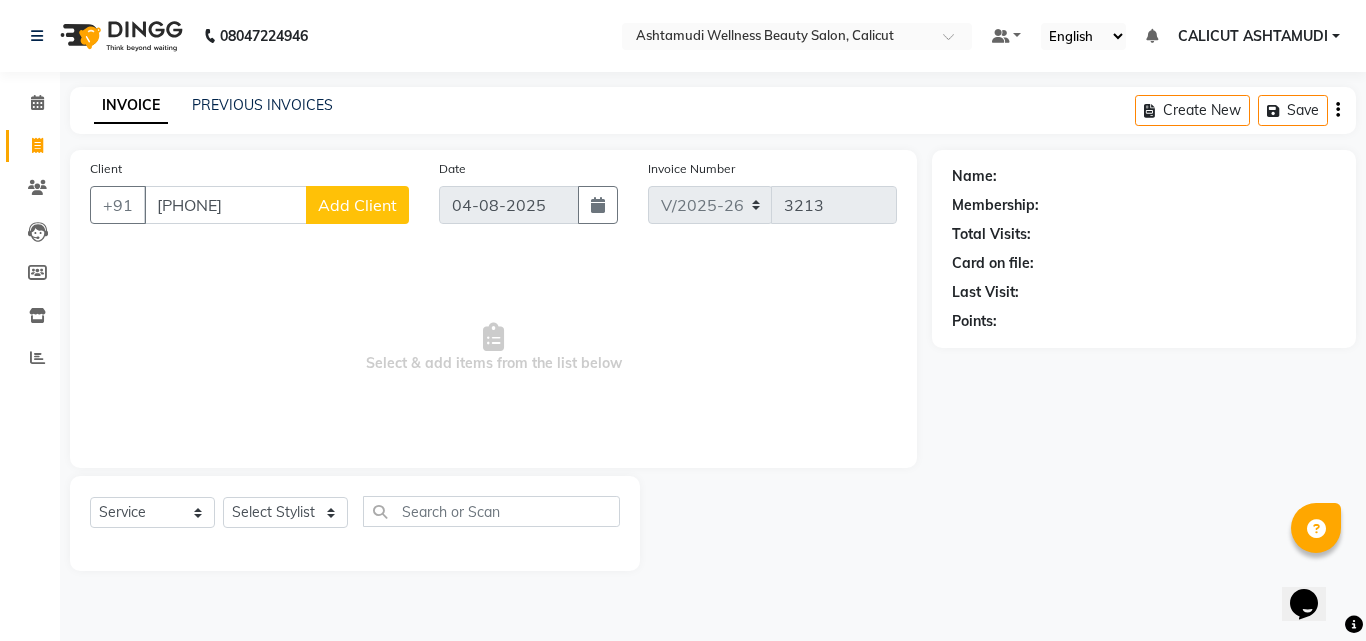 click on "88933 35335" at bounding box center (225, 205) 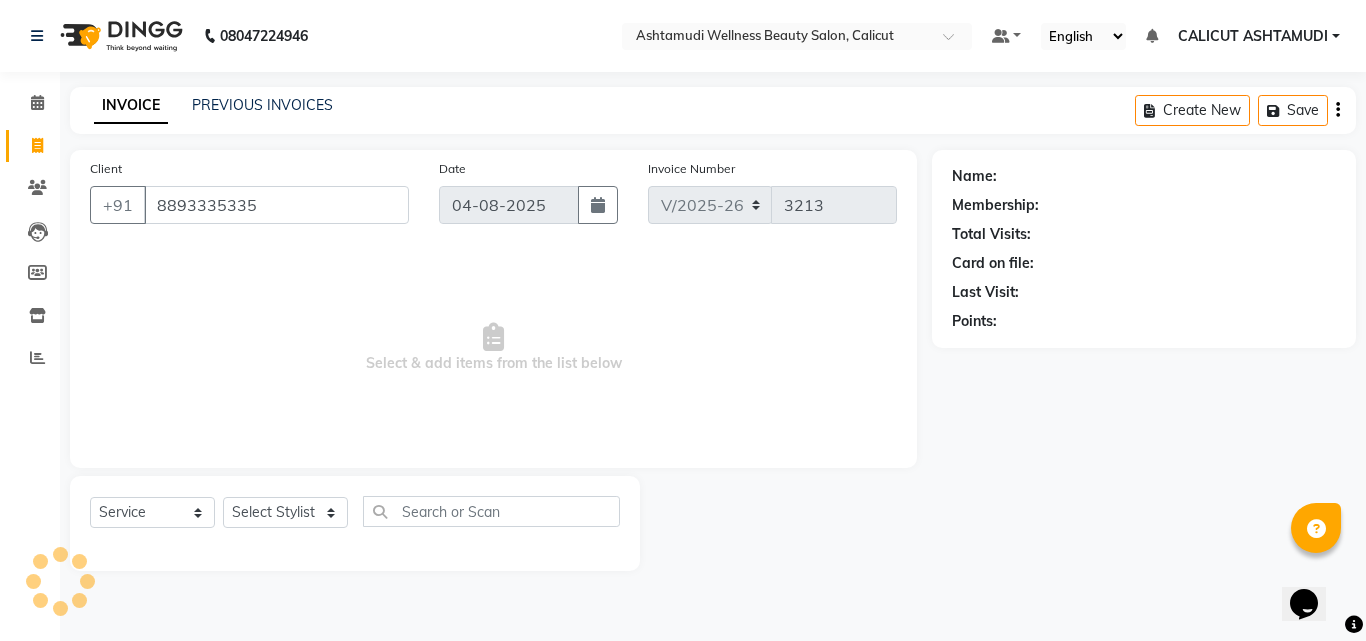 type on "8893335335" 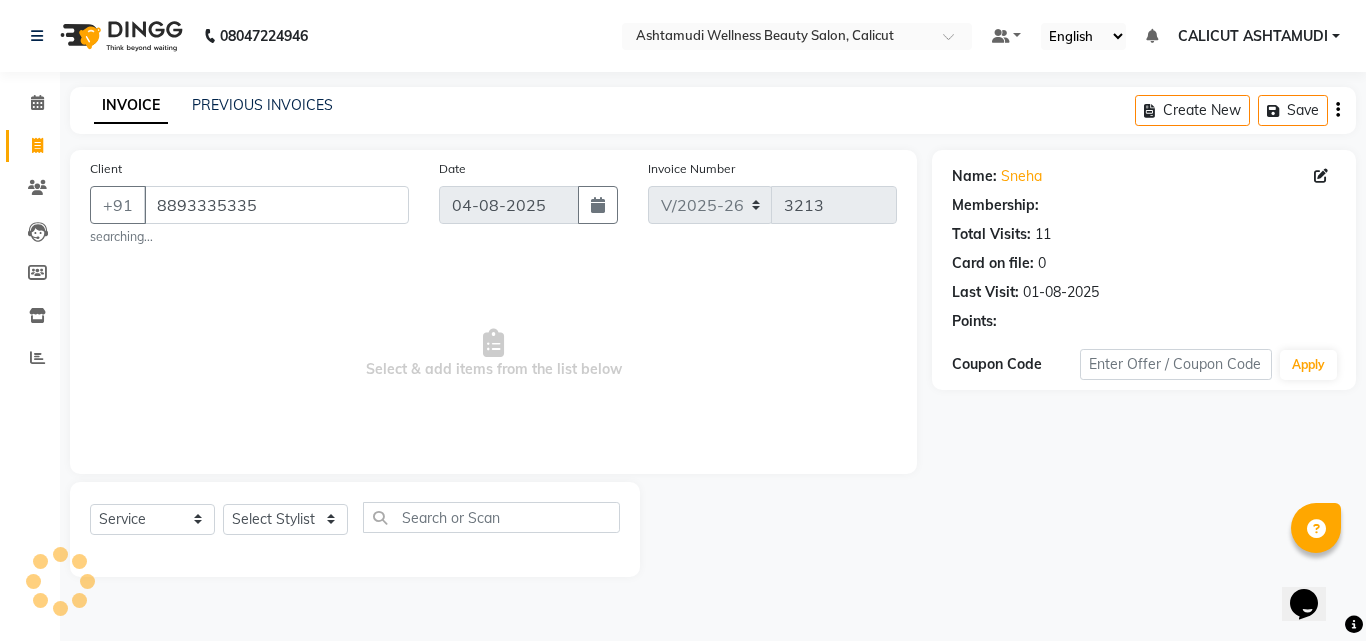select on "2: Object" 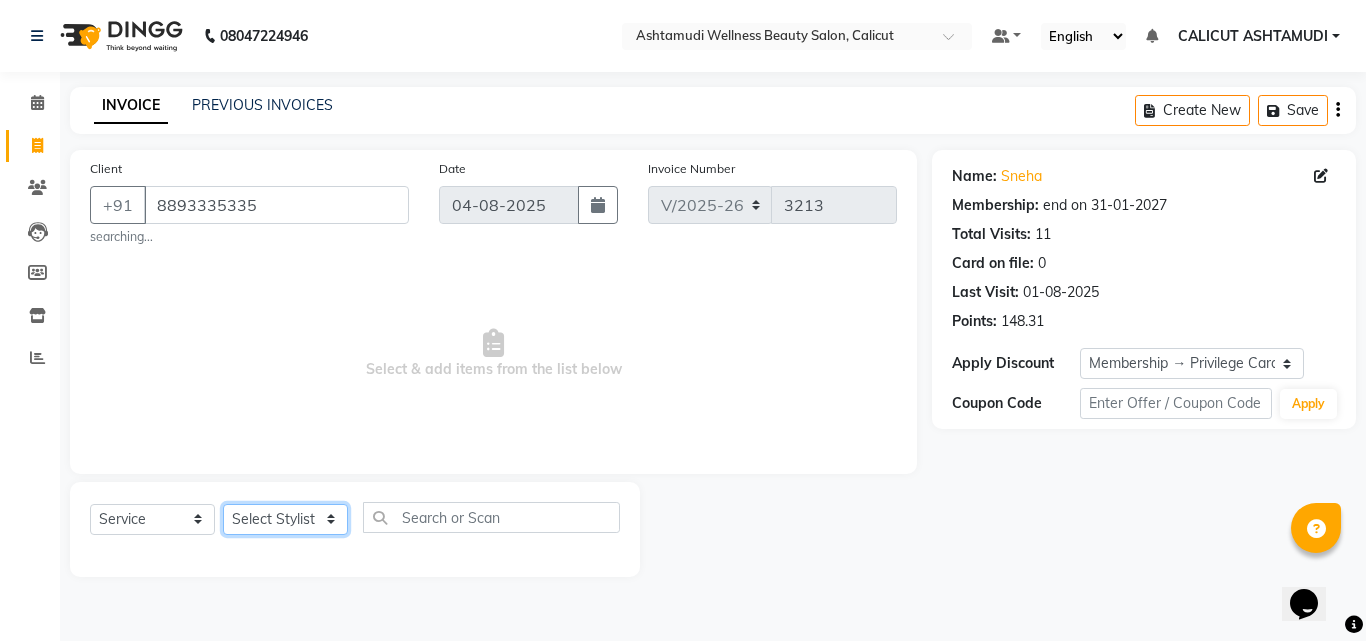 click on "Select Stylist Amala George AMBILI C ANJANA DAS ANKITHA Arya CALICUT ASHTAMUDI FRANKLY	 GRACY KRISHNA Nitesh Punam Gurung Sewan ali Sheela SUHANA  SHABU Titto" 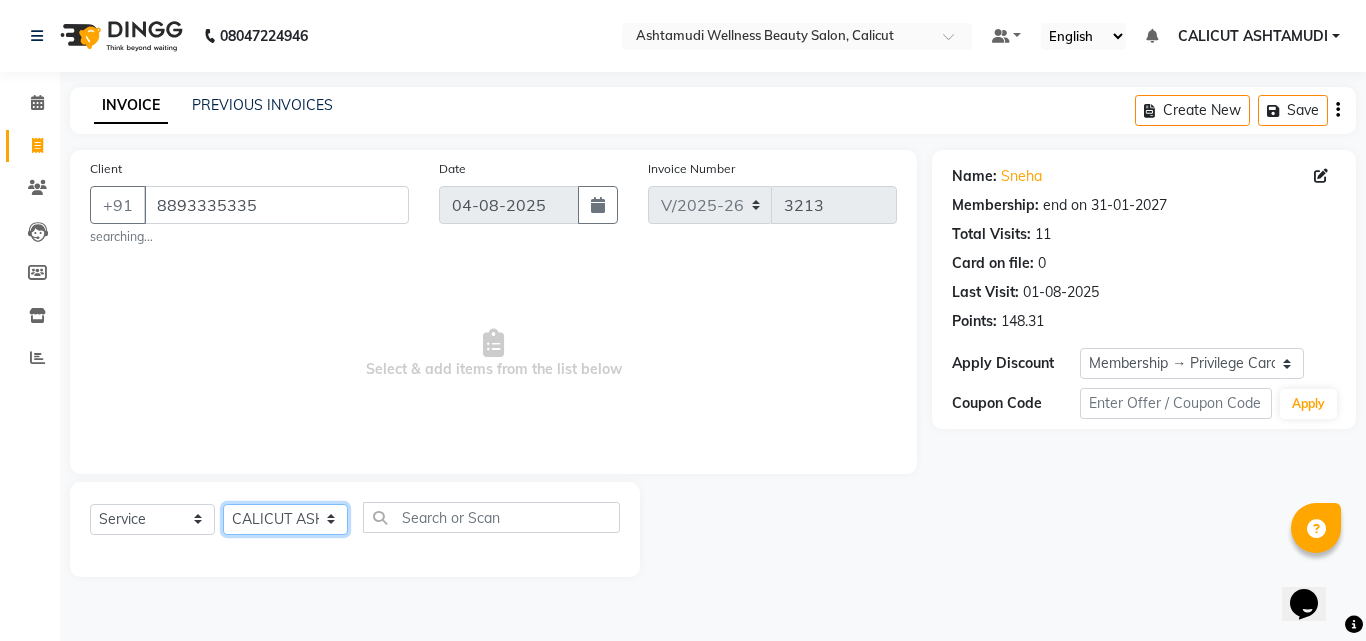 click on "Select Stylist Amala George AMBILI C ANJANA DAS ANKITHA Arya CALICUT ASHTAMUDI FRANKLY	 GRACY KRISHNA Nitesh Punam Gurung Sewan ali Sheela SUHANA  SHABU Titto" 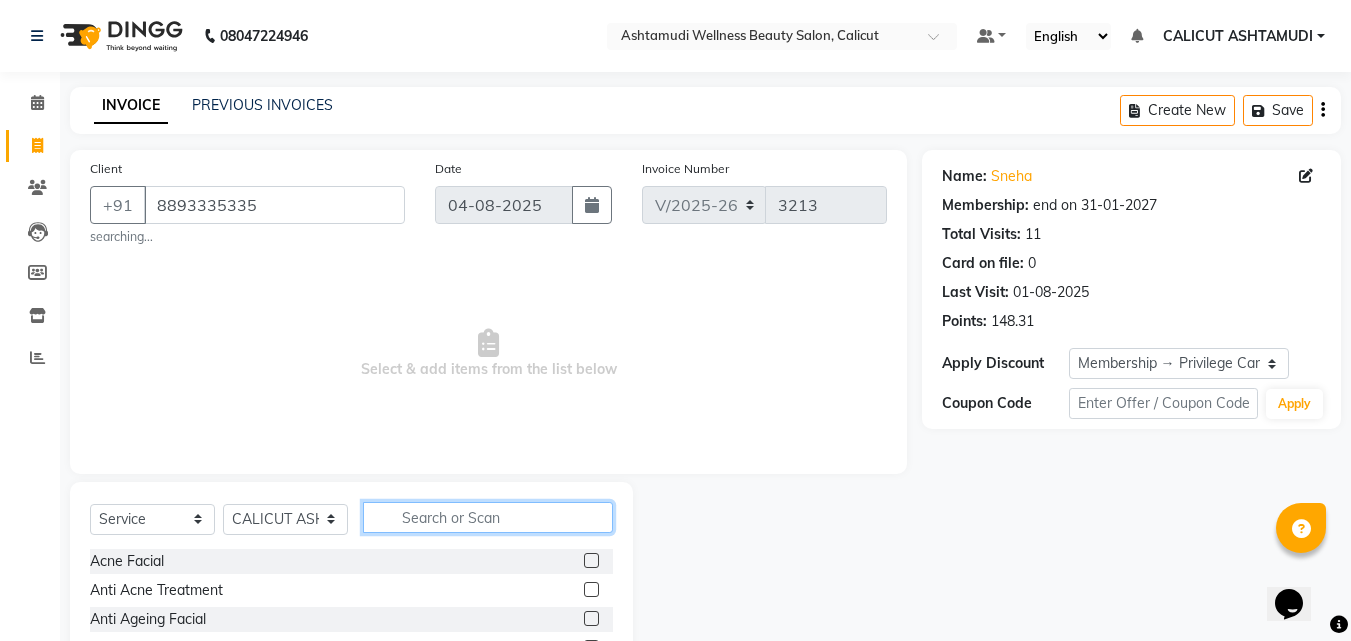 click 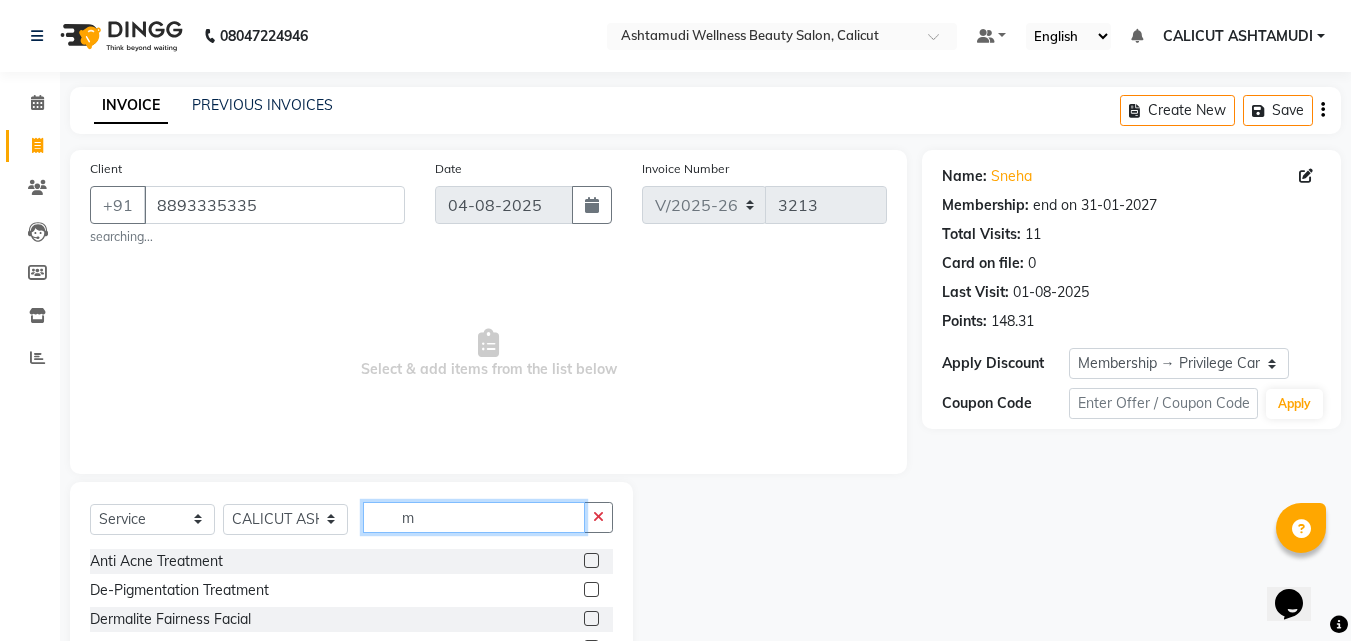 click on "m" 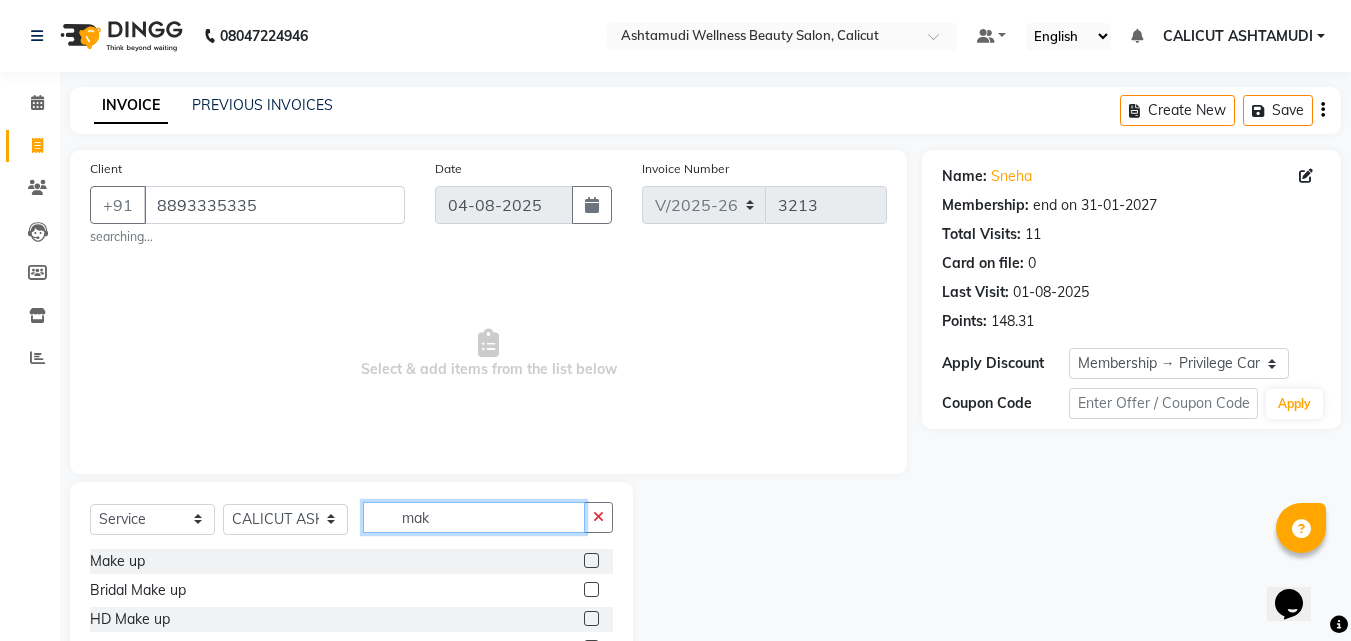 type on "mak" 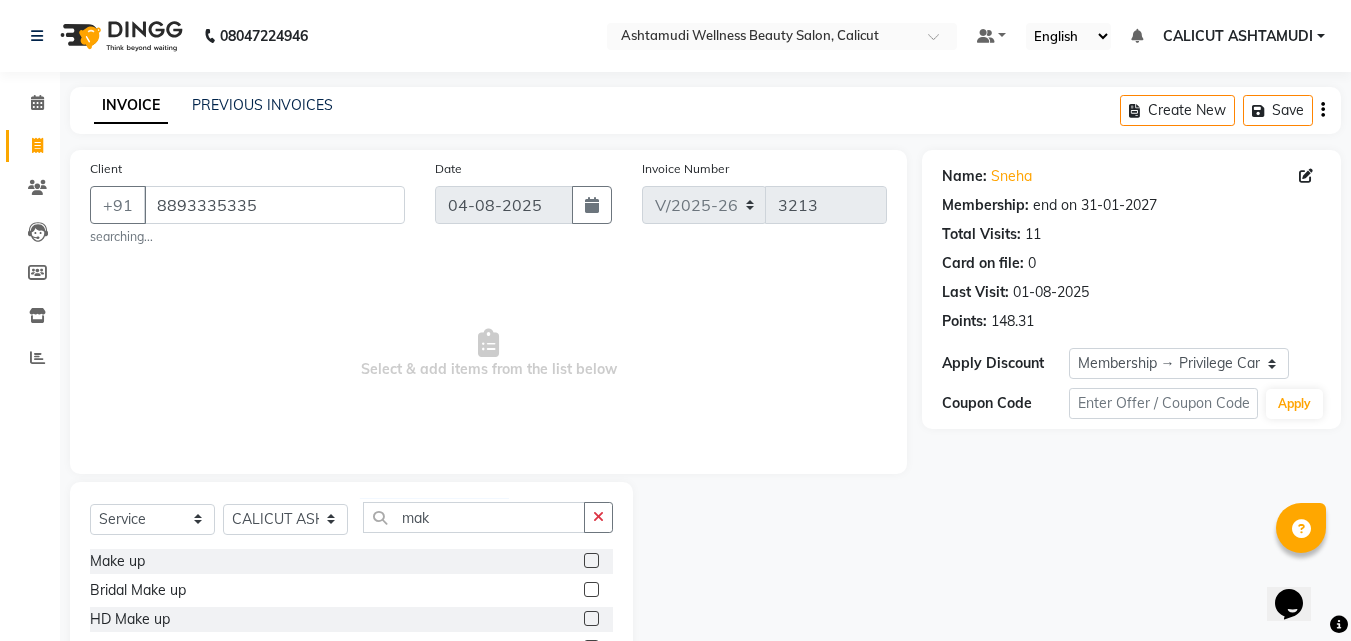 click 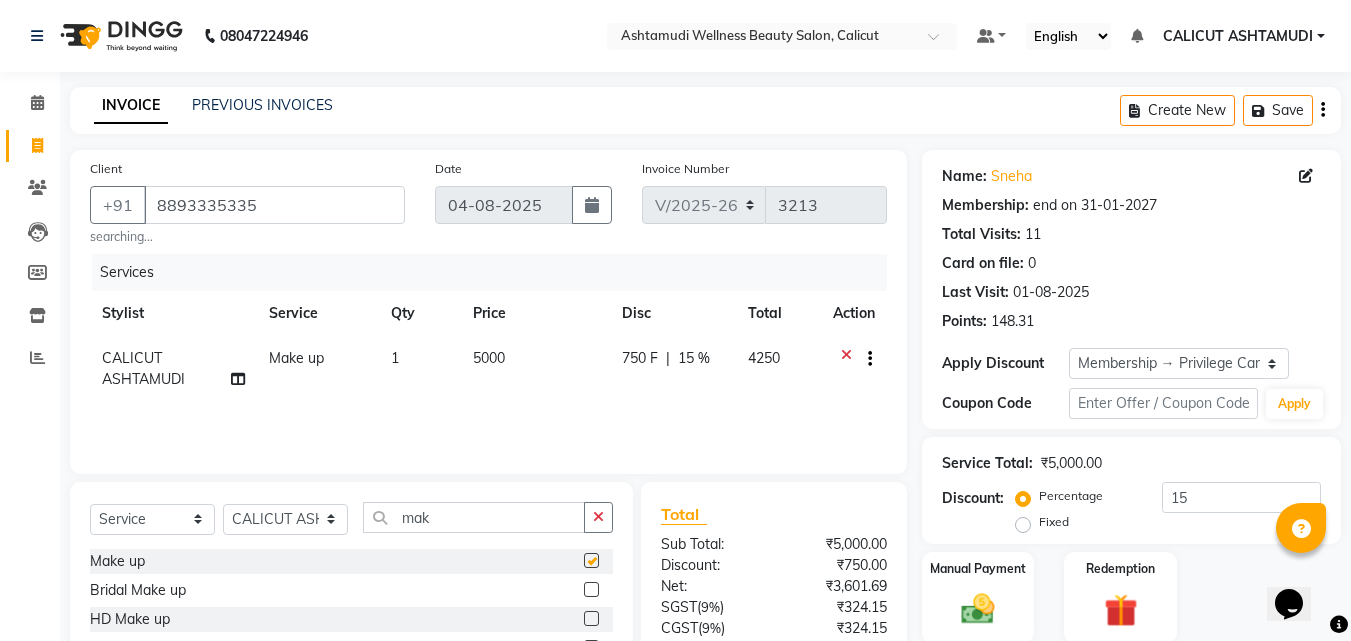 checkbox on "false" 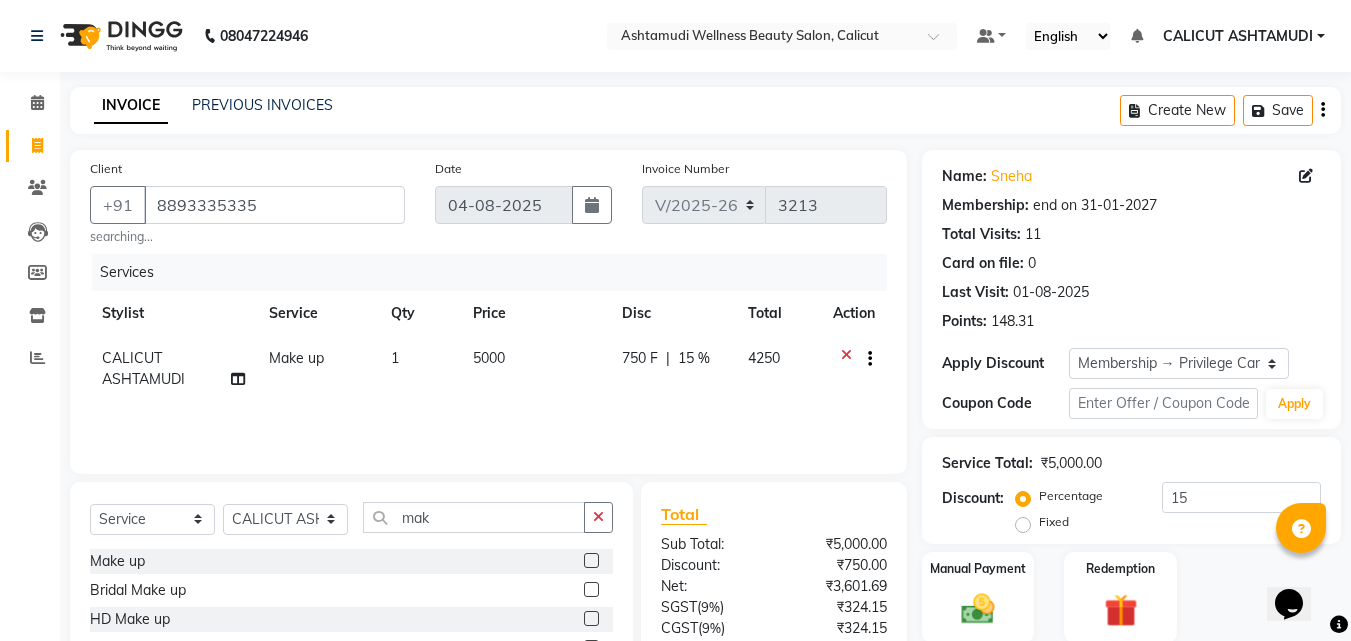 click on "750 F" 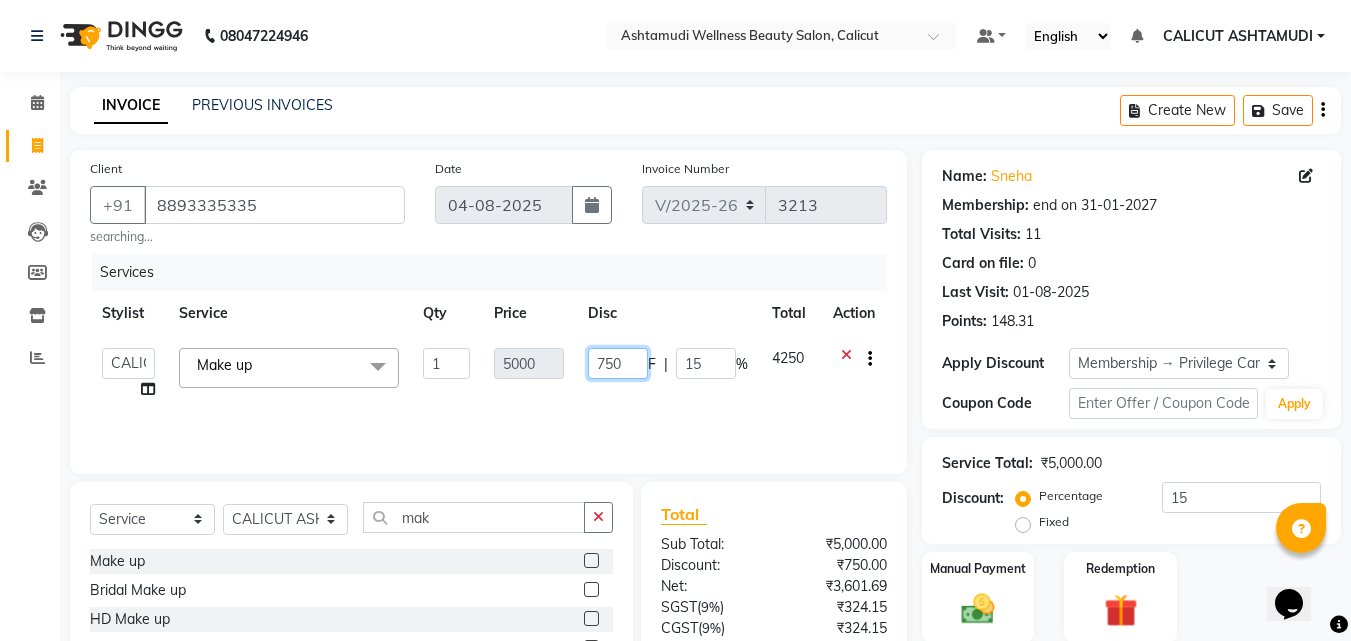 click on "750" 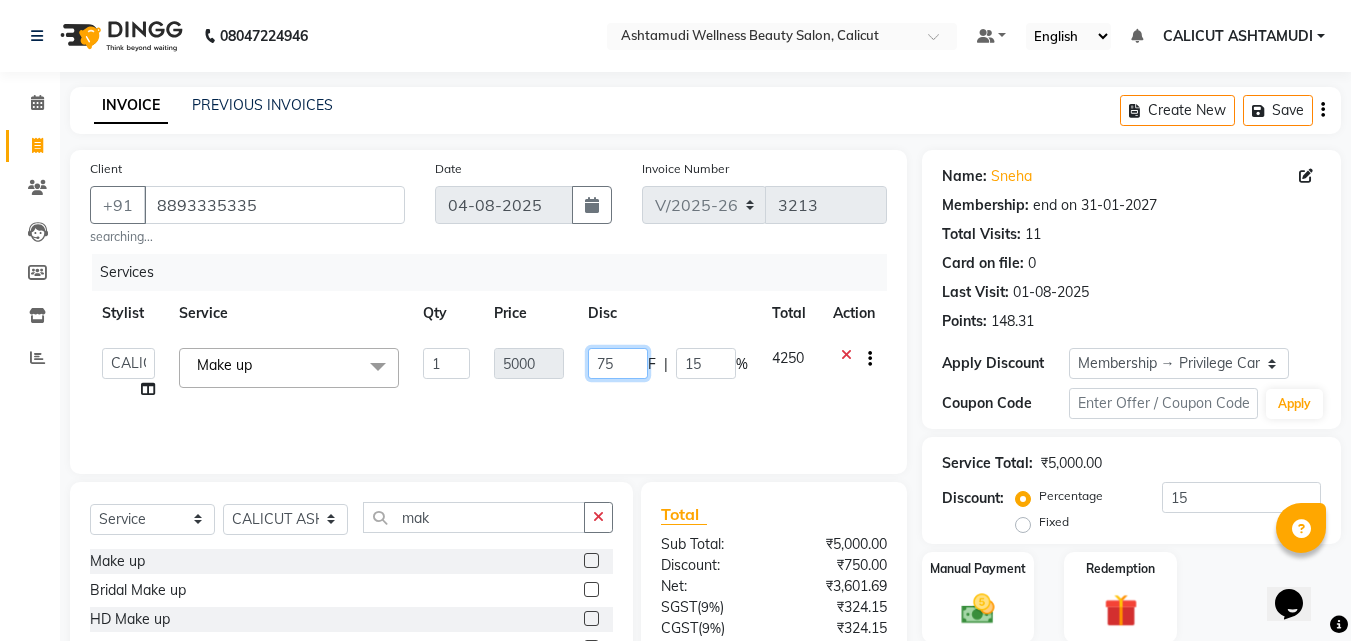 type on "7" 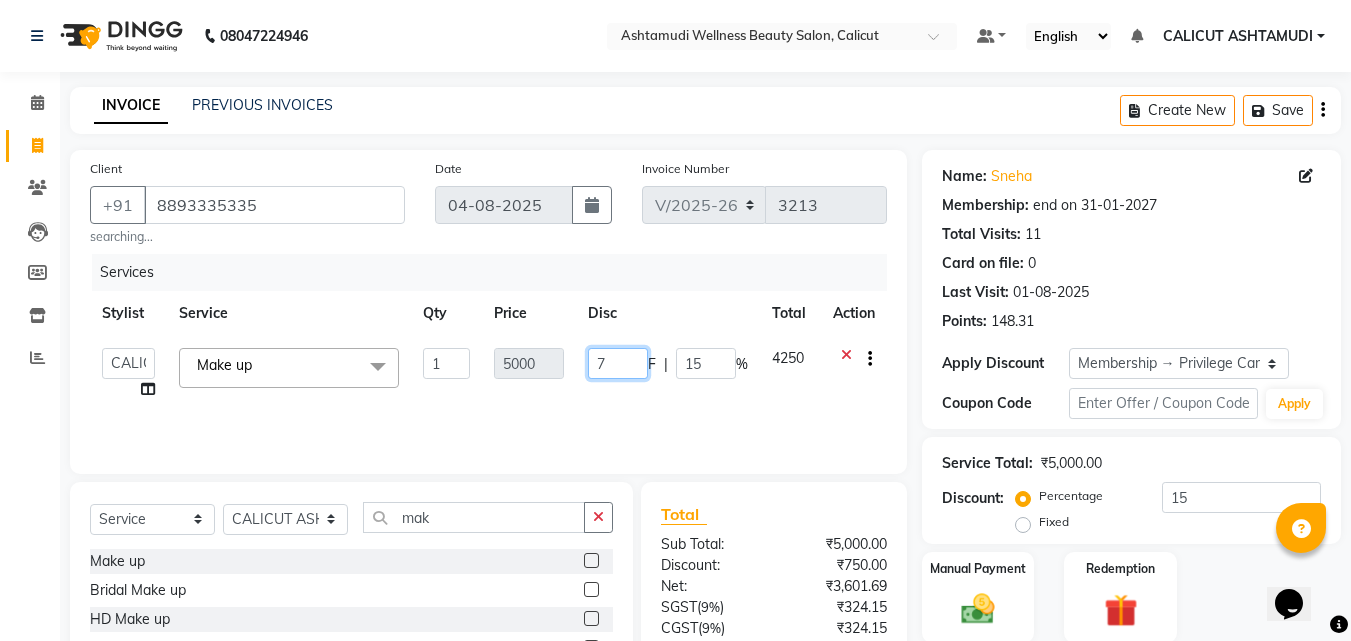type 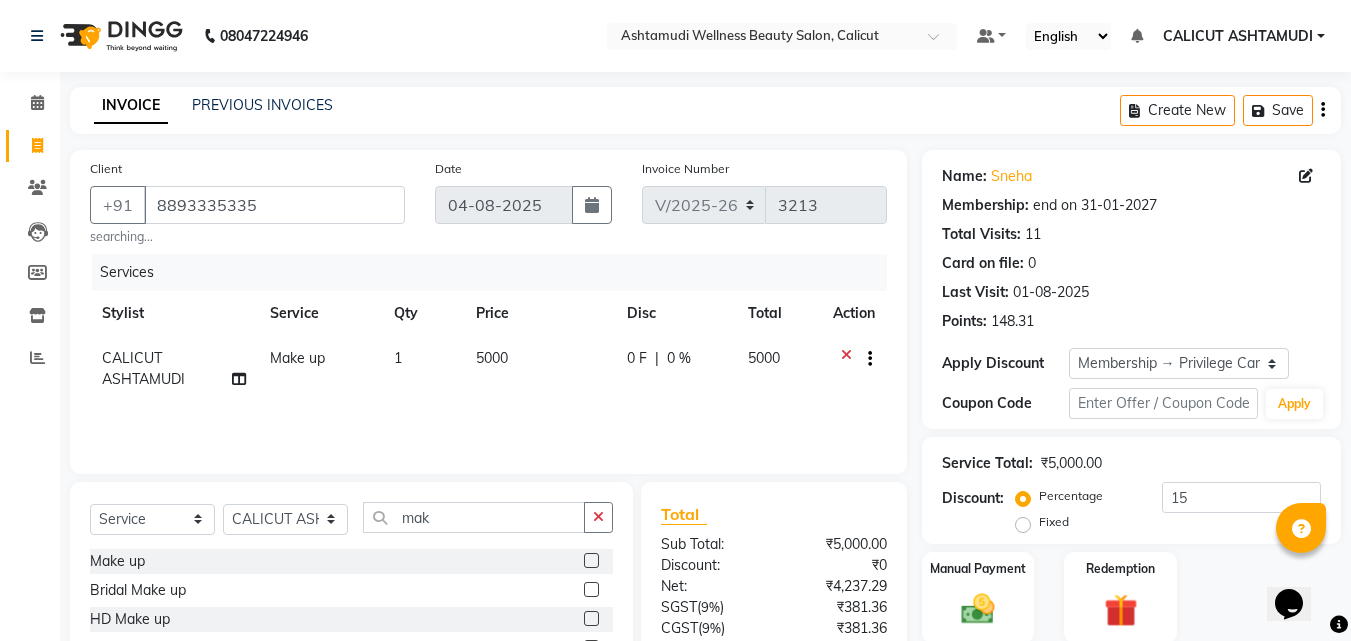 click on "0 F | 0 %" 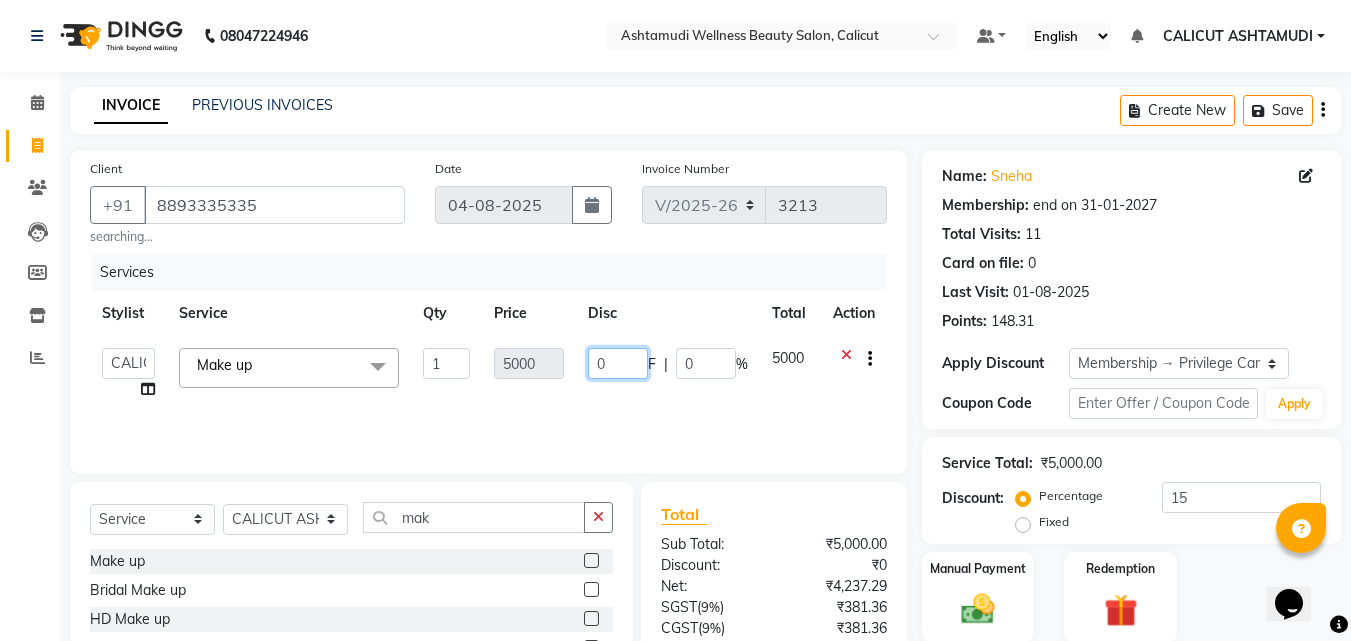 click on "0" 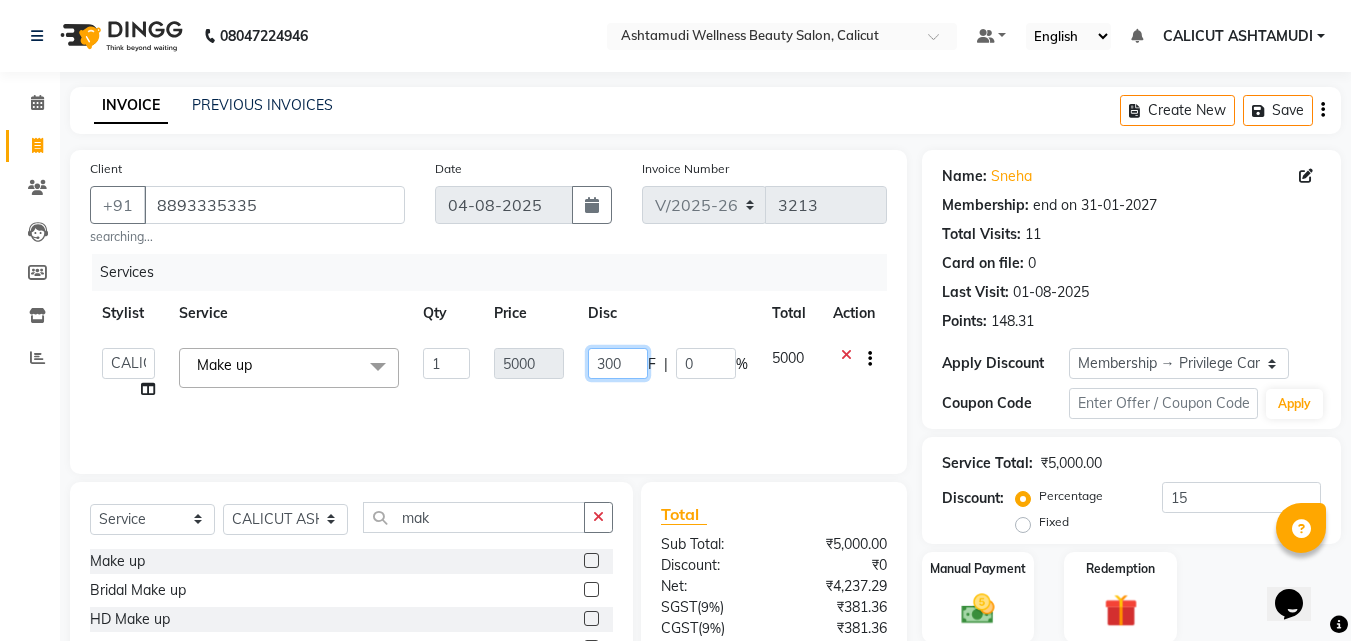 type on "3000" 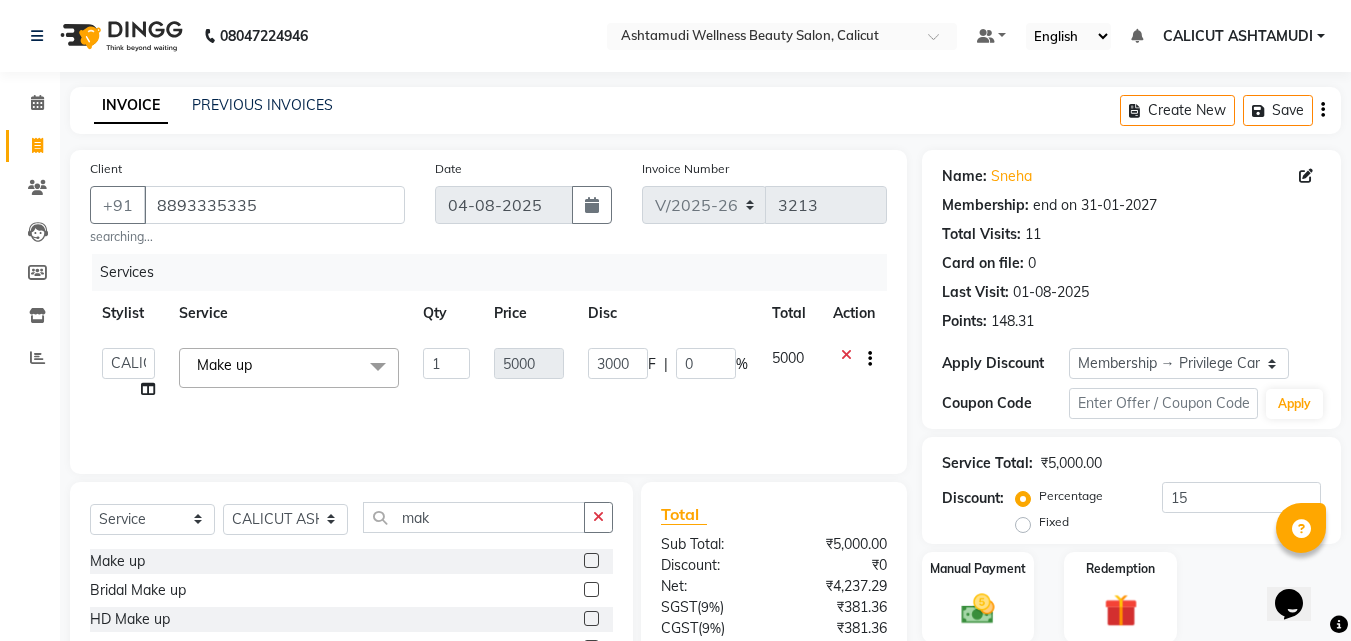 click on "Services Stylist Service Qty Price Disc Total Action  Amala George   AMBILI C   ANJANA DAS   ANKITHA   Arya   CALICUT ASHTAMUDI   FRANKLY	   GRACY   KRISHNA   Nitesh   Punam Gurung   Sewan ali   Sheela   SUHANA  SHABU   Titto  Make up  x Acne Facial Anti Acne Treatment Anti Ageing Facial Bridal Glow Facial De-Pigmentation Treatment Dermalite Fairness Facial Diamond Facial D-Tan Cleanup D-Tan Facial D-Tan Pack Fruit Facial Fyc Bamboo Charcoal Facial Fyc Bio Marine Facial Fyc Fruit Fusion Facial Fyc Luster Gold Facial Fyc Pure Vit-C Facial Fyc Red Wine Facial Gents Bridal Glow Facial Gents Dermalite Fairness Facial Gents Diamond Facial Gents D-Tan Cleanup Gents D-Tan Facial Gents Fruit Facial Gents Fyc Bamboo Charcoal Facial Gents Fyc Bio Marine Facial Gents Fyc Fruit Fusion Facial Gents Fyc Luster Gold Facial Gents Fyc Pure Vit C Facial Gents Fyc Red Wine Facial Gents Glovite Facial Gents Gold Facial Gents Hydra Brightening Facial Gents Hydra Facial Gents Hydramoist Facial Gents Microdermabrasion Treatment 1" 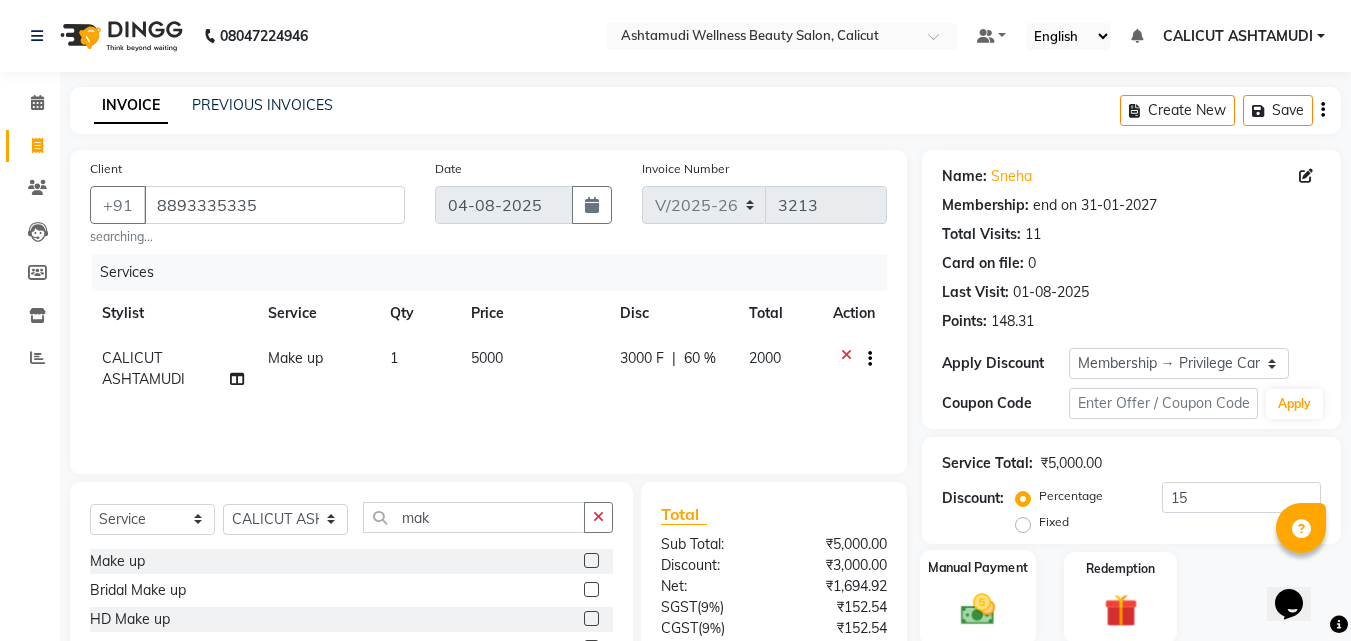 click on "Manual Payment" 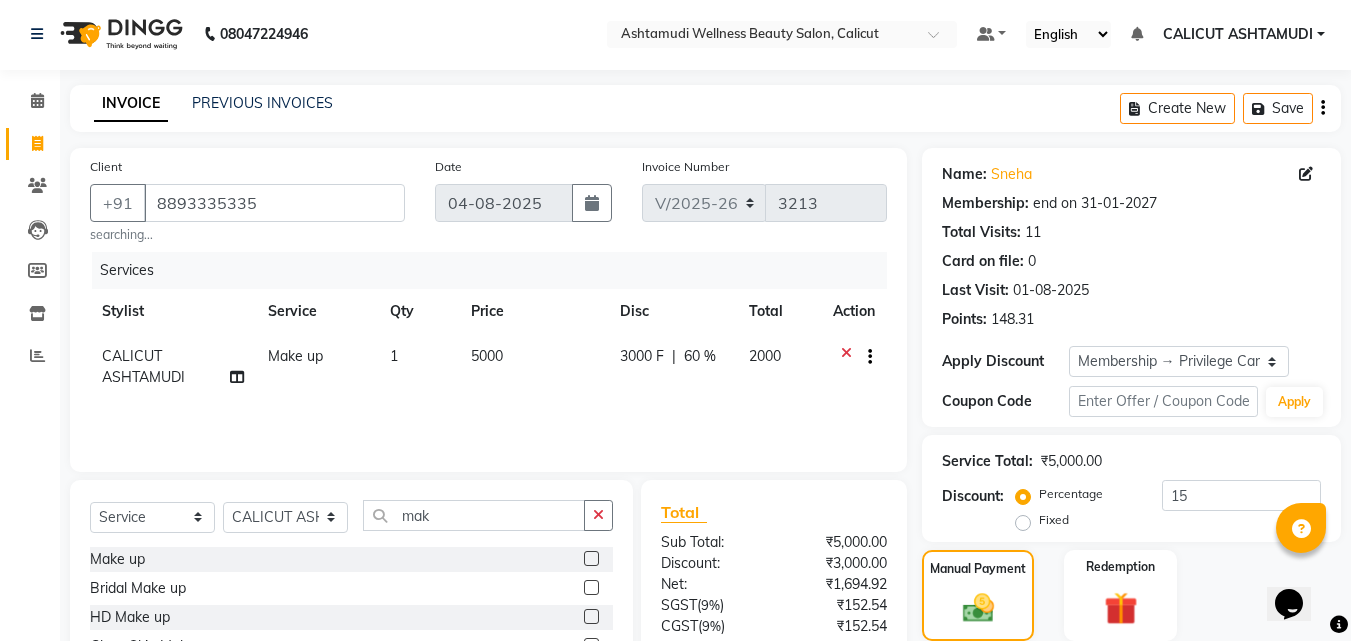 scroll, scrollTop: 200, scrollLeft: 0, axis: vertical 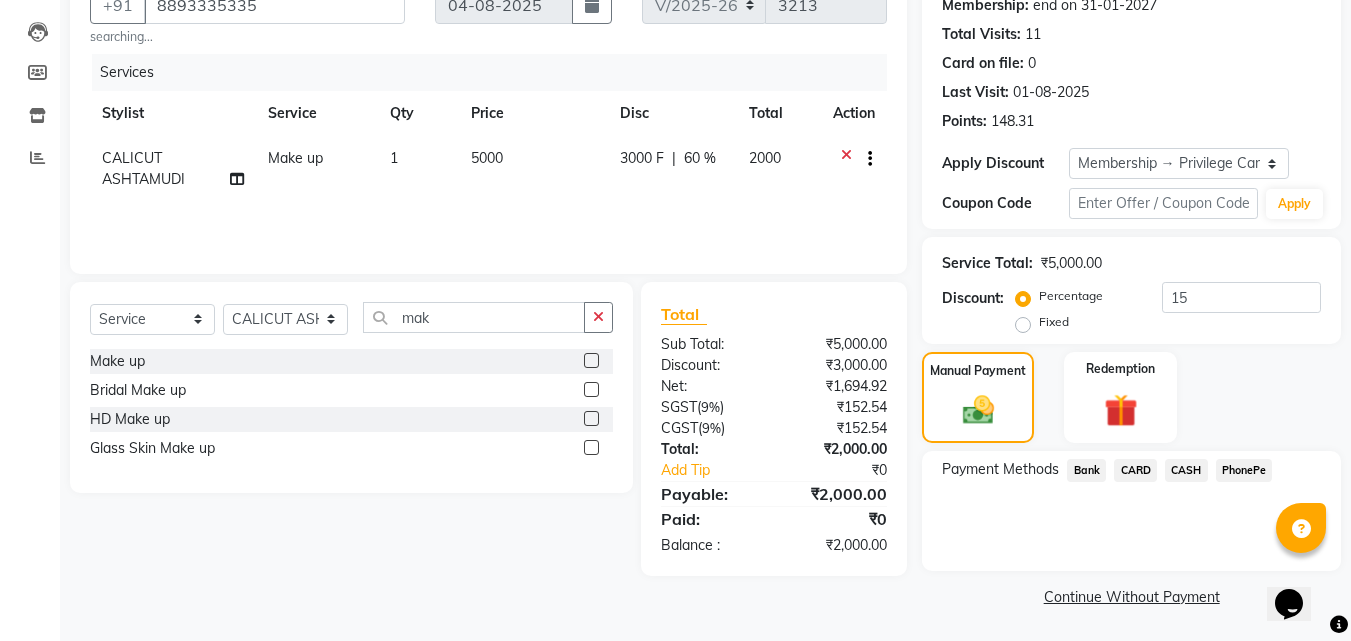 click on "PhonePe" 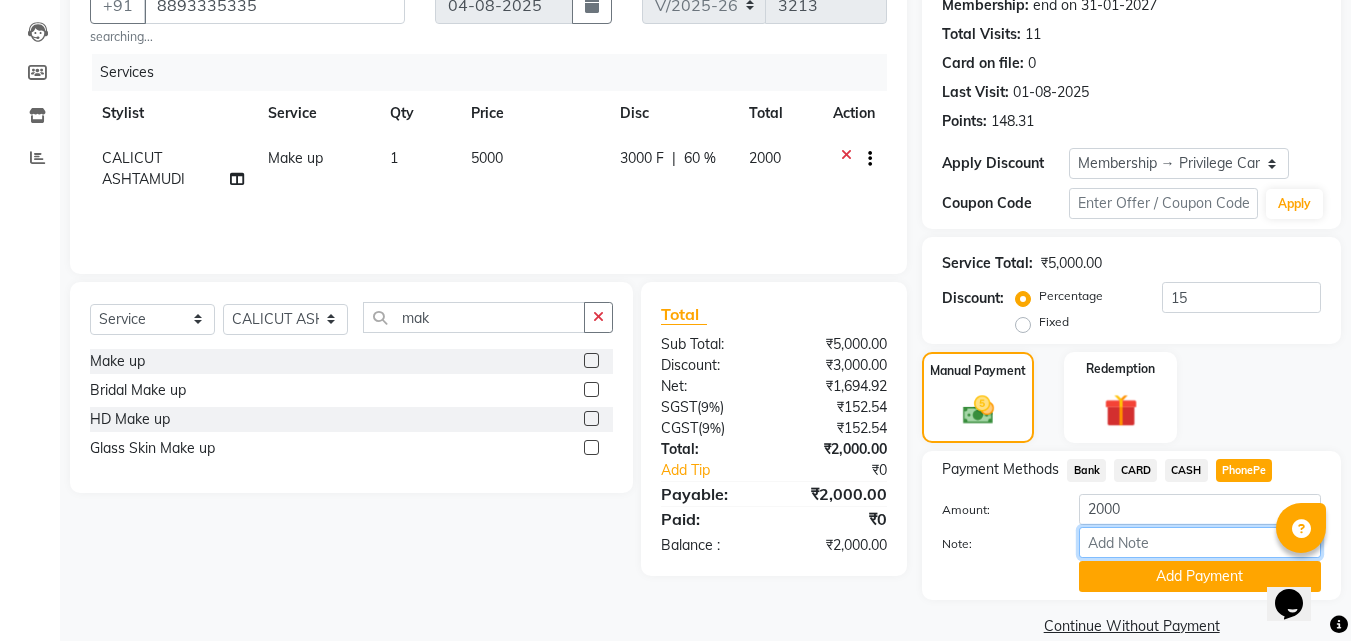 click on "Note:" at bounding box center (1200, 542) 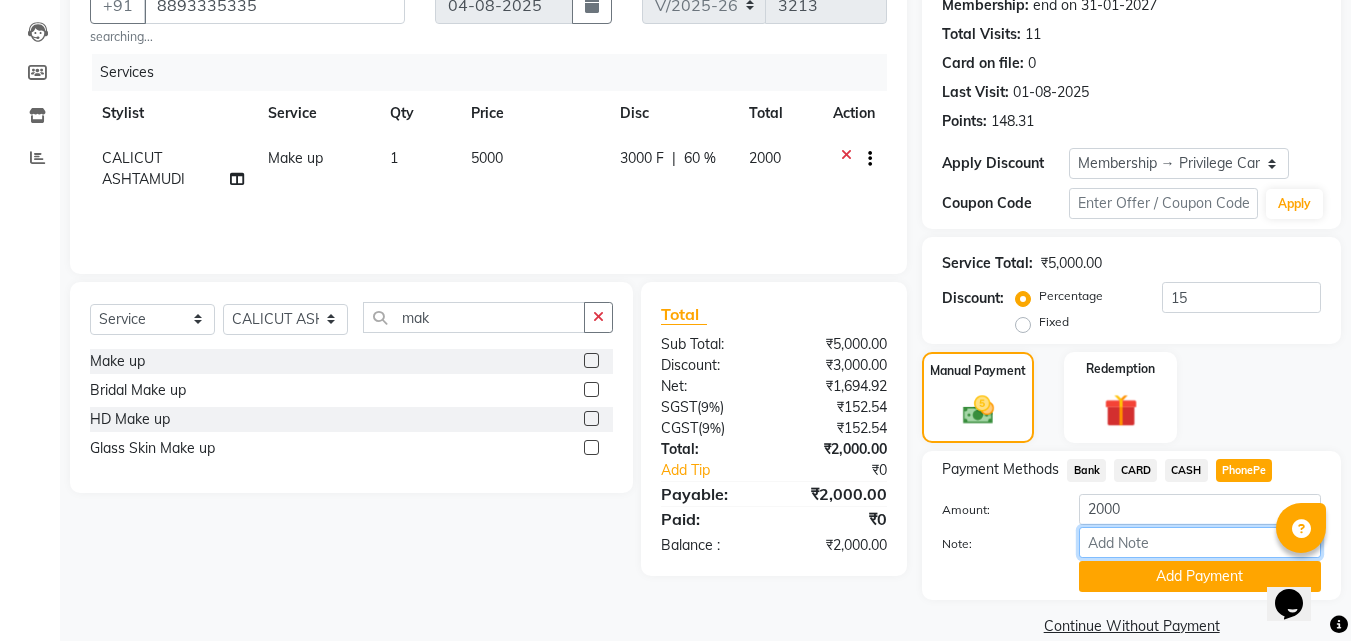 type on "frankly" 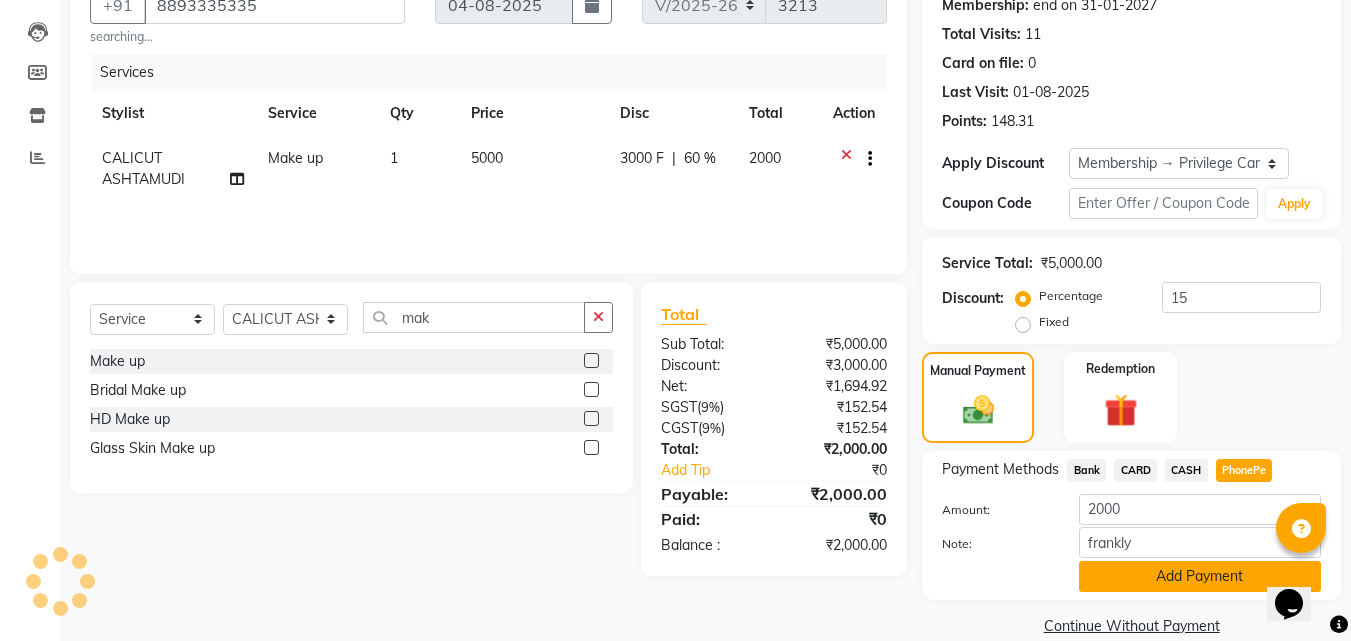 click on "Add Payment" 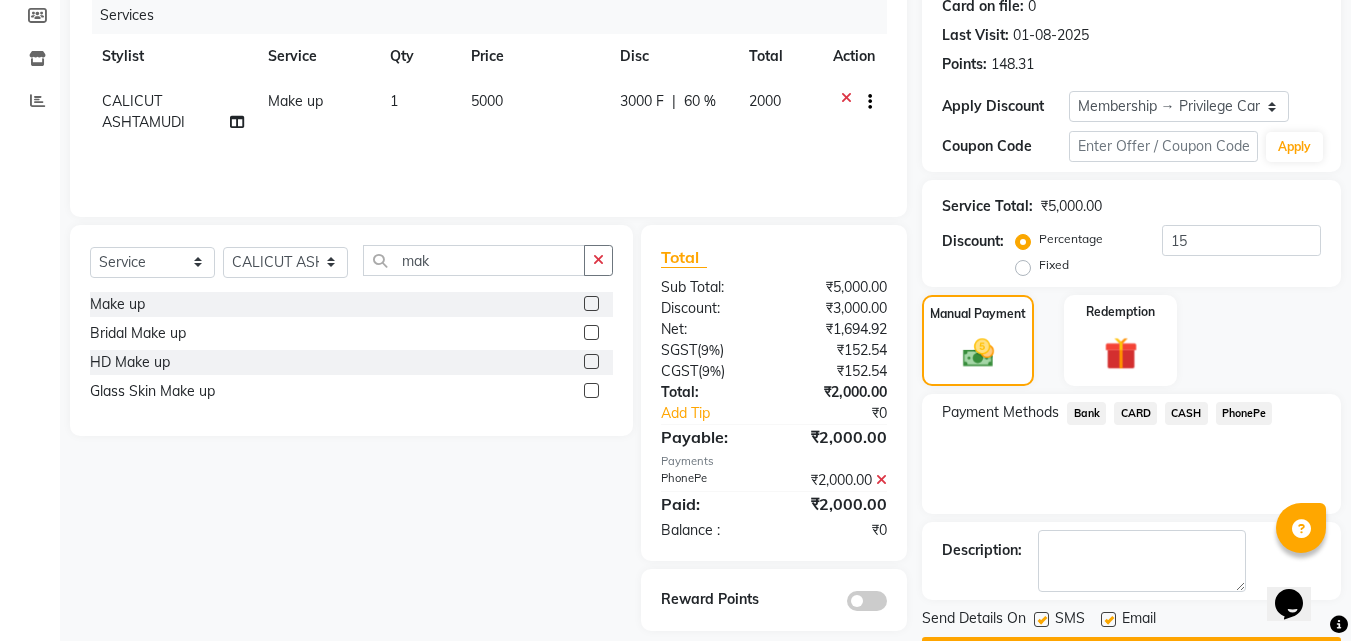 scroll, scrollTop: 314, scrollLeft: 0, axis: vertical 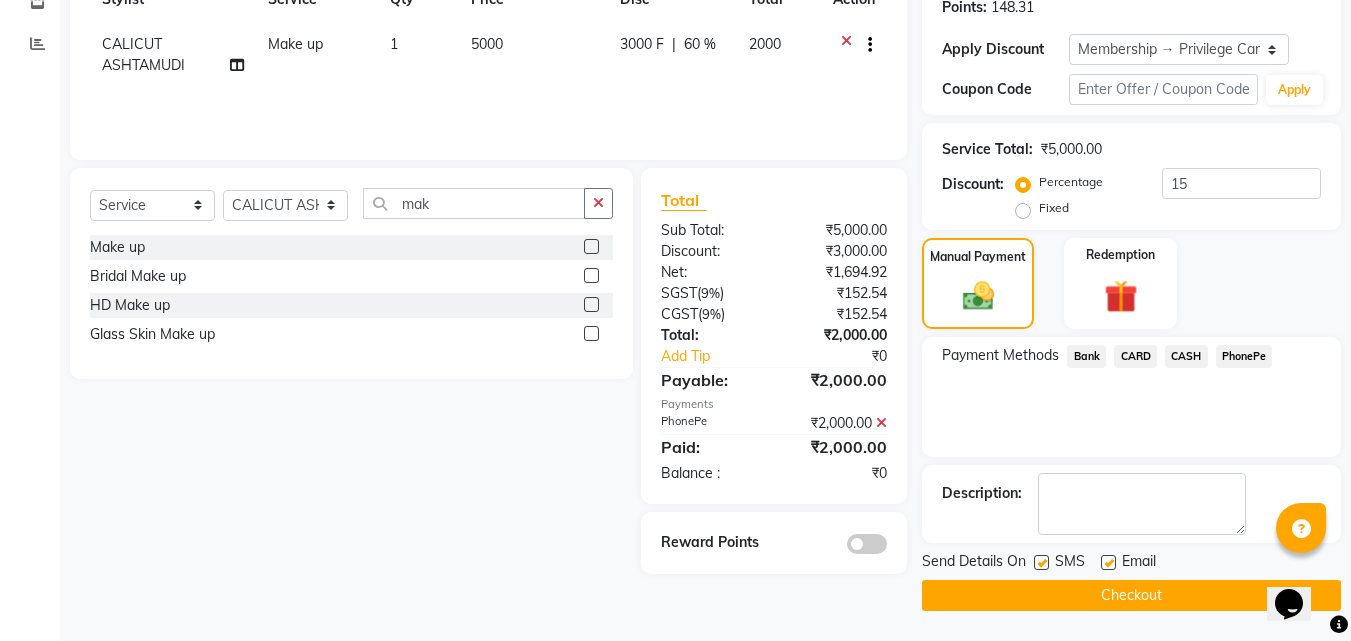 click on "Checkout" 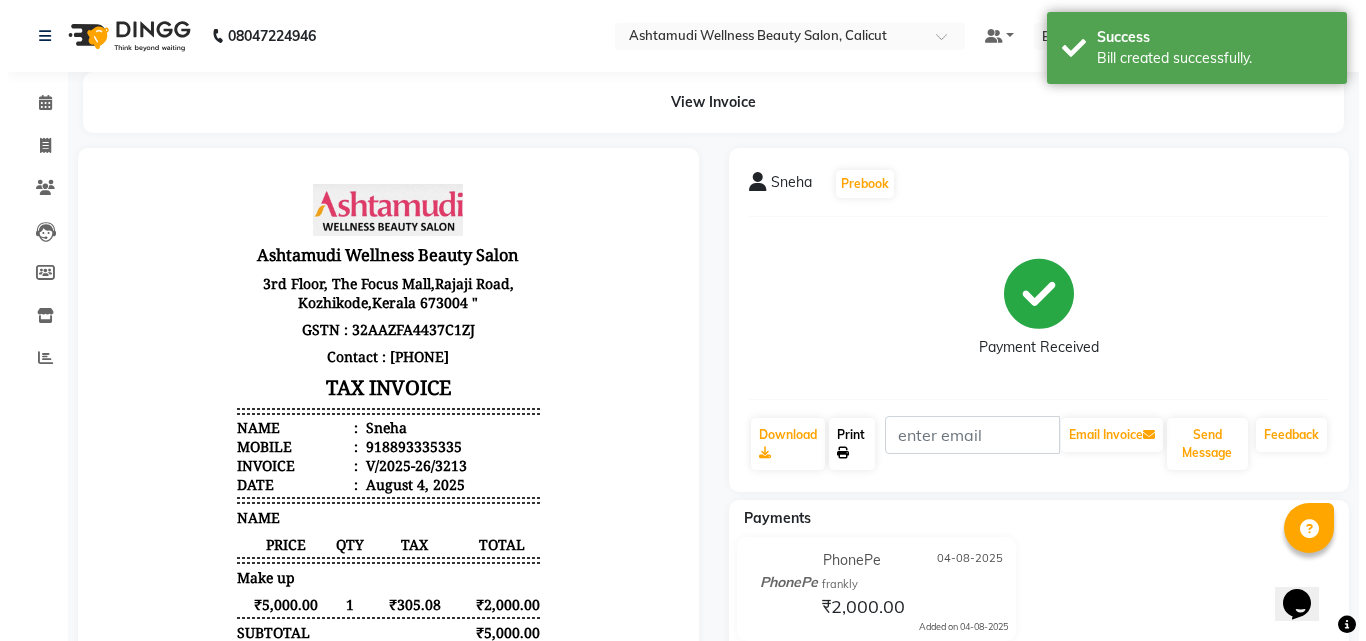 scroll, scrollTop: 0, scrollLeft: 0, axis: both 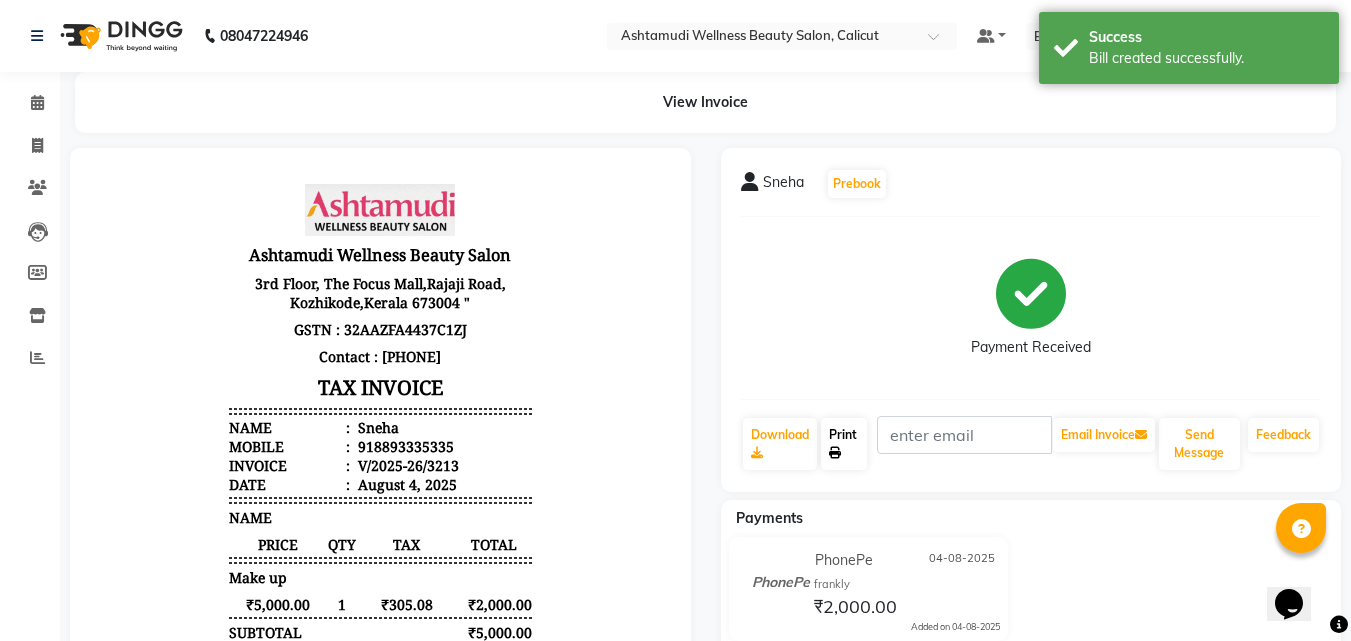 click on "Print" 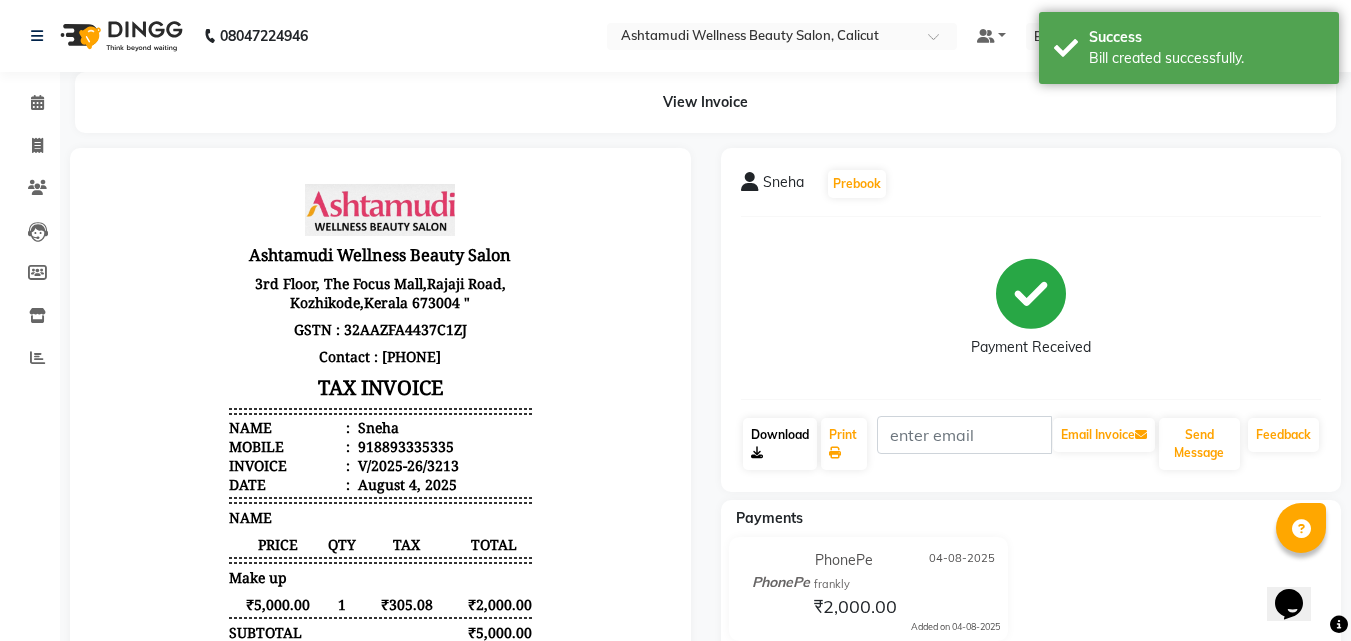 click on "Download" 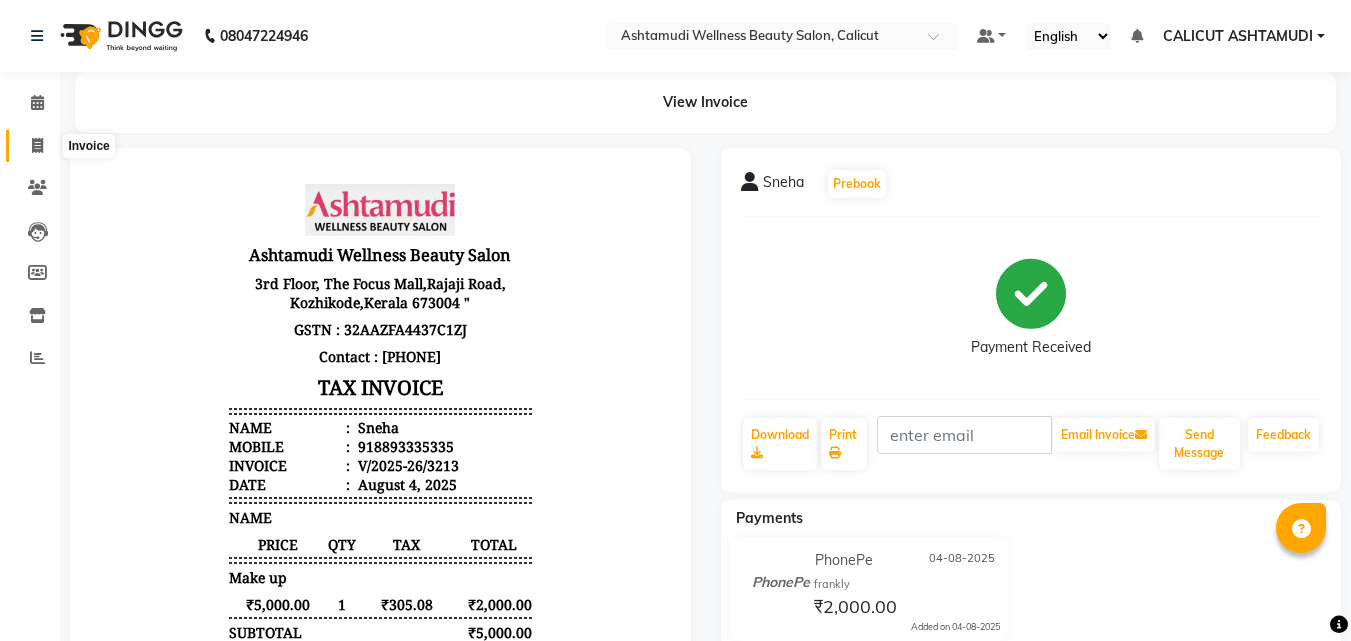 drag, startPoint x: 38, startPoint y: 148, endPoint x: 36, endPoint y: 129, distance: 19.104973 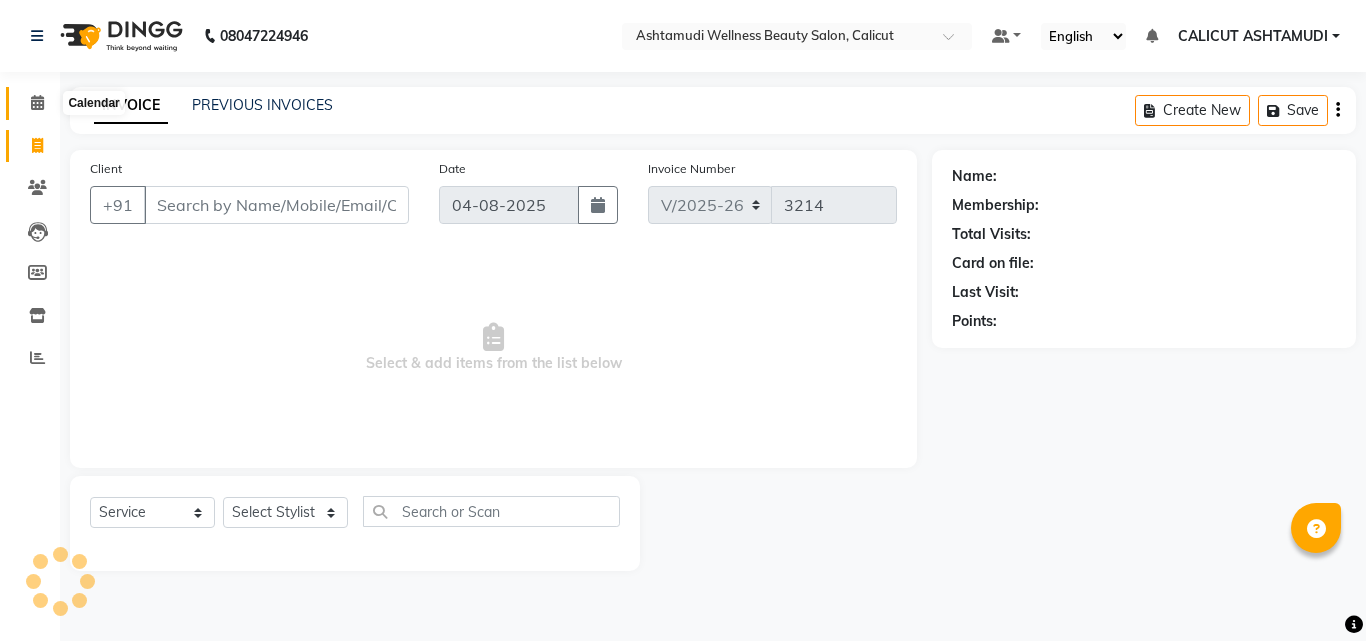 click 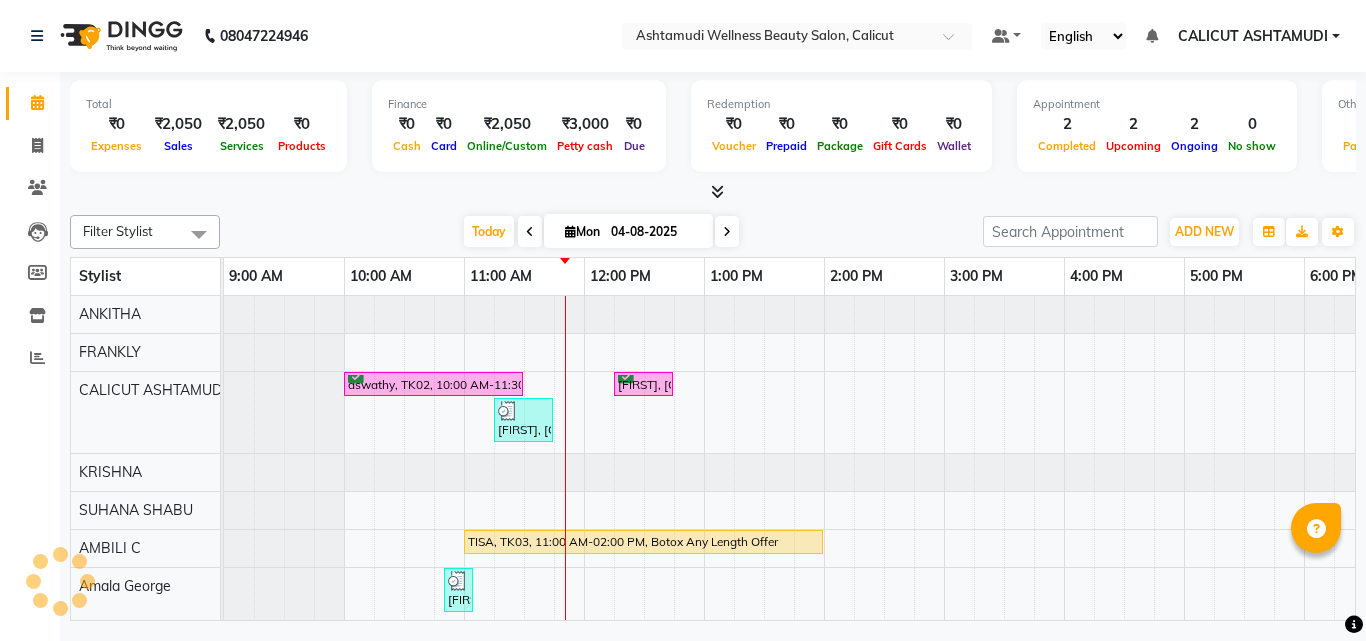 scroll, scrollTop: 0, scrollLeft: 0, axis: both 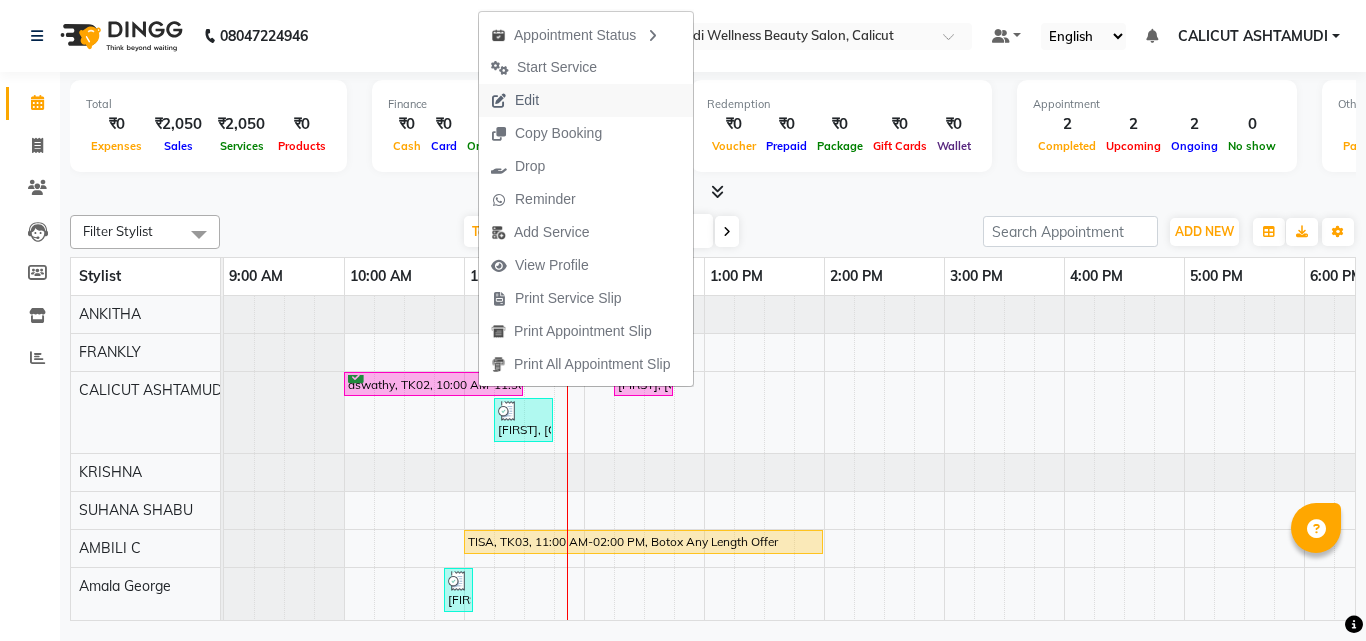 click on "Edit" at bounding box center [586, 100] 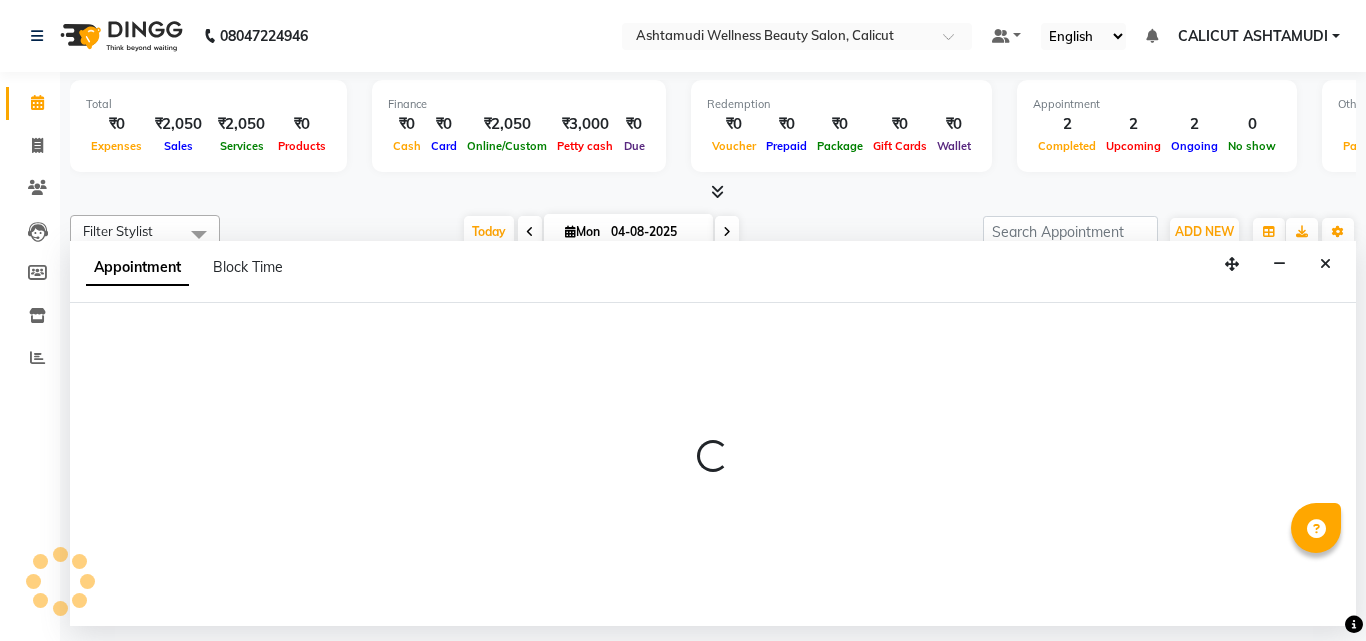 select on "tentative" 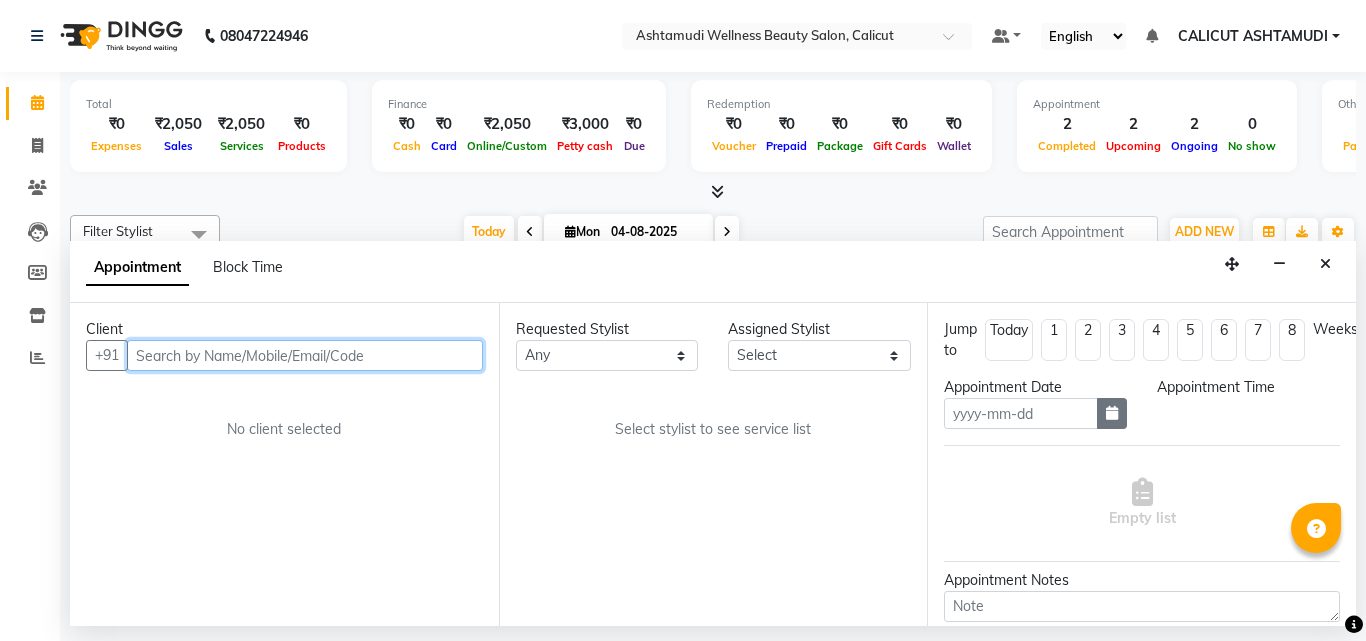 type on "04-08-2025" 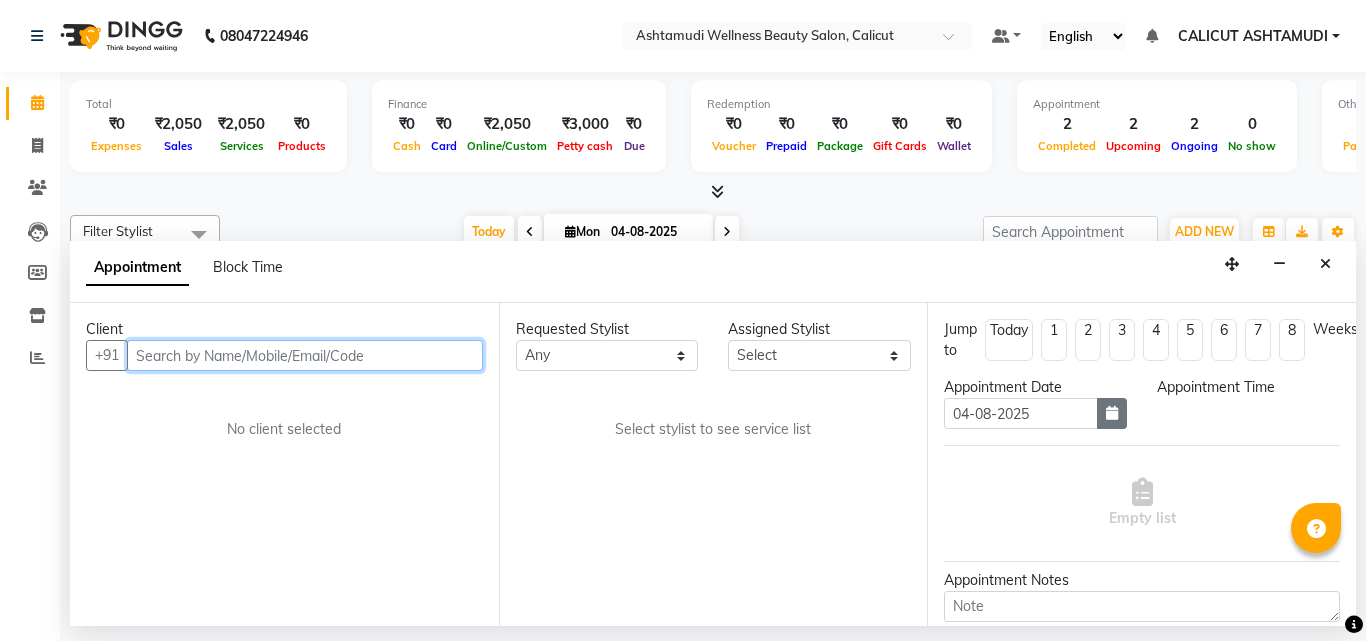 select on "confirm booking" 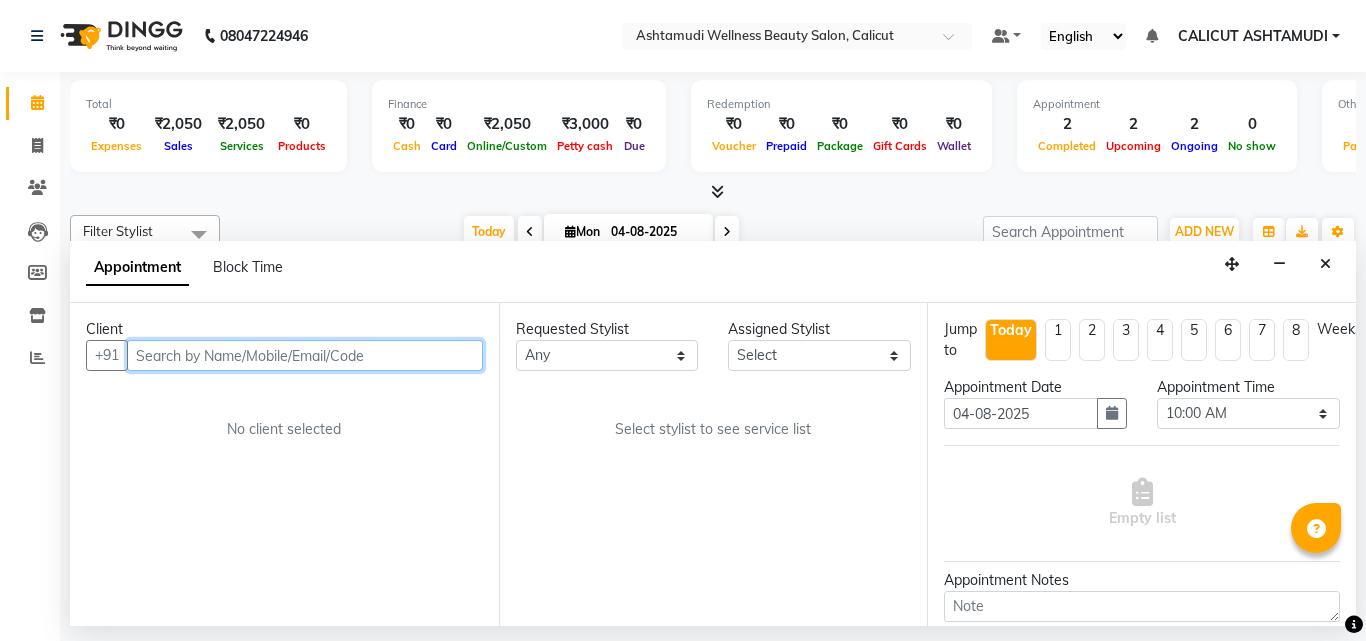 select on "27314" 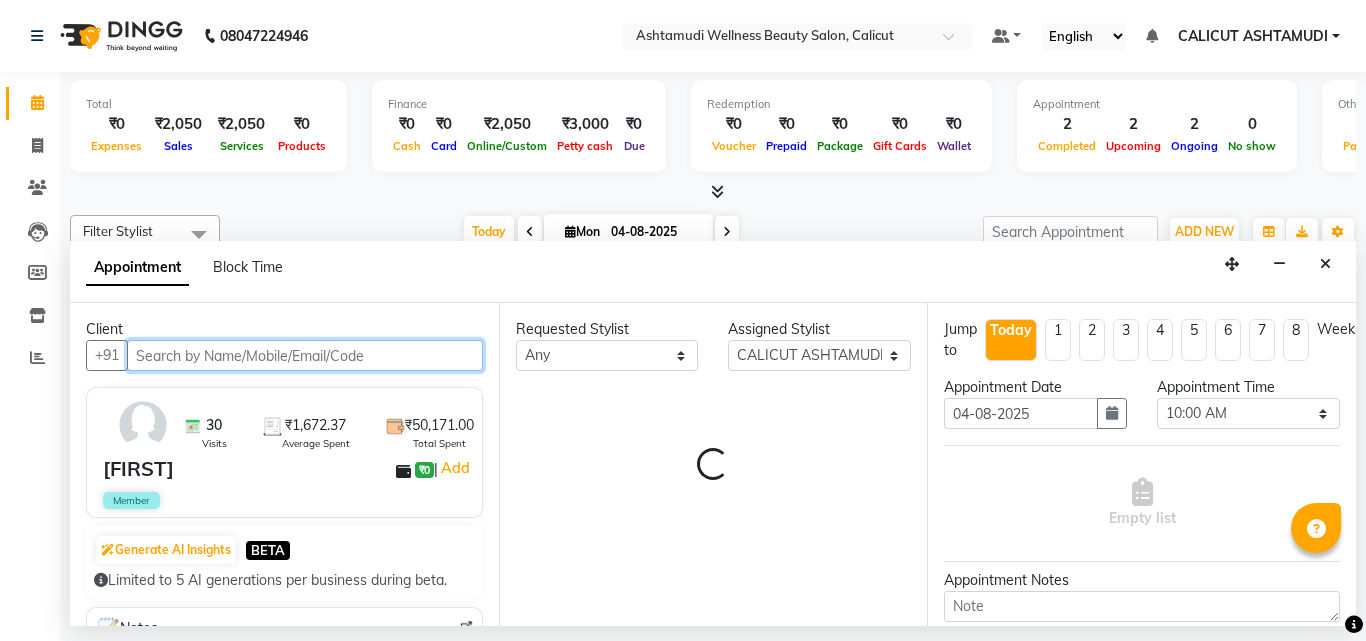 select on "2006" 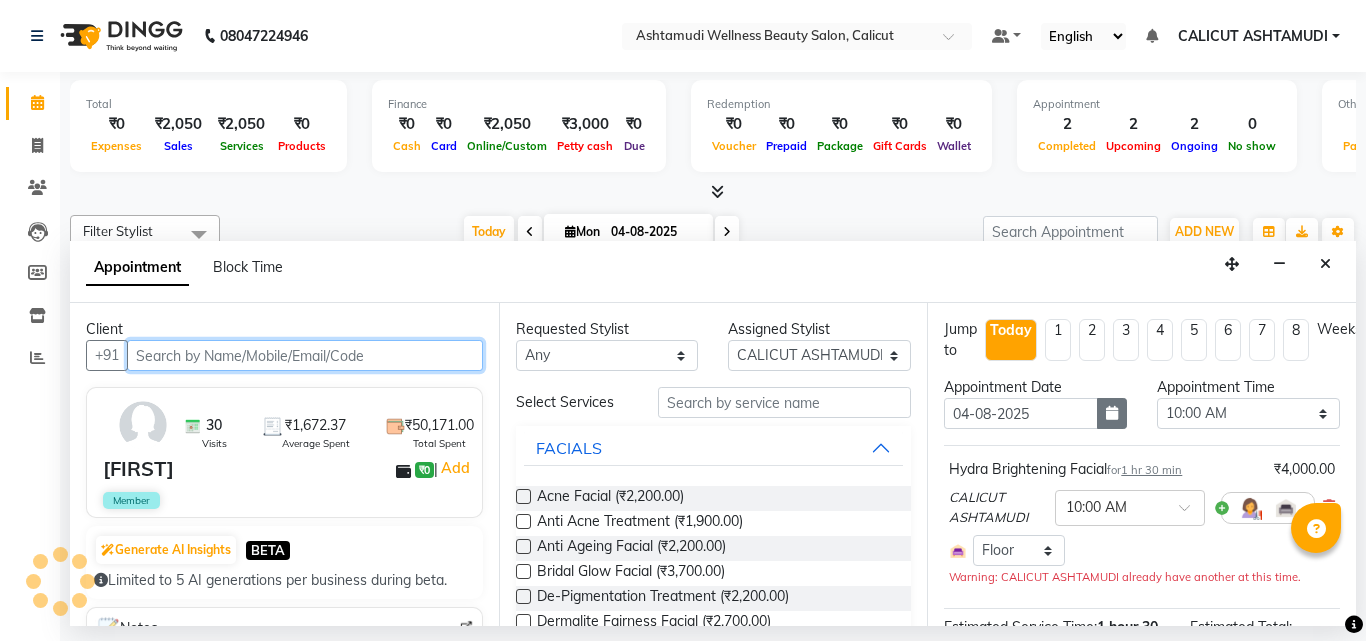 scroll, scrollTop: 0, scrollLeft: 241, axis: horizontal 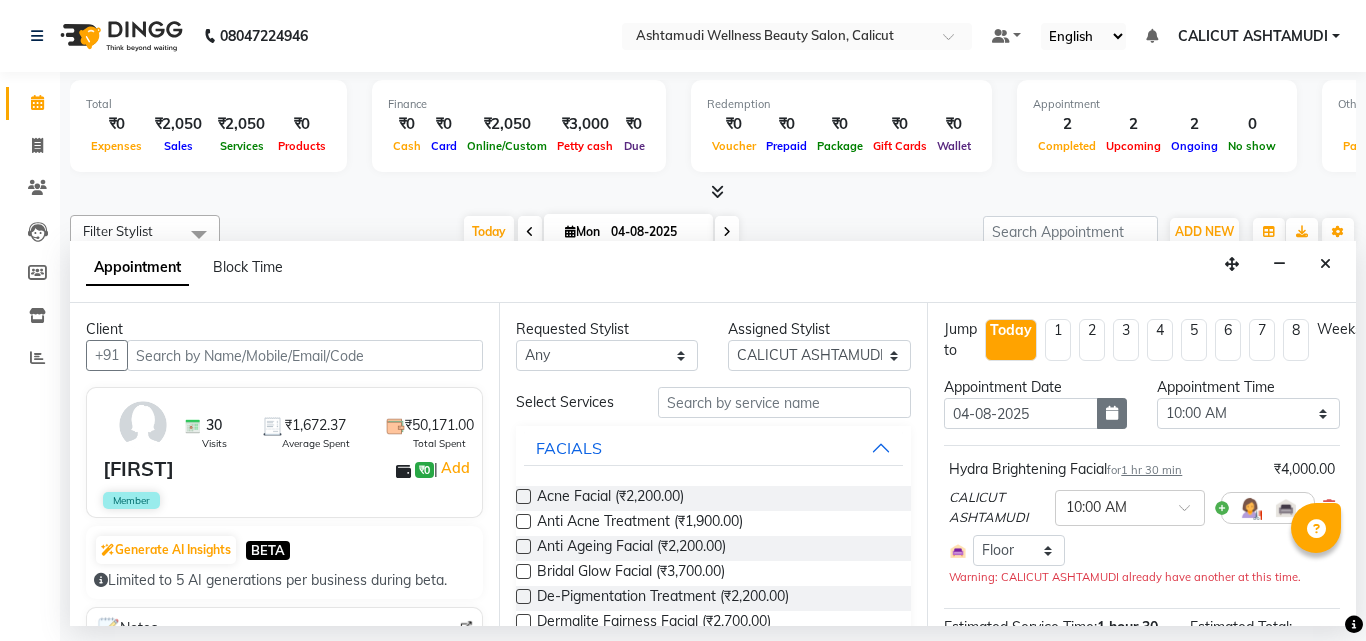 click at bounding box center (1112, 413) 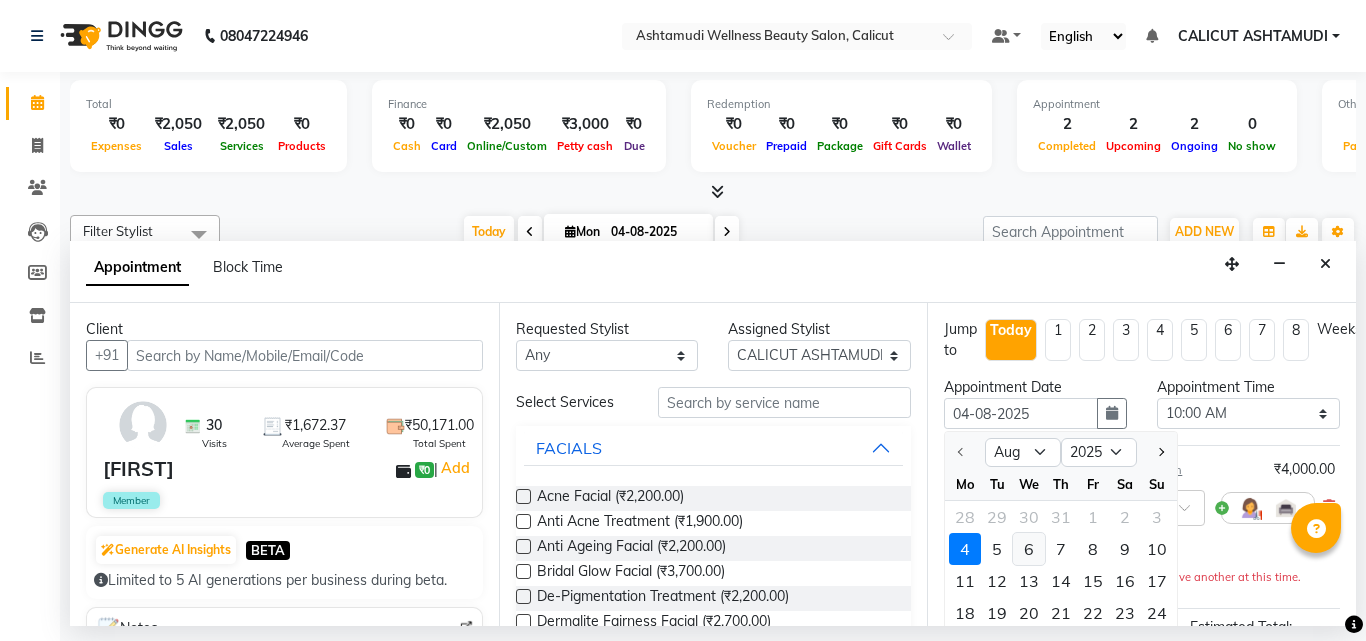 click on "6" at bounding box center [1029, 549] 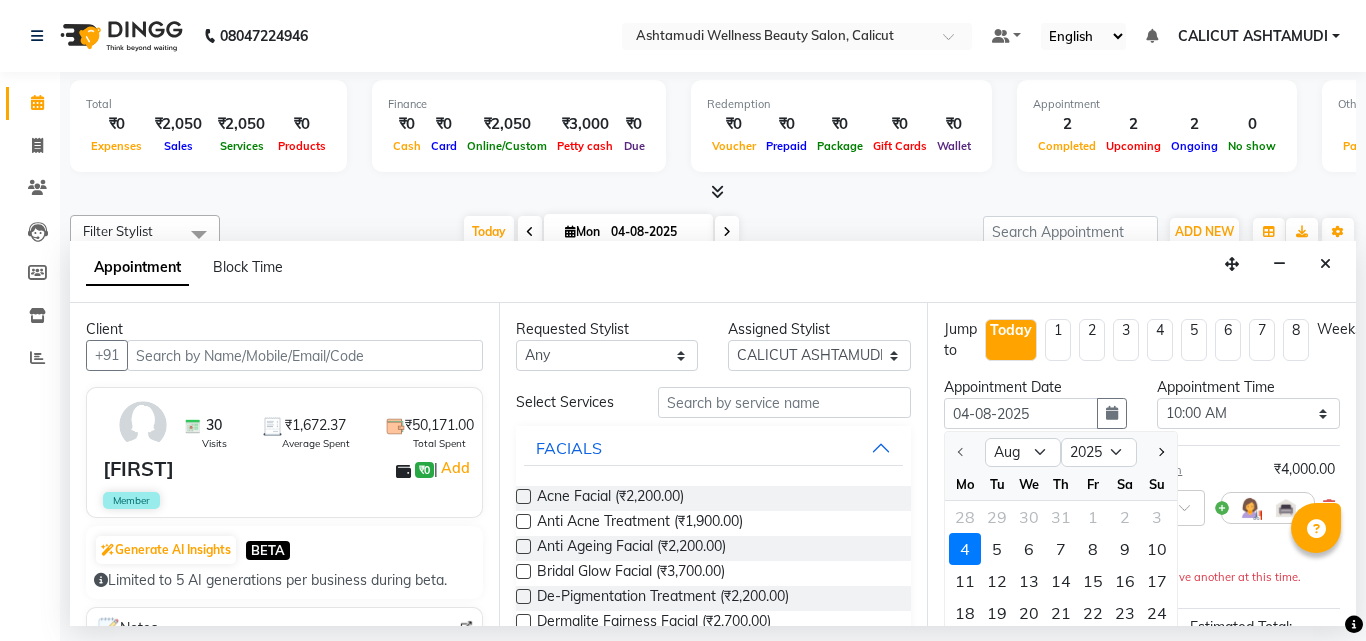 type on "06-08-2025" 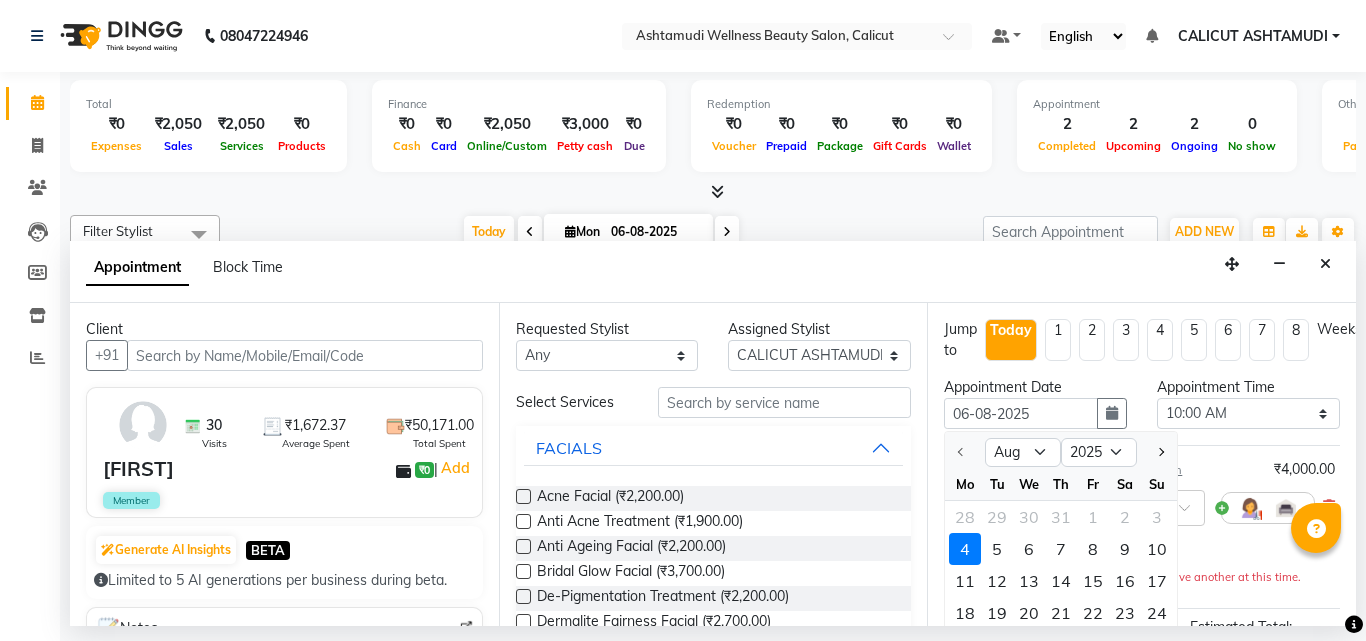 scroll, scrollTop: 0, scrollLeft: 0, axis: both 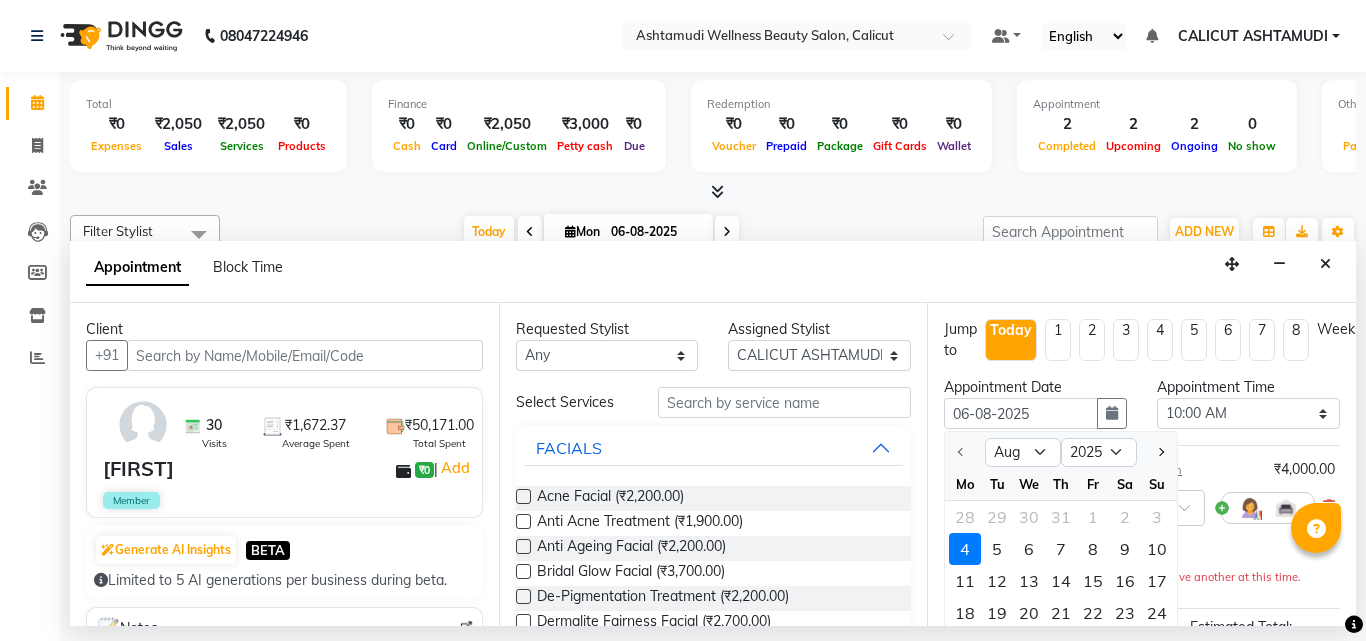 select on "600" 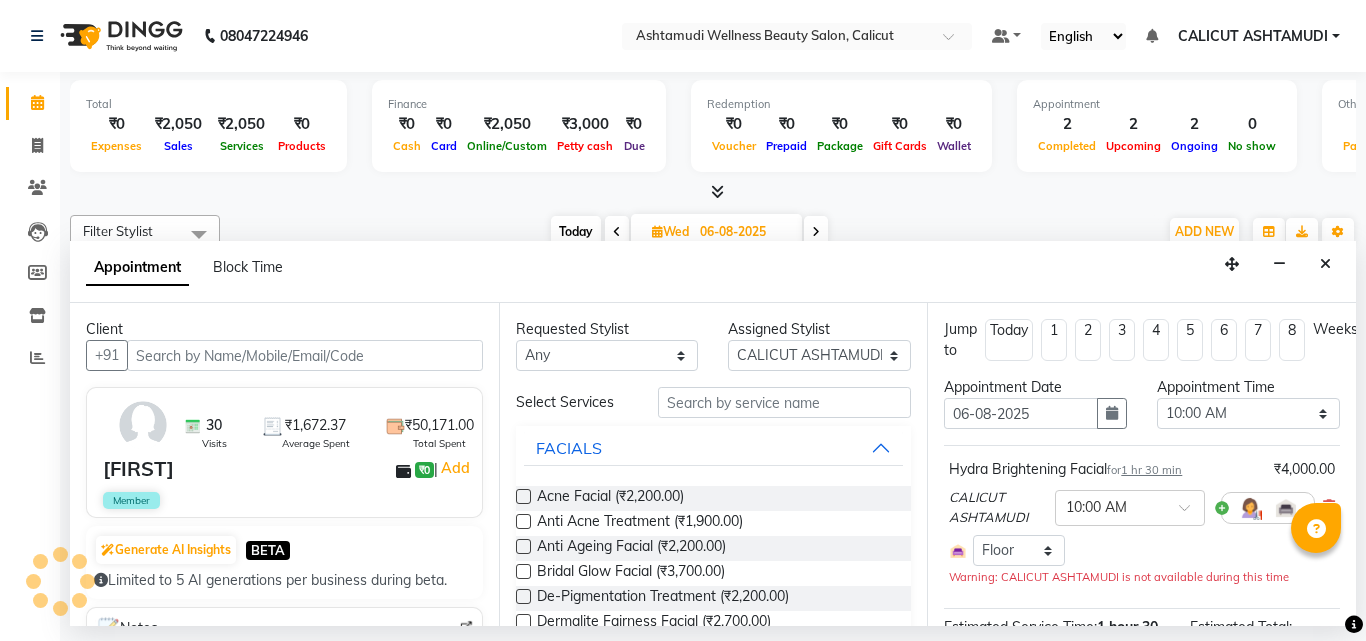 scroll, scrollTop: 0, scrollLeft: 241, axis: horizontal 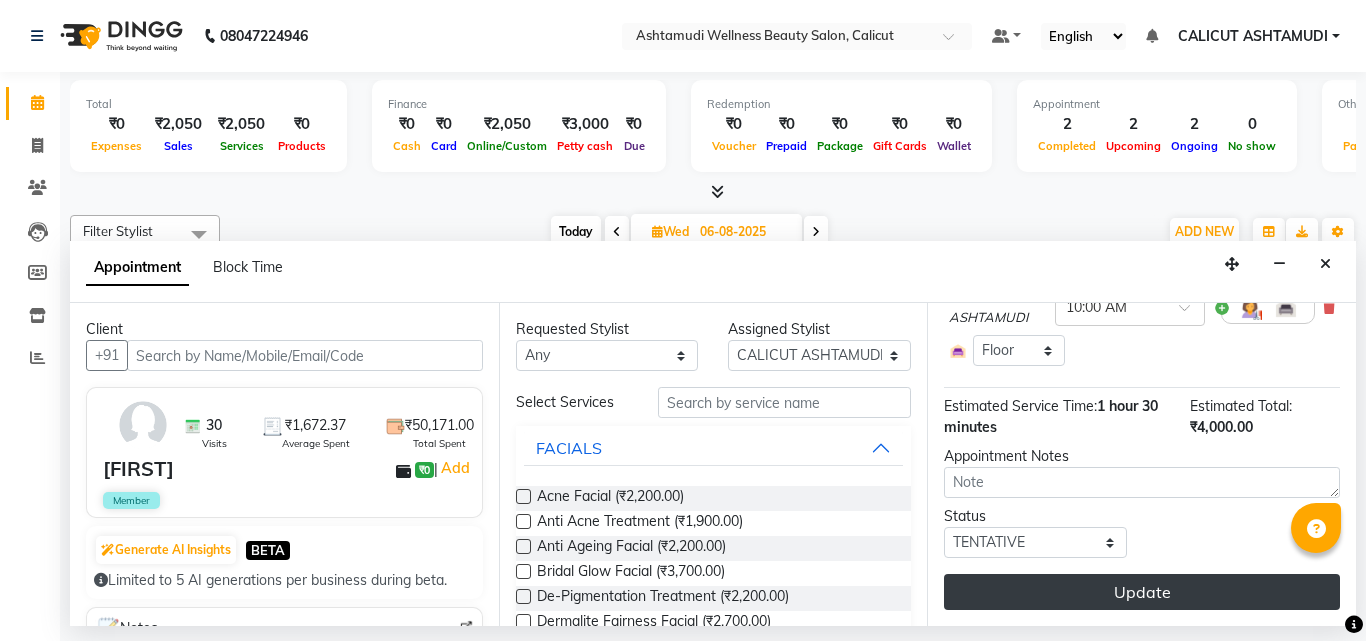 click on "Update" at bounding box center (1142, 592) 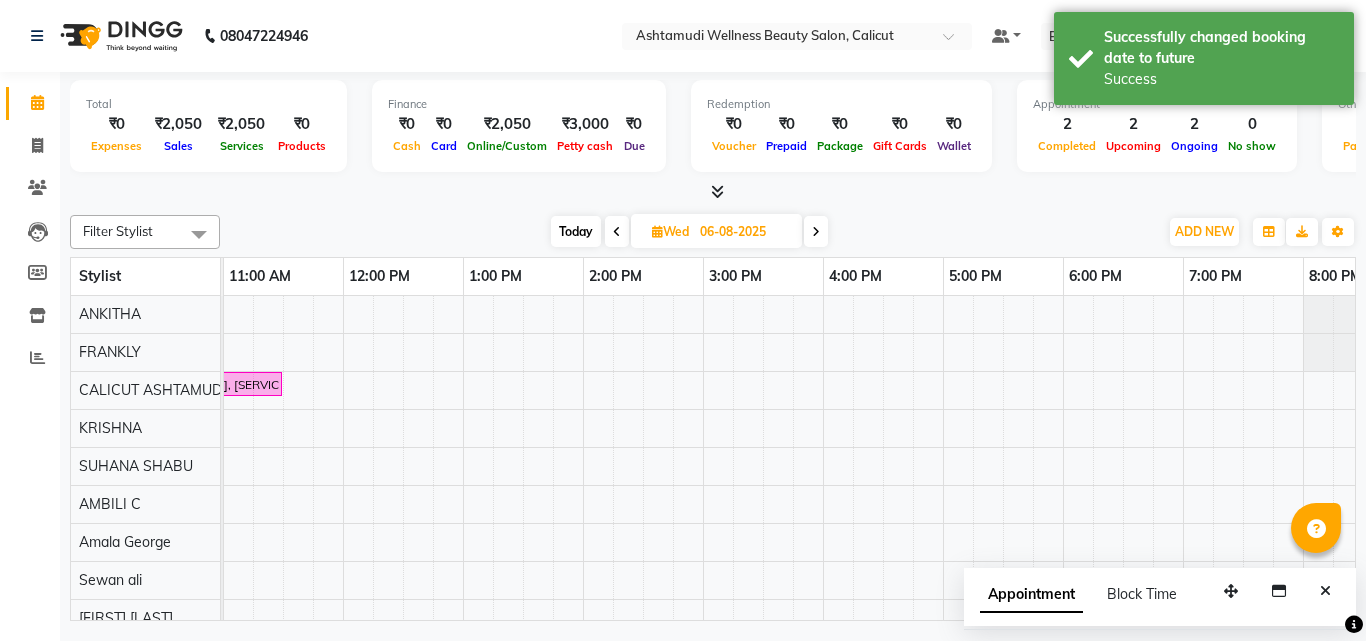 scroll, scrollTop: 0, scrollLeft: 0, axis: both 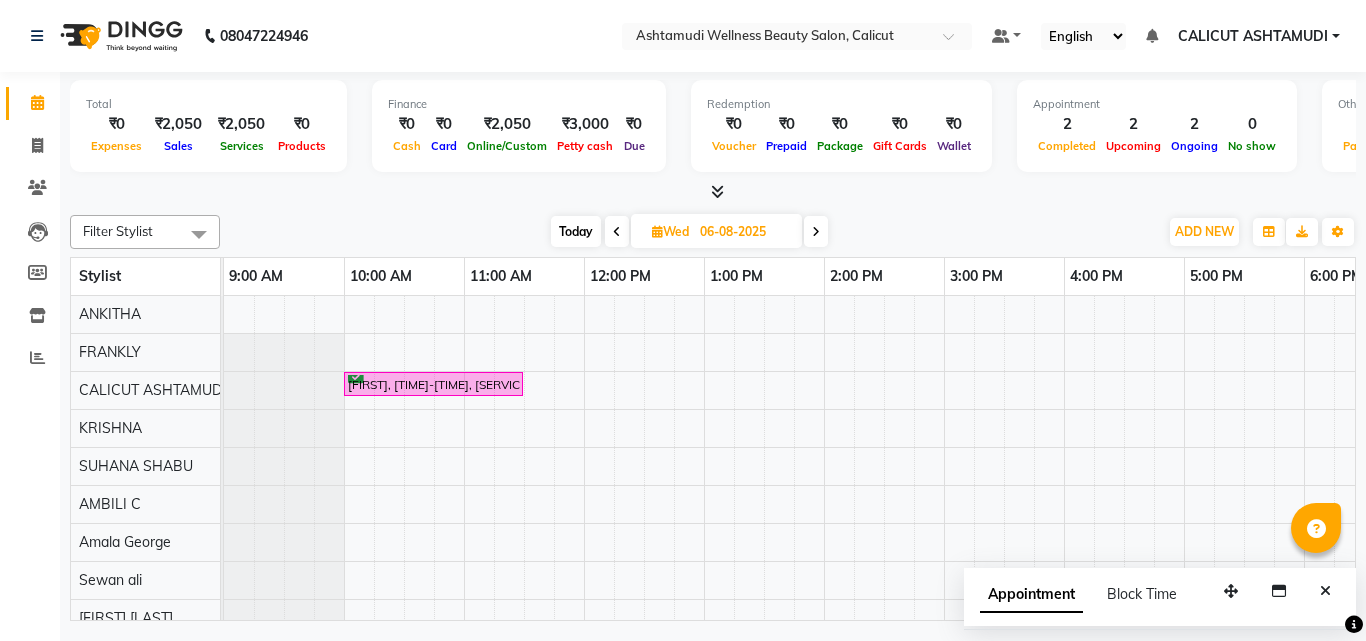 click on "aswathy, 10:00 AM-11:30 AM, Hydra Brightening Facial" at bounding box center (1124, 561) 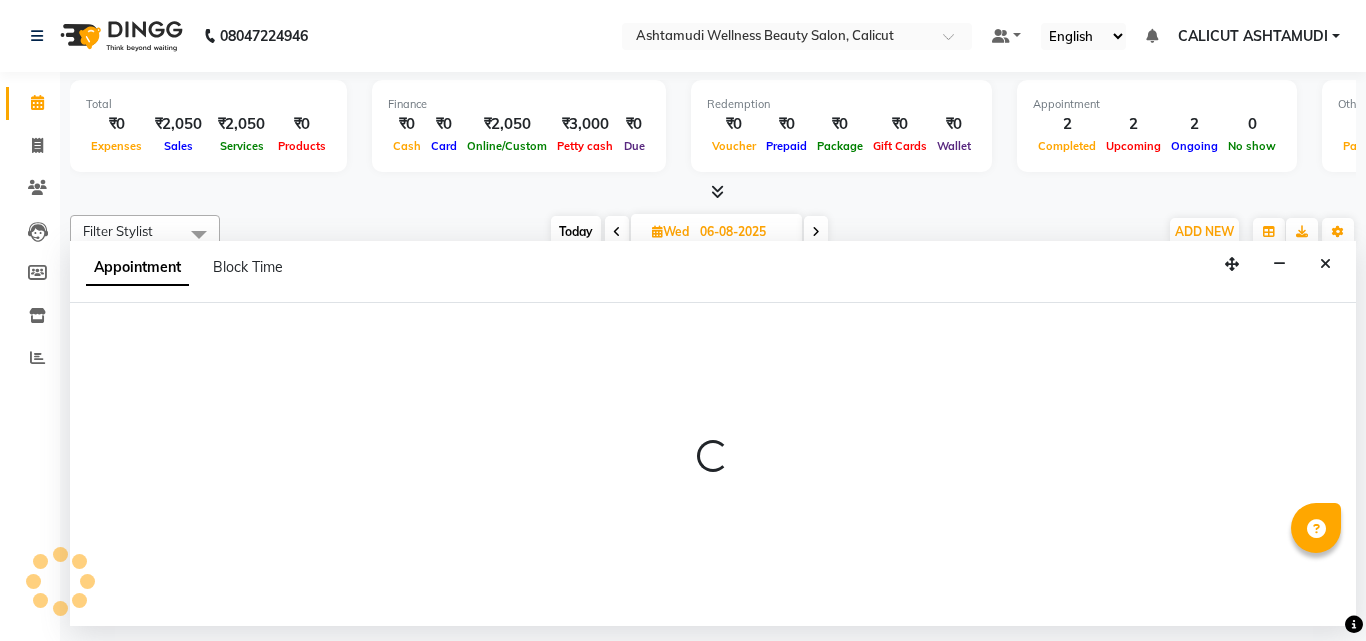 select on "27314" 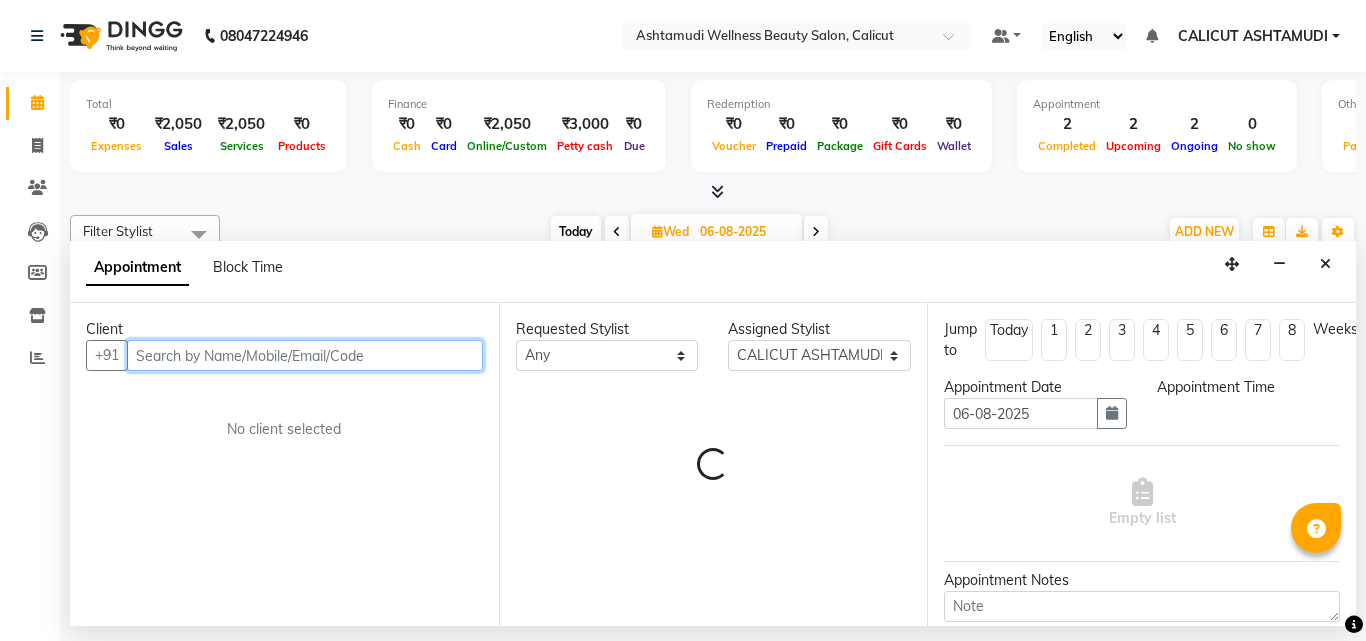 select on "600" 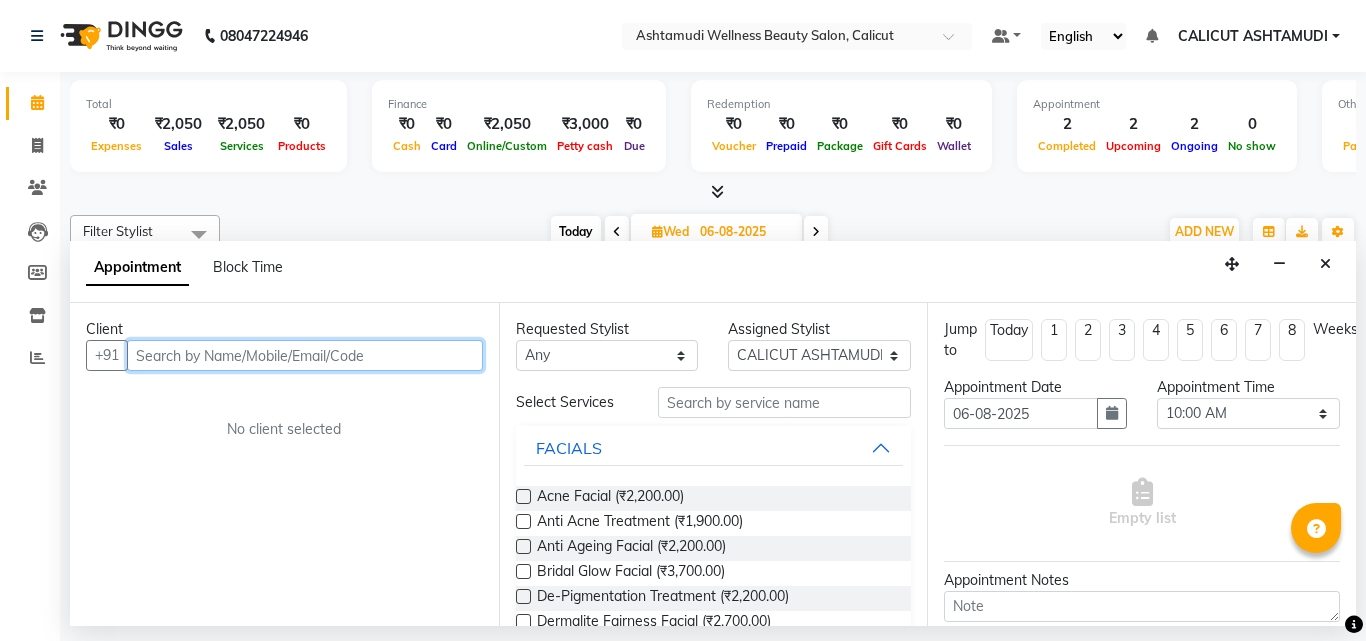 click at bounding box center [305, 355] 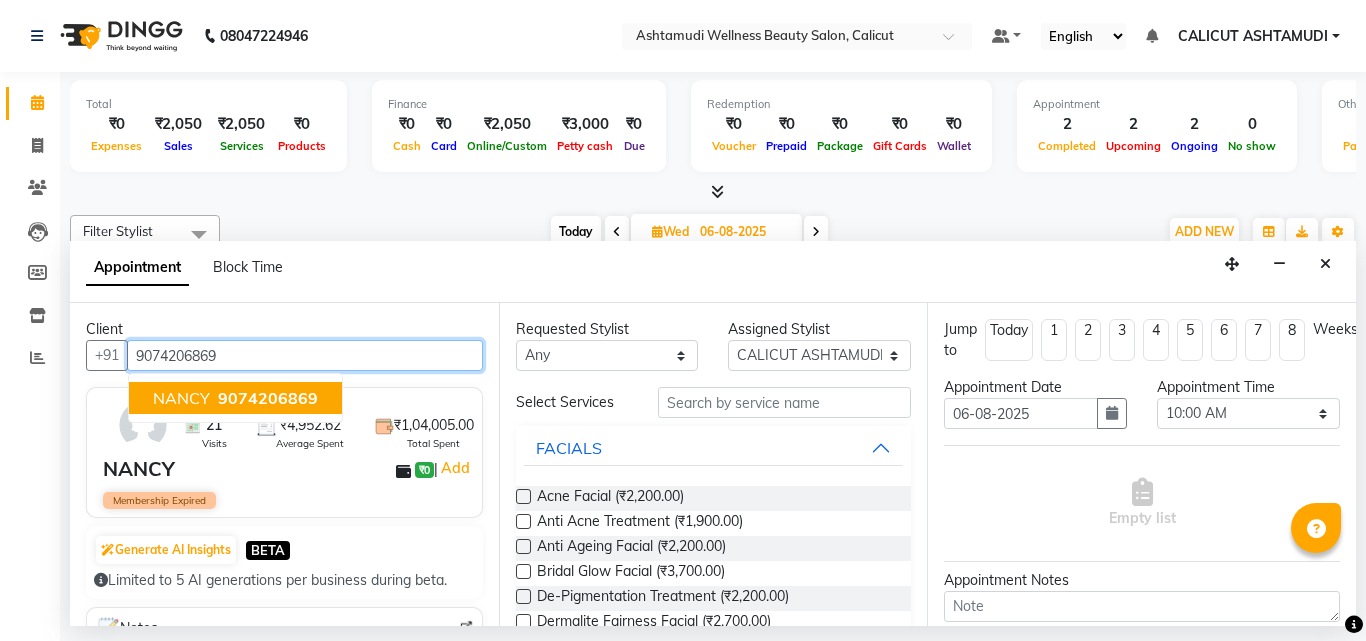 click on "9074206869" at bounding box center [268, 398] 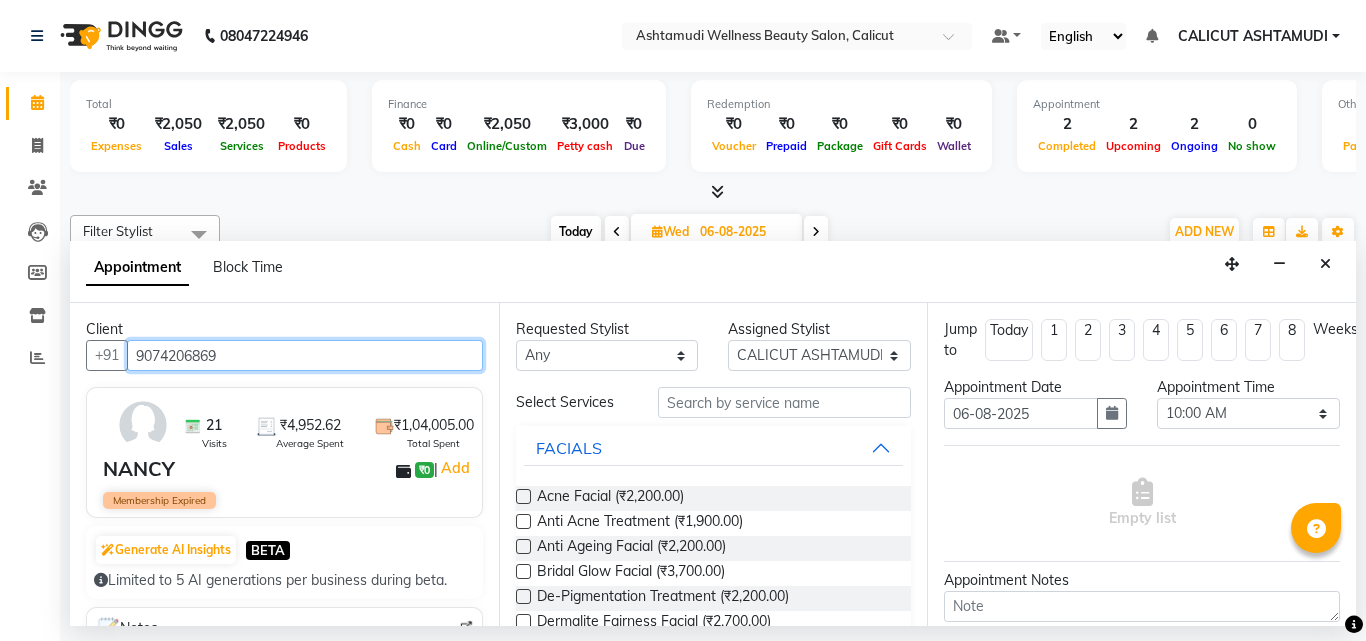 type on "9074206869" 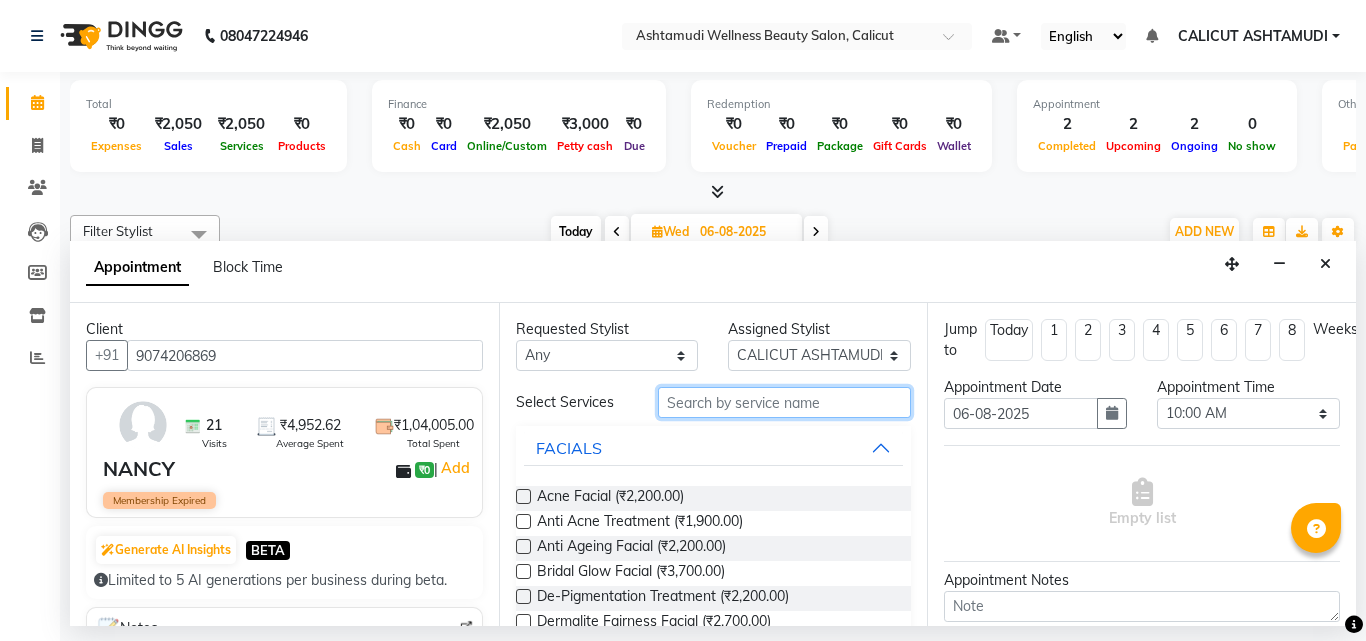 click at bounding box center [785, 402] 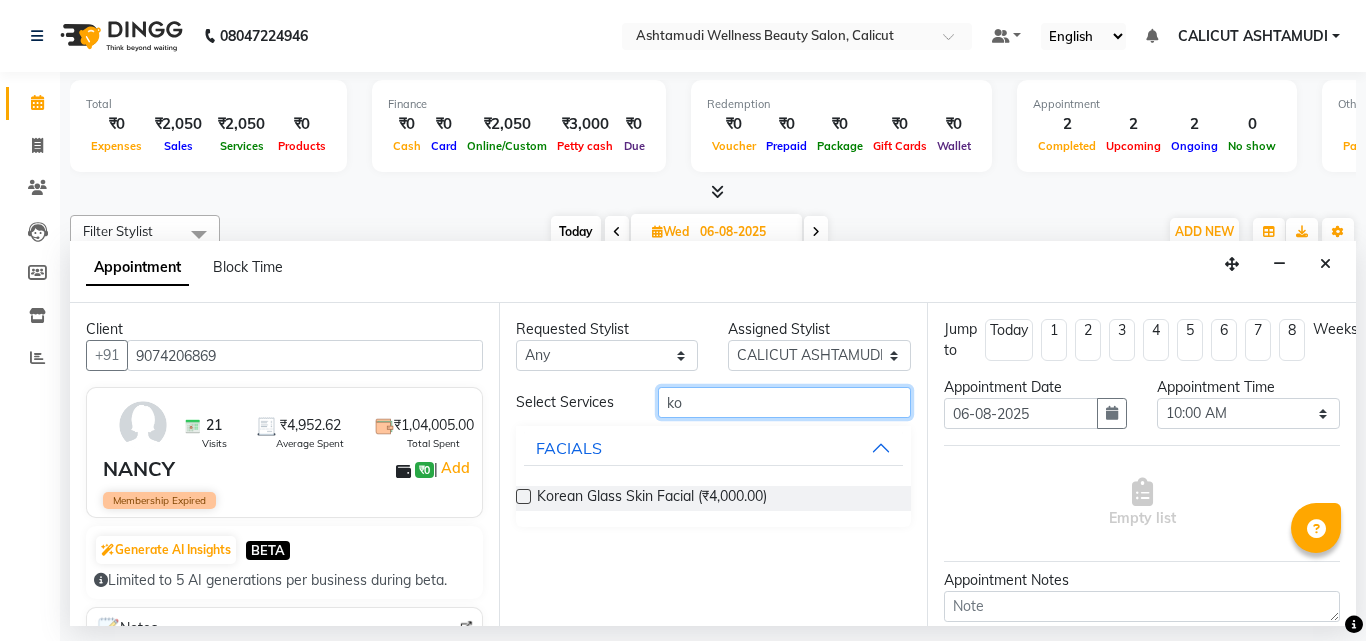 type on "k" 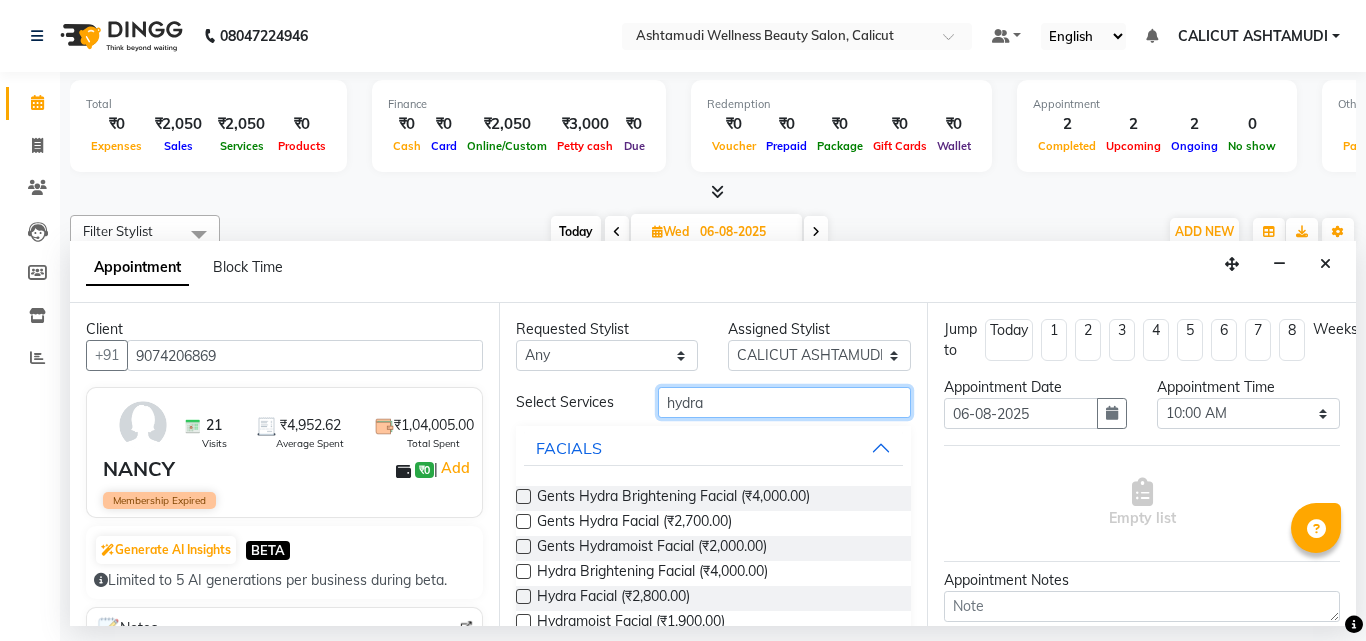 type on "hydra" 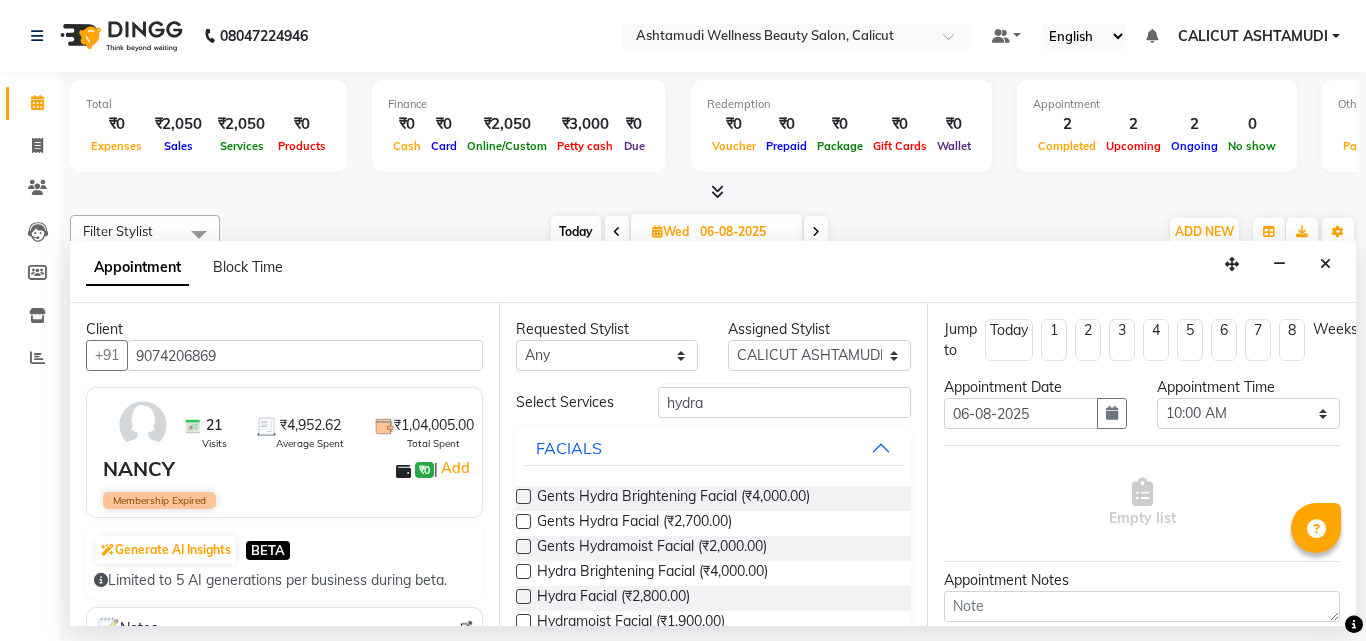 click at bounding box center [523, 571] 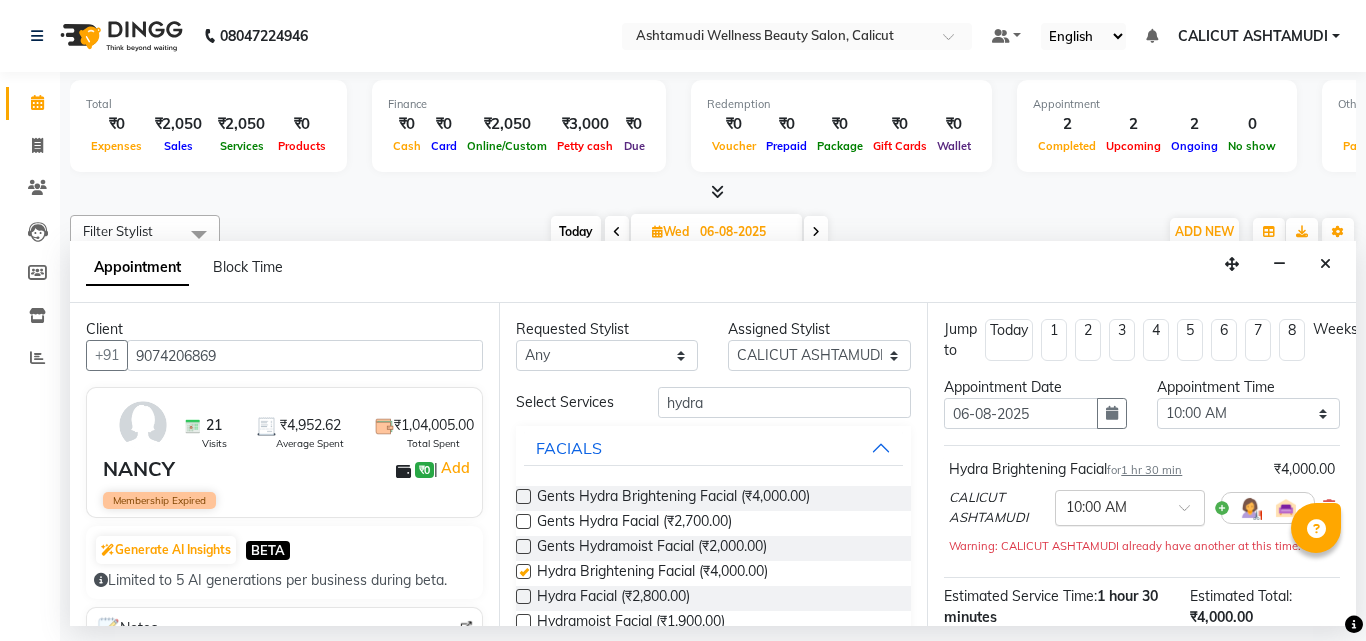 checkbox on "false" 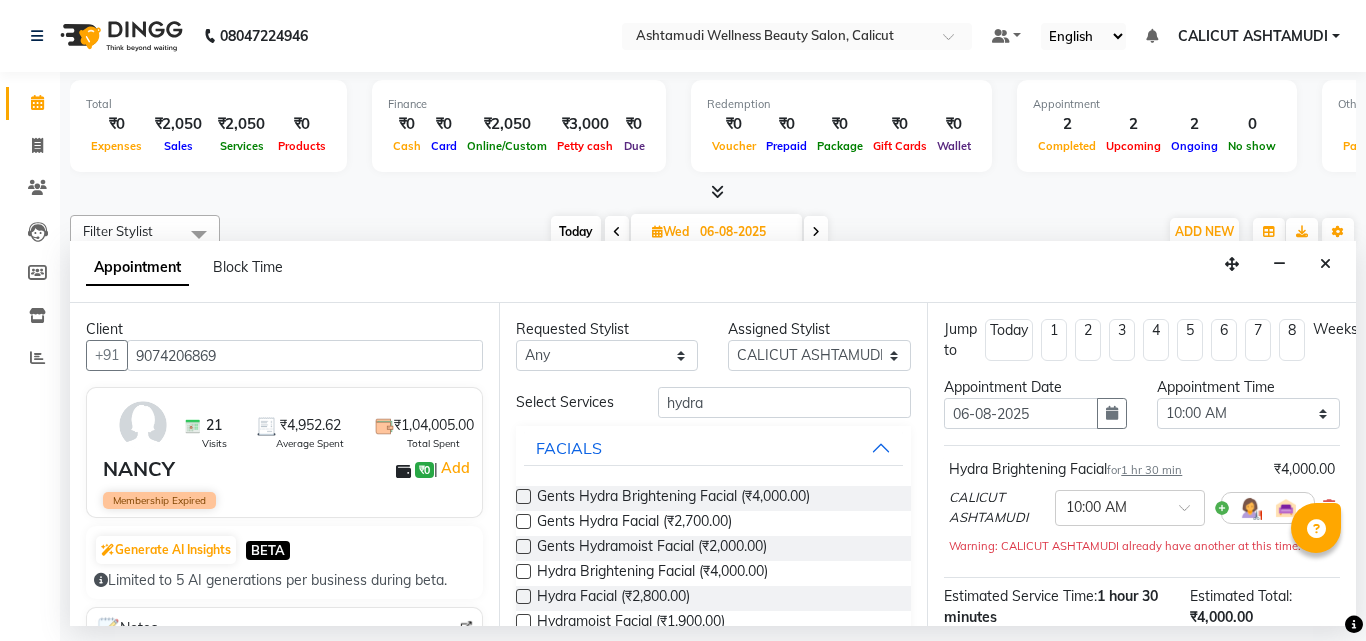 scroll, scrollTop: 263, scrollLeft: 0, axis: vertical 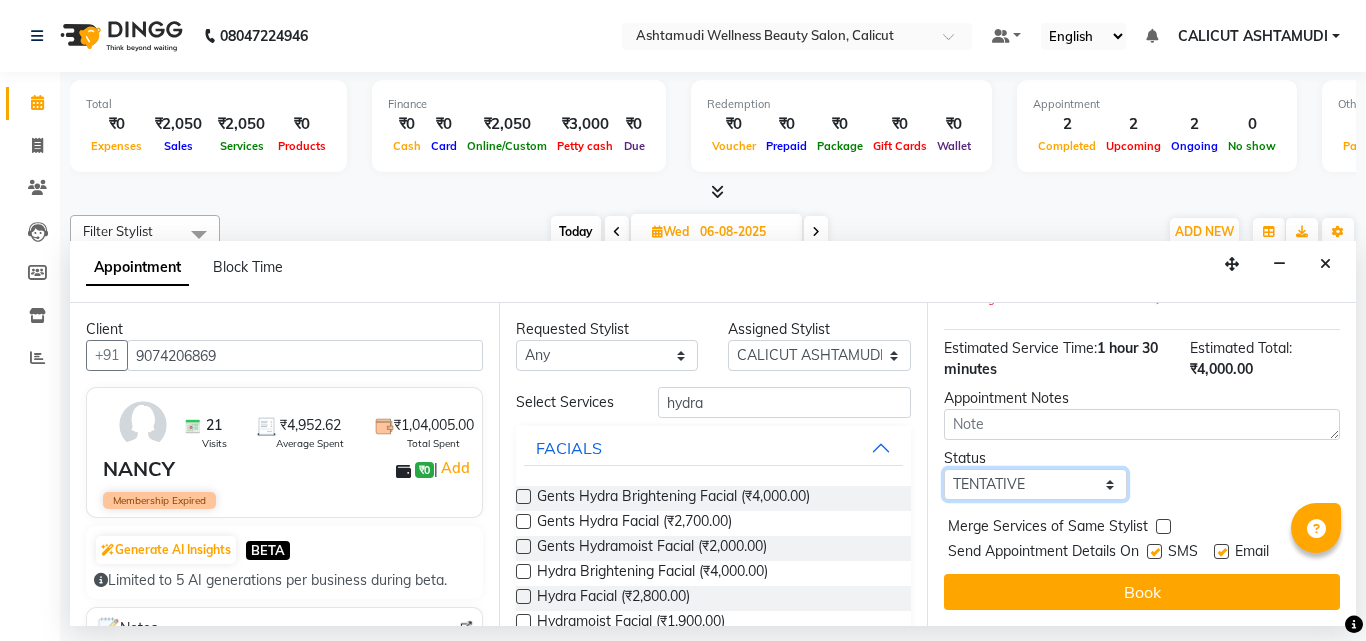 click on "Select TENTATIVE CONFIRM UPCOMING" at bounding box center [1035, 484] 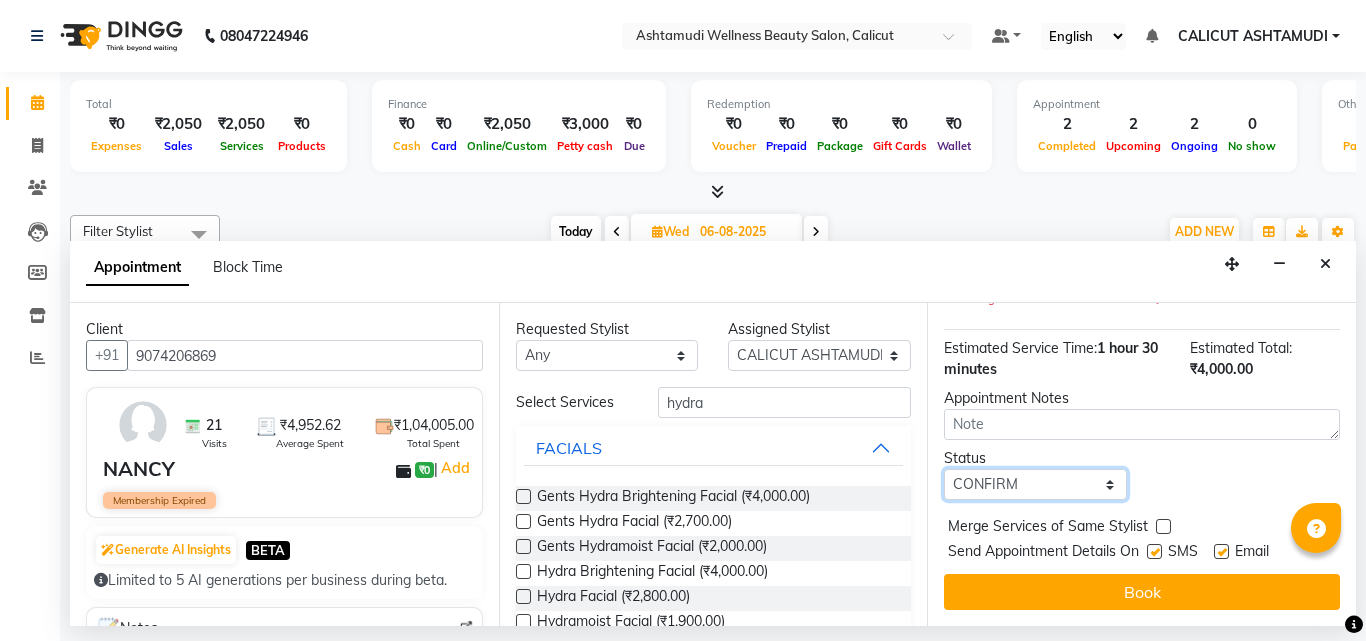 click on "Select TENTATIVE CONFIRM UPCOMING" at bounding box center [1035, 484] 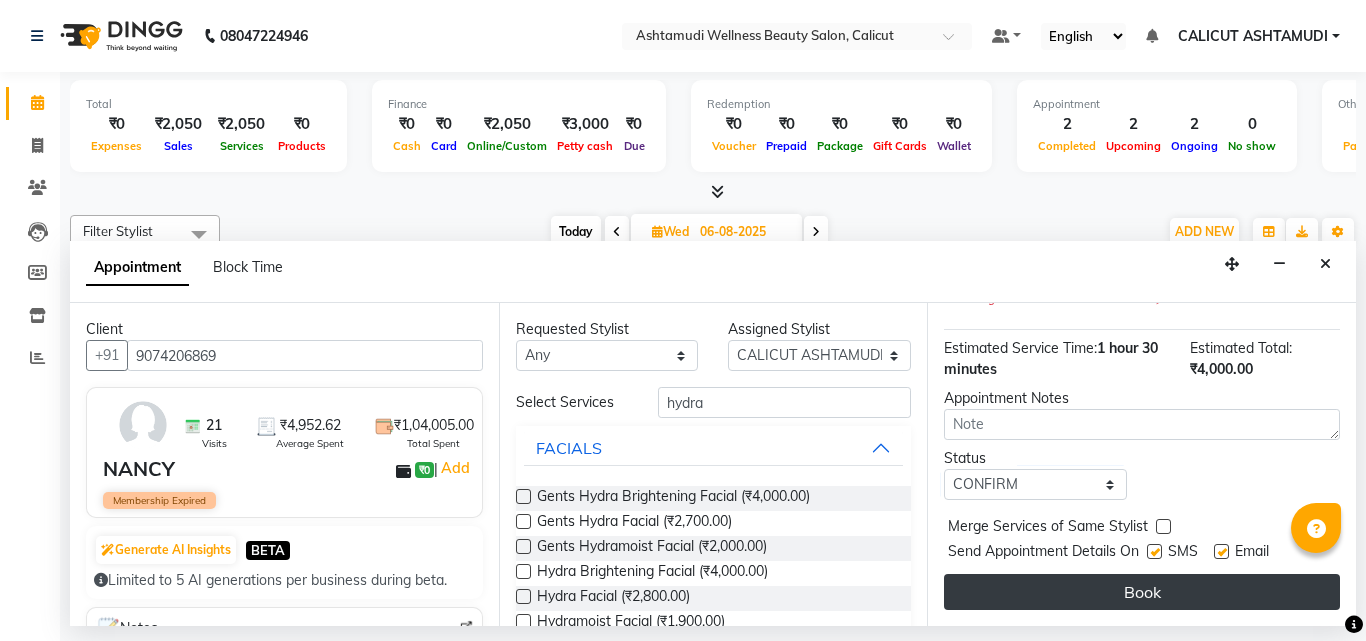 click on "Book" at bounding box center (1142, 592) 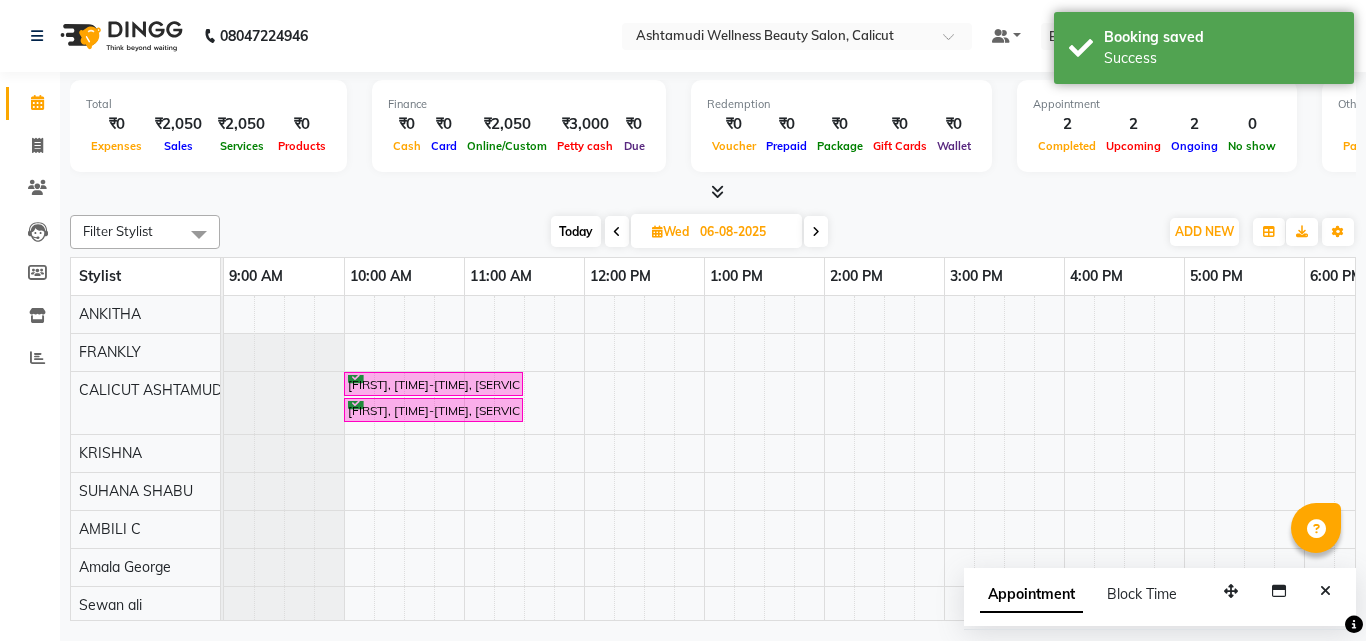 click on "aswathy, 10:00 AM-11:30 AM, Hydra Brightening Facial     NANCY, 10:00 AM-11:30 AM, Hydra Brightening Facial" at bounding box center [1124, 574] 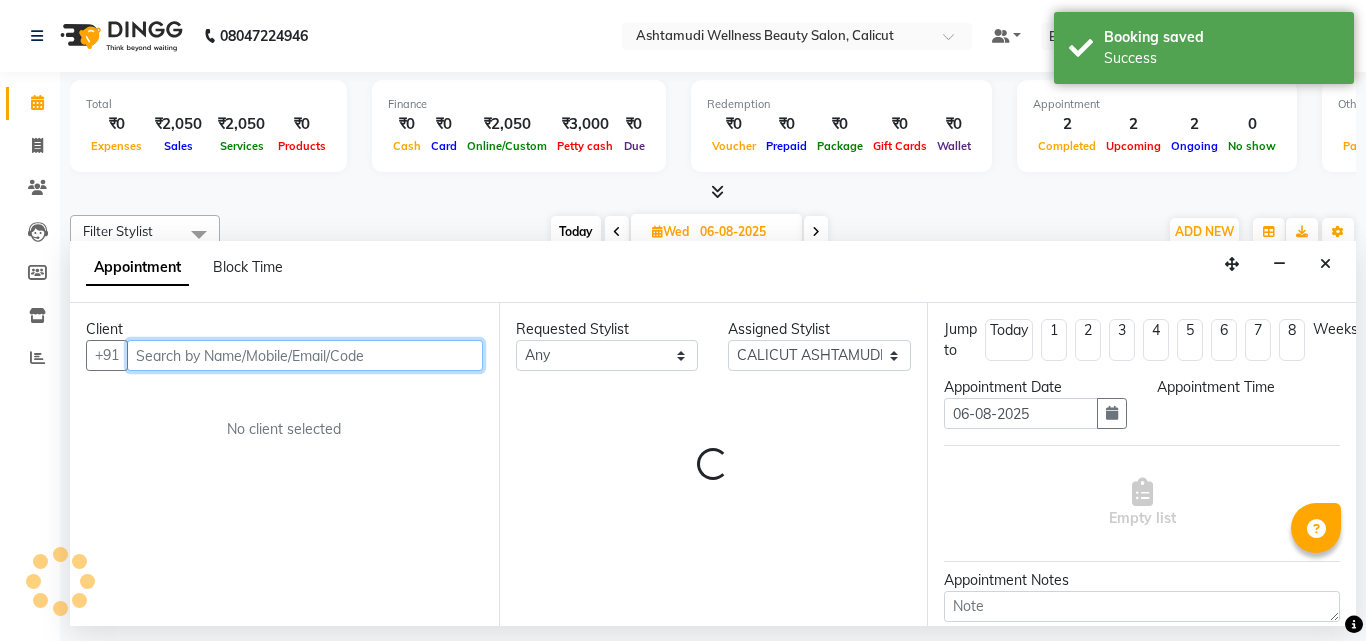 select on "690" 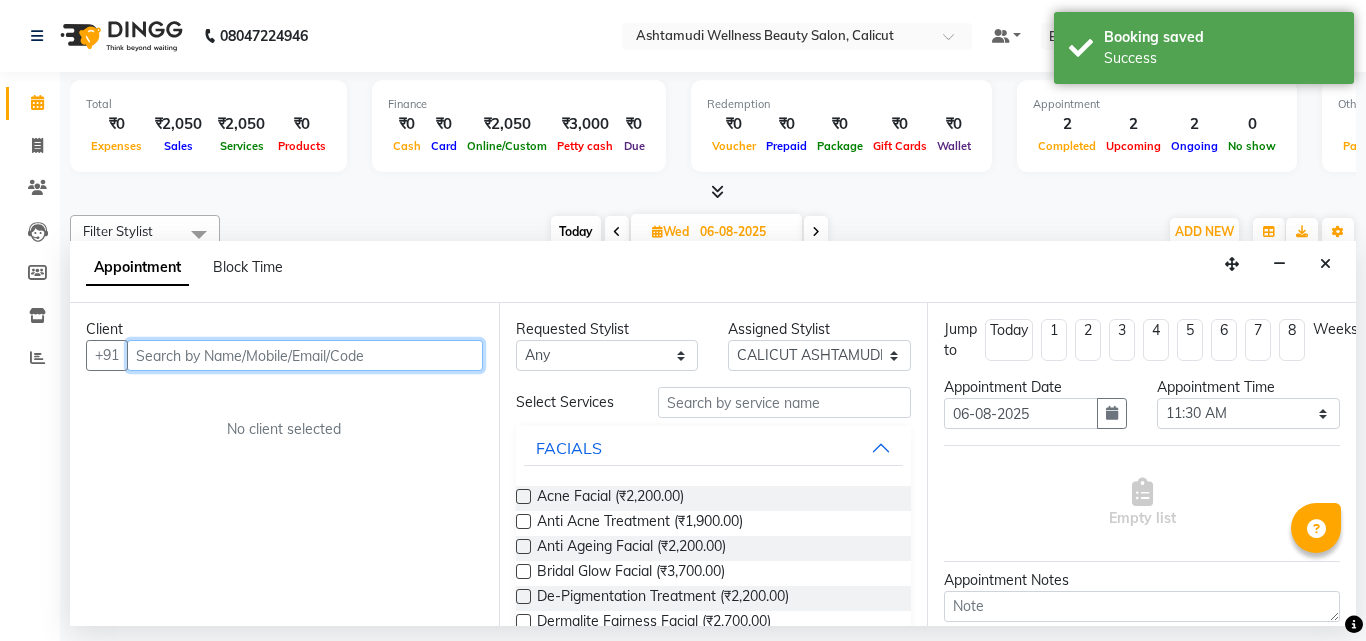 click at bounding box center [305, 355] 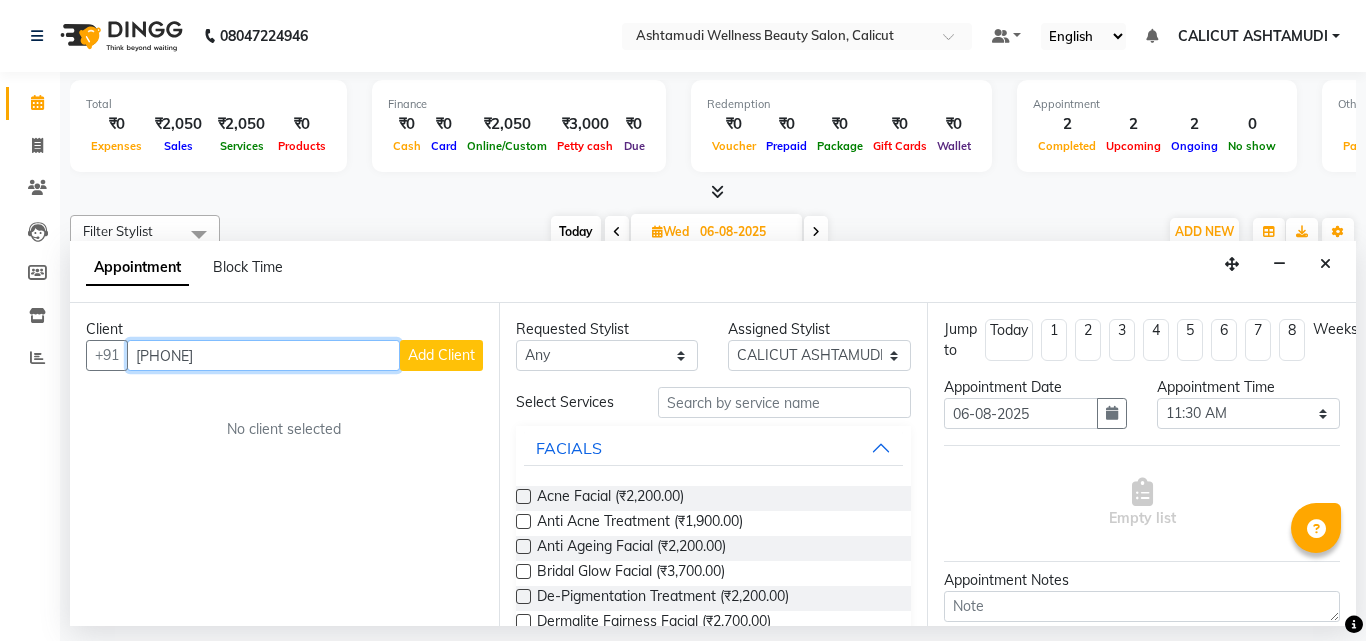 type on "[PHONE]" 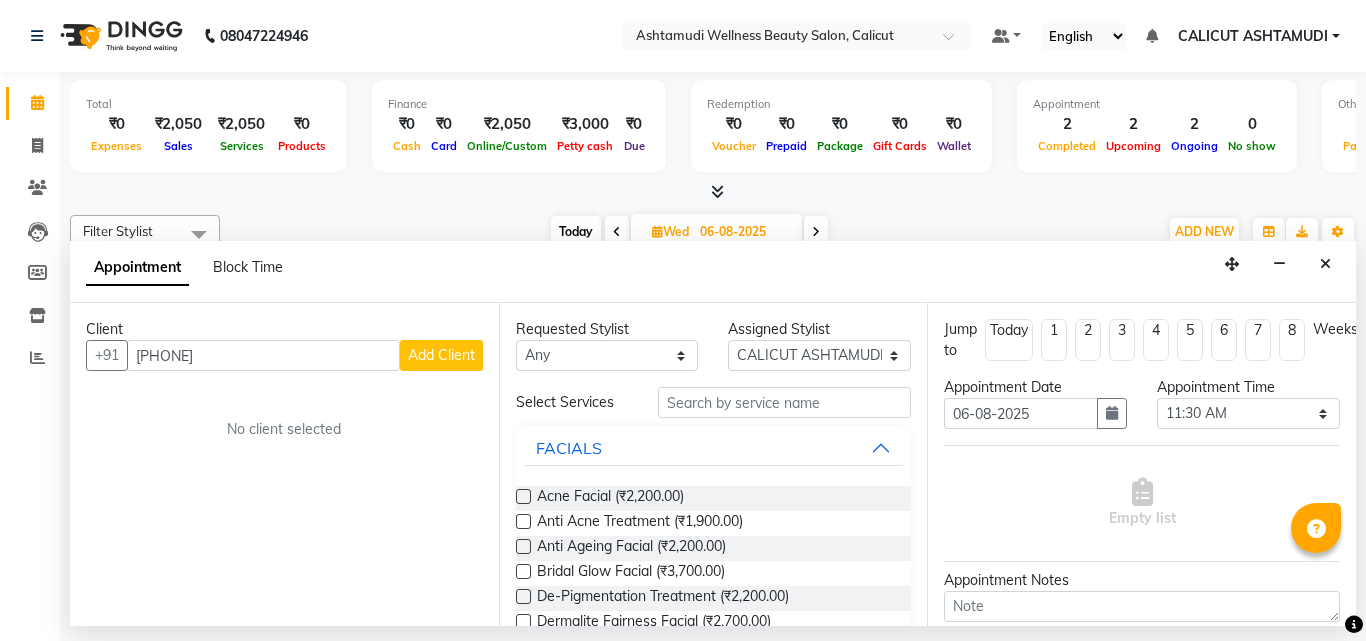 click on "Add Client" at bounding box center (441, 355) 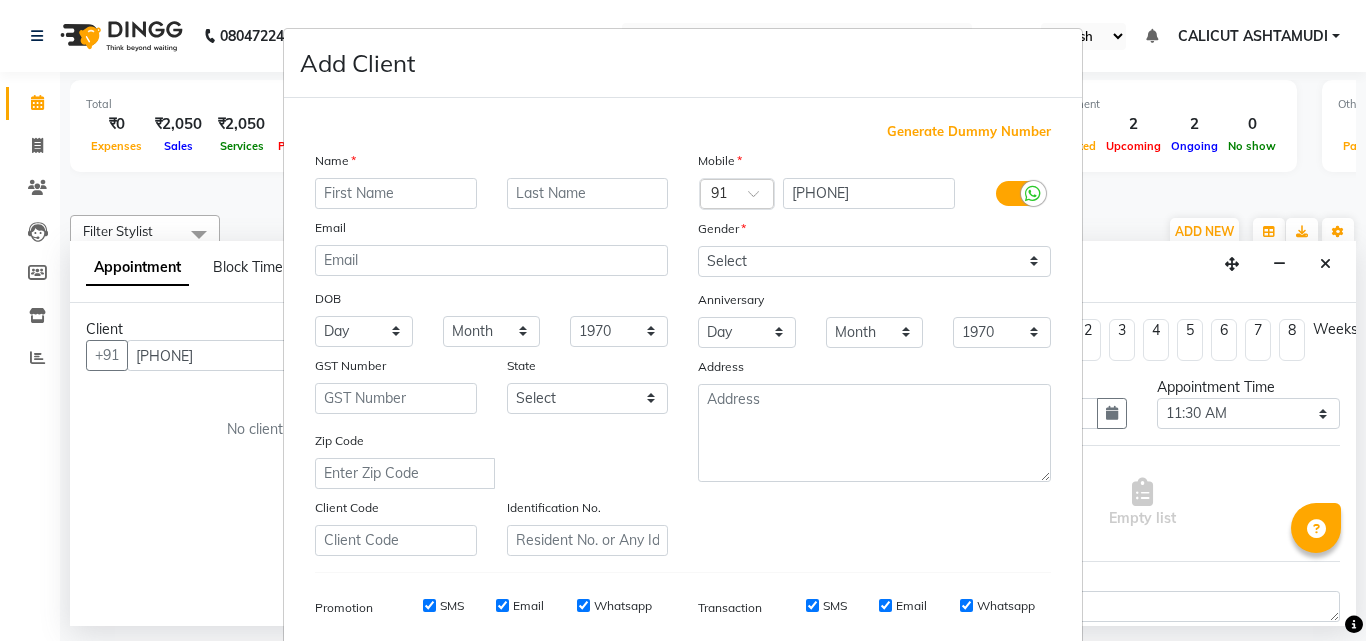 click on "Name" at bounding box center [491, 164] 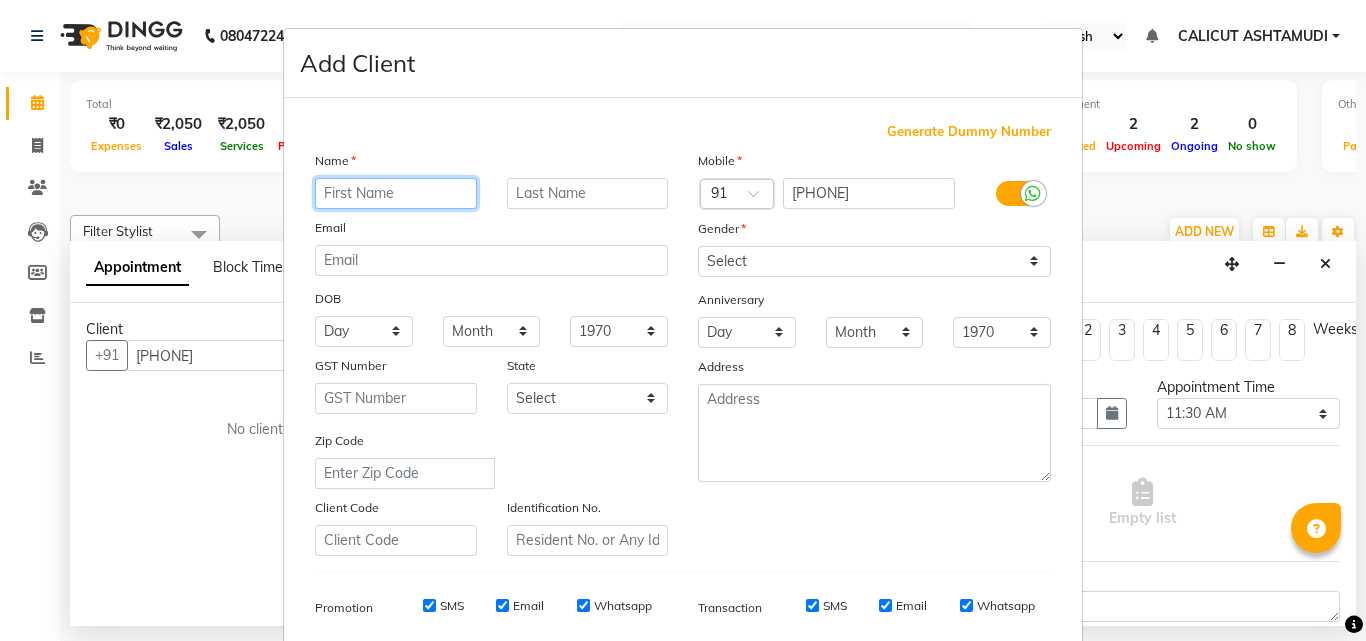 click at bounding box center [396, 193] 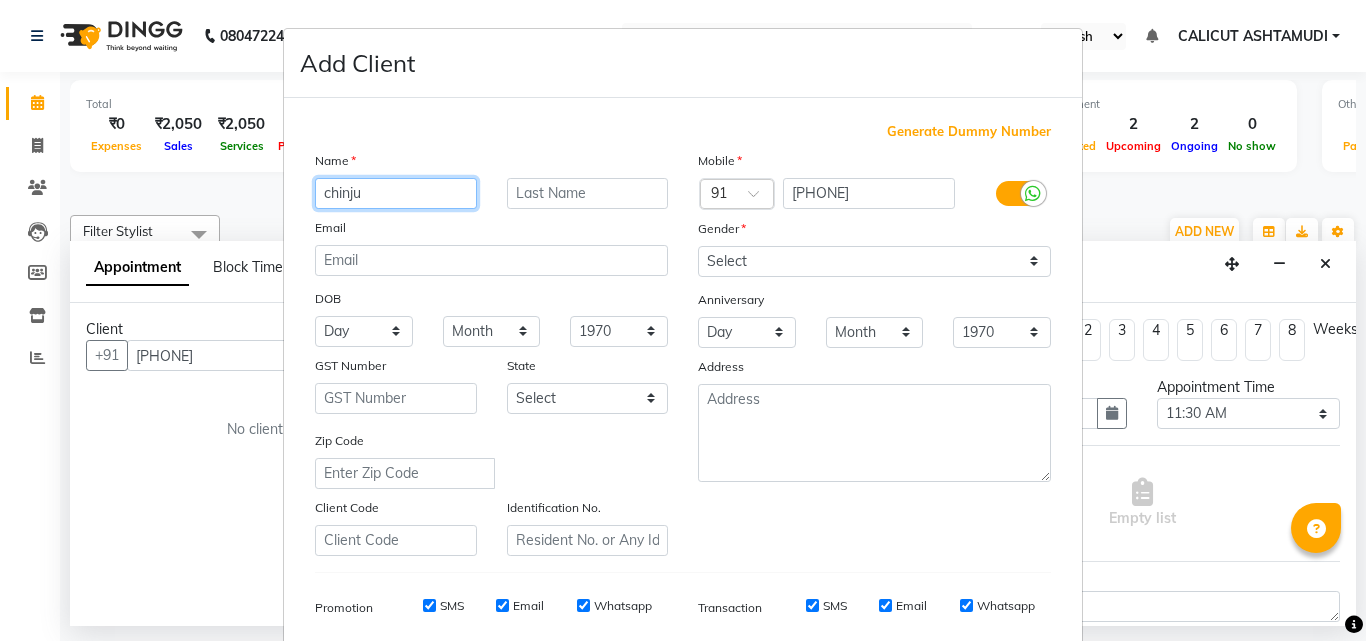 type on "chinju" 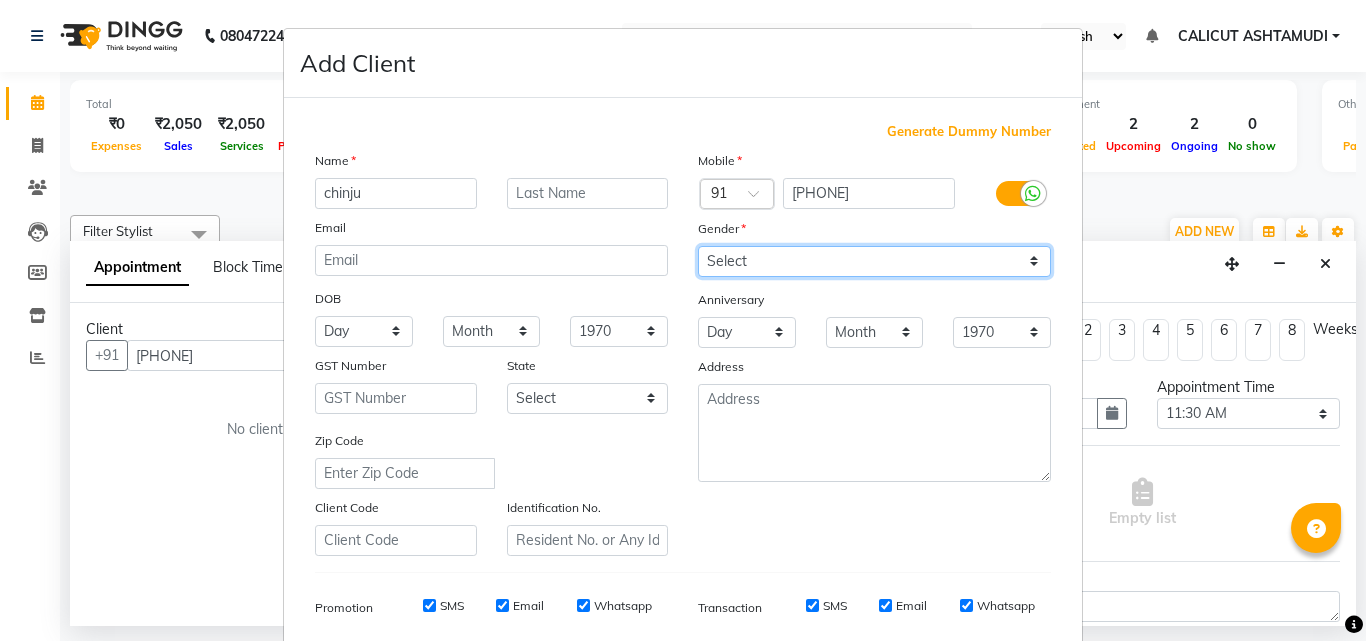 click on "Select Male Female Other Prefer Not To Say" at bounding box center [874, 261] 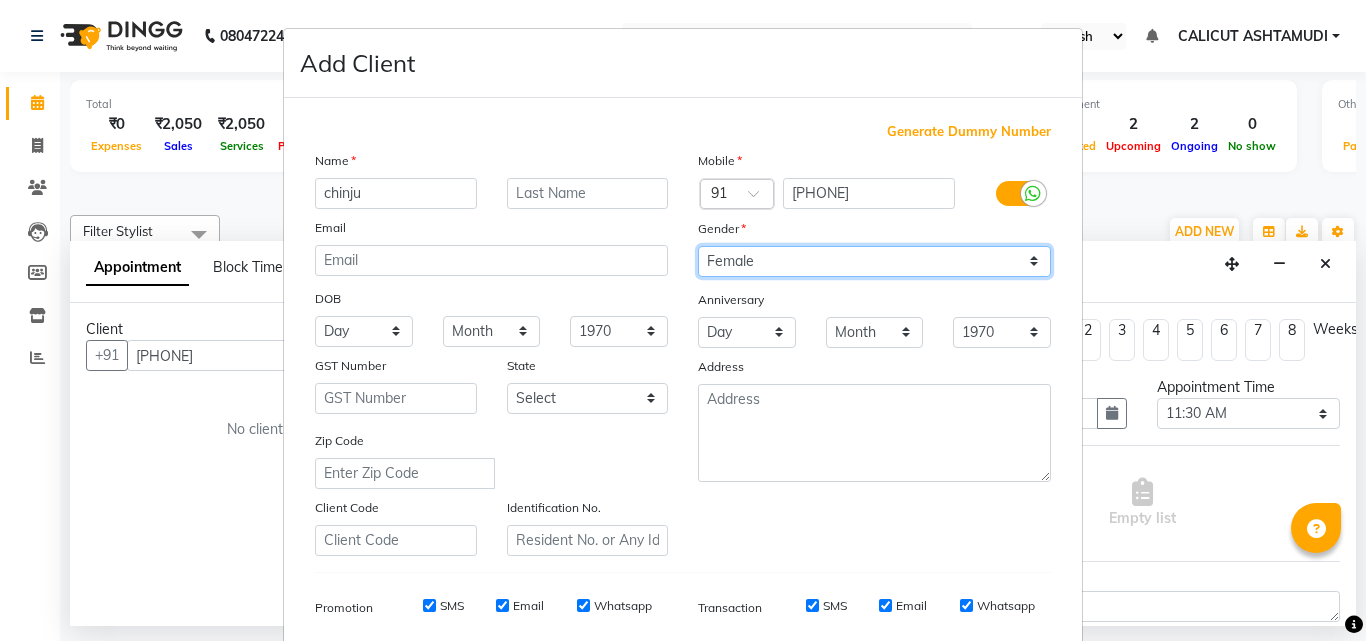 click on "Select Male Female Other Prefer Not To Say" at bounding box center (874, 261) 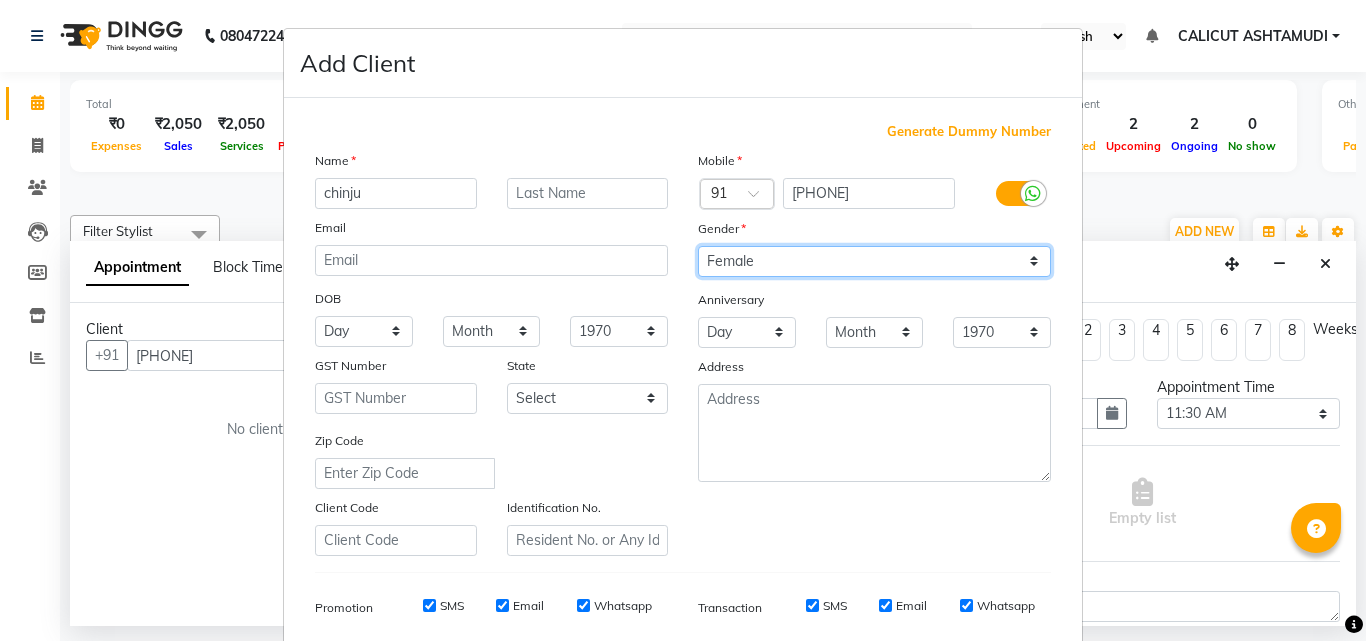 scroll, scrollTop: 282, scrollLeft: 0, axis: vertical 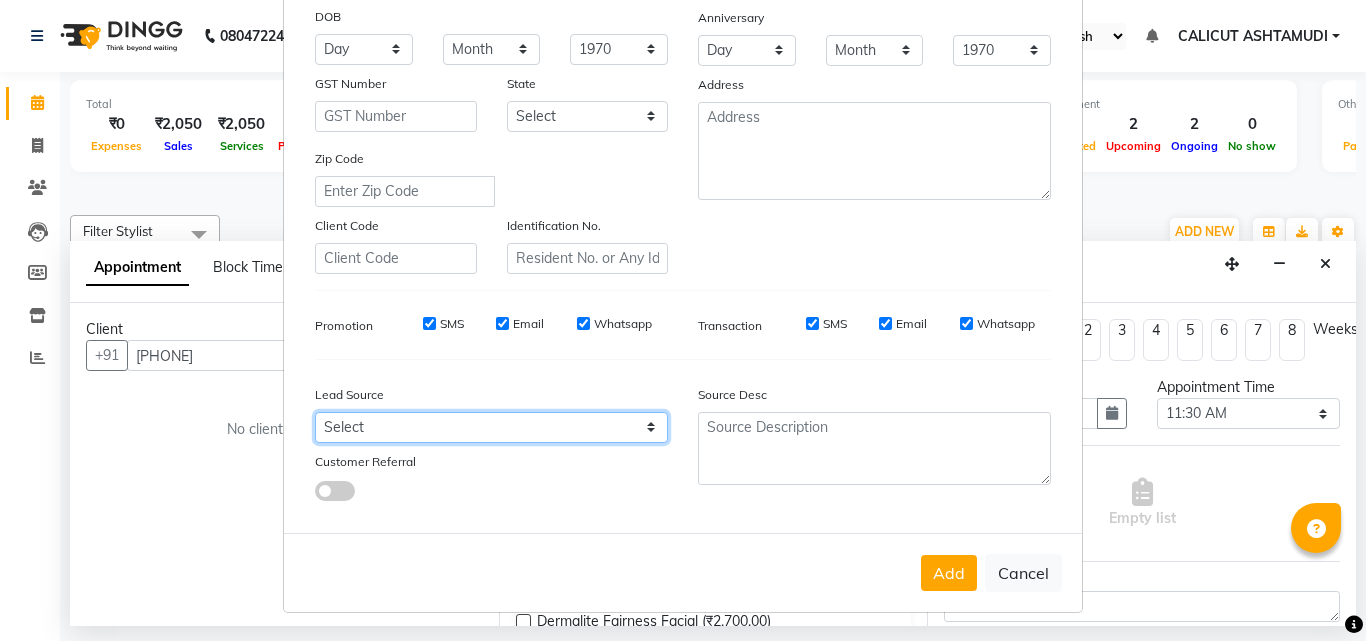 click on "Select Walk-in Referral Internet Friend Word of Mouth Advertisement Facebook JustDial Google Other Instagram  YouTube  WhatsApp" at bounding box center [491, 427] 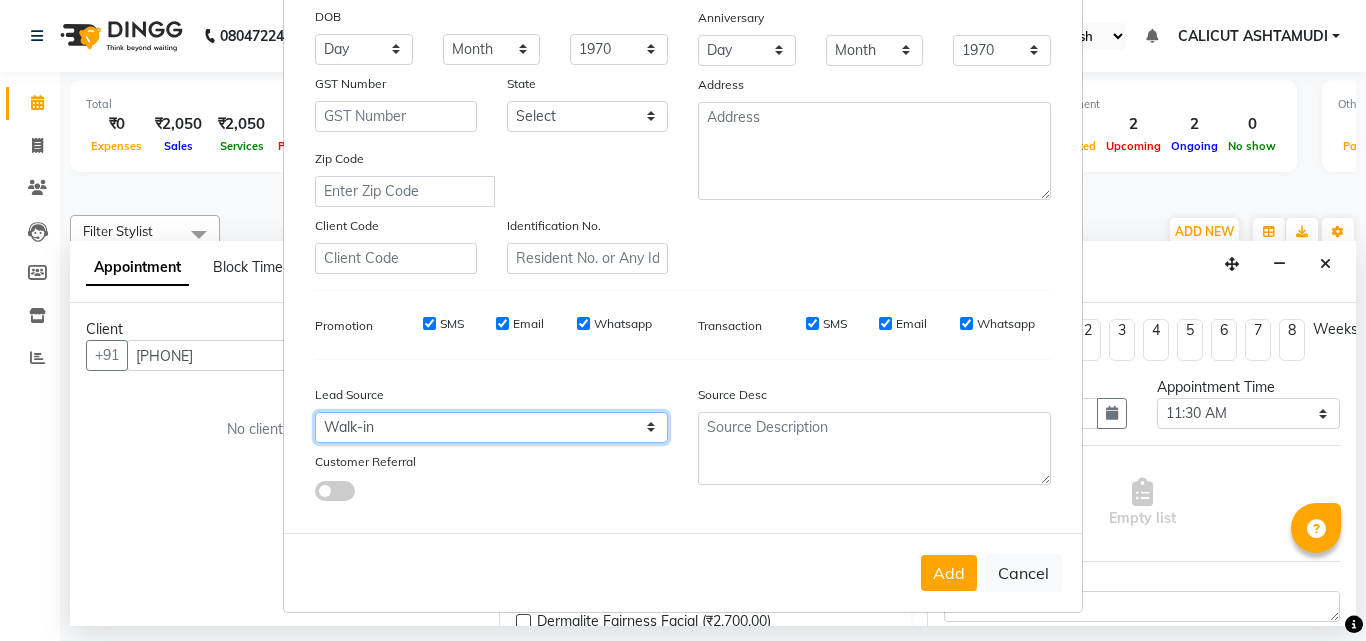 click on "Select Walk-in Referral Internet Friend Word of Mouth Advertisement Facebook JustDial Google Other Instagram  YouTube  WhatsApp" at bounding box center (491, 427) 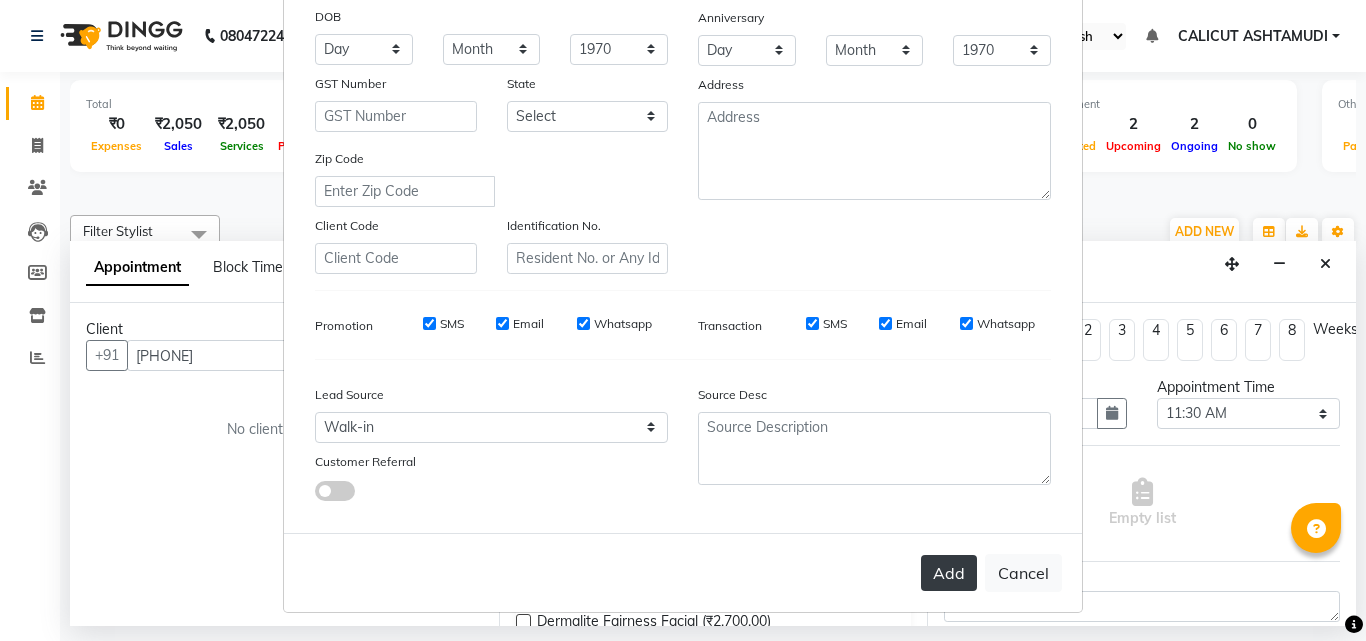 click on "Add" at bounding box center [949, 573] 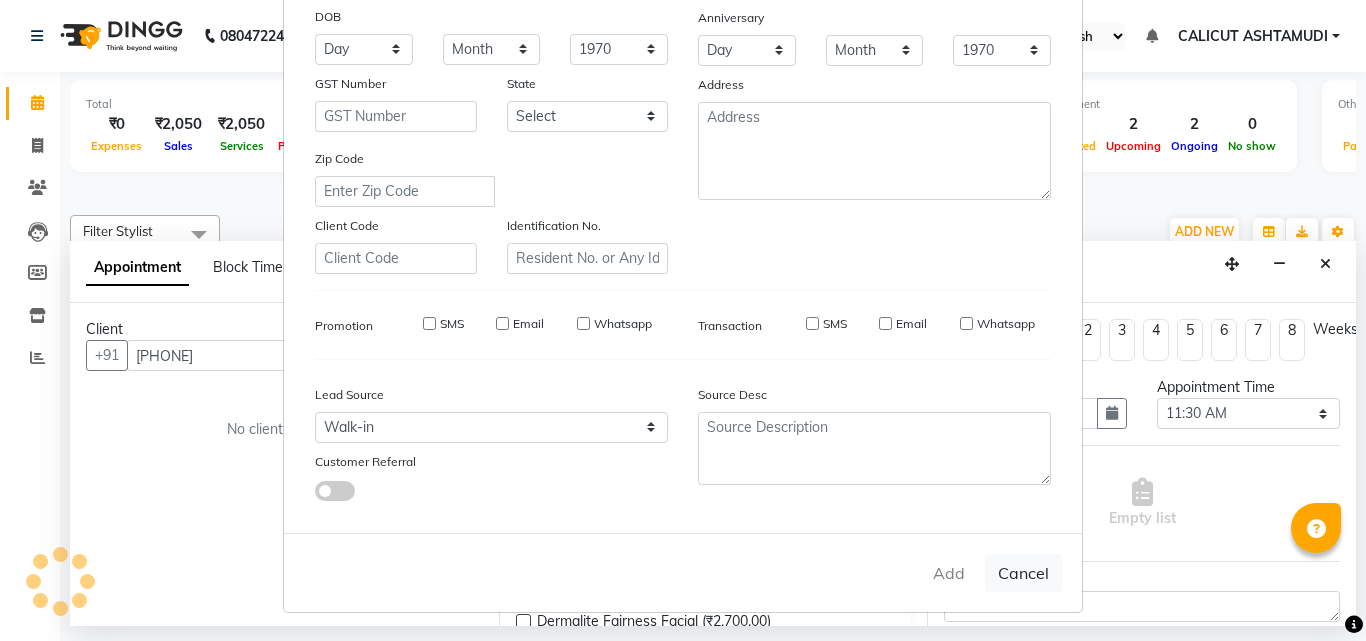 type 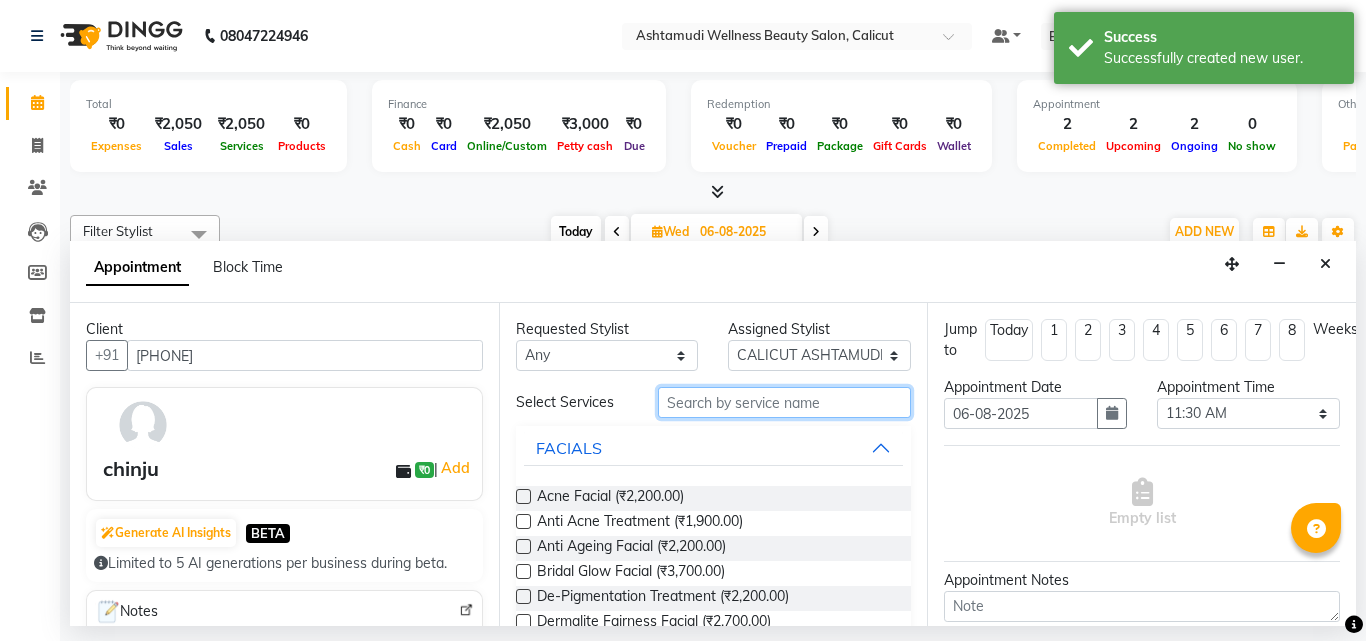 click at bounding box center [785, 402] 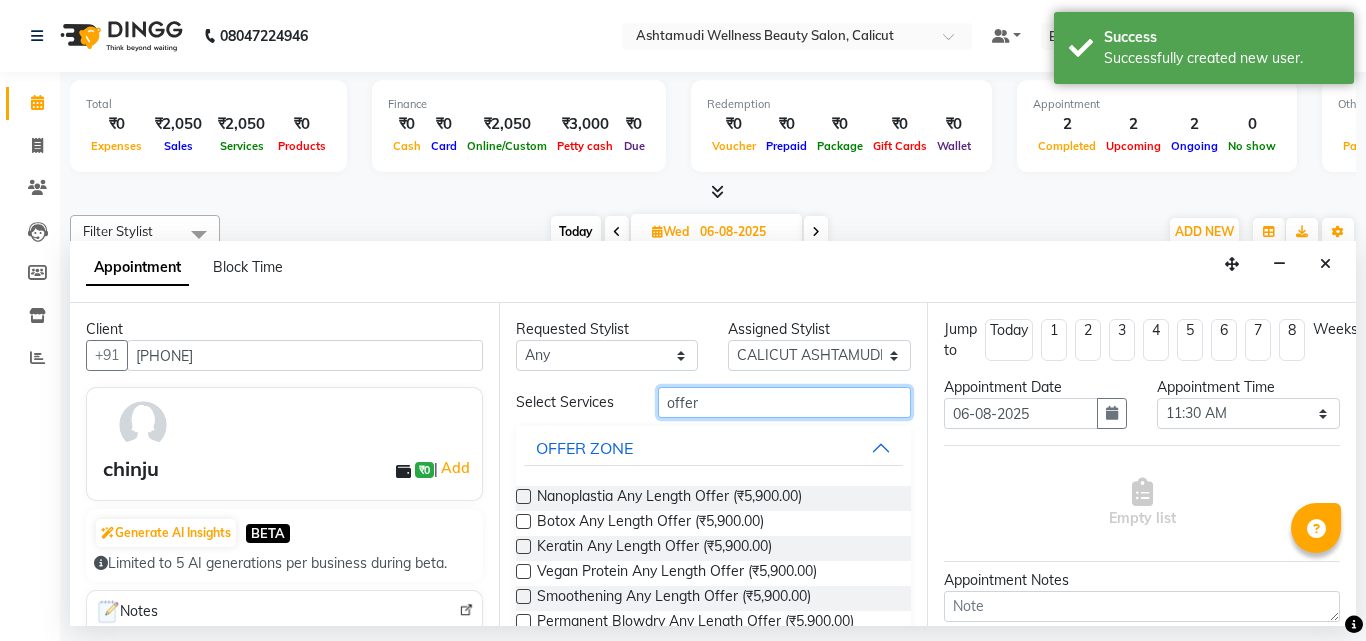type on "offer" 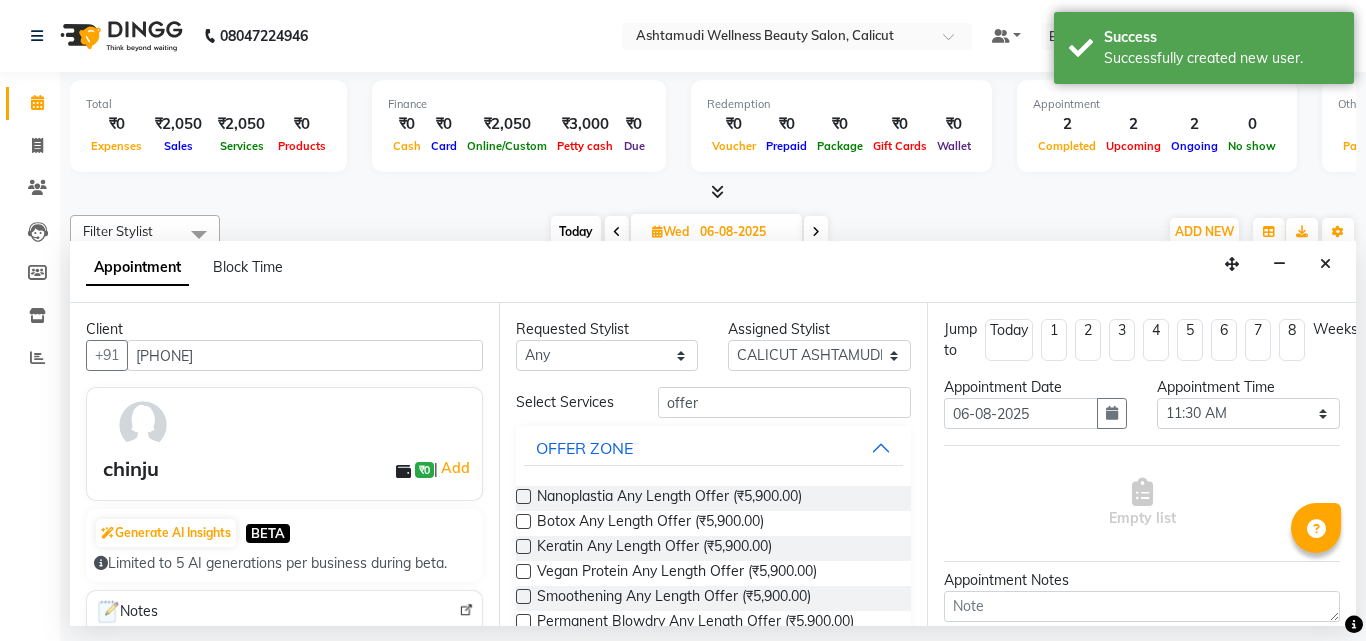 click at bounding box center [523, 496] 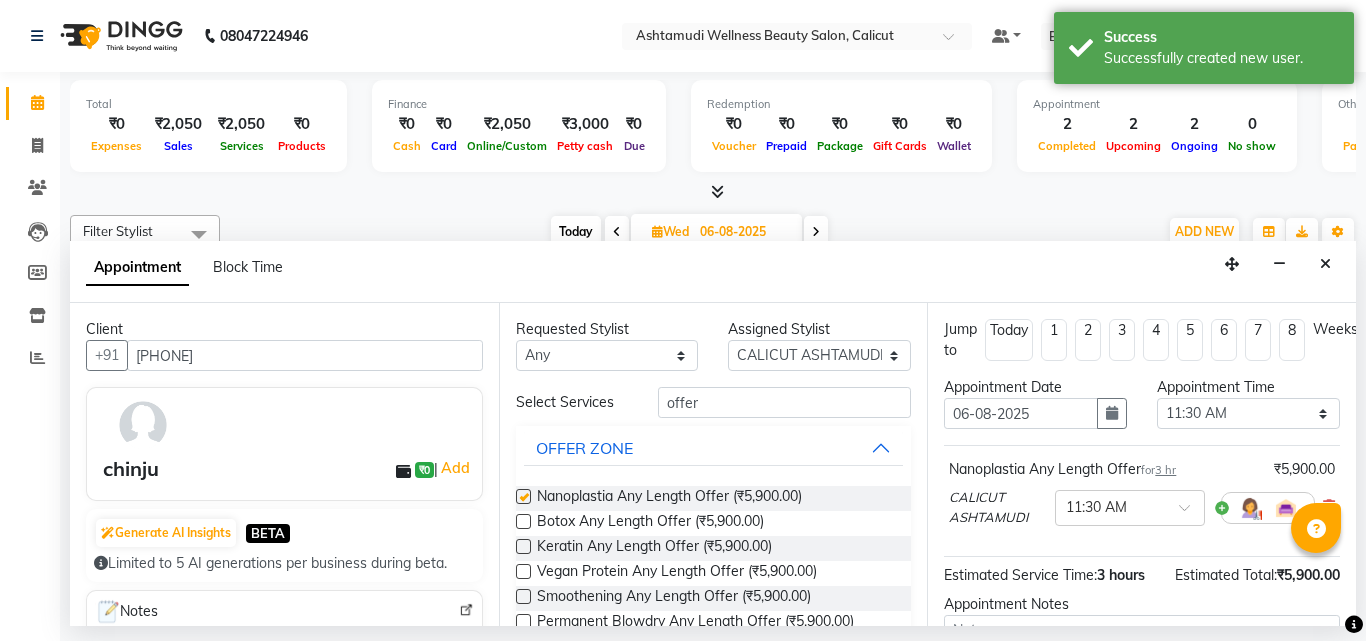 checkbox on "false" 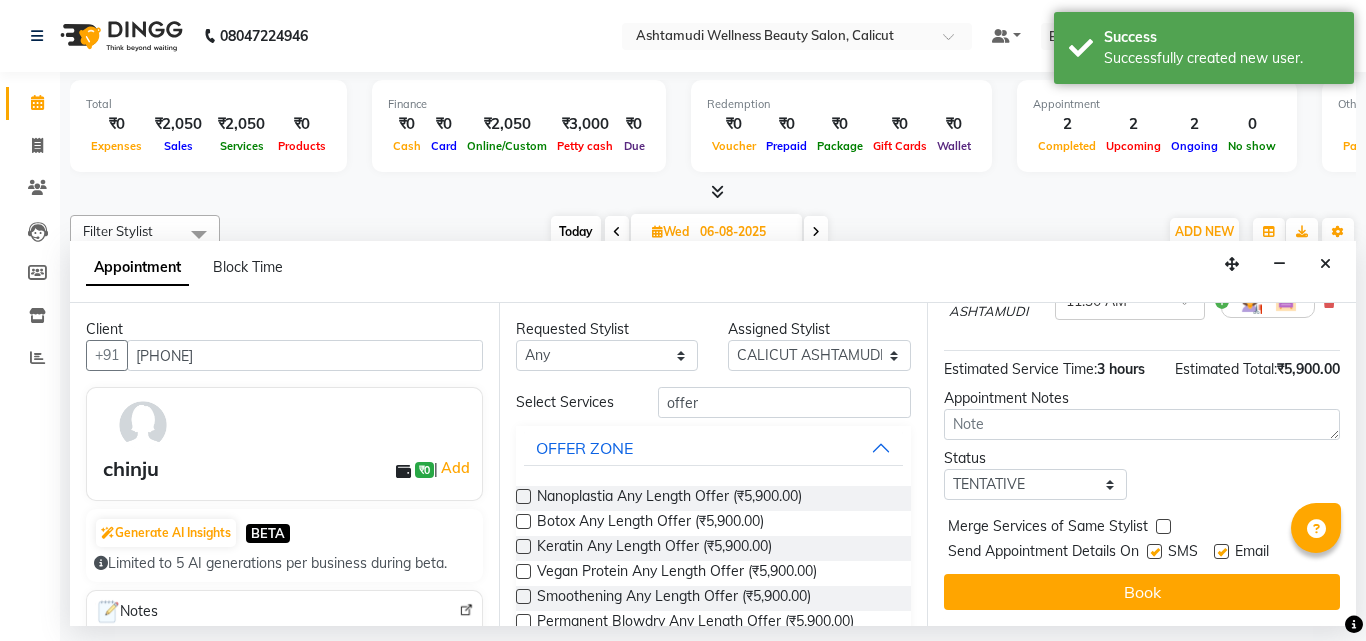 scroll, scrollTop: 242, scrollLeft: 0, axis: vertical 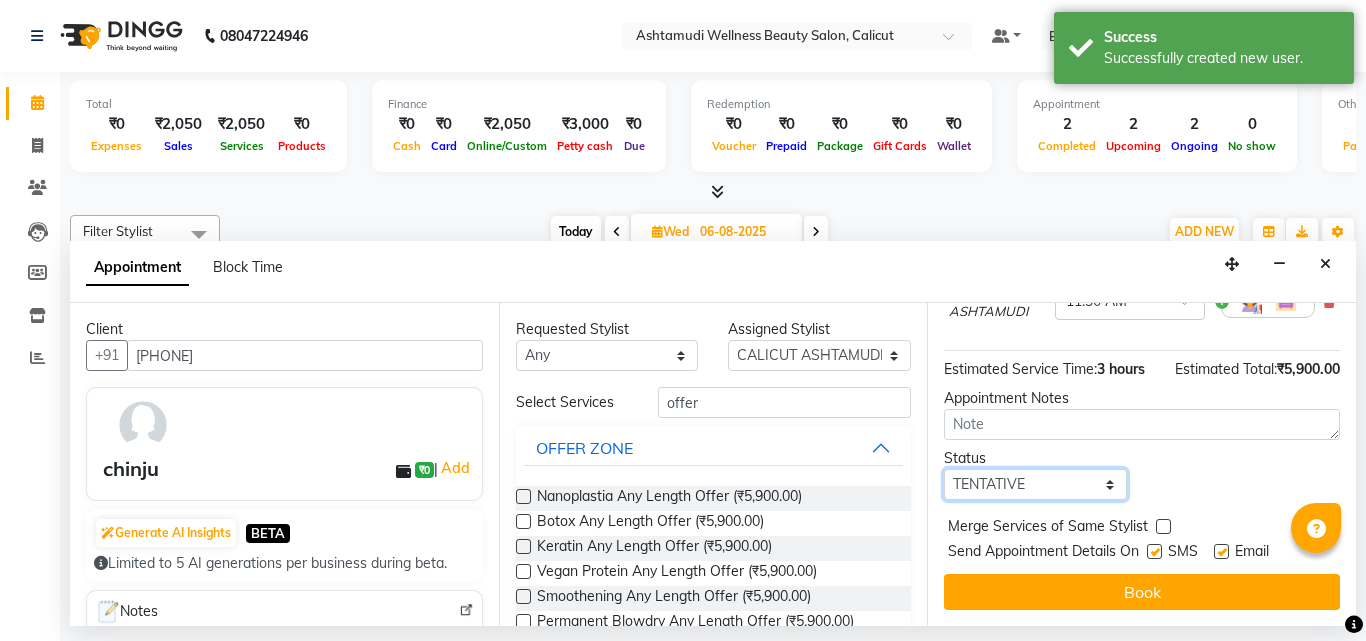 click on "Select TENTATIVE CONFIRM UPCOMING" at bounding box center [1035, 484] 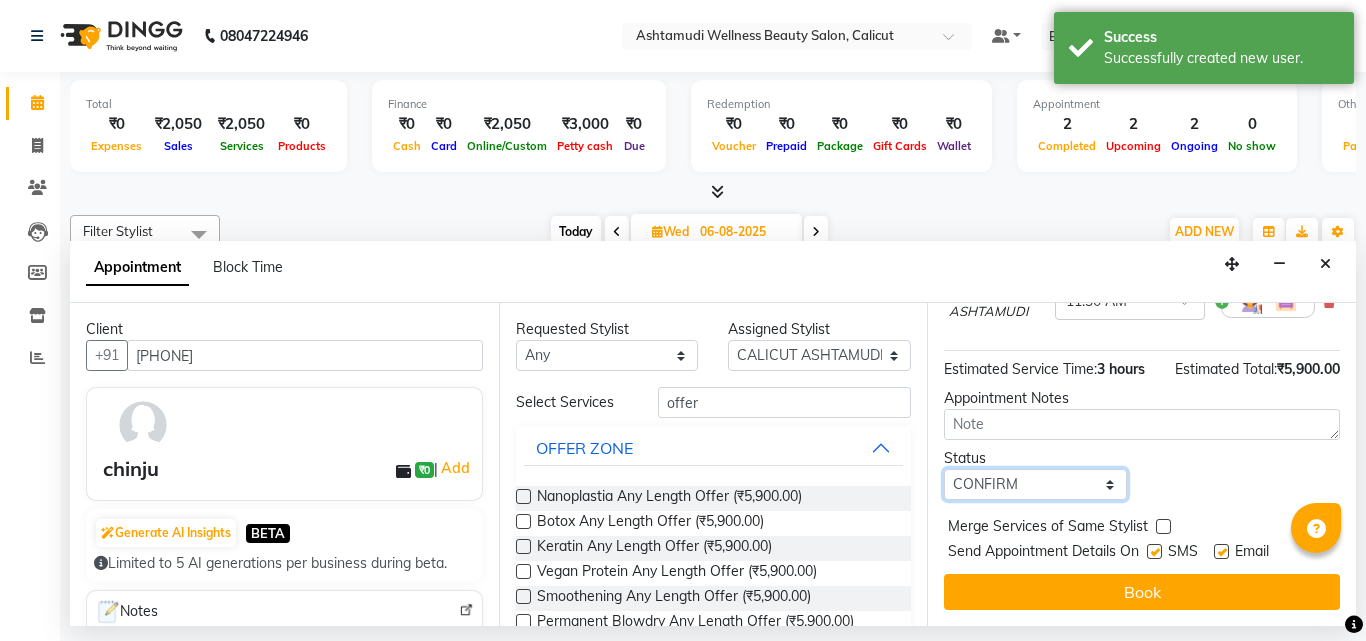 click on "Select TENTATIVE CONFIRM UPCOMING" at bounding box center [1035, 484] 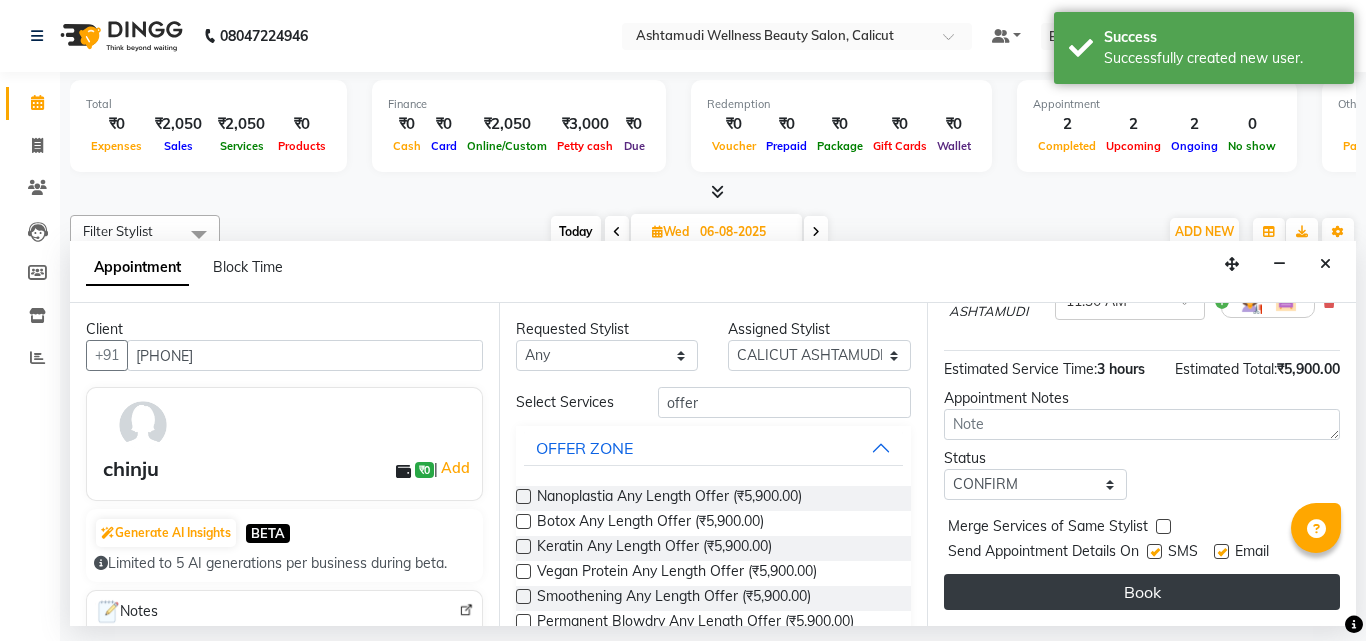 click on "Book" at bounding box center (1142, 592) 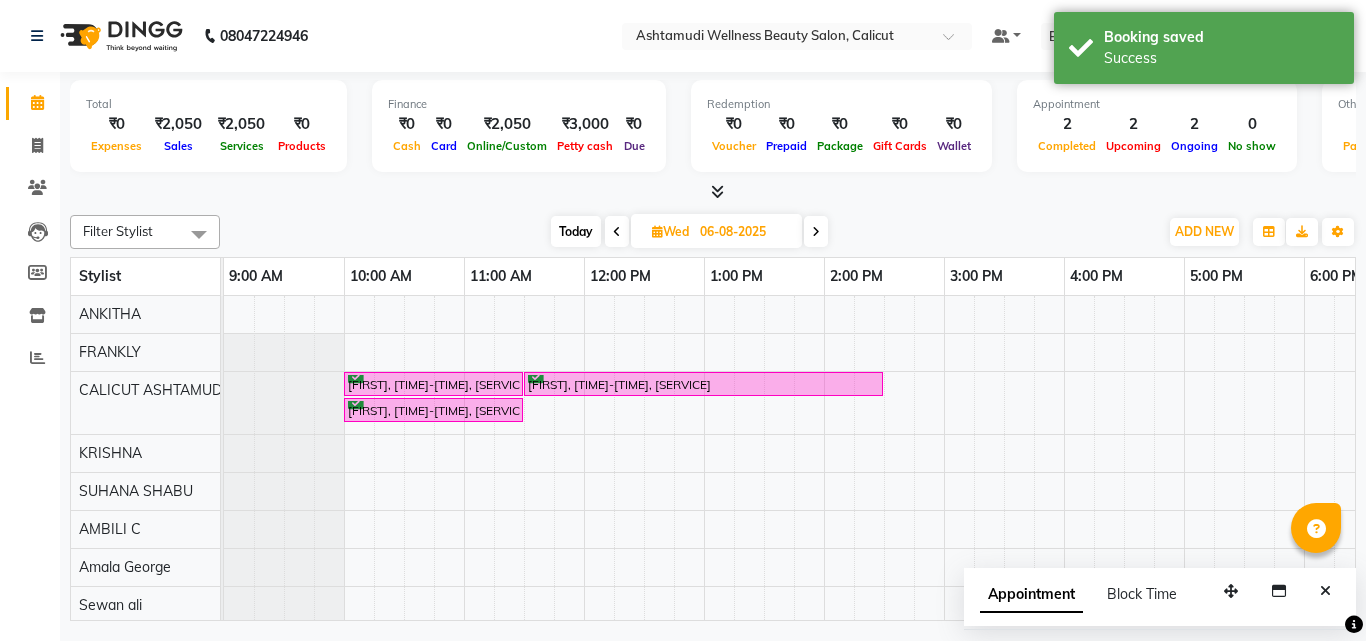 click on "Today" at bounding box center (576, 231) 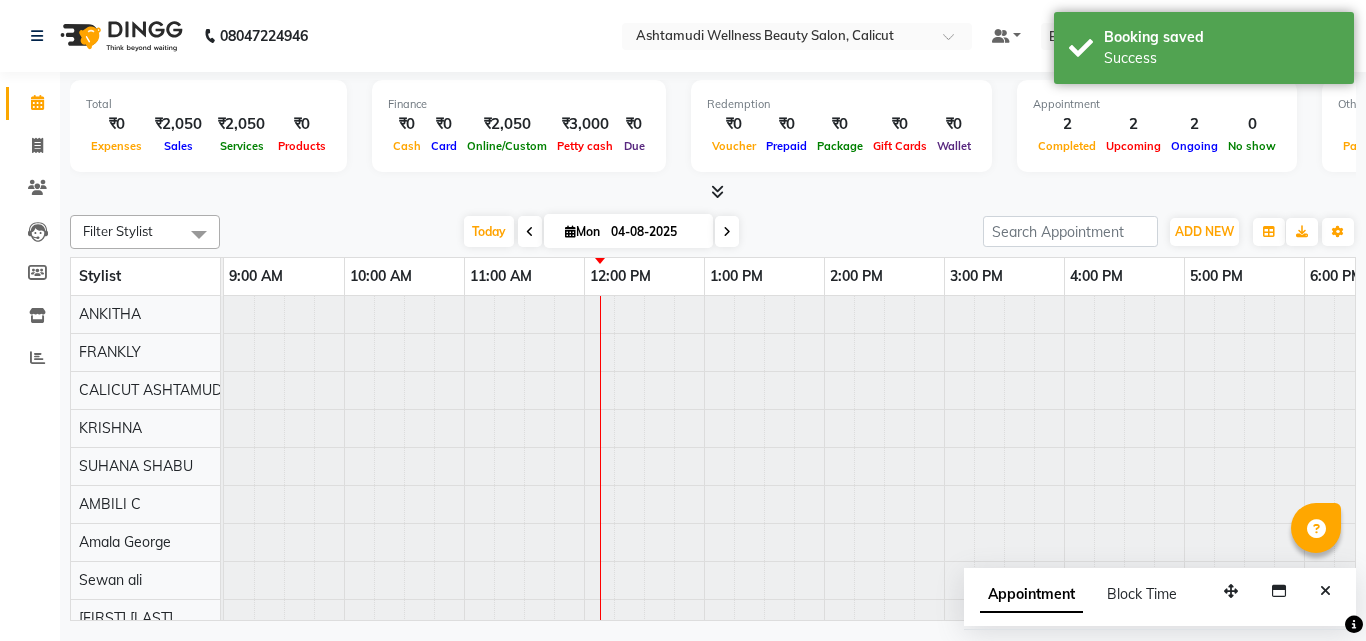 scroll, scrollTop: 0, scrollLeft: 361, axis: horizontal 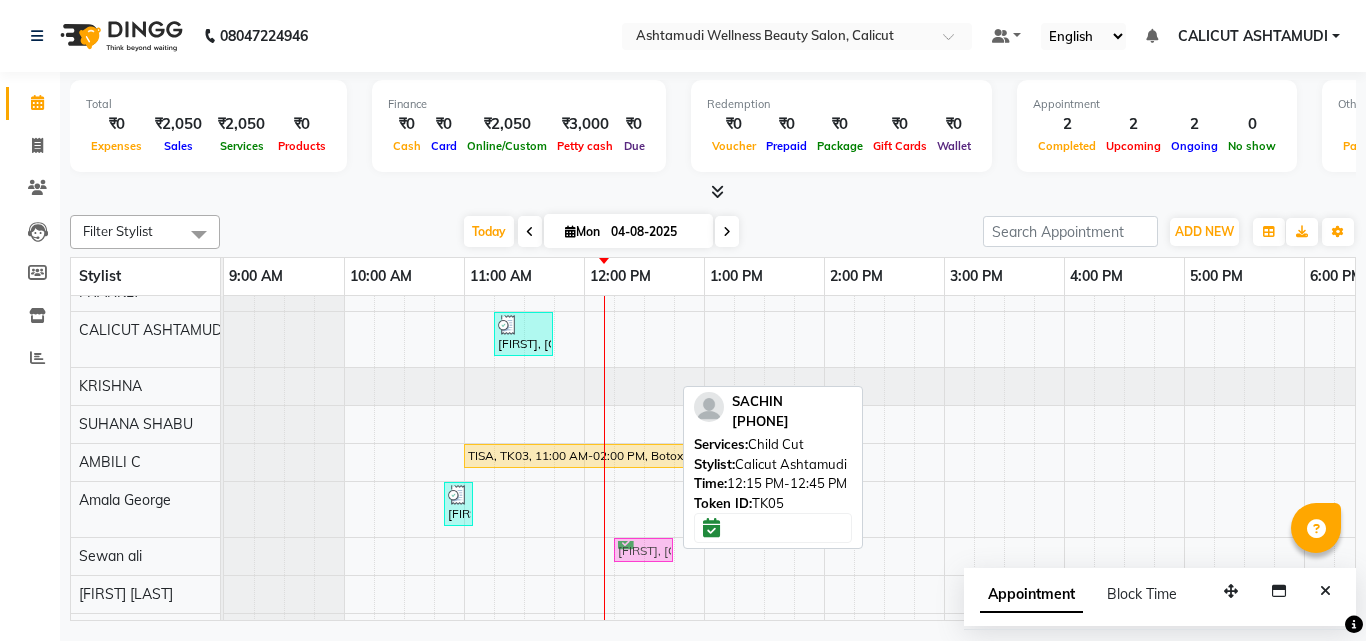 drag, startPoint x: 641, startPoint y: 376, endPoint x: 629, endPoint y: 555, distance: 179.40178 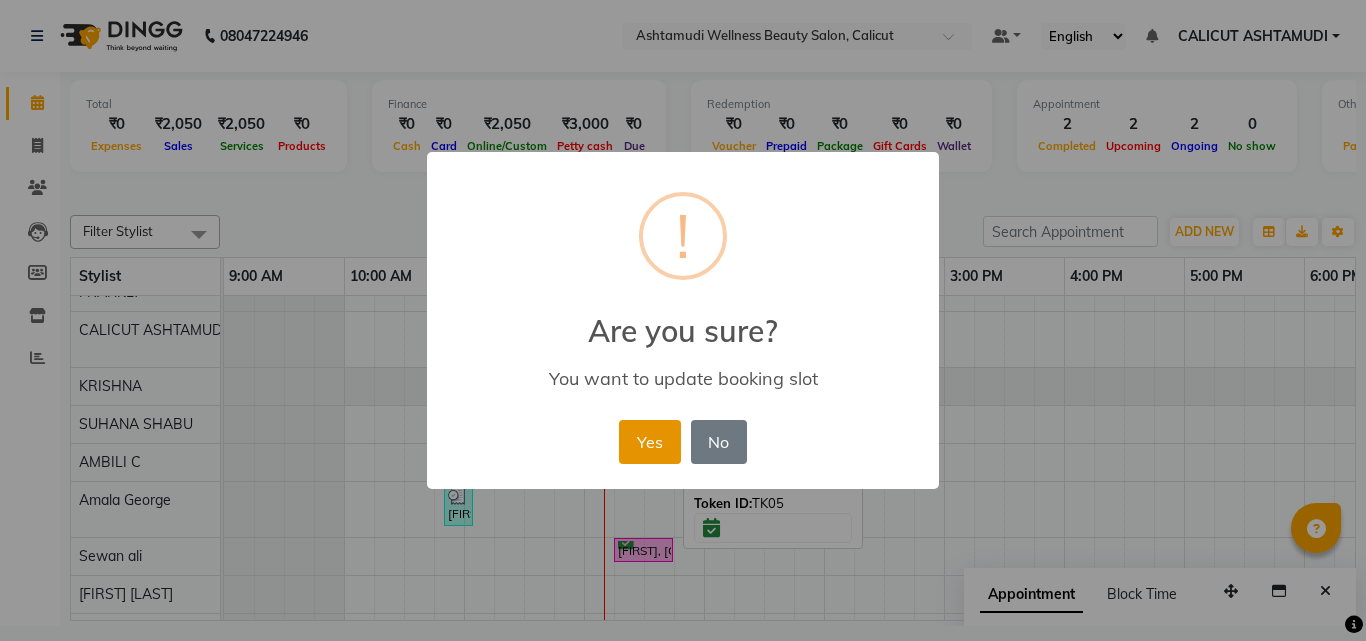 click on "Yes" at bounding box center [649, 442] 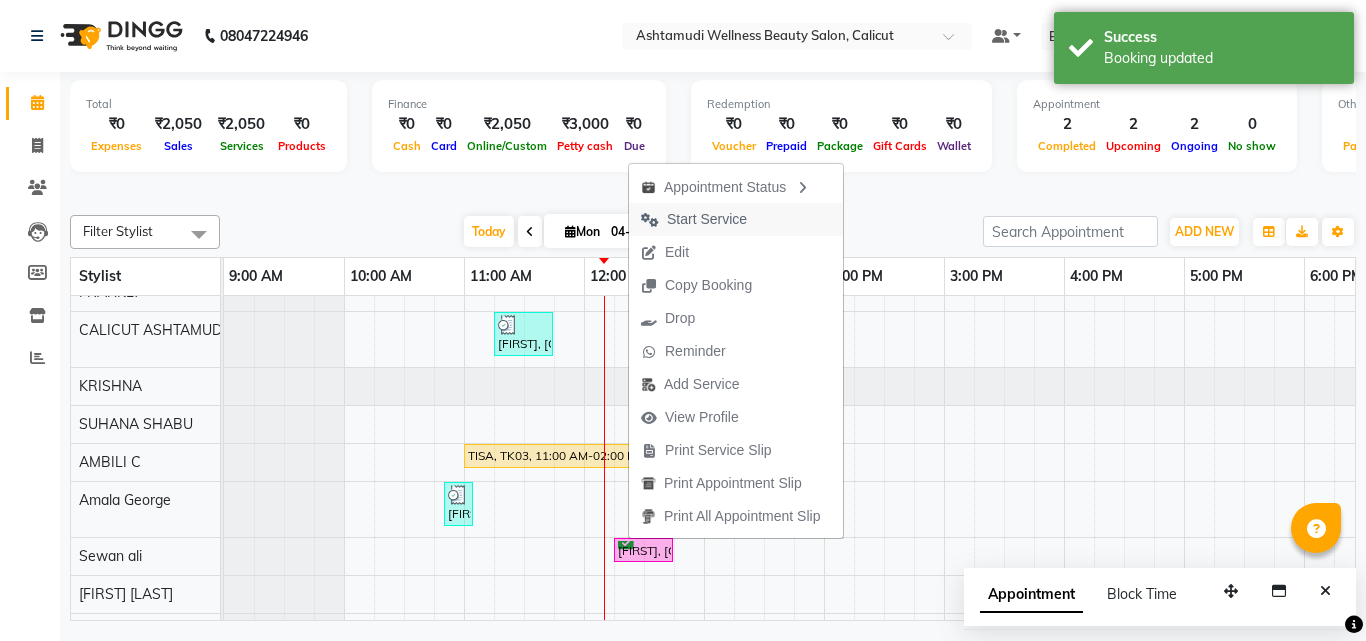 click on "Start Service" at bounding box center (707, 219) 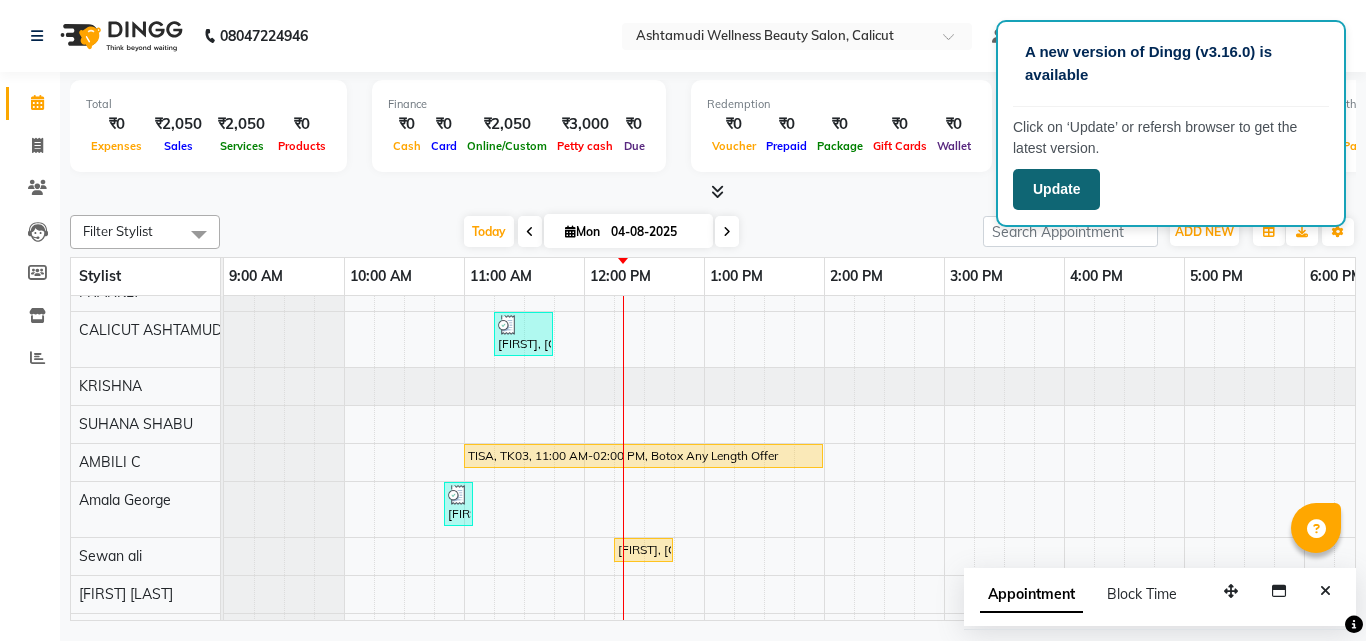 click on "Update" 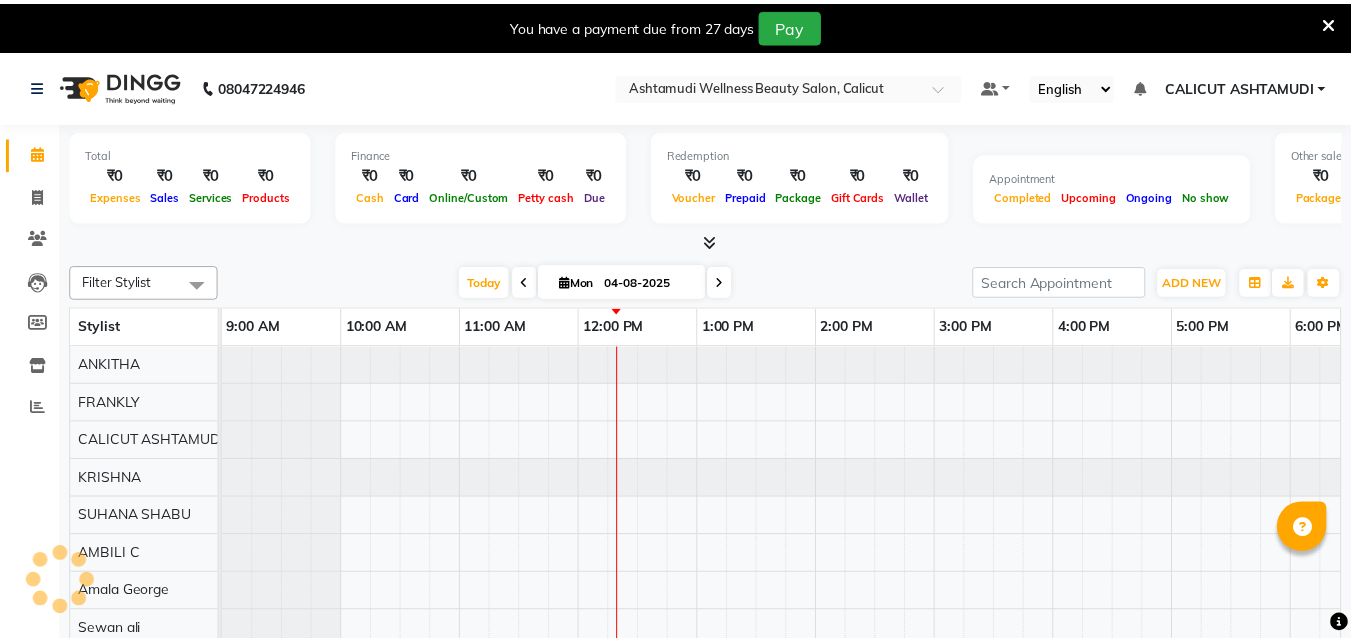 scroll, scrollTop: 0, scrollLeft: 0, axis: both 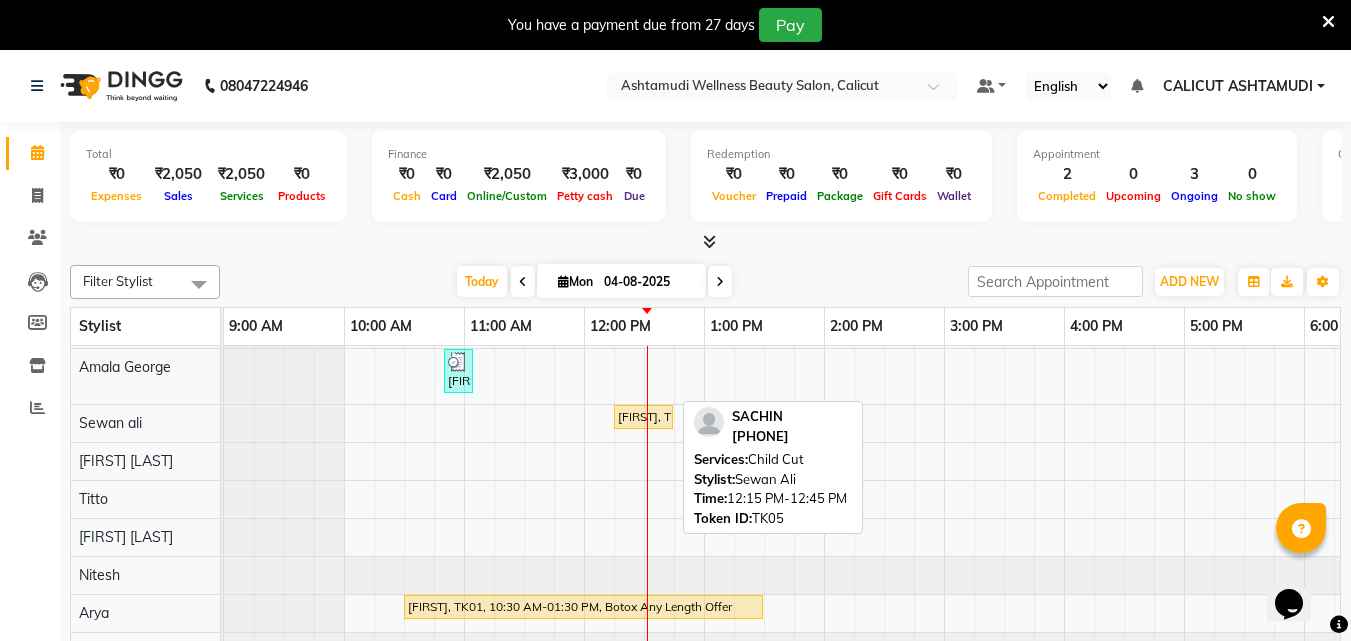 click on "[FIRST], TK05, 12:15 PM-12:45 PM, Child Cut" at bounding box center (643, 417) 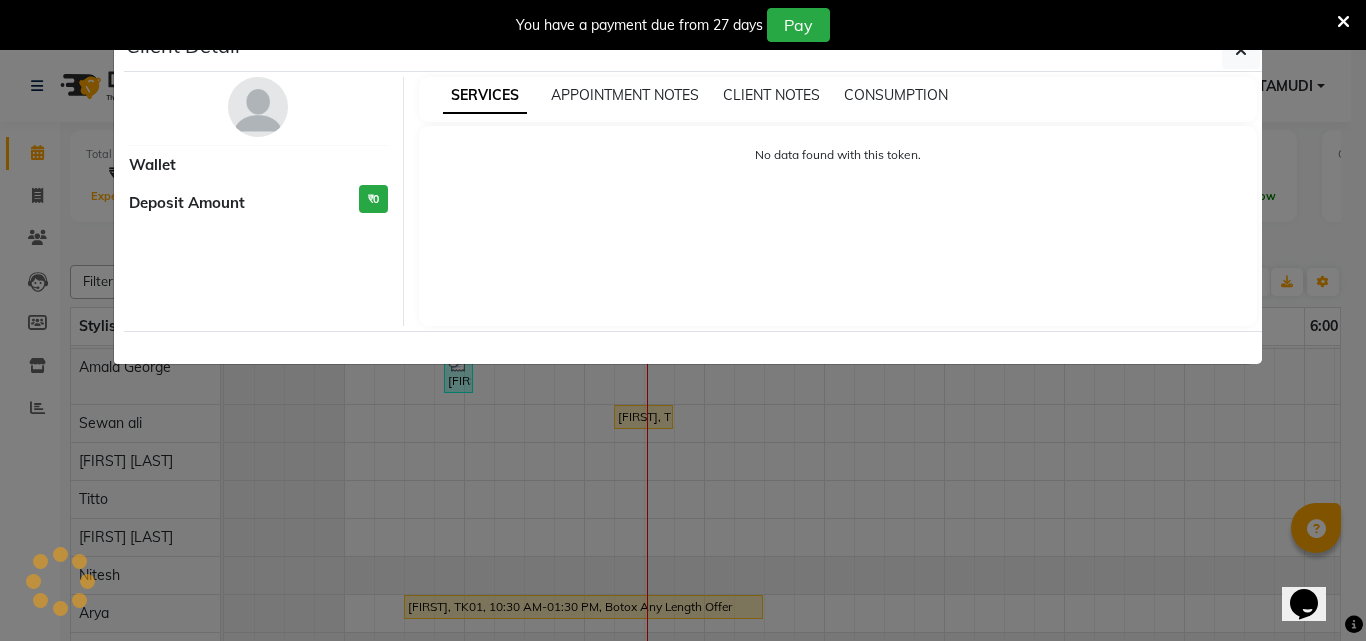 select on "1" 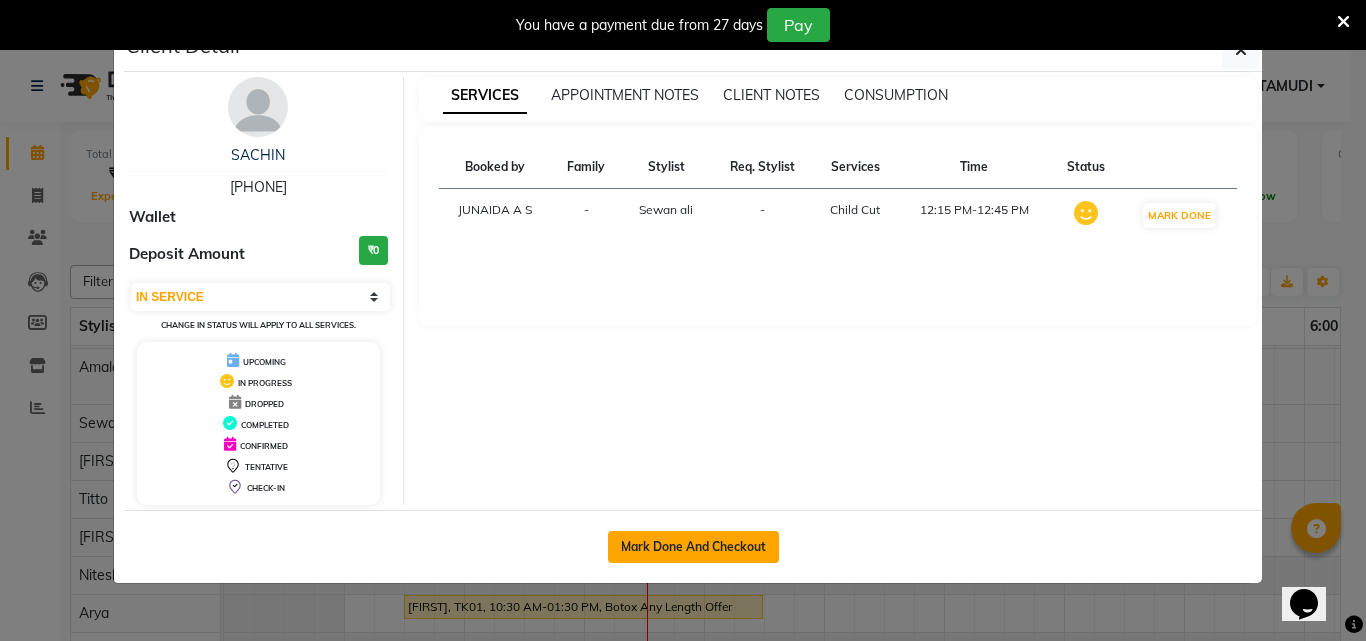 click on "Mark Done And Checkout" 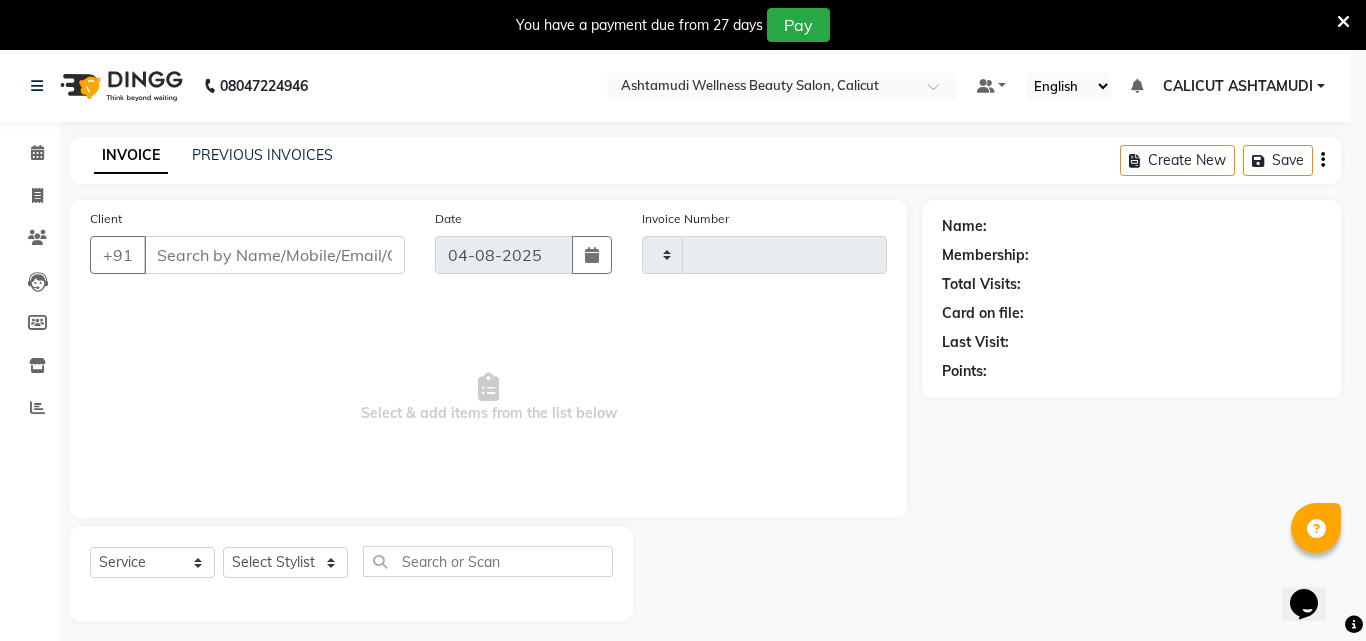 type on "3214" 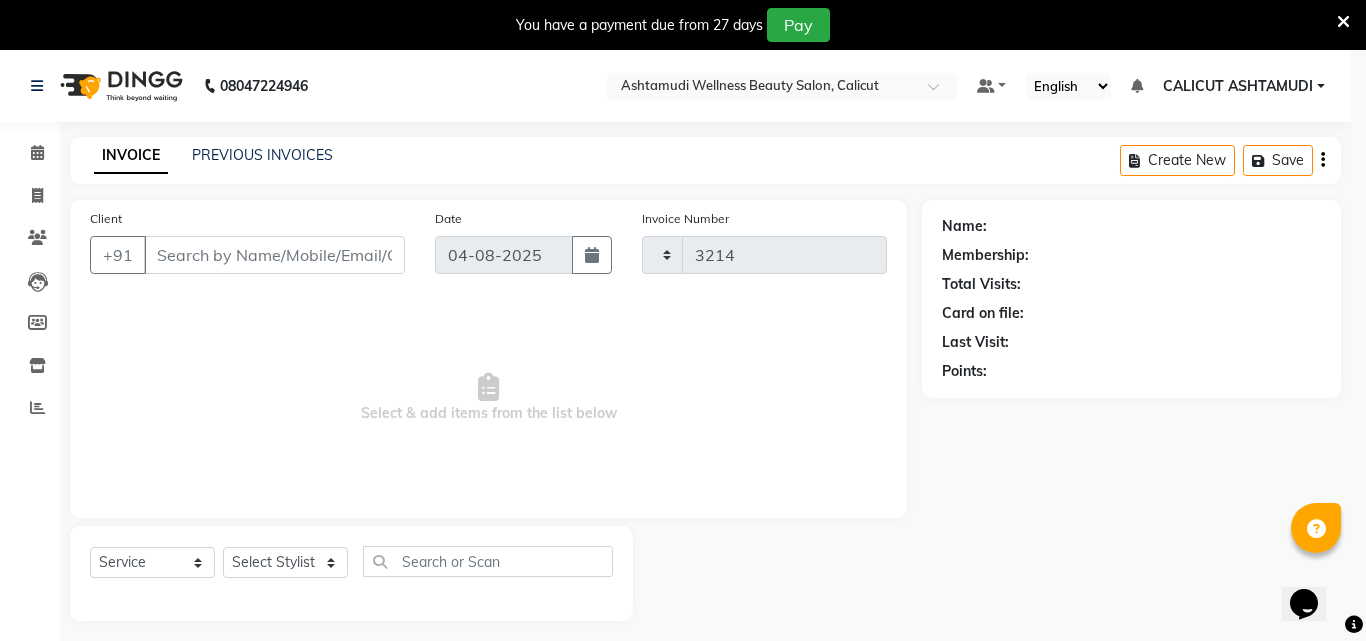 select on "4630" 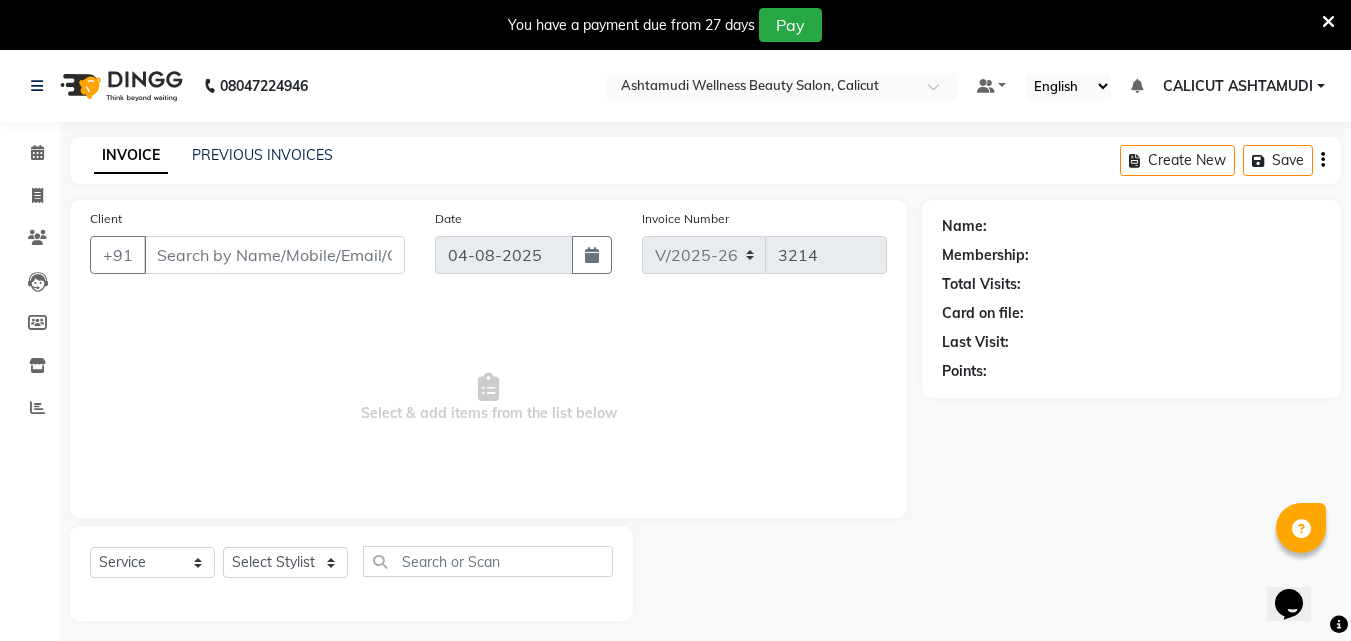 click at bounding box center (1328, 22) 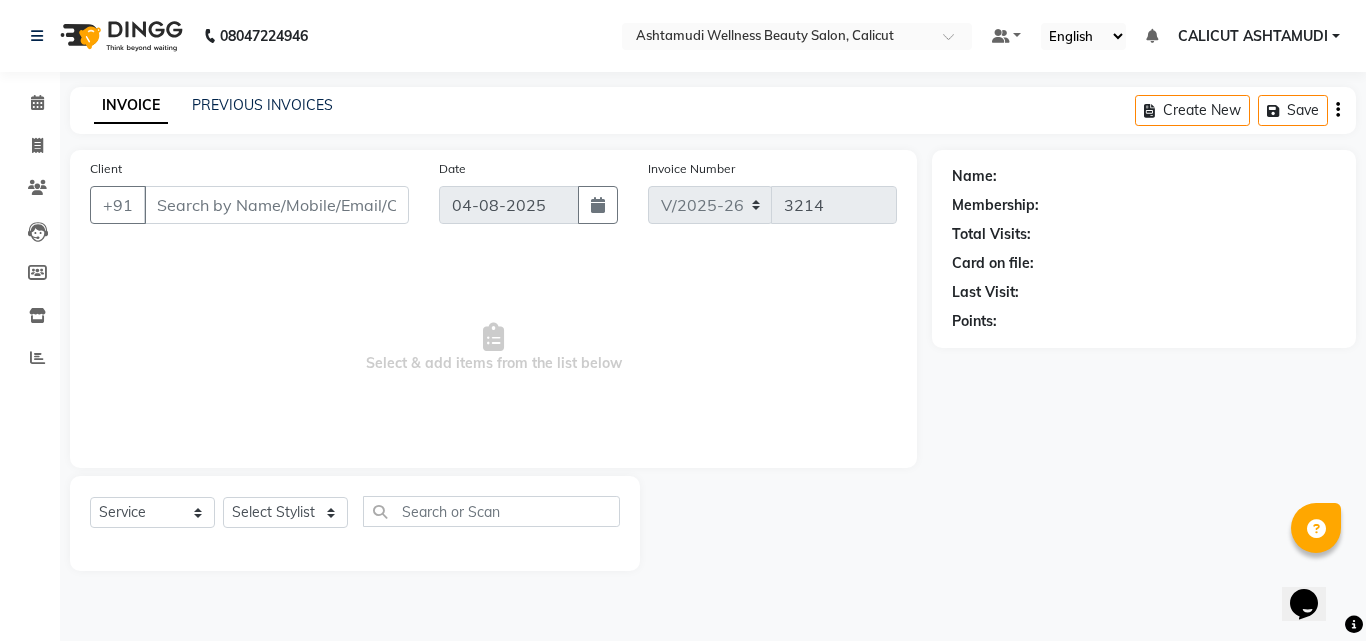type on "[PHONE]" 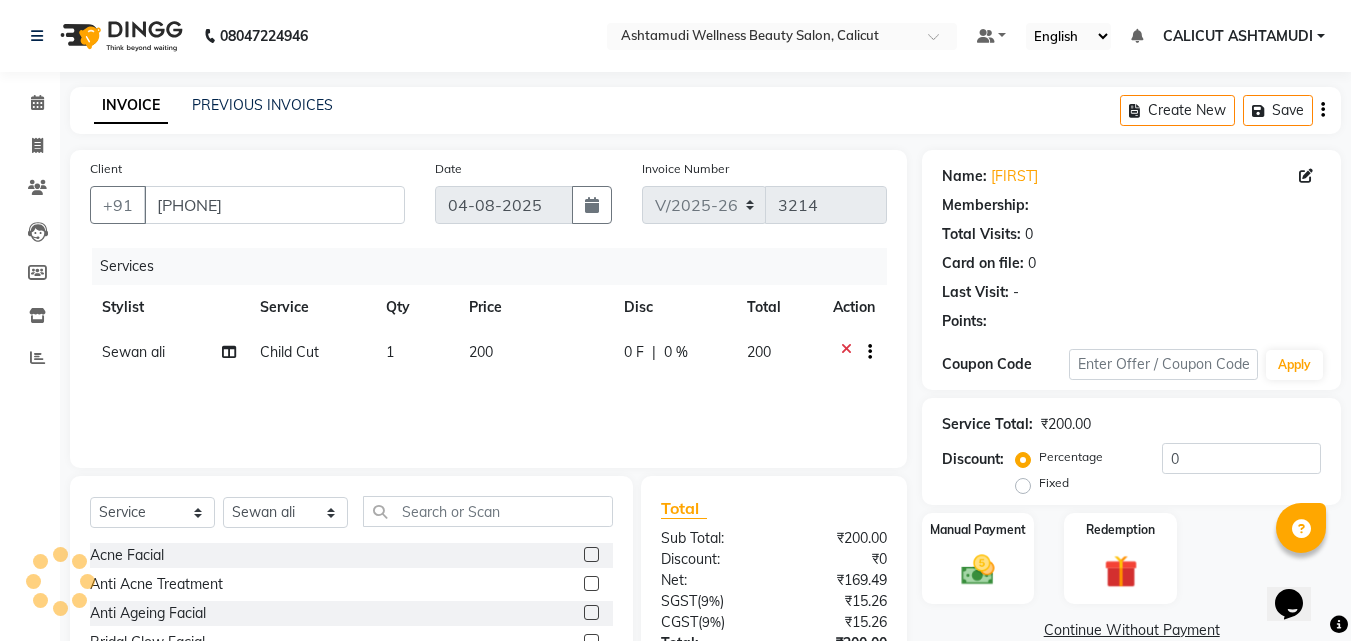 select on "1: Object" 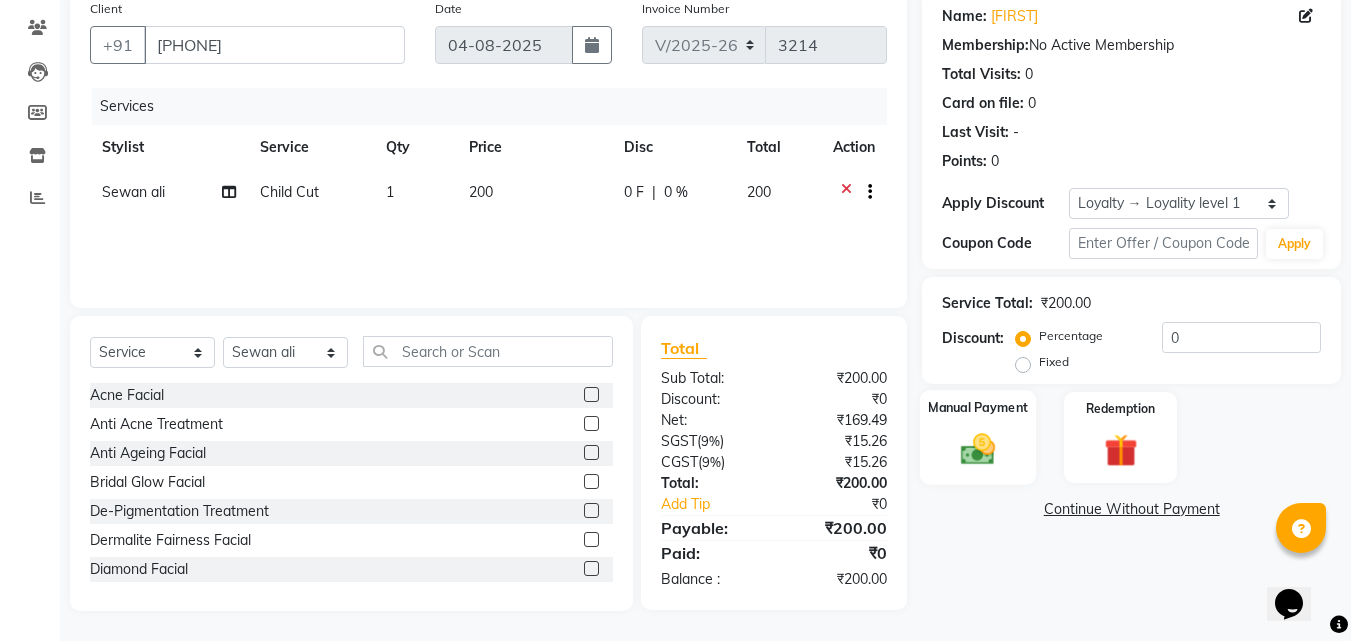 click 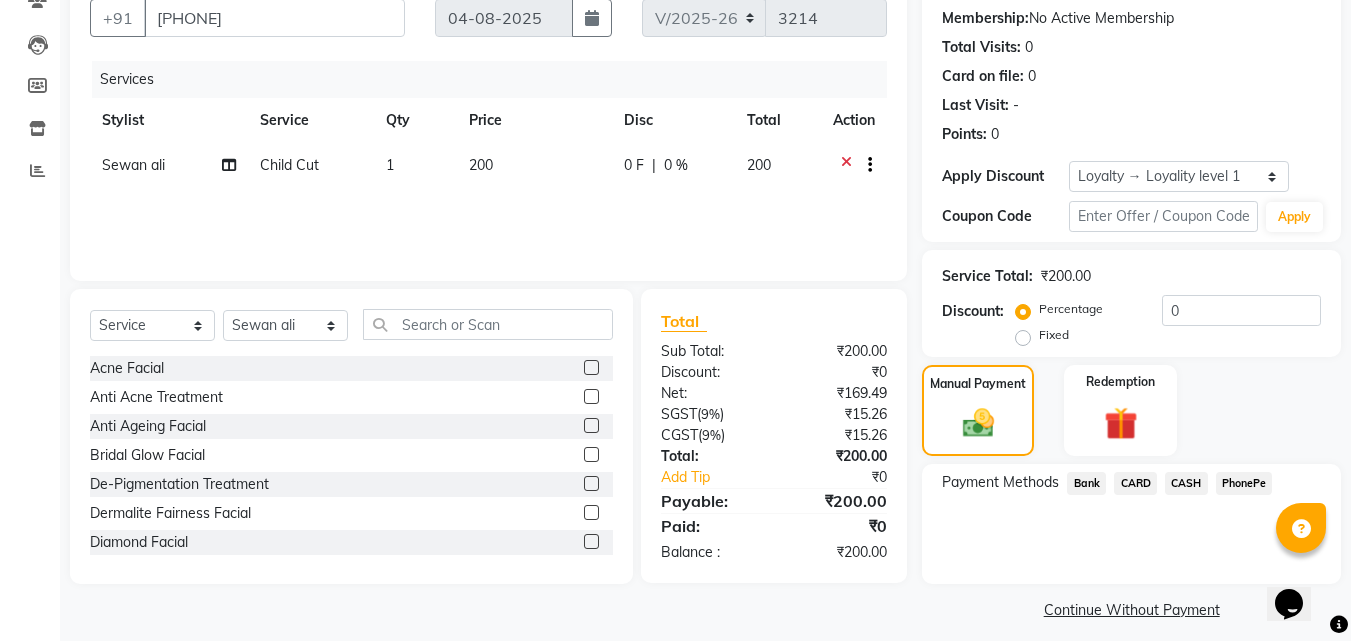 scroll, scrollTop: 201, scrollLeft: 0, axis: vertical 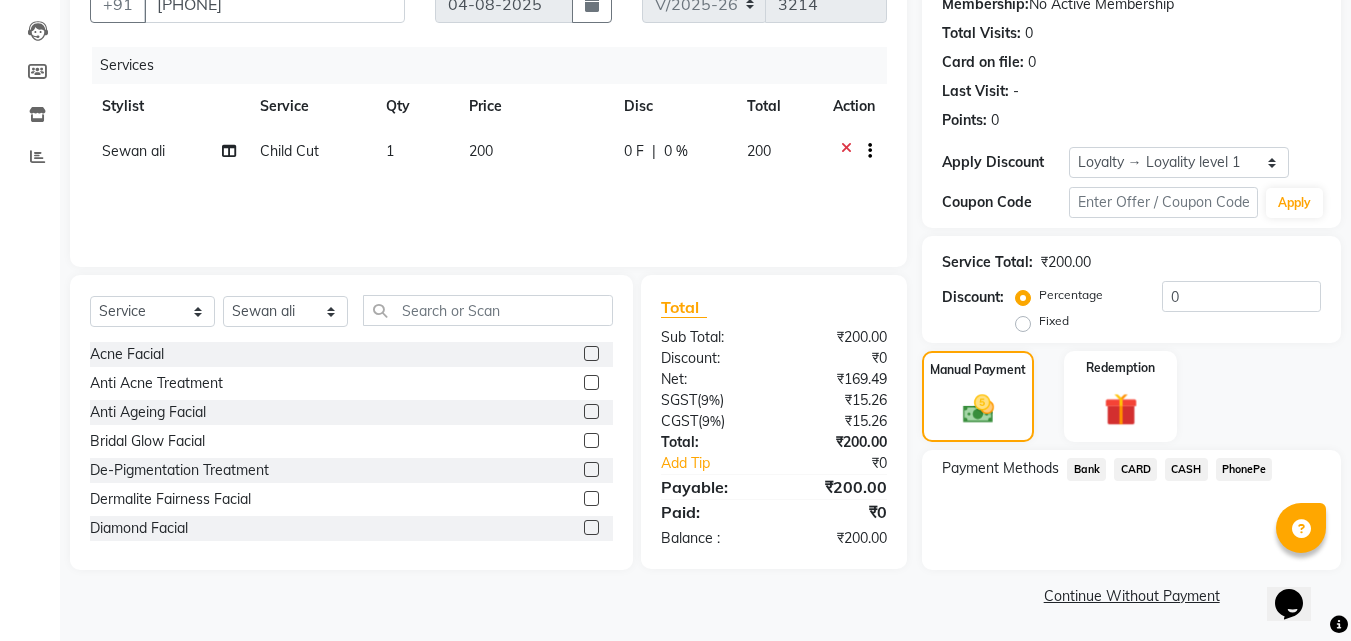 click on "PhonePe" 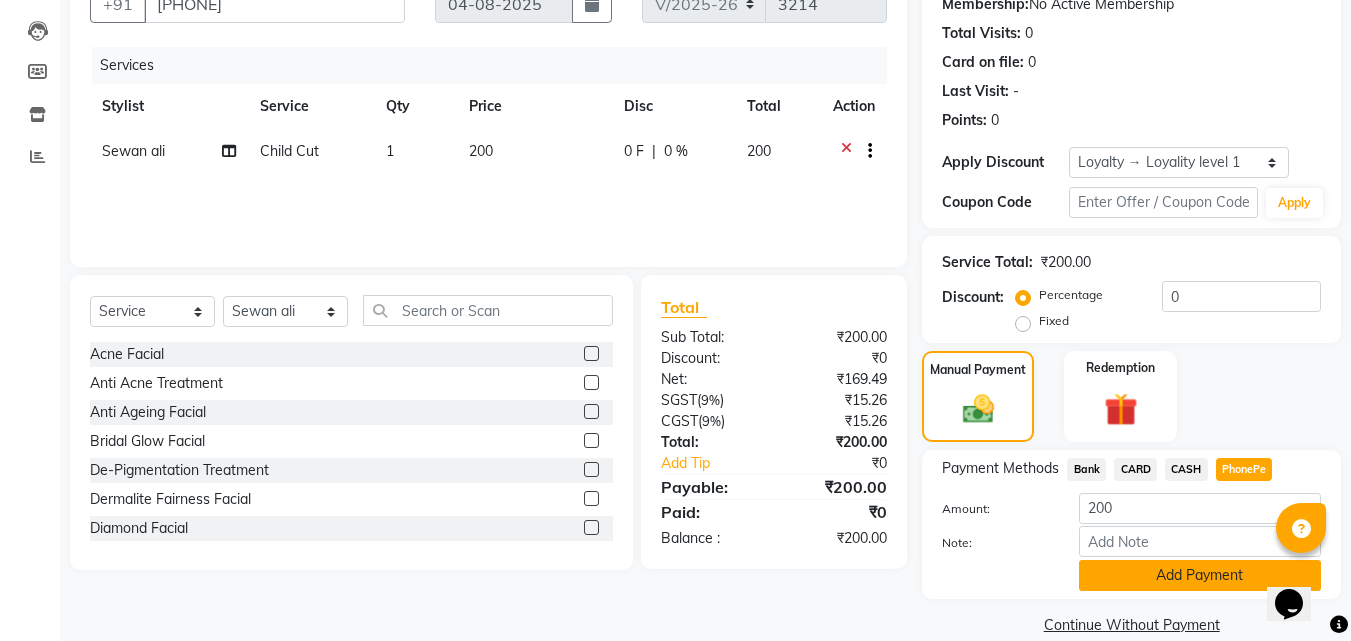 click on "Add Payment" 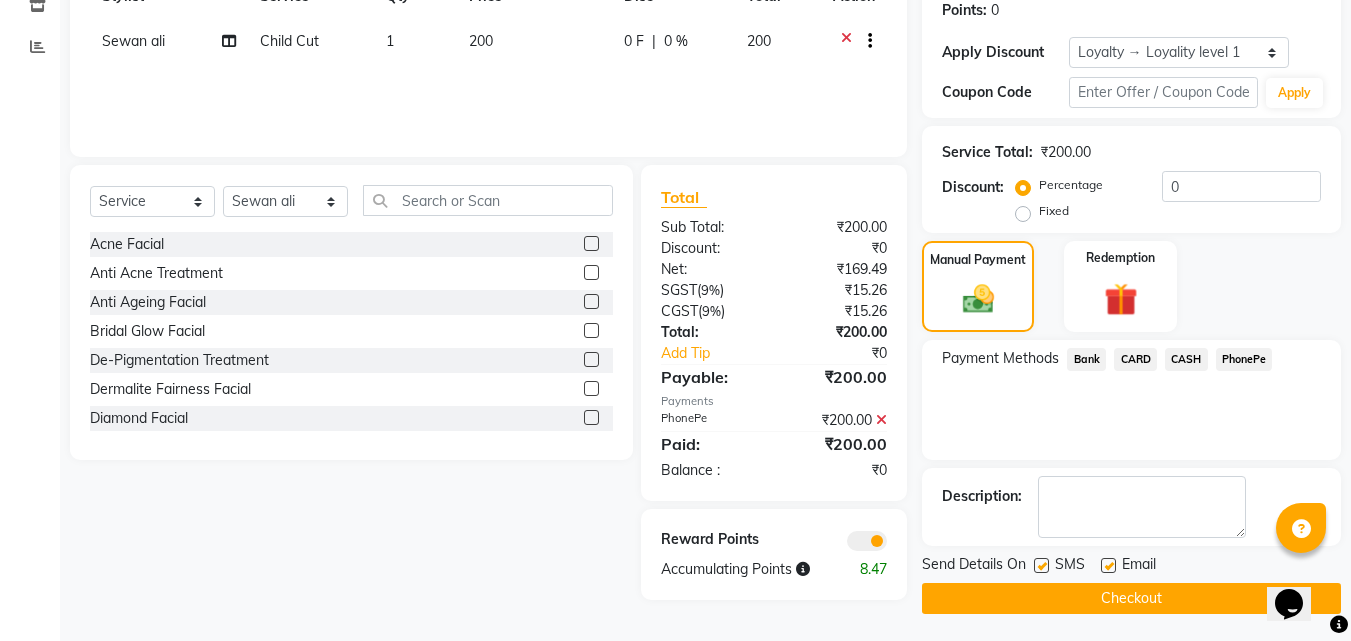 scroll, scrollTop: 314, scrollLeft: 0, axis: vertical 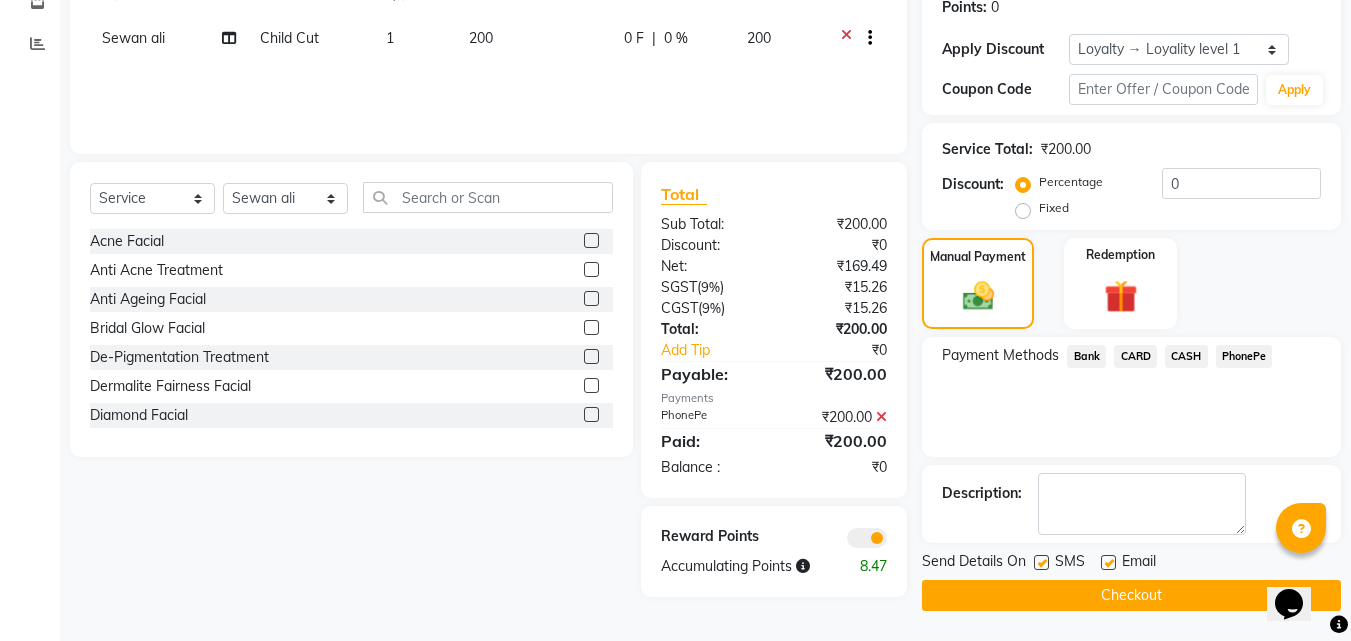 click on "Checkout" 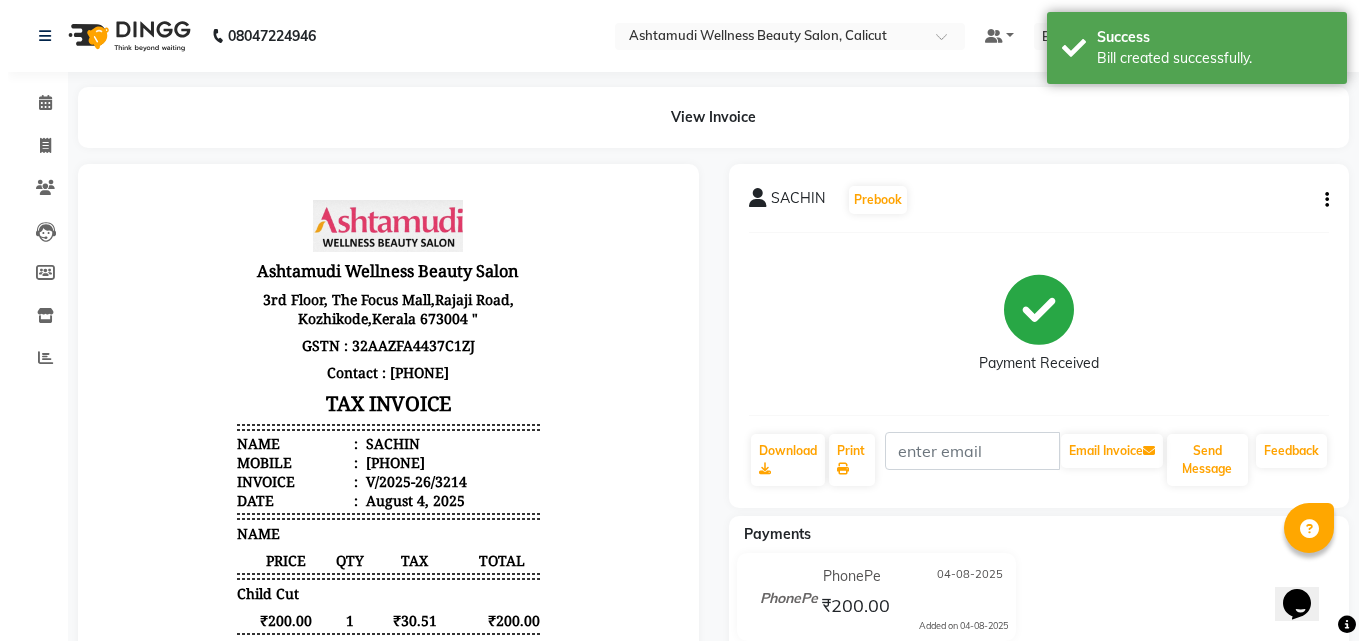 scroll, scrollTop: 0, scrollLeft: 0, axis: both 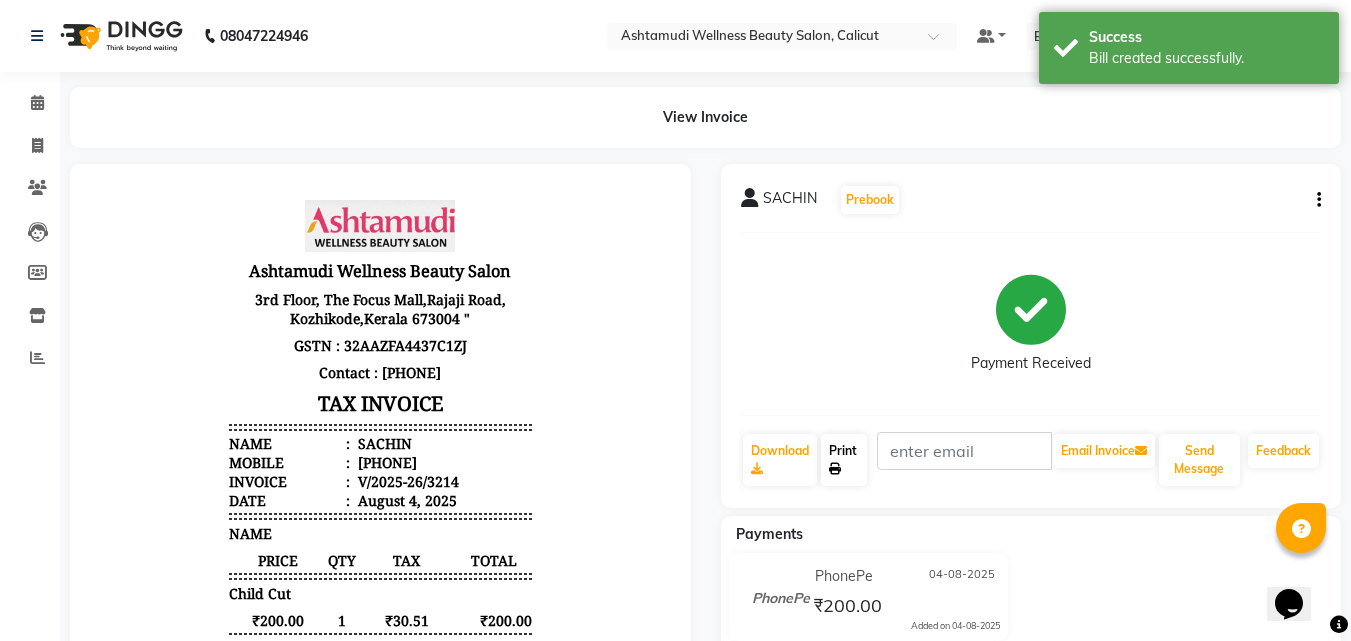 click on "Print" 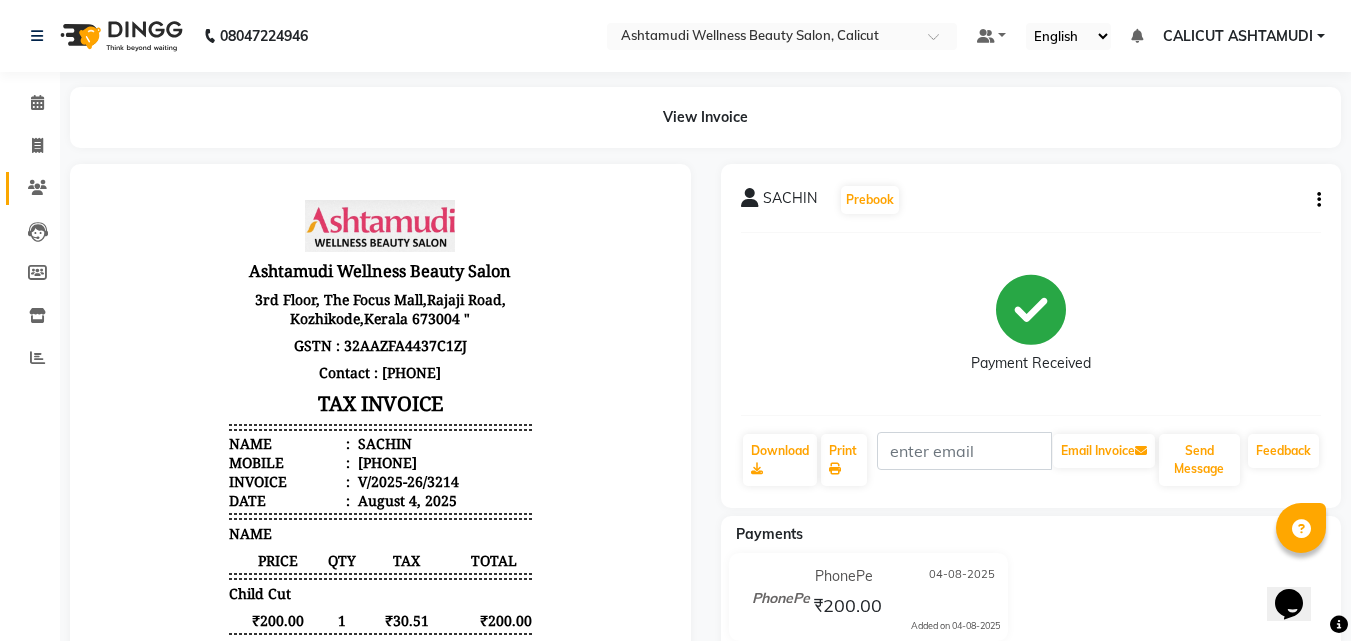 click 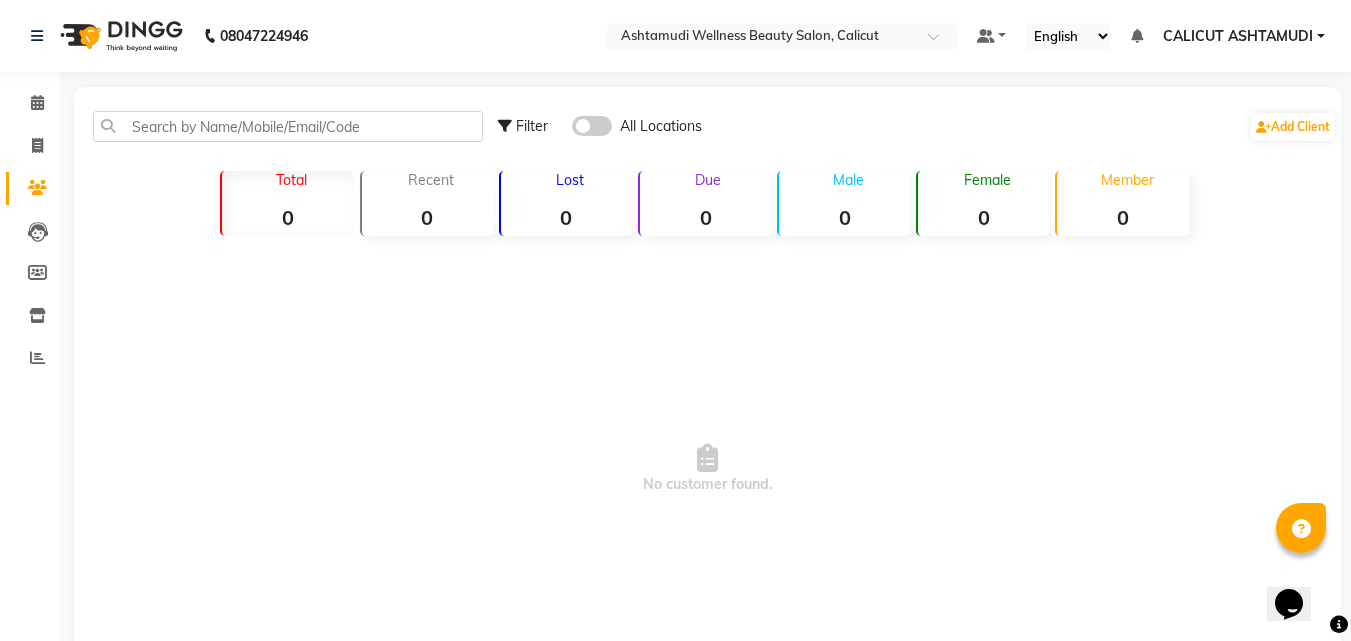 click 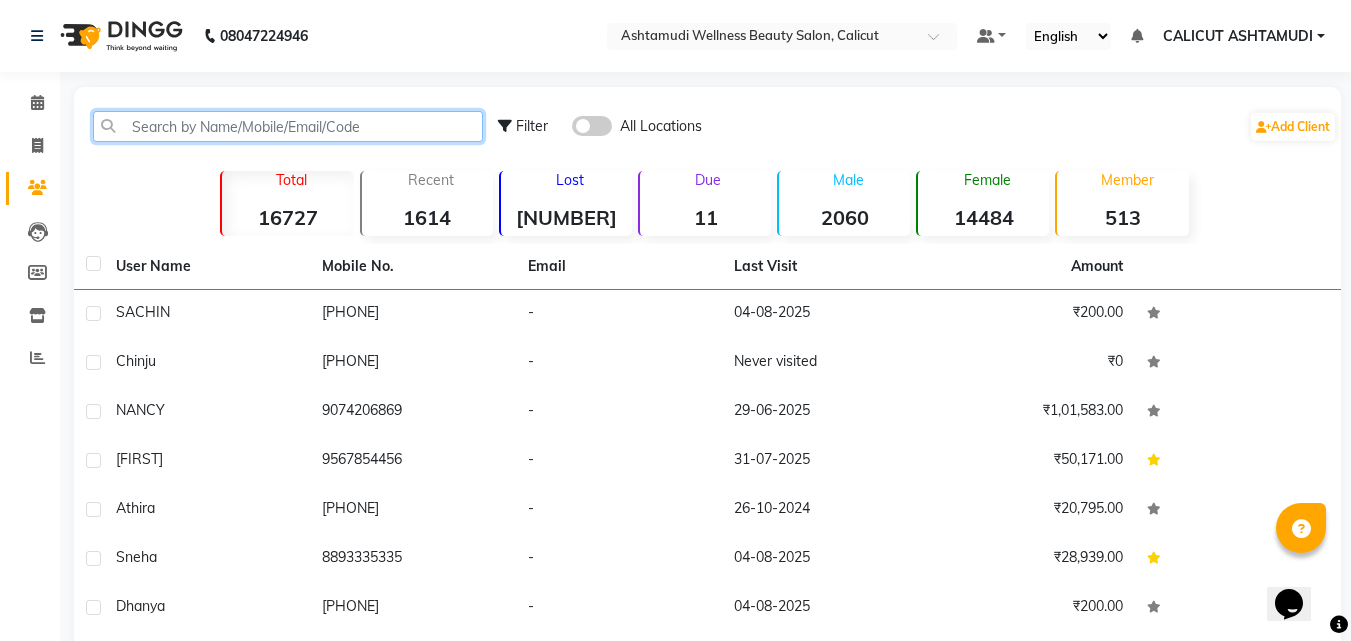 click 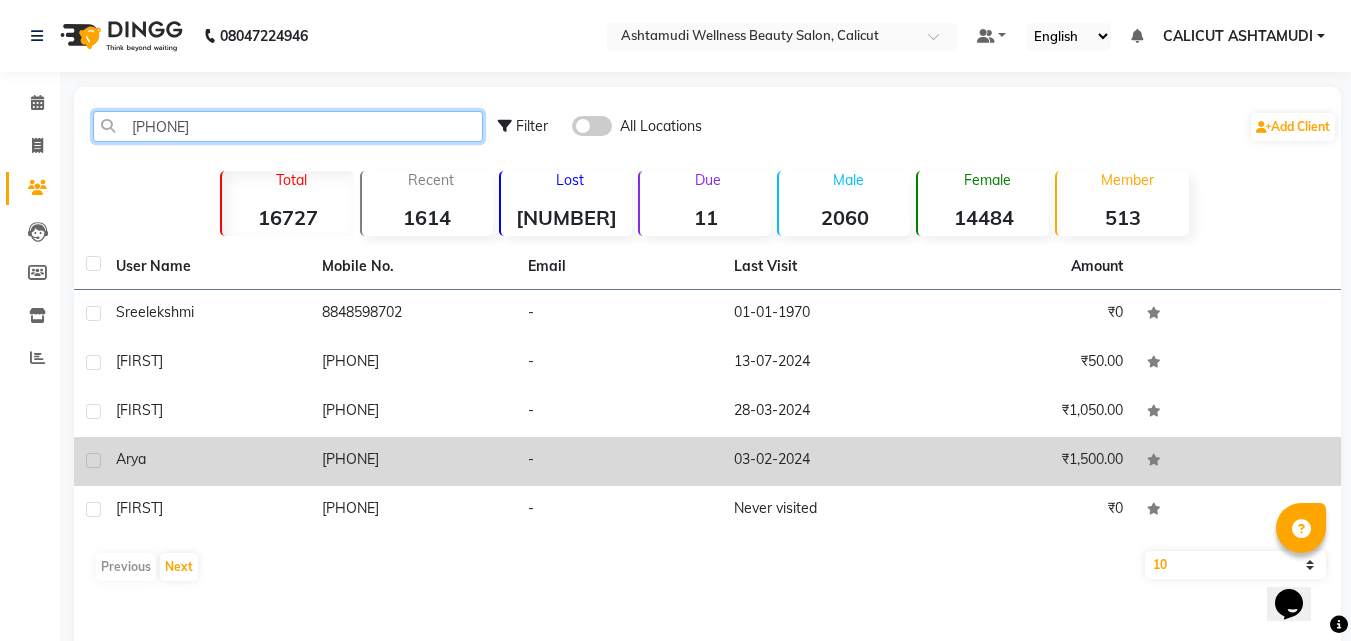 type on "[PHONE]" 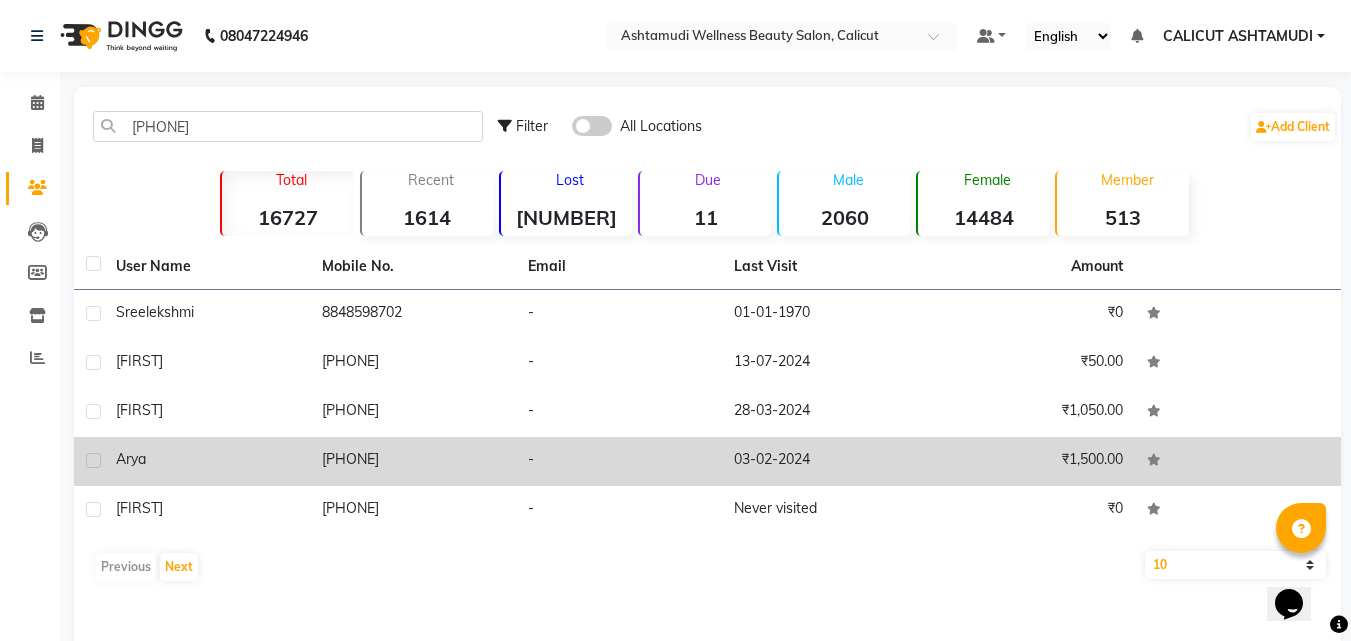 click on "[PHONE]" 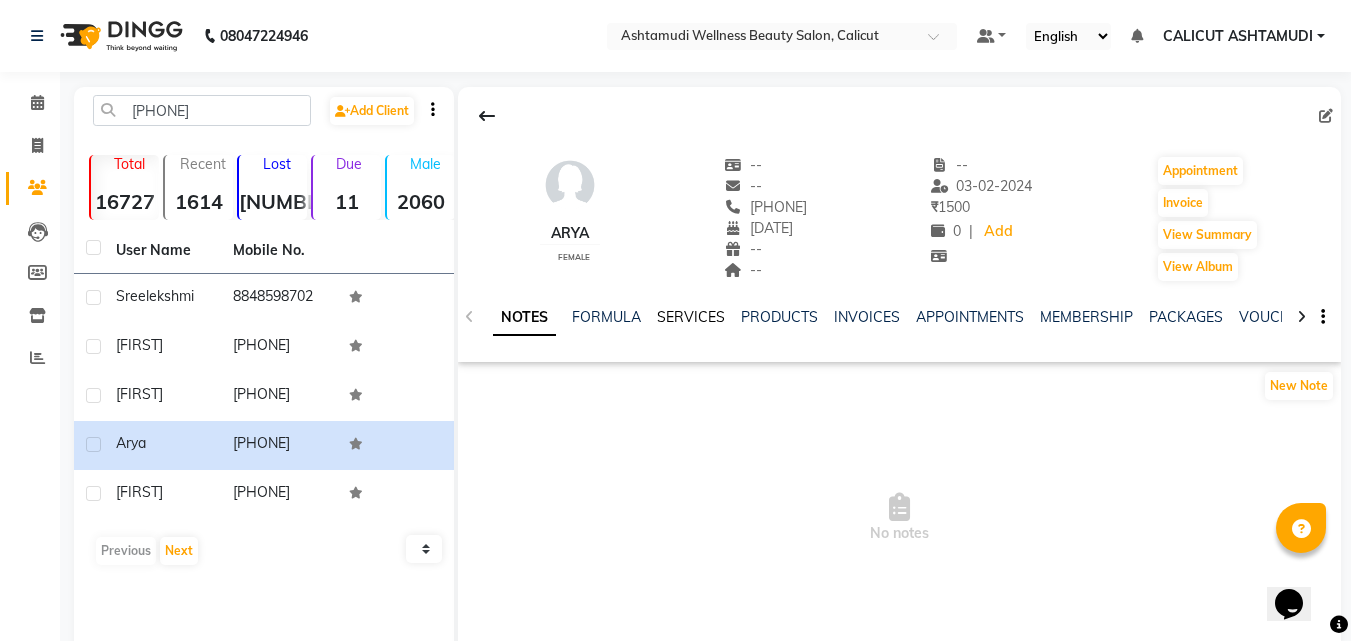 click on "SERVICES" 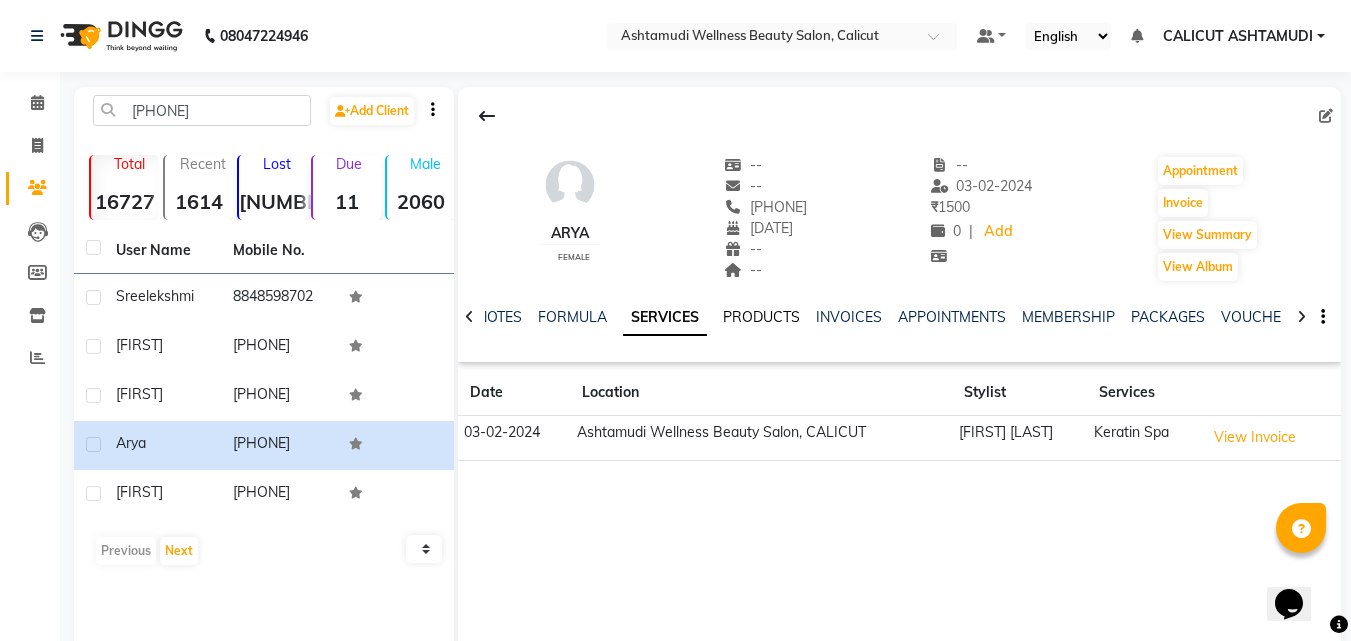 click on "PRODUCTS" 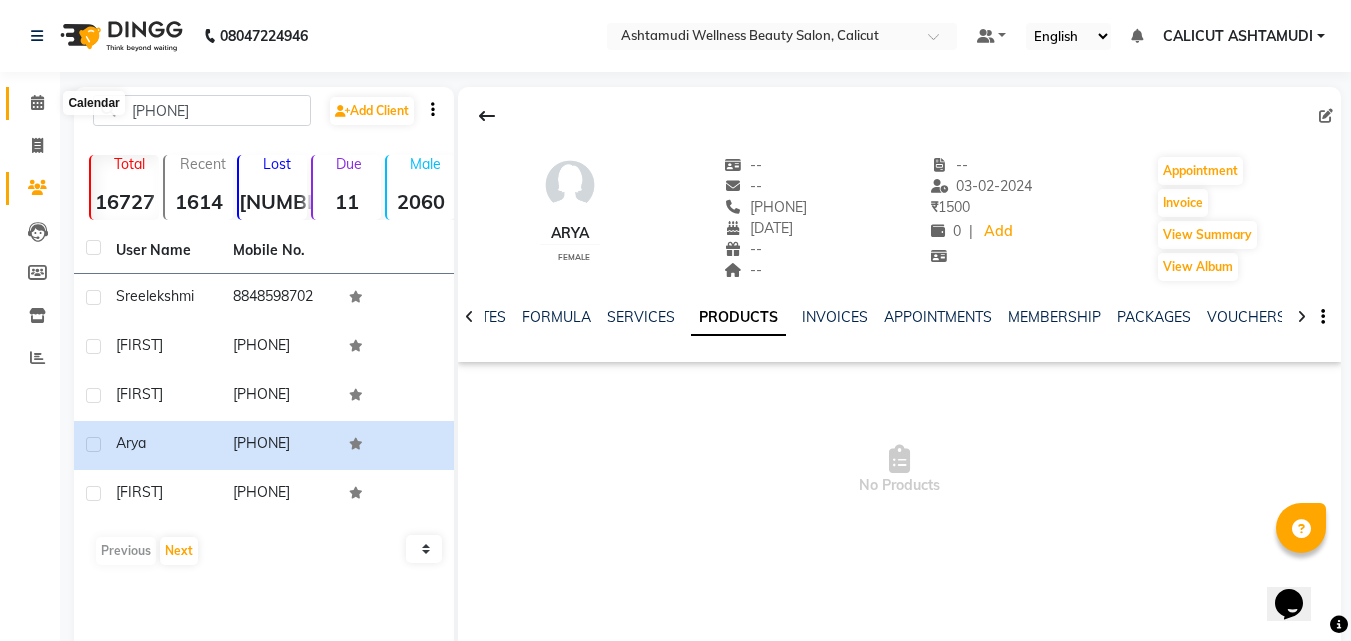 click 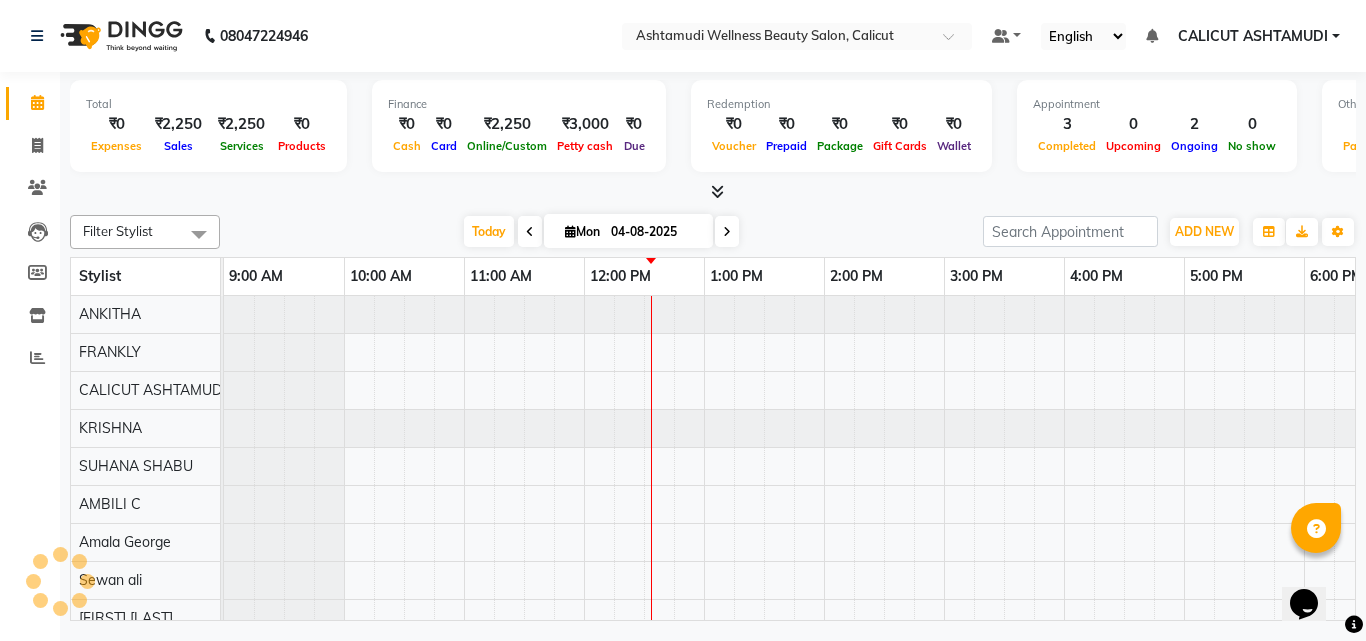 scroll, scrollTop: 0, scrollLeft: 361, axis: horizontal 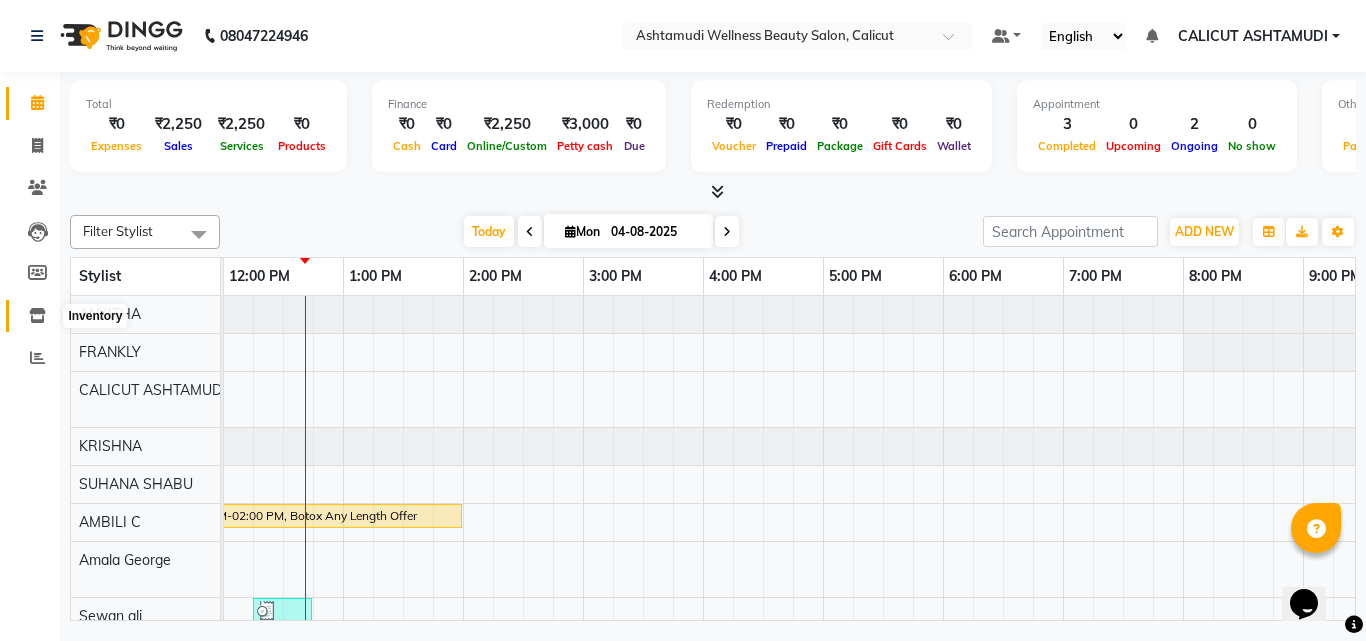 click 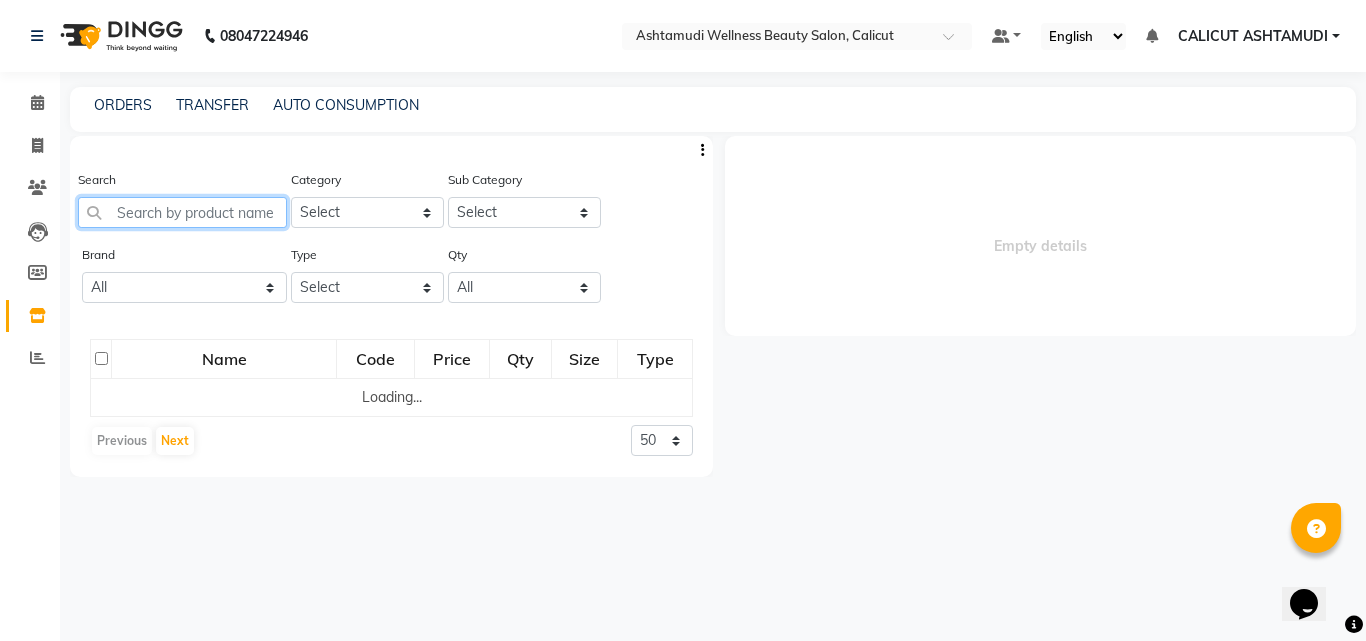click 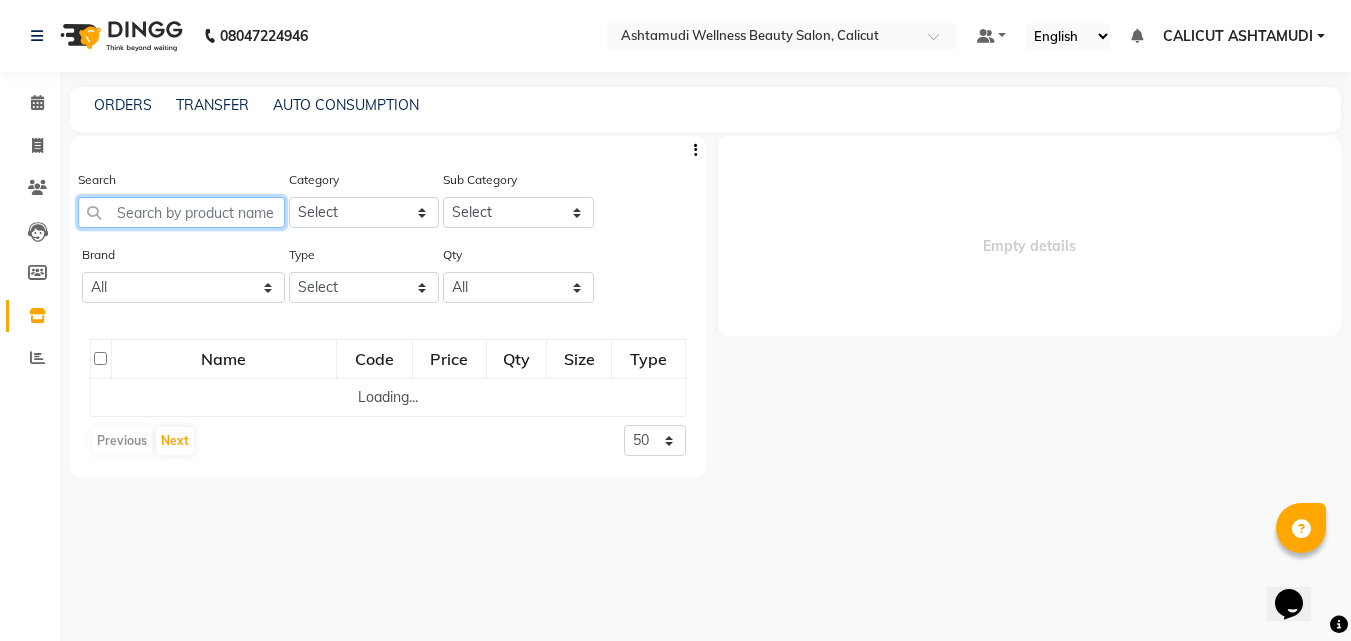 select 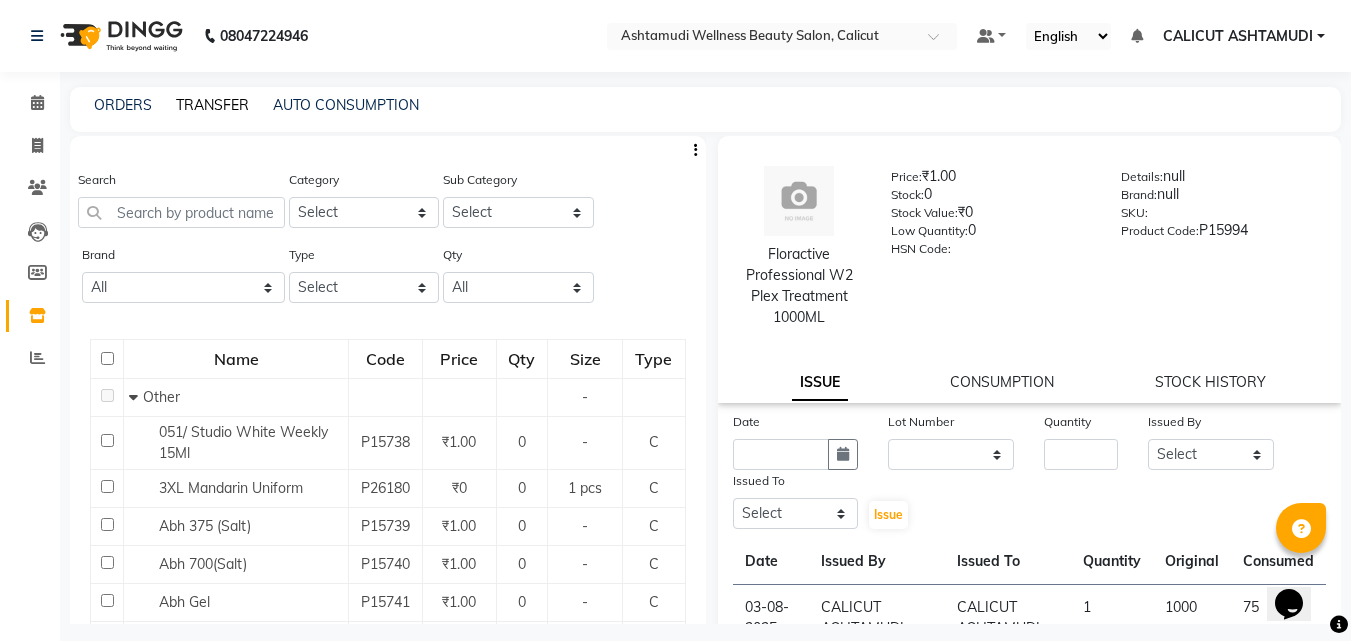 click on "TRANSFER" 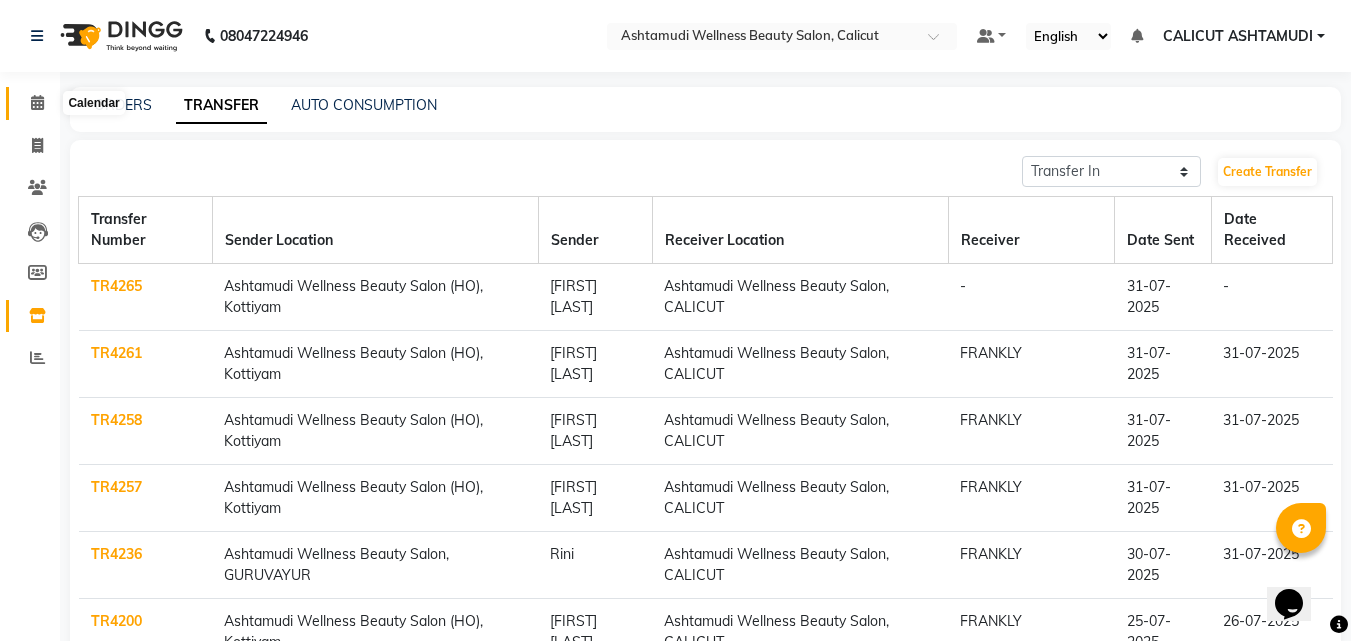 click 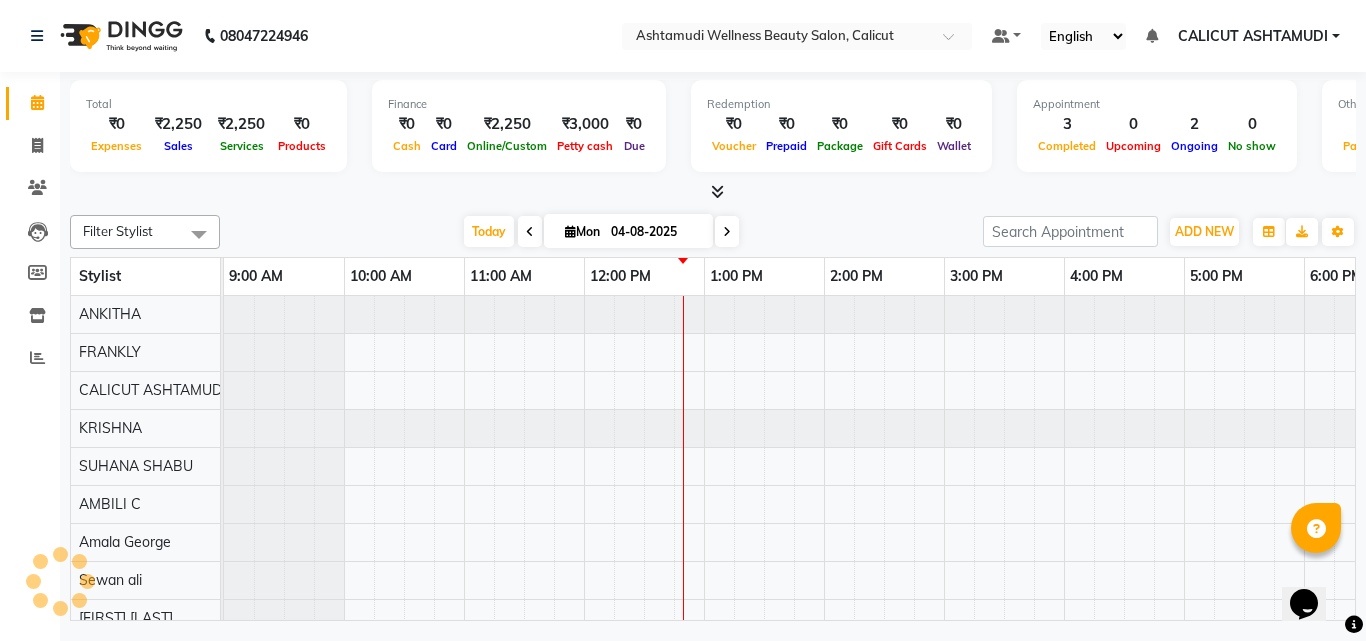 scroll, scrollTop: 0, scrollLeft: 361, axis: horizontal 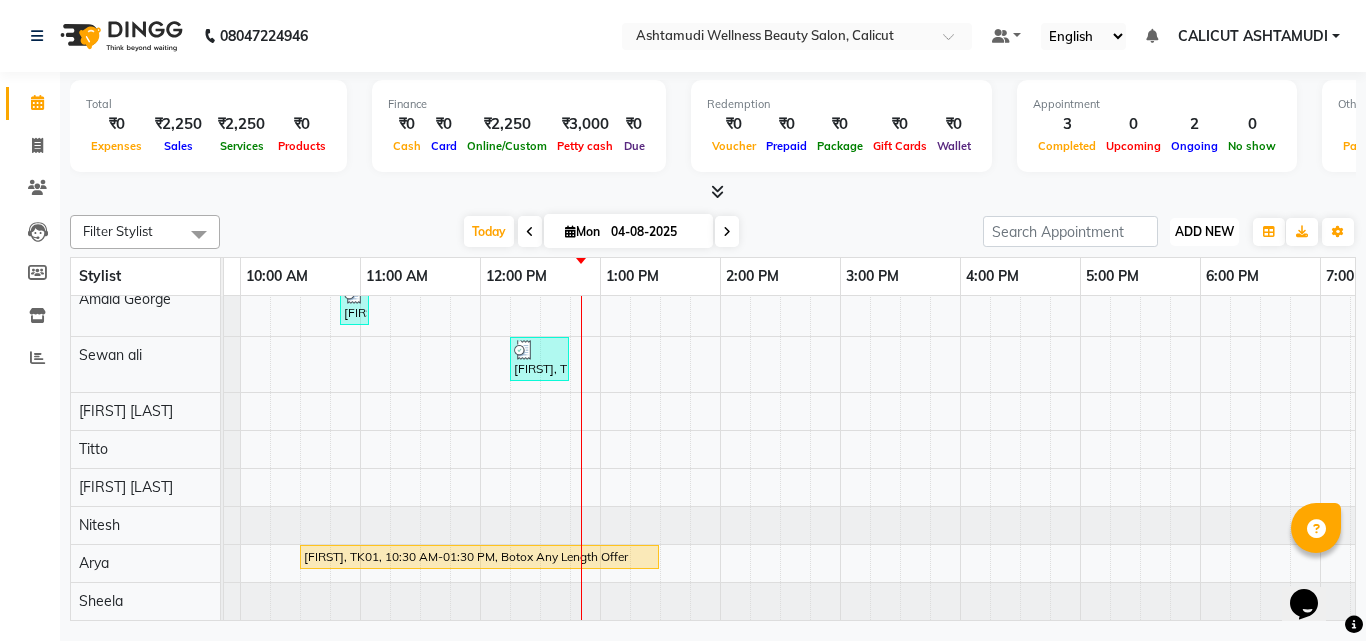 click on "ADD NEW" at bounding box center (1204, 231) 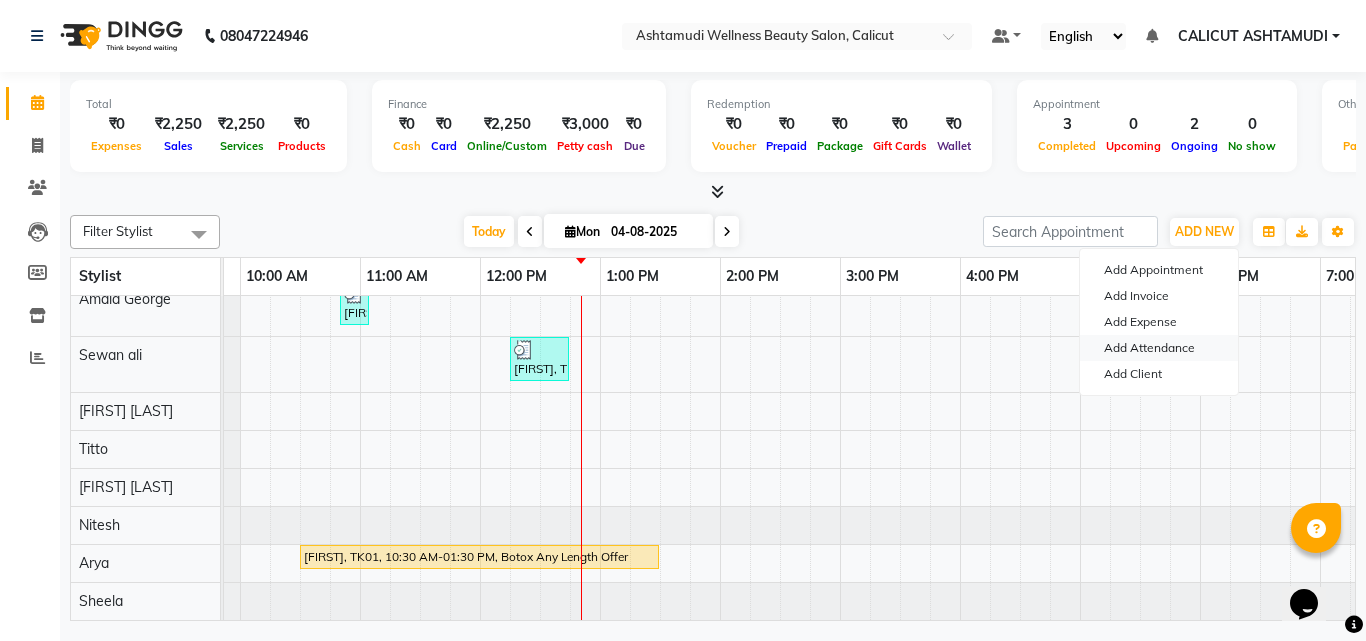 click on "Add Attendance" at bounding box center [1159, 348] 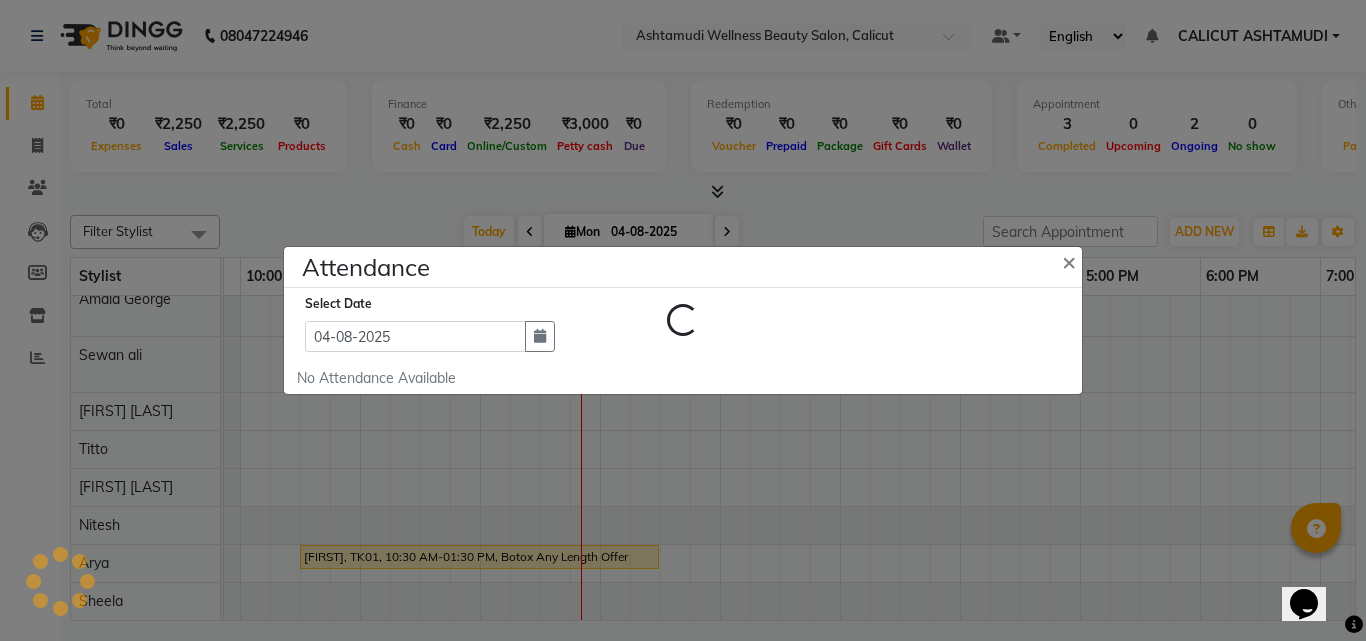 select on "A" 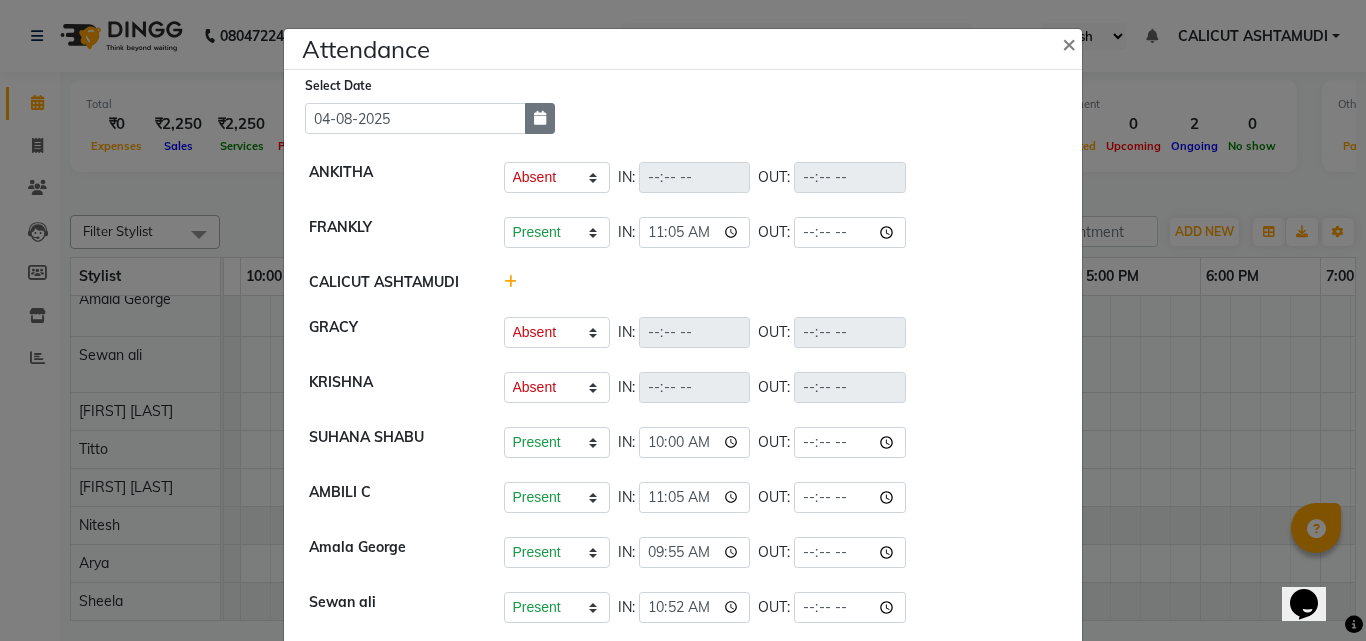 click 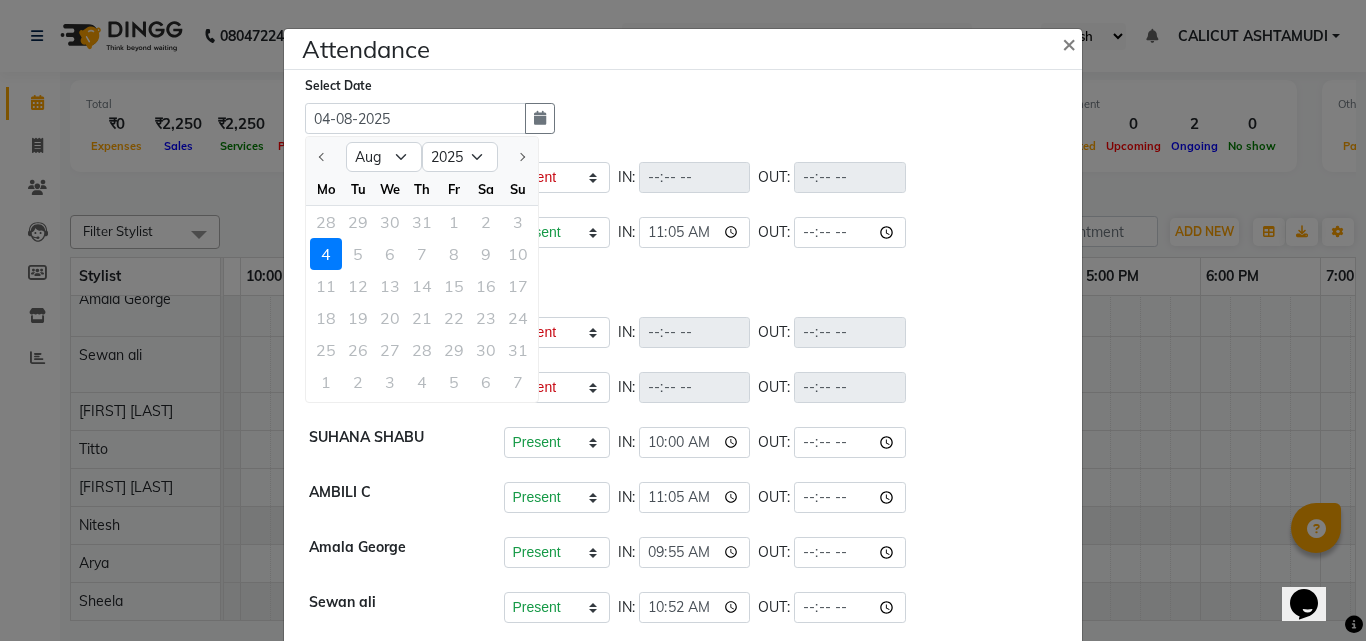 click on "4 5 6 7 8 9 10" 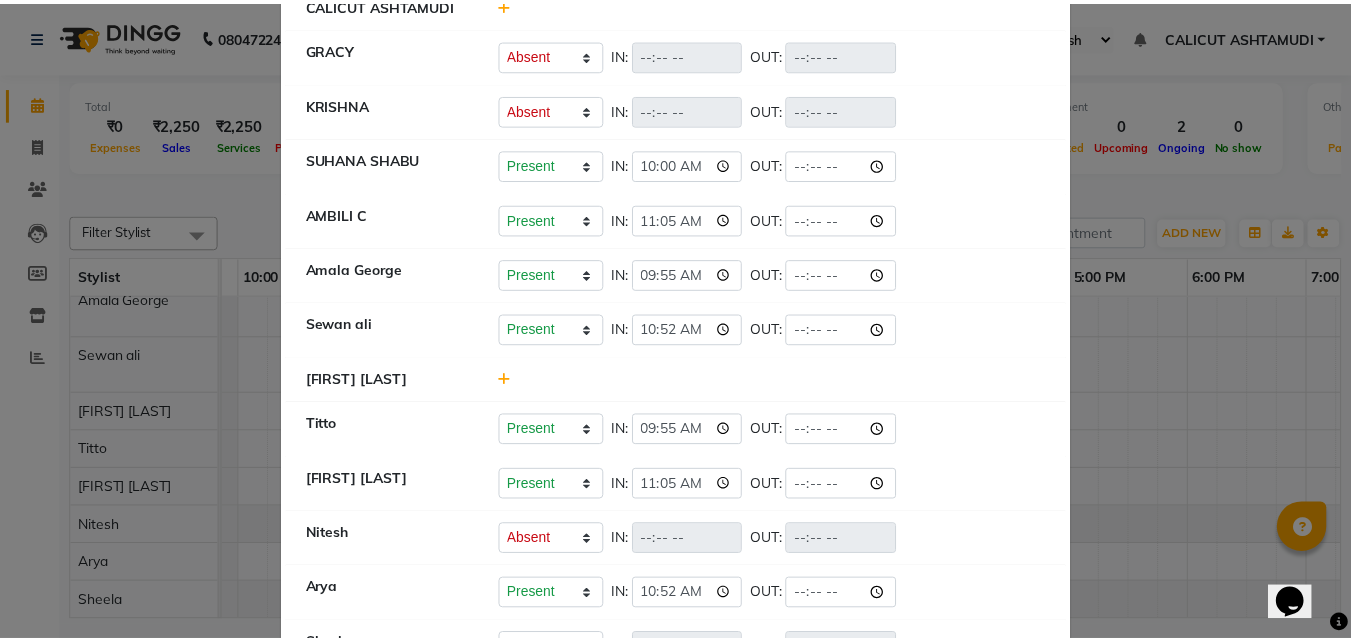 scroll, scrollTop: 348, scrollLeft: 0, axis: vertical 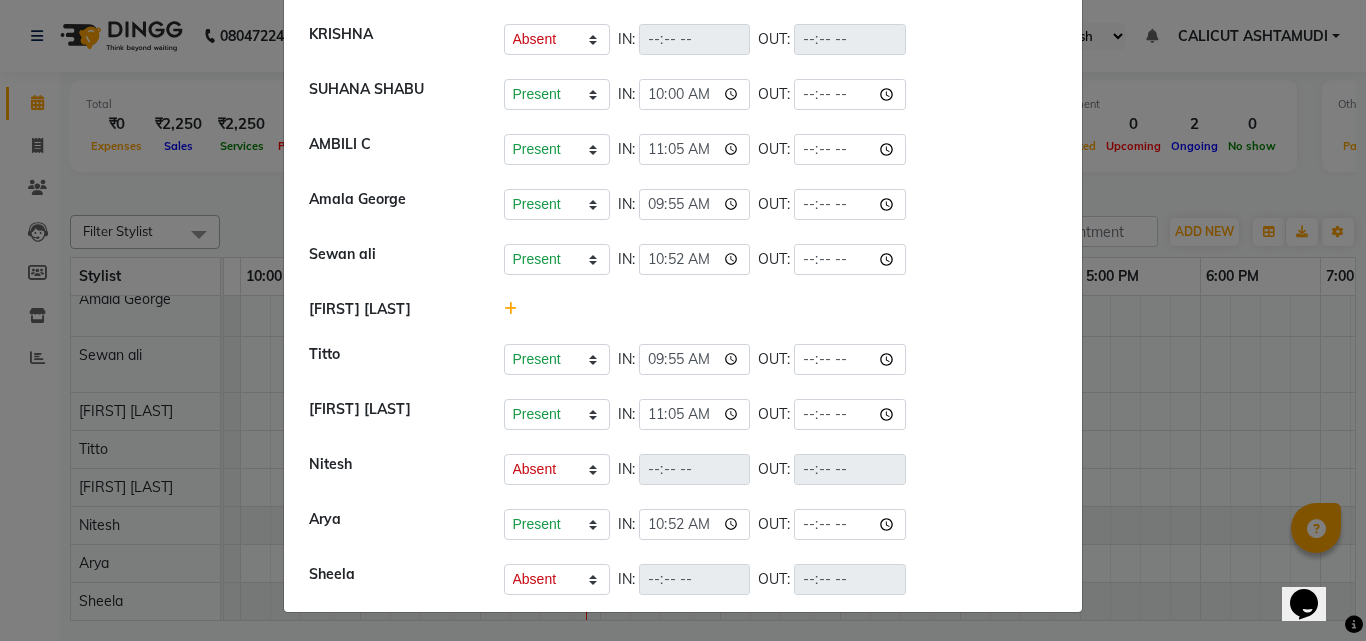 click on "Attendance × Select Date 04-08-2025  [FIRST]   Present   Absent   Late   Half Day   Weekly Off  IN:  OUT:   [FIRST]	   Present   Absent   Late   Half Day   Weekly Off  IN:  11:05 OUT:   [CITY] [LOCATION]   [FIRST]   Present   Absent   Late   Half Day   Weekly Off  IN:  OUT:   [FIRST]   Present   Absent   Late   Half Day   Weekly Off  IN:  OUT:   [FIRST]  [LAST]   Present   Absent   Late   Half Day   Weekly Off  IN:  10:00 OUT:   [FIRST] C   Present   Absent   Late   Half Day   Weekly Off  IN:  11:05 OUT:   [FIRST] [LAST]   Present   Absent   Late   Half Day   Weekly Off  IN:  09:55 OUT:   [FIRST] [LAST]   Present   Absent   Late   Half Day   Weekly Off  IN:  10:52 OUT:   [FIRST] [LAST]   [FIRST]   Present   Absent   Late   Half Day   Weekly Off  IN:  09:55 OUT:   [FIRST] [LAST]   Present   Absent   Late   Half Day   Weekly Off  IN:  11:05 OUT:   [FIRST]   Present   Absent   Late   Half Day   Weekly Off  IN:  10:52 OUT:   [FIRST]   Present   Absent   Late   Half Day   Weekly Off  IN:" 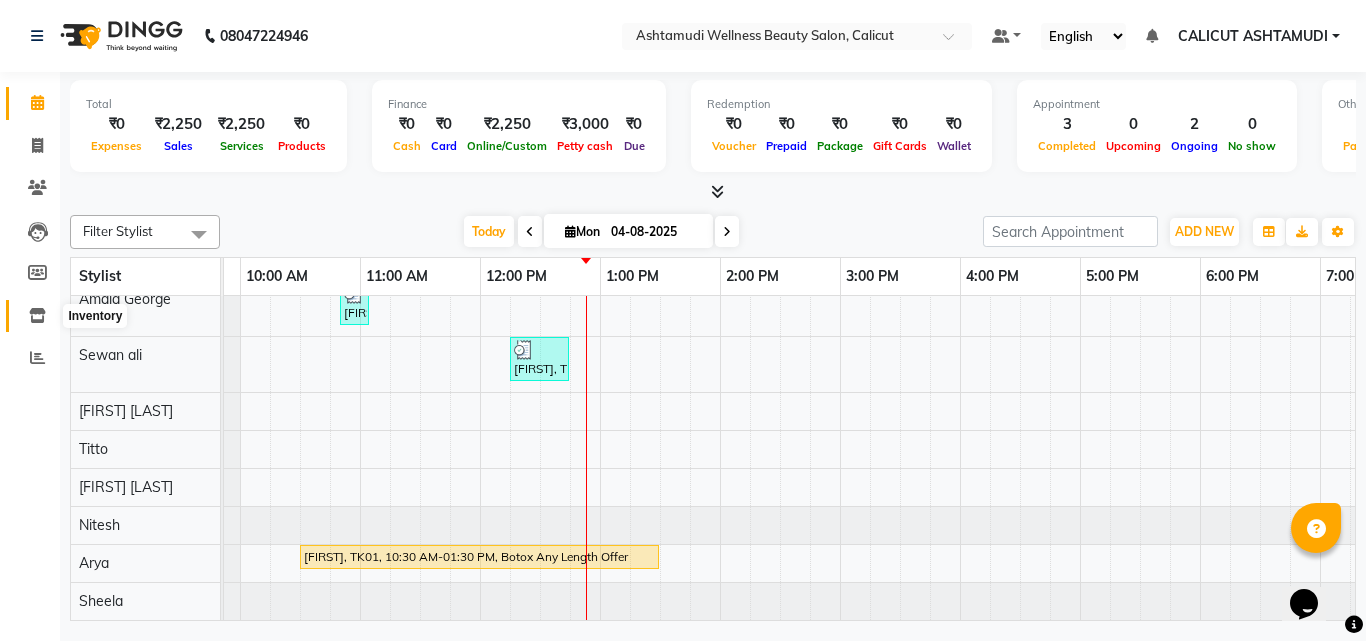 click 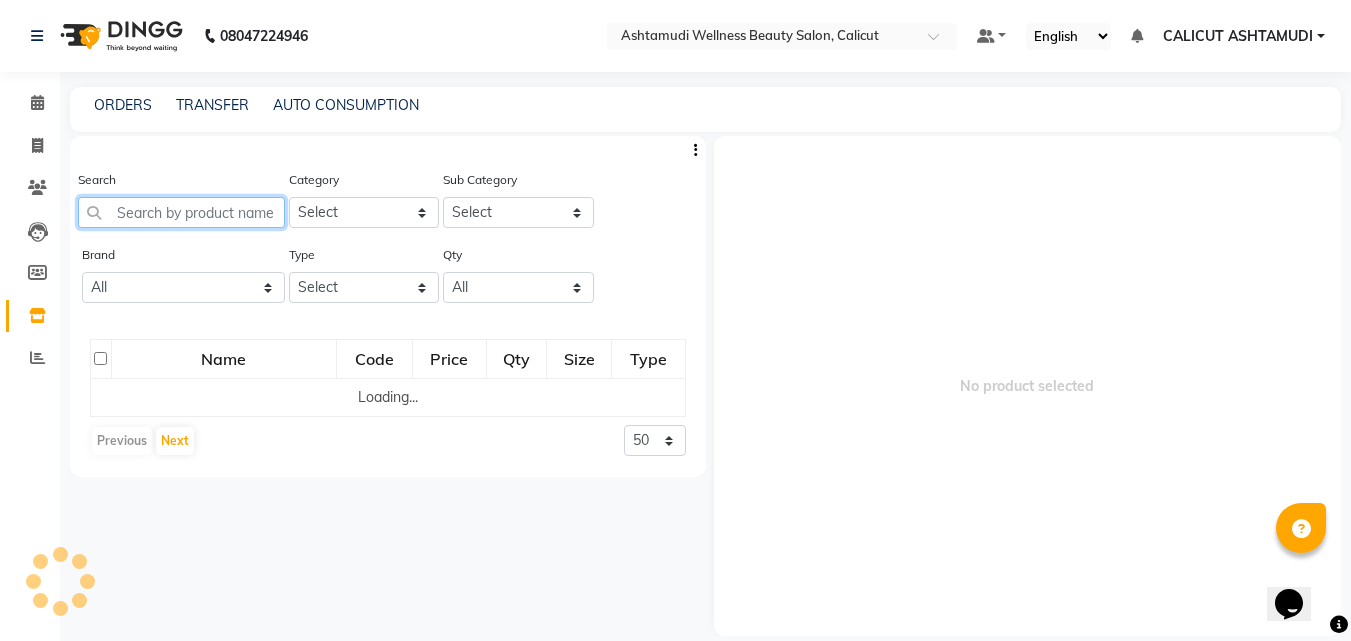 click 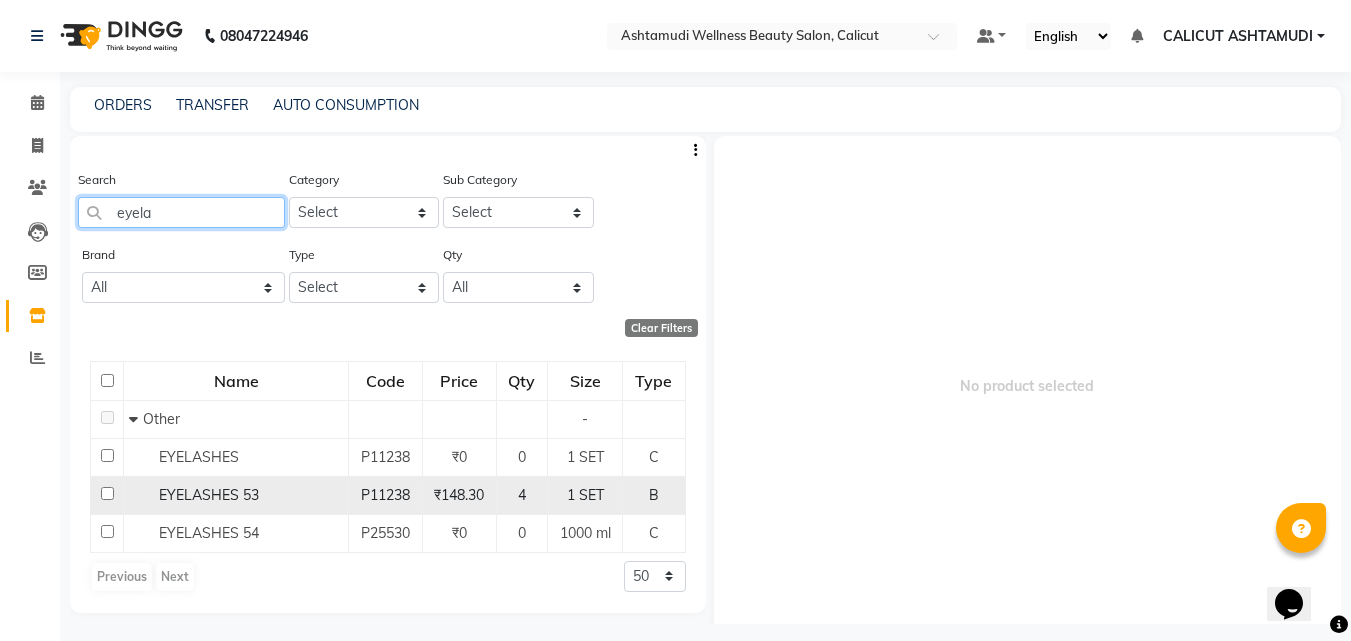 type on "eyela" 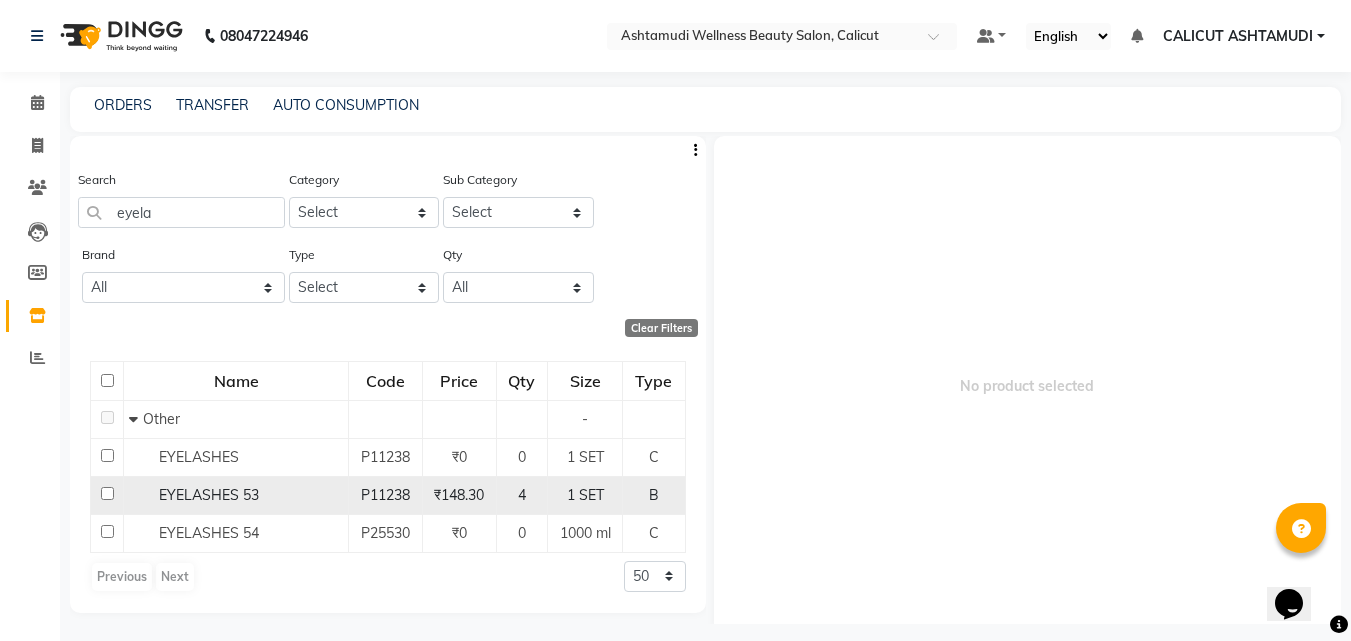 click 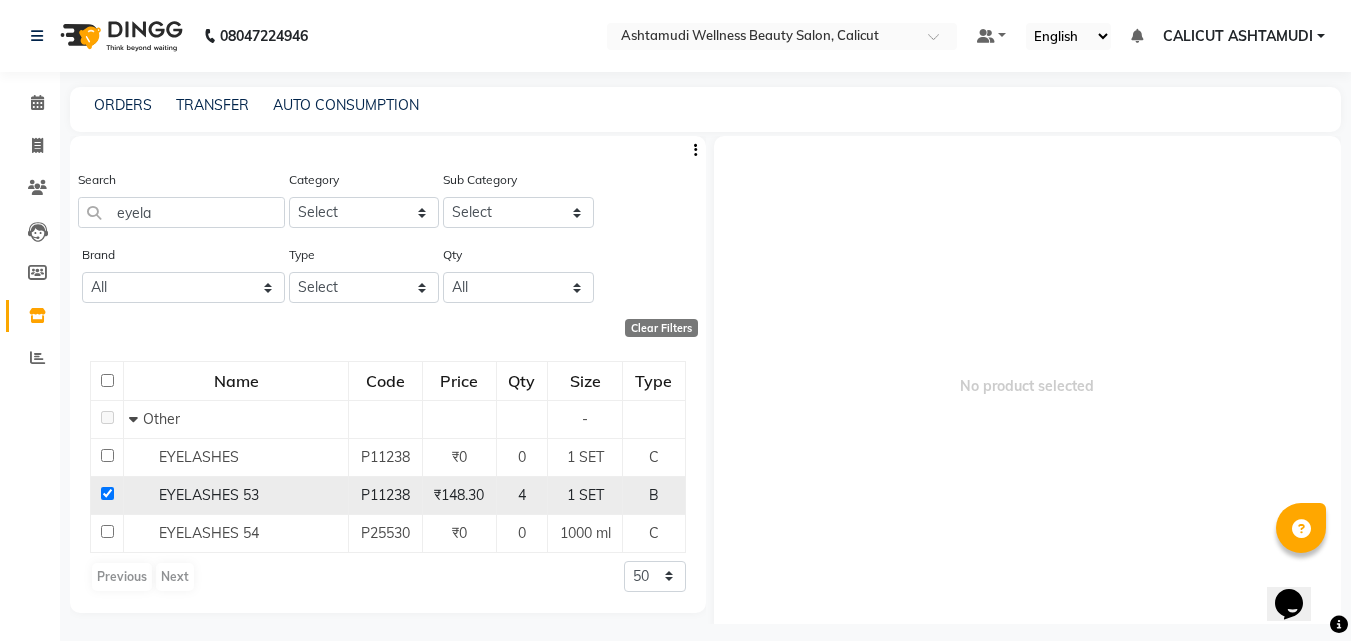 checkbox on "true" 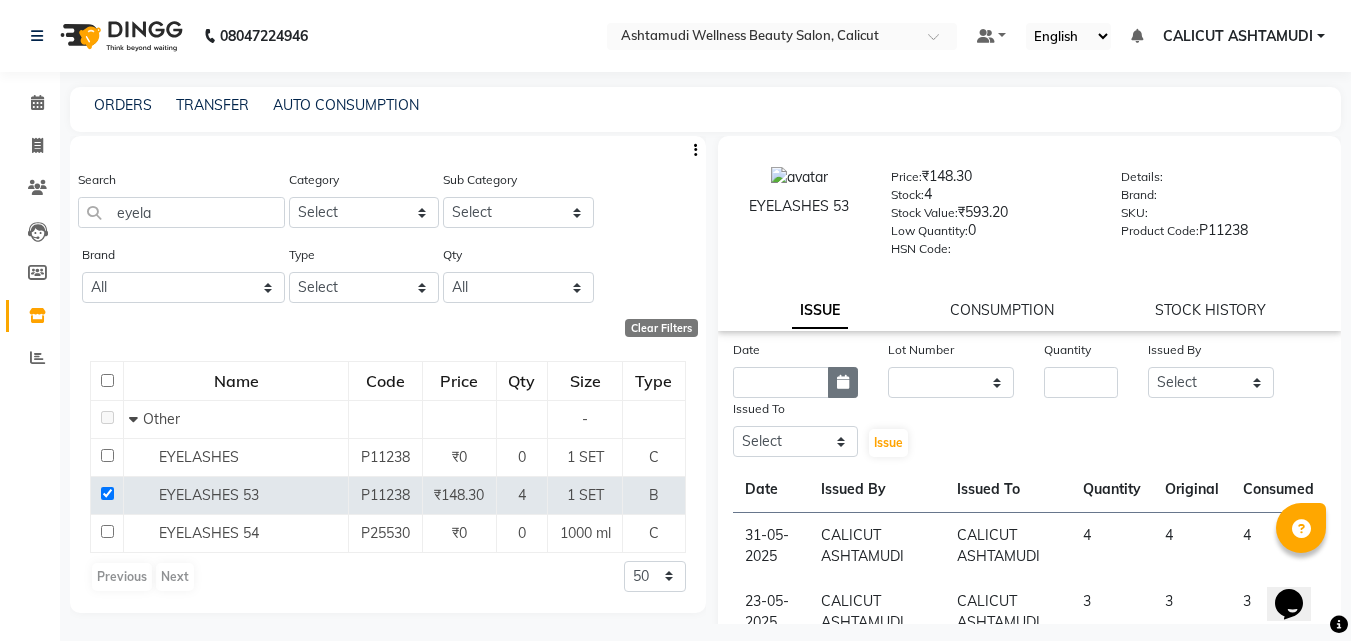 click 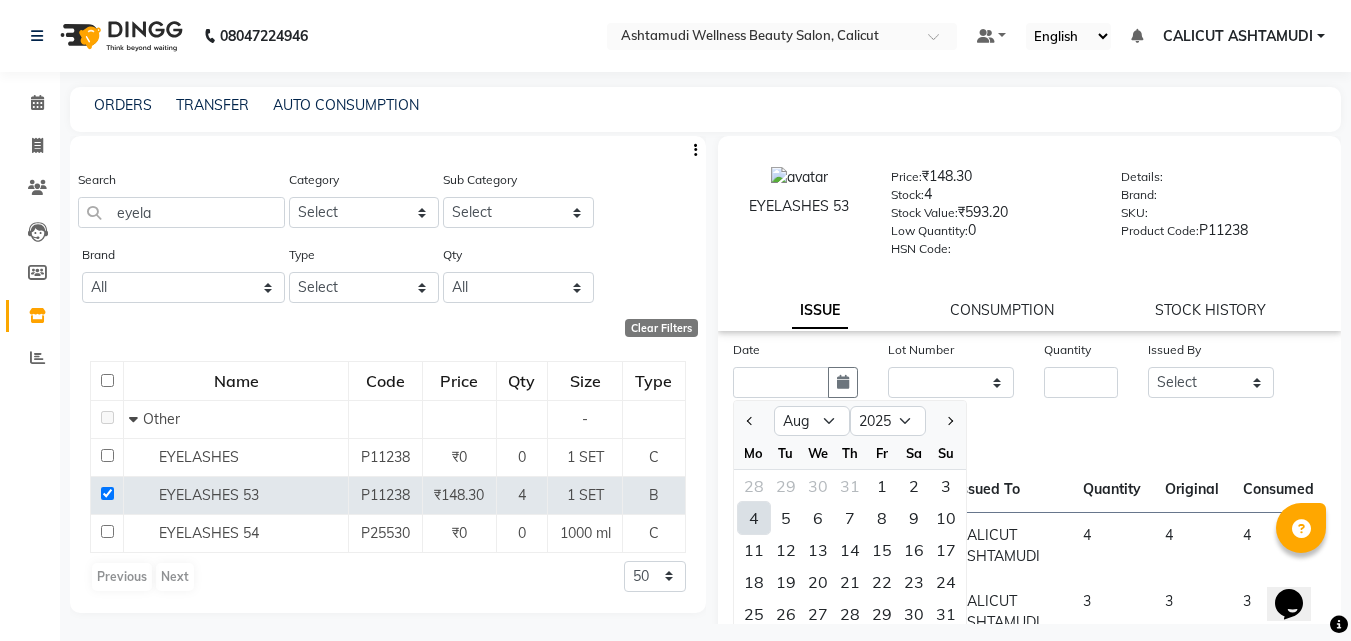 click on "4" 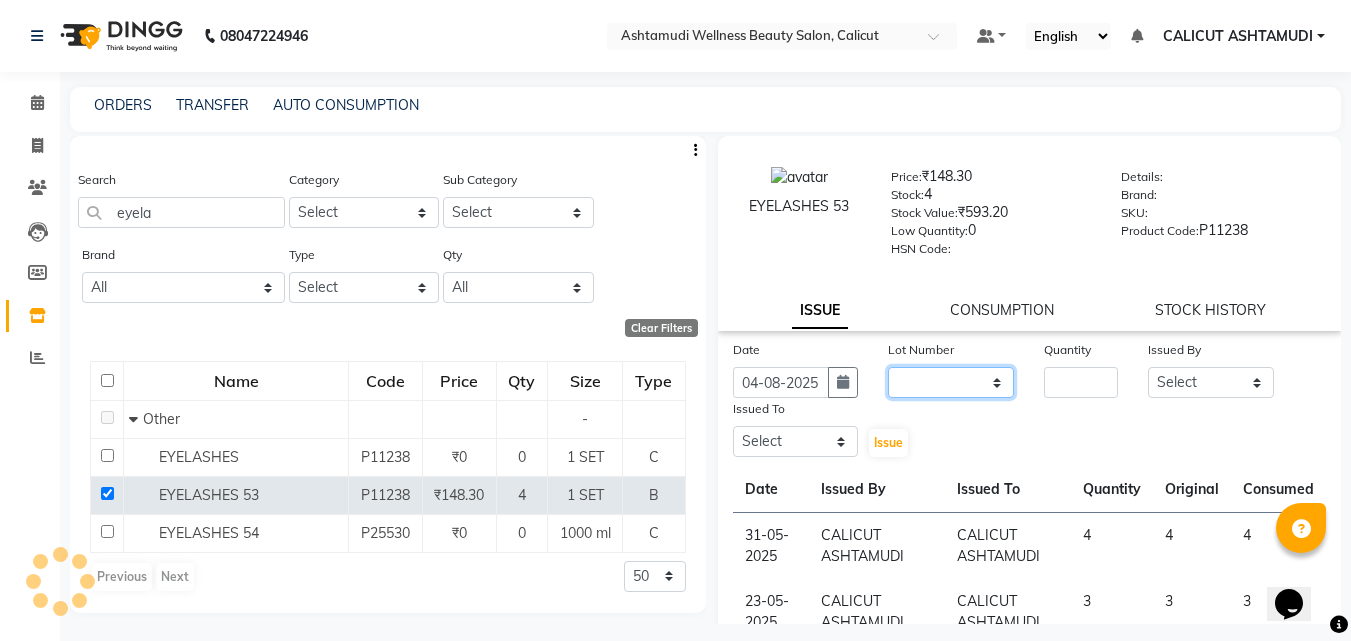 click on "None" 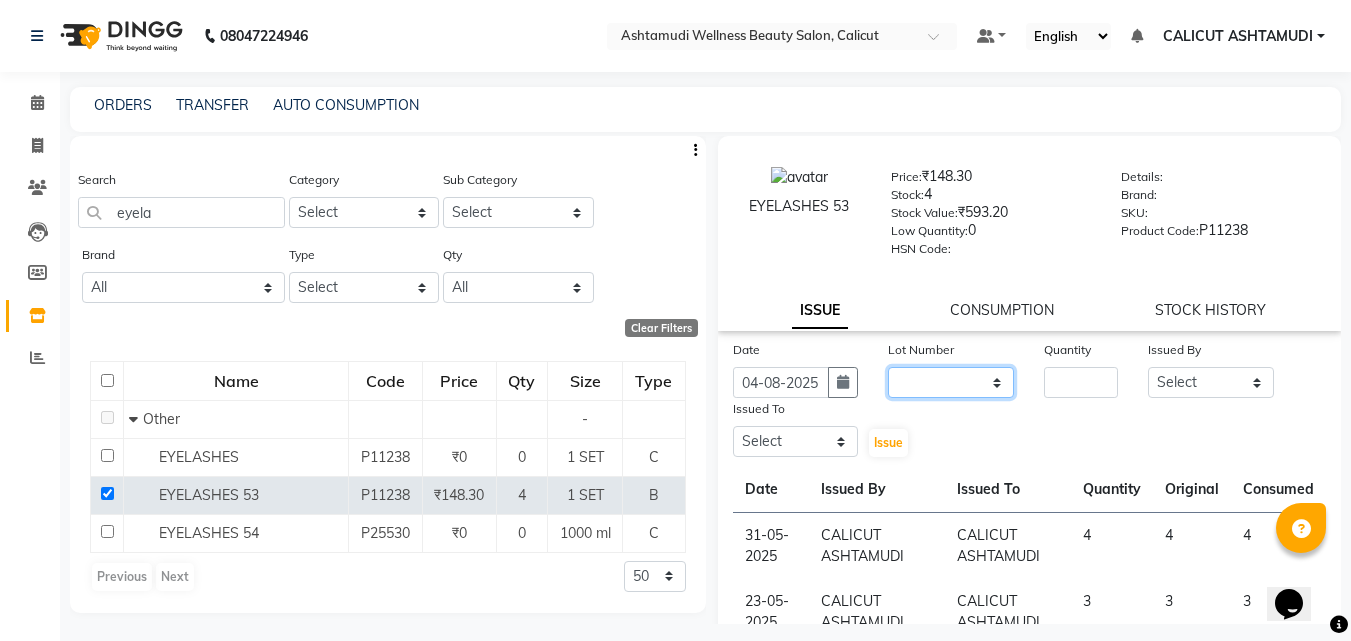 select on "0: null" 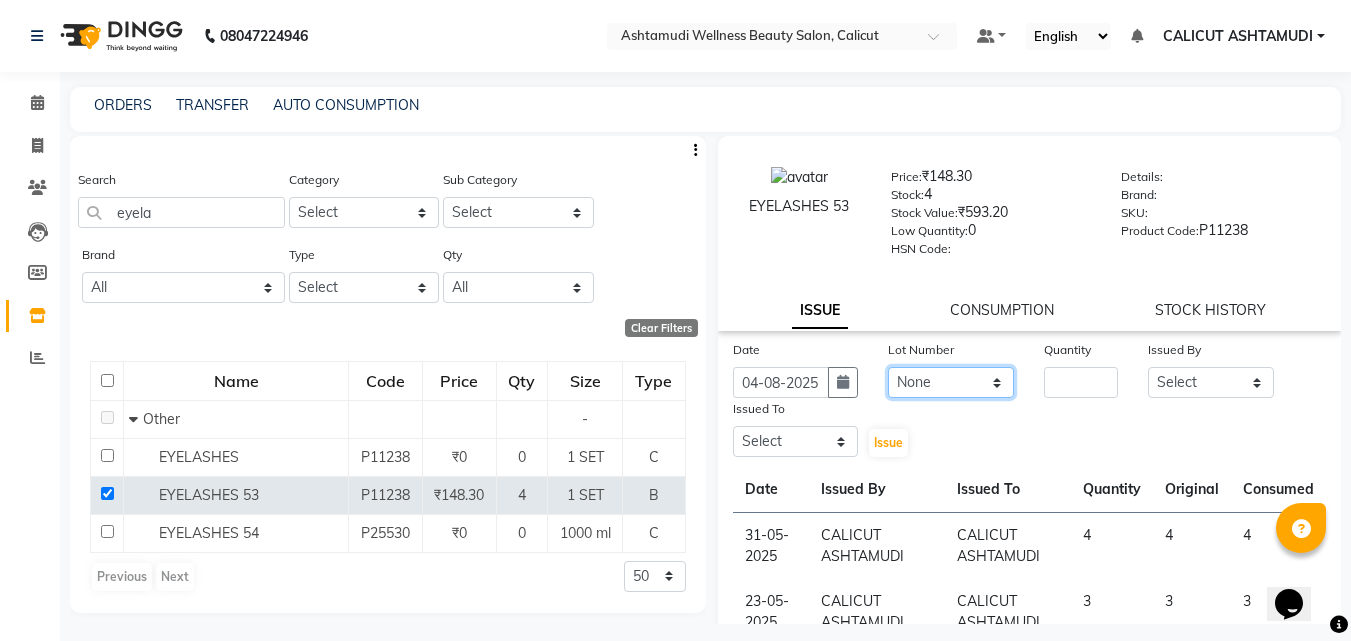 click on "None" 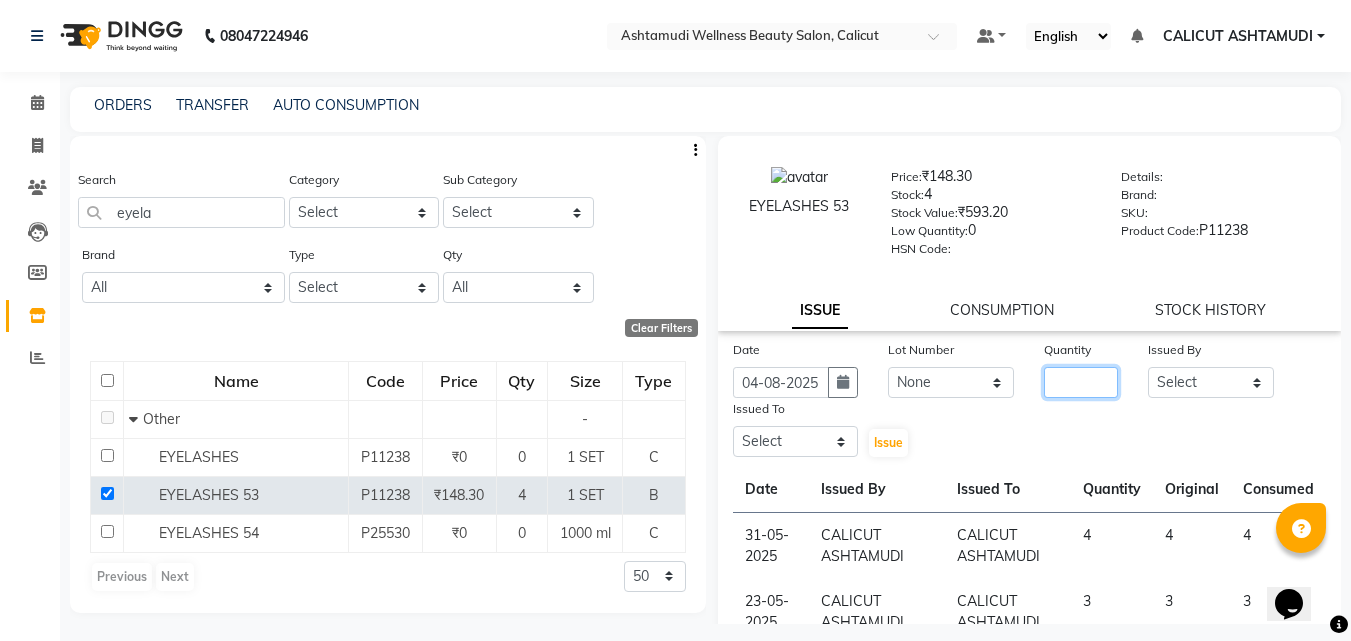 click 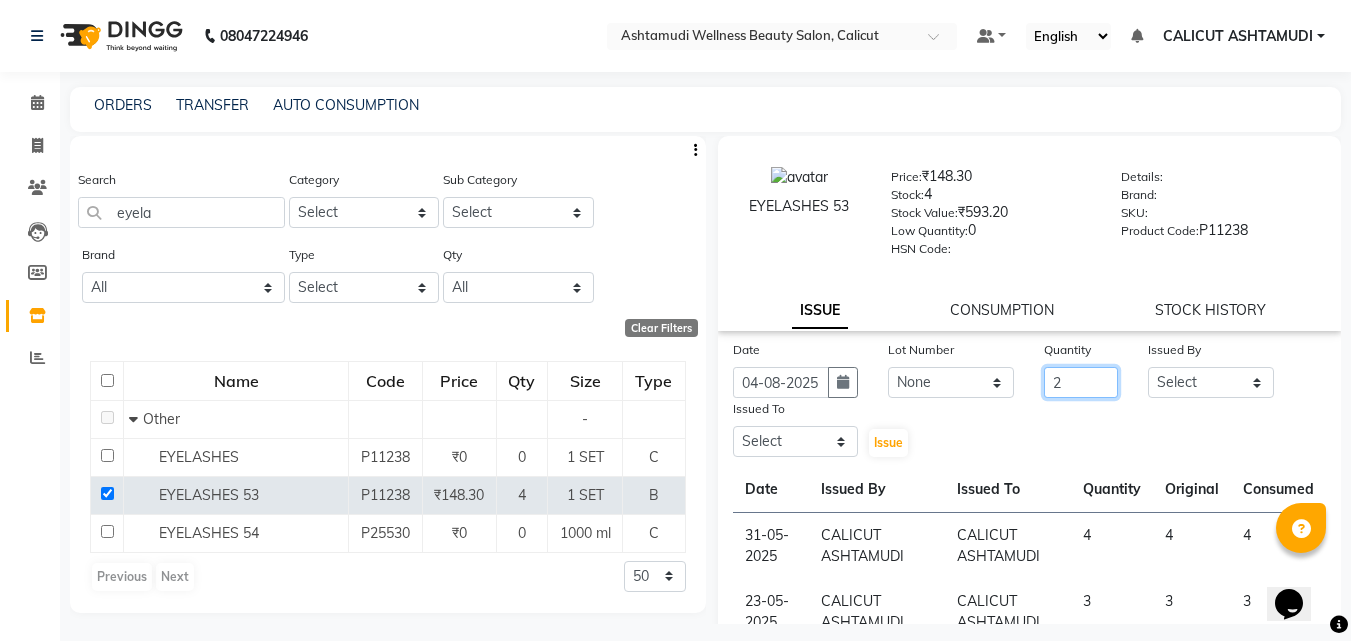 type on "2" 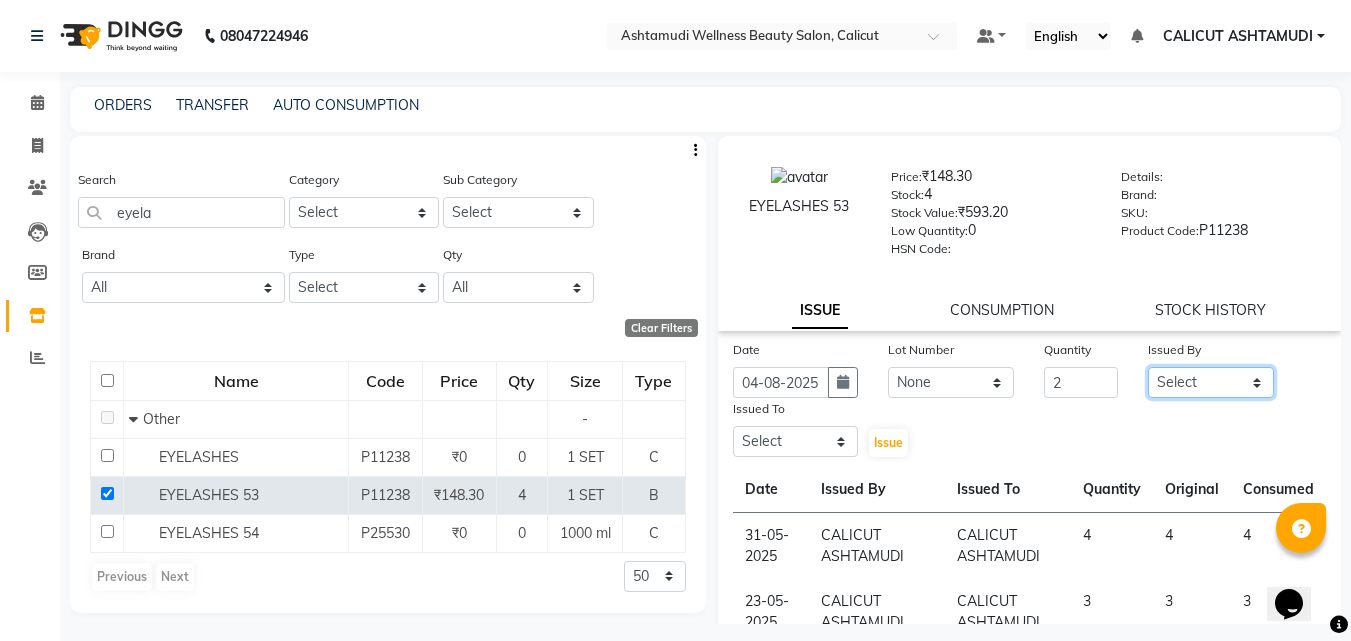 click on "Select [FIRST], TK01, 10:30 AM-01:30 PM, Botox Any Length Offer, [FIRST], TK04, 10:50 AM-11:05 AM, Eyebrows Threading, [PHONE], [FIRST], TK05, 12:15 PM-12:45 PM, Child Cut, [FIRST], TK06, 11:15 AM-11:45 AM, Make up" 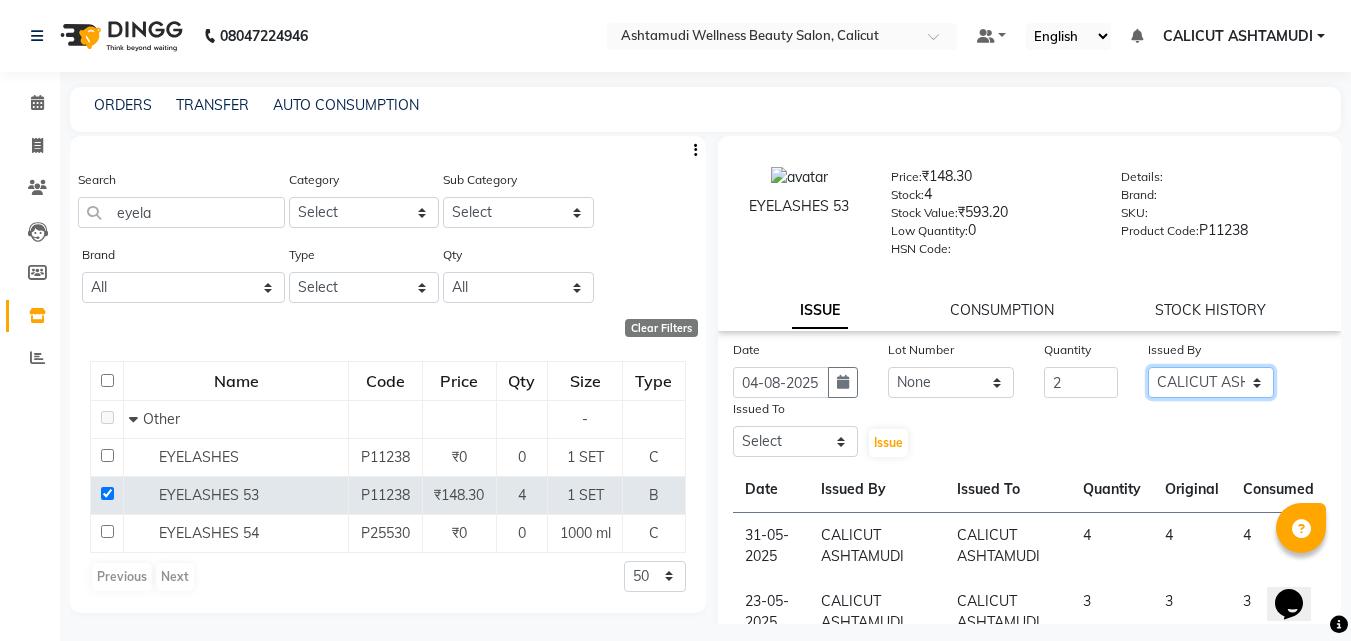 click on "Select [FIRST], TK01, 10:30 AM-01:30 PM, Botox Any Length Offer, [FIRST], TK04, 10:50 AM-11:05 AM, Eyebrows Threading, [PHONE], [FIRST], TK05, 12:15 PM-12:45 PM, Child Cut, [FIRST], TK06, 11:15 AM-11:45 AM, Make up" 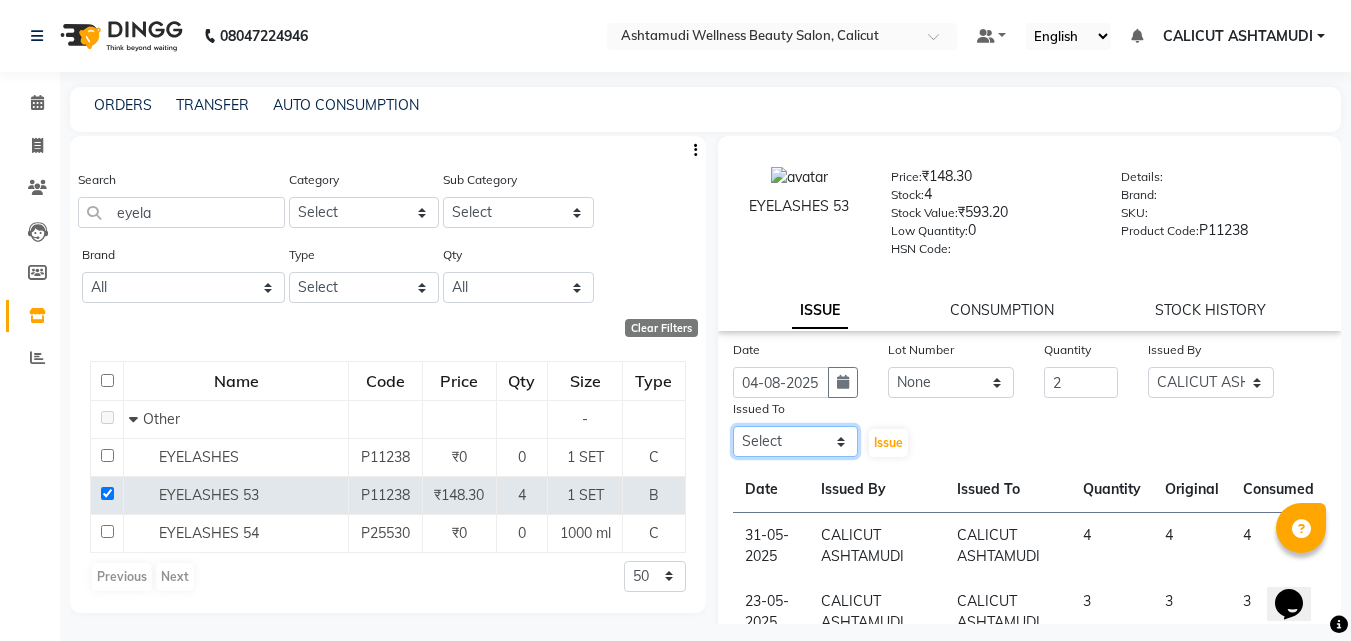 drag, startPoint x: 797, startPoint y: 439, endPoint x: 798, endPoint y: 426, distance: 13.038404 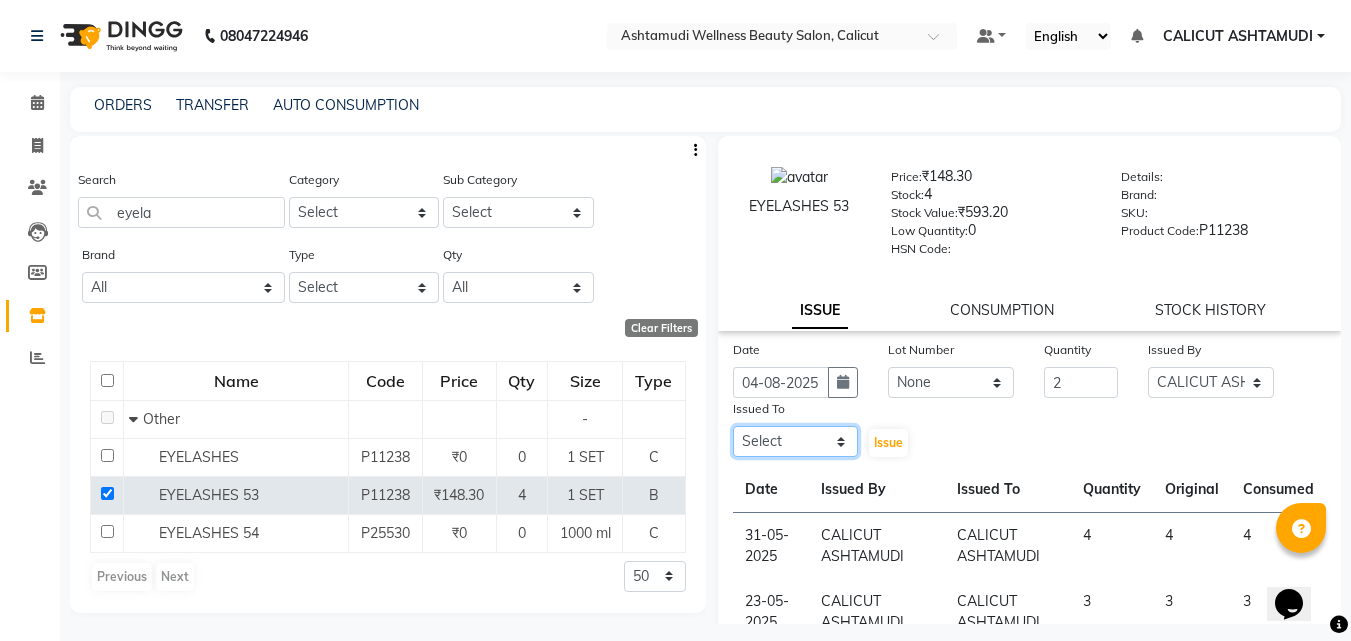 select on "27314" 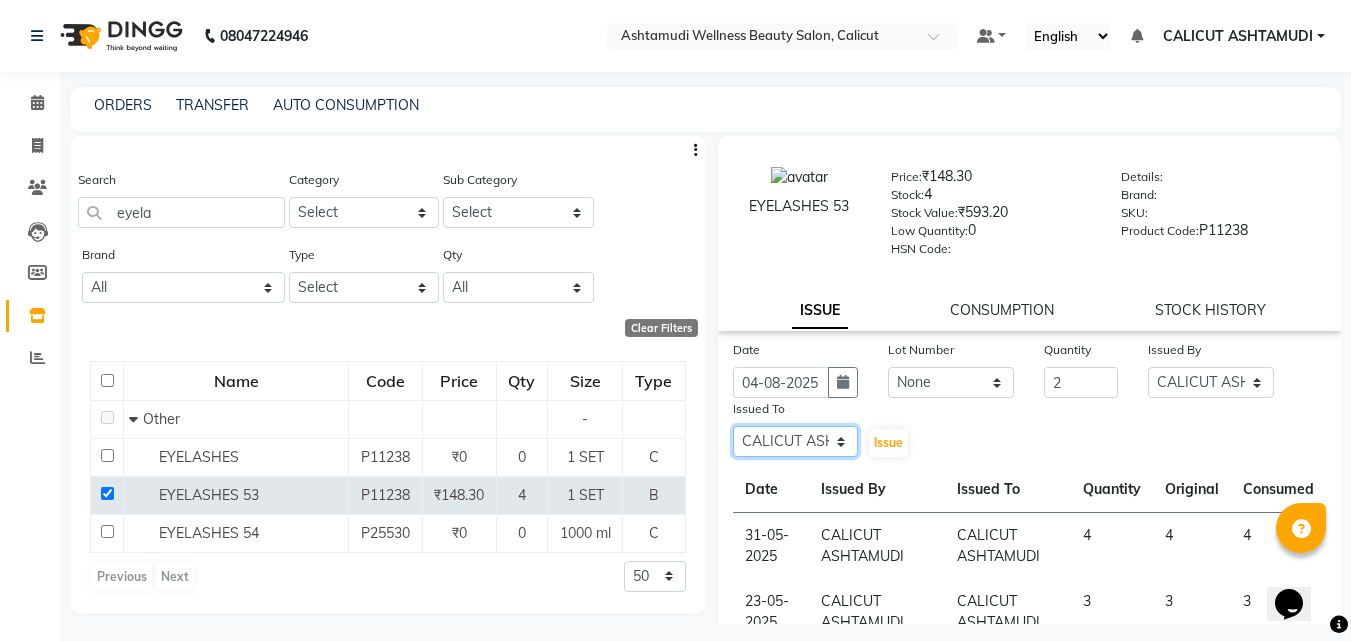 click on "Select [FIRST], TK01, 10:30 AM-01:30 PM, Botox Any Length Offer, [FIRST], TK04, 10:50 AM-11:05 AM, Eyebrows Threading, [PHONE], [FIRST], TK05, 12:15 PM-12:45 PM, Child Cut, [FIRST], TK06, 11:15 AM-11:45 AM, Make up" 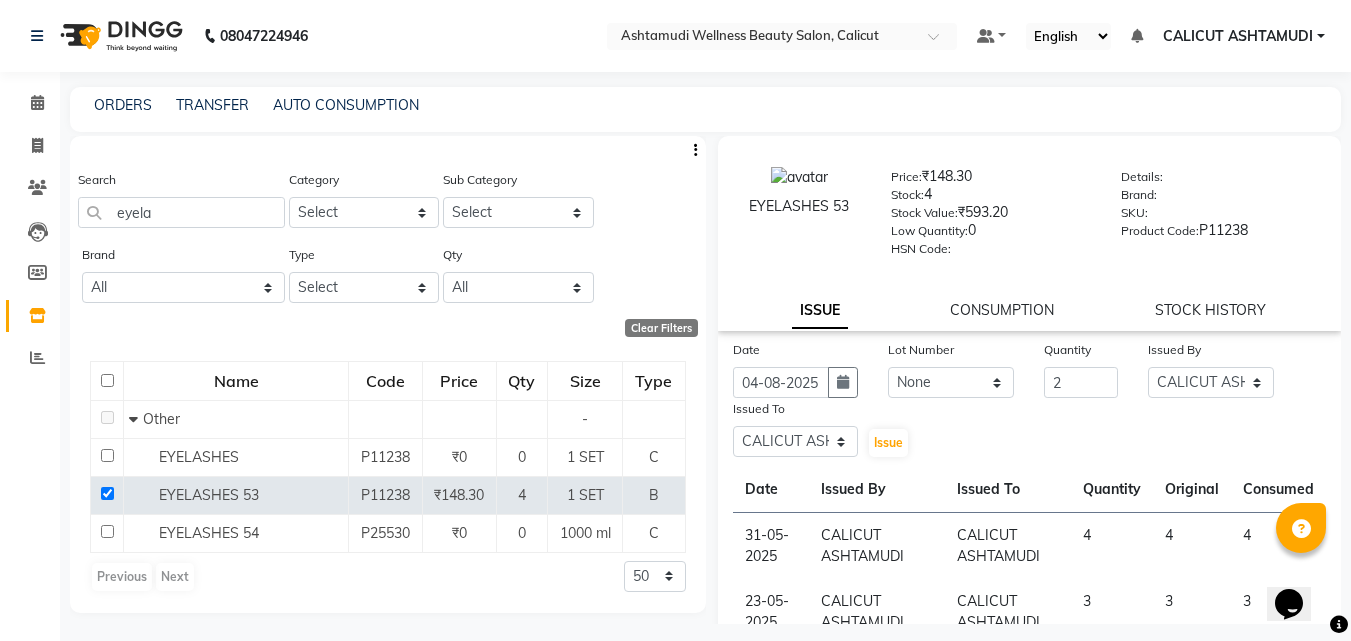 click on "Issue" 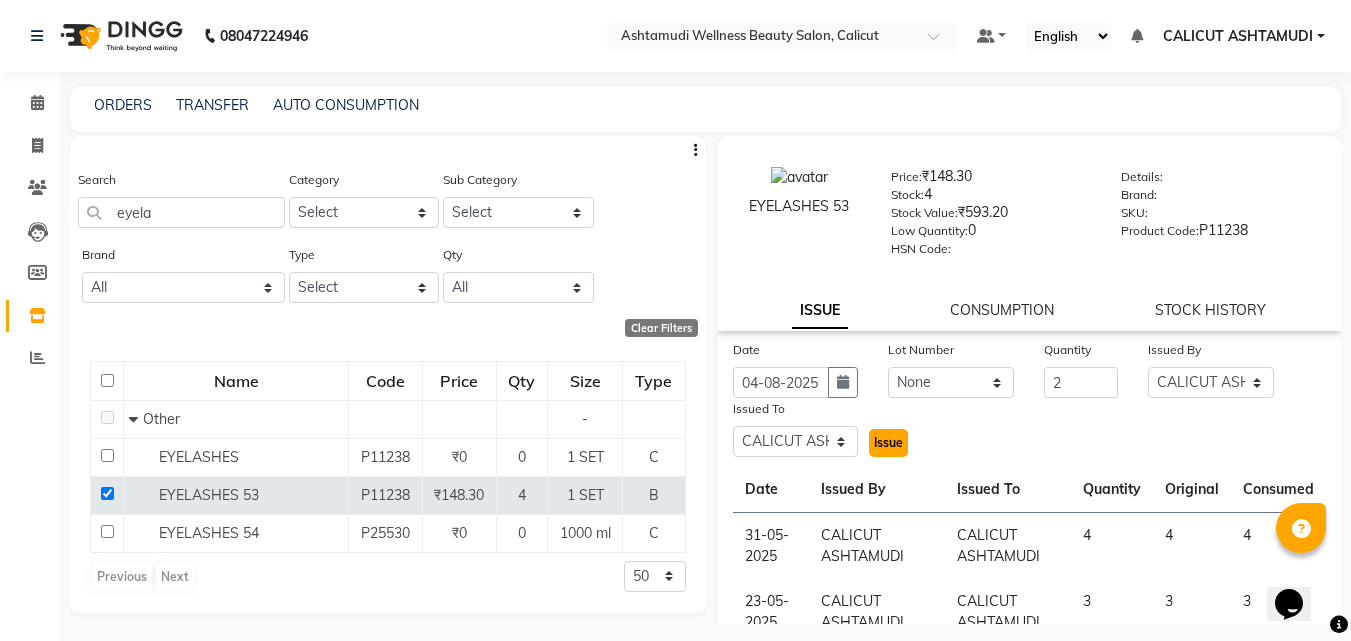 click on "Issue" 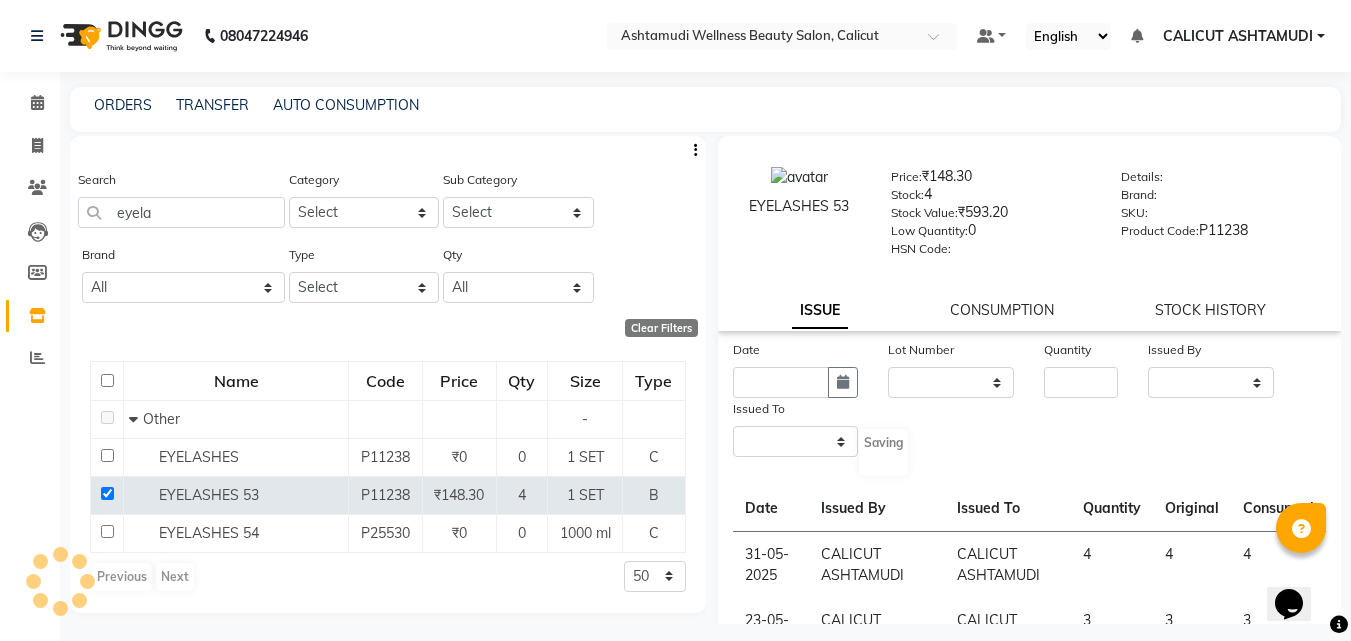 select 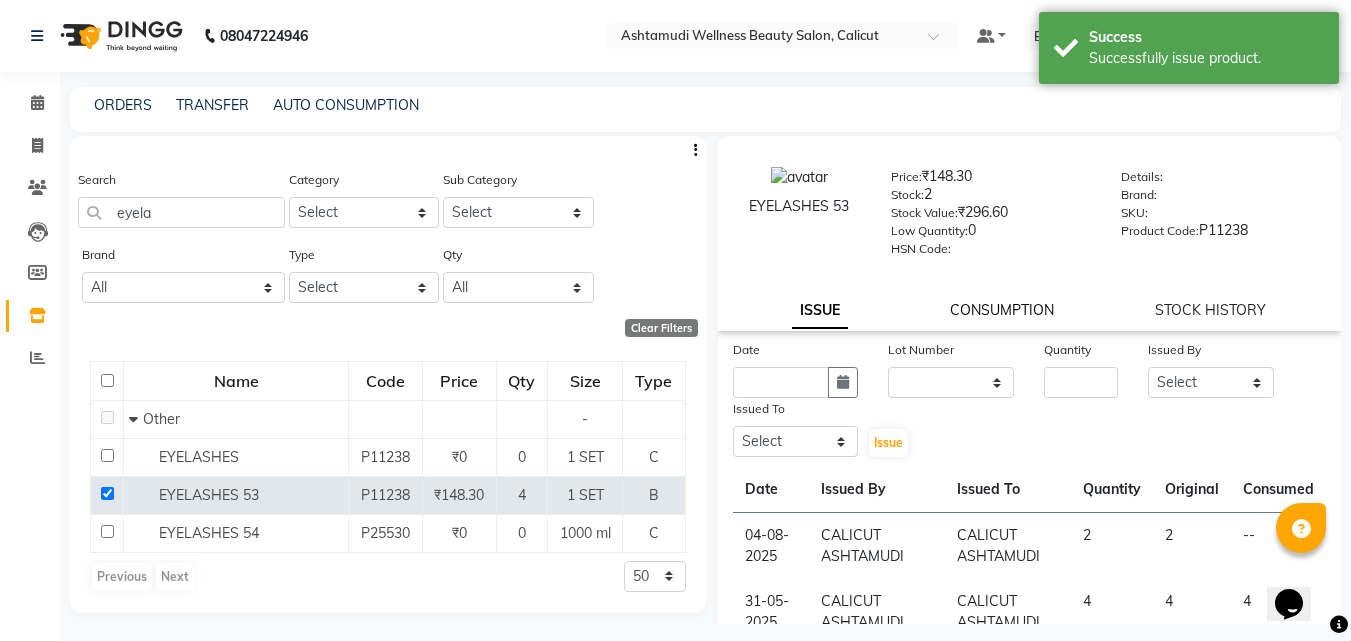 click on "CONSUMPTION" 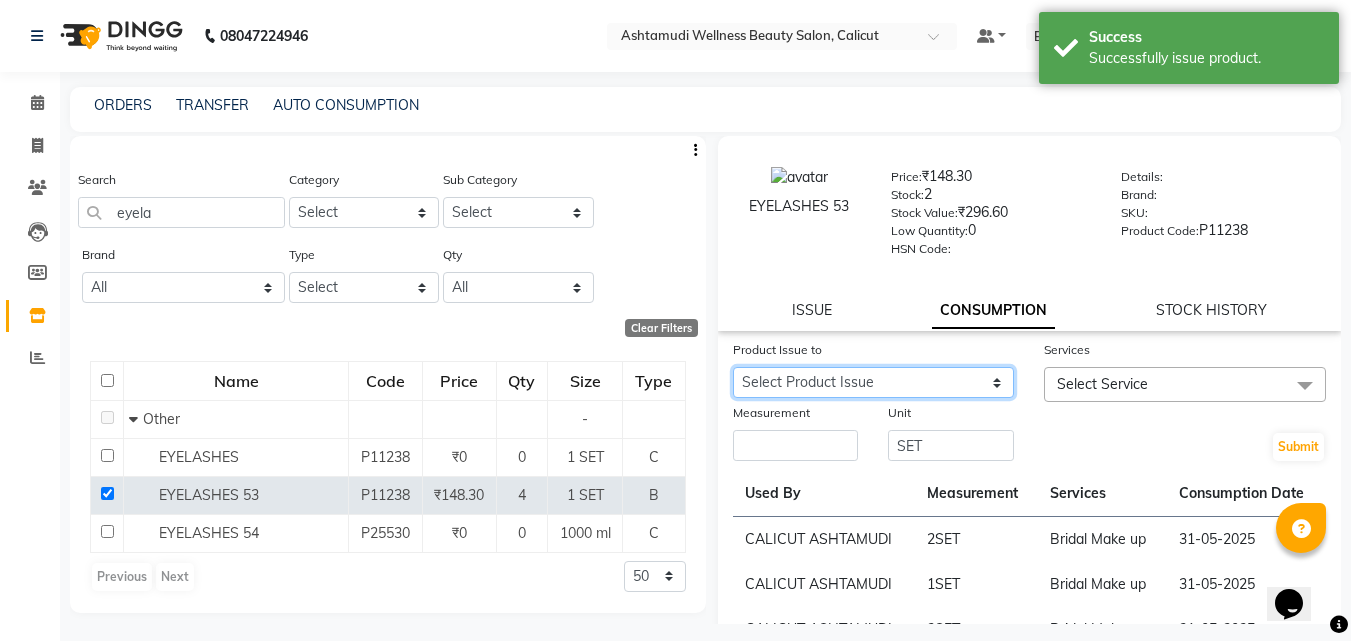 click on "Select Product Issue 2025-08-04, Issued to: [CITY] [LOCATION], Balance: 2" 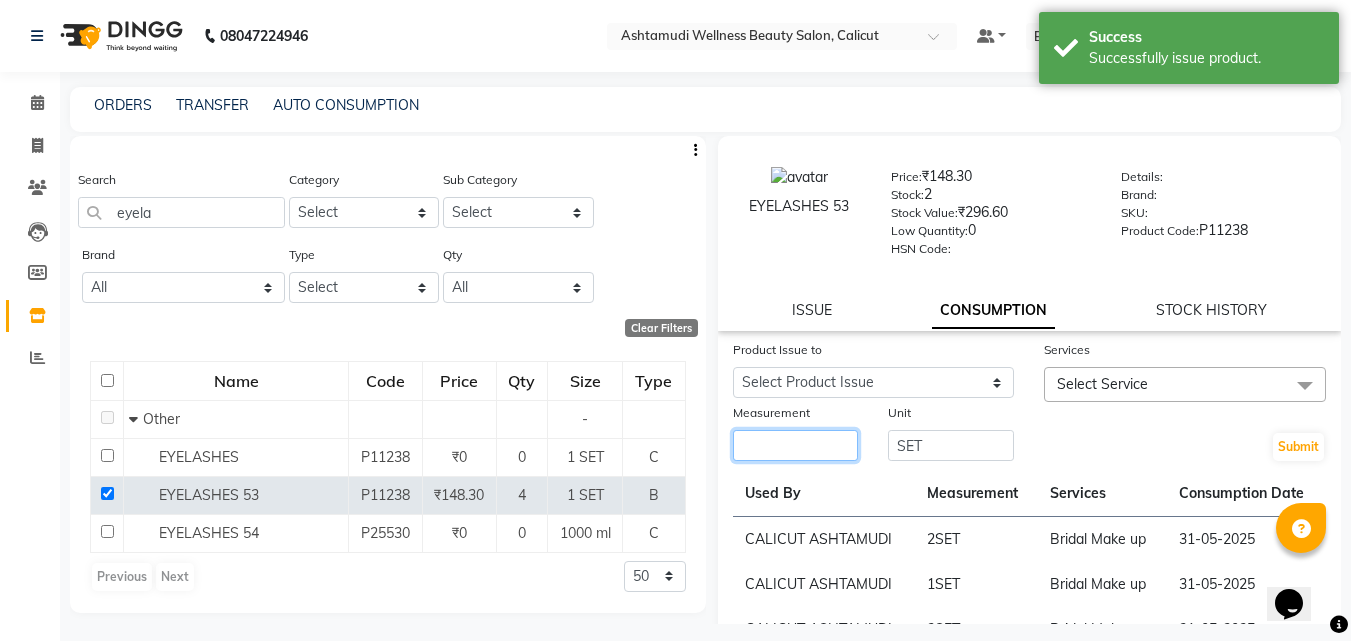 click 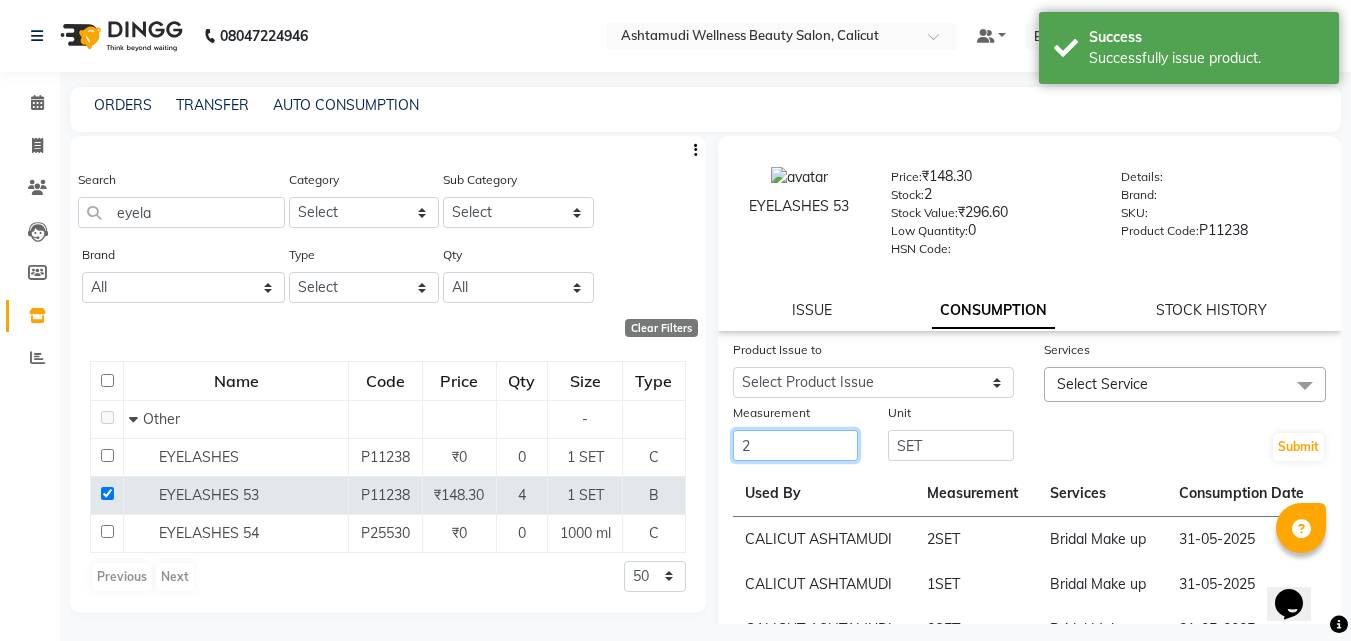 type on "2" 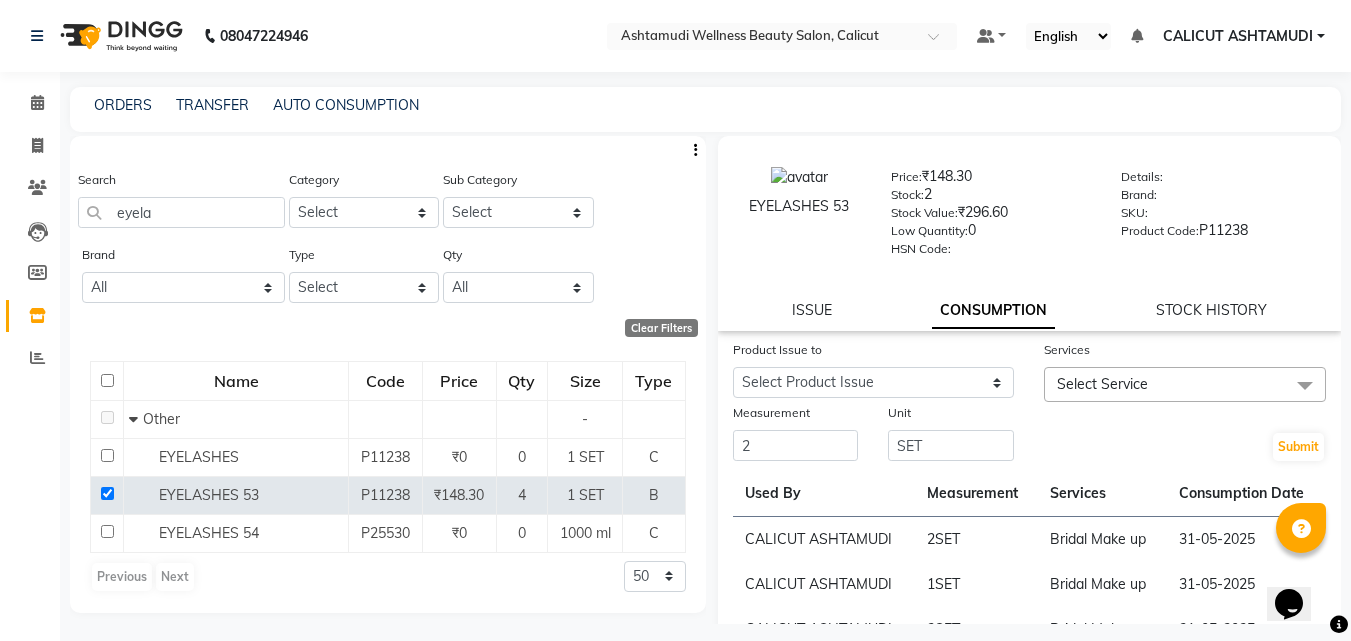 click on "Select Service" 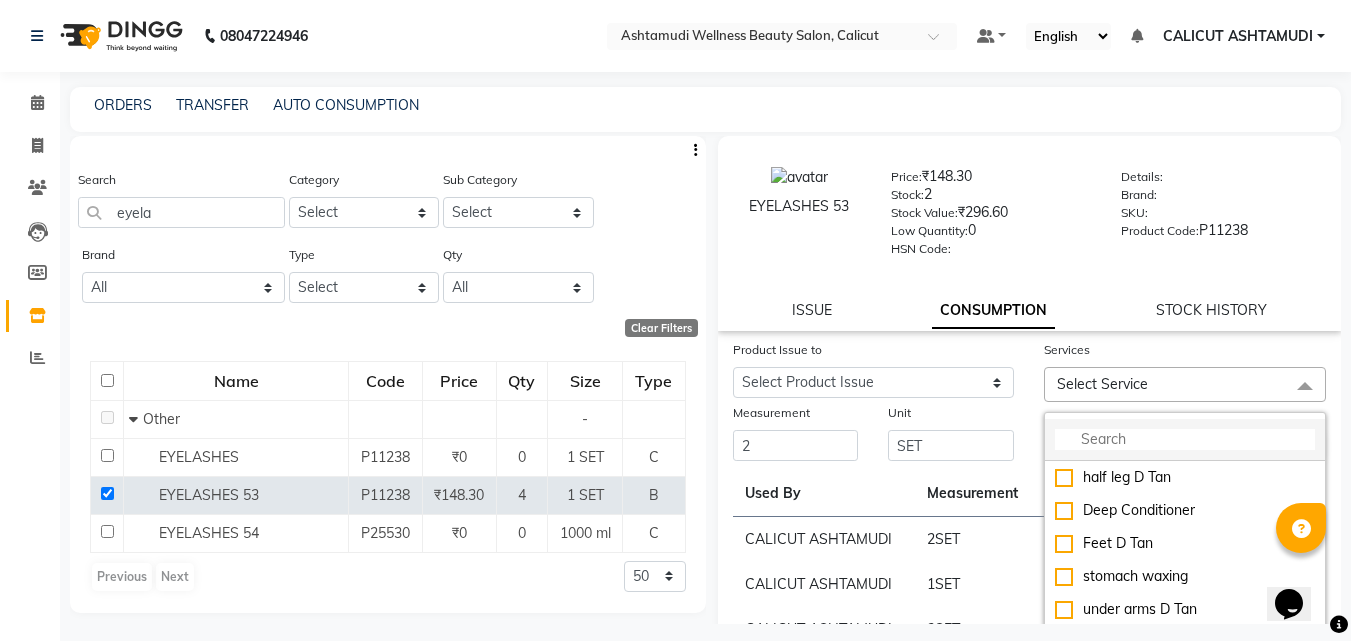 click 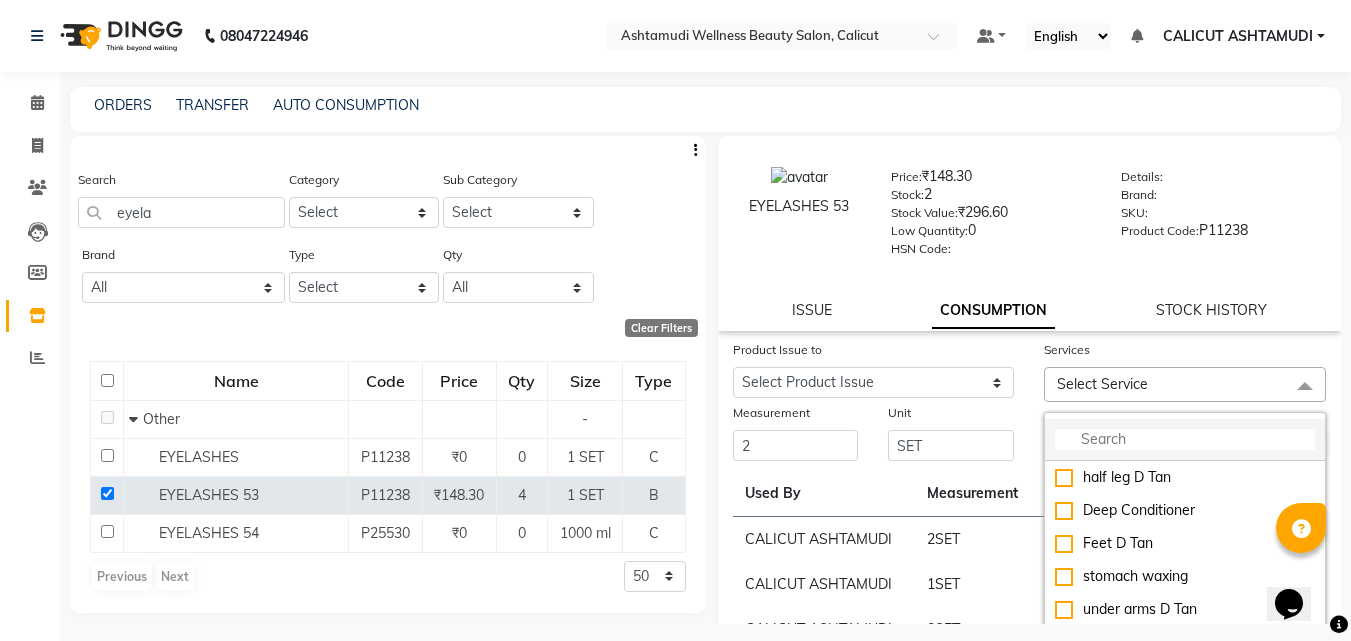 click 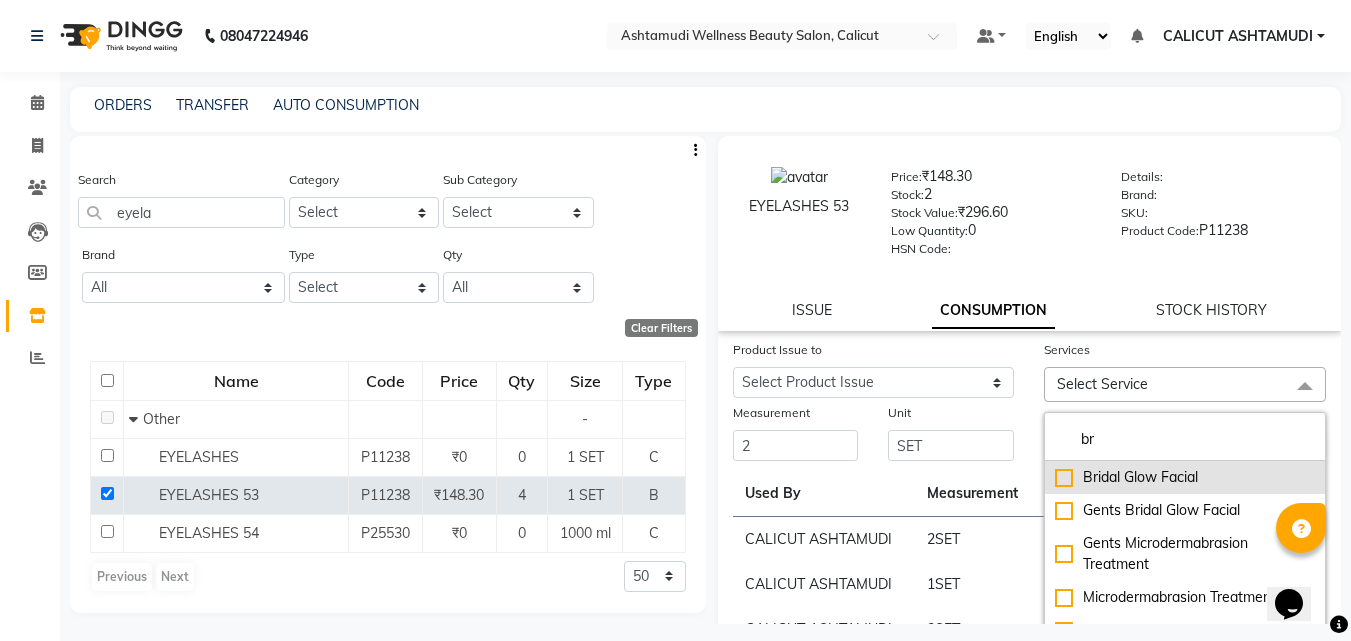 type on "br" 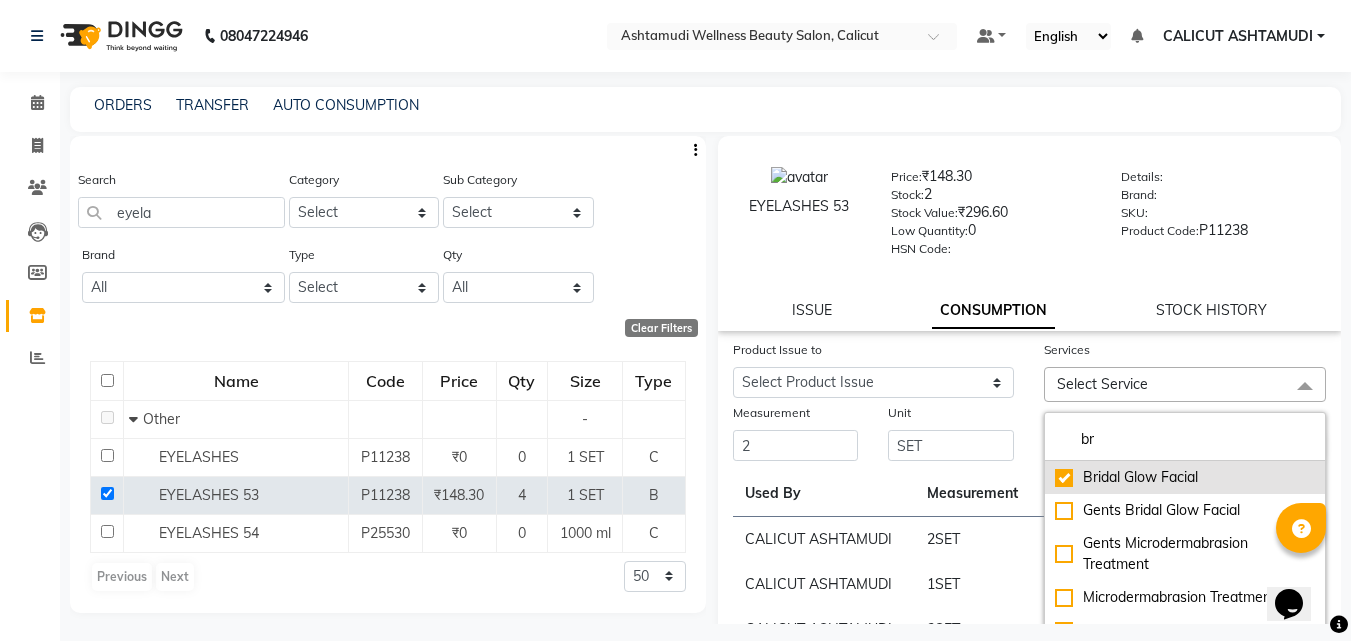 checkbox on "true" 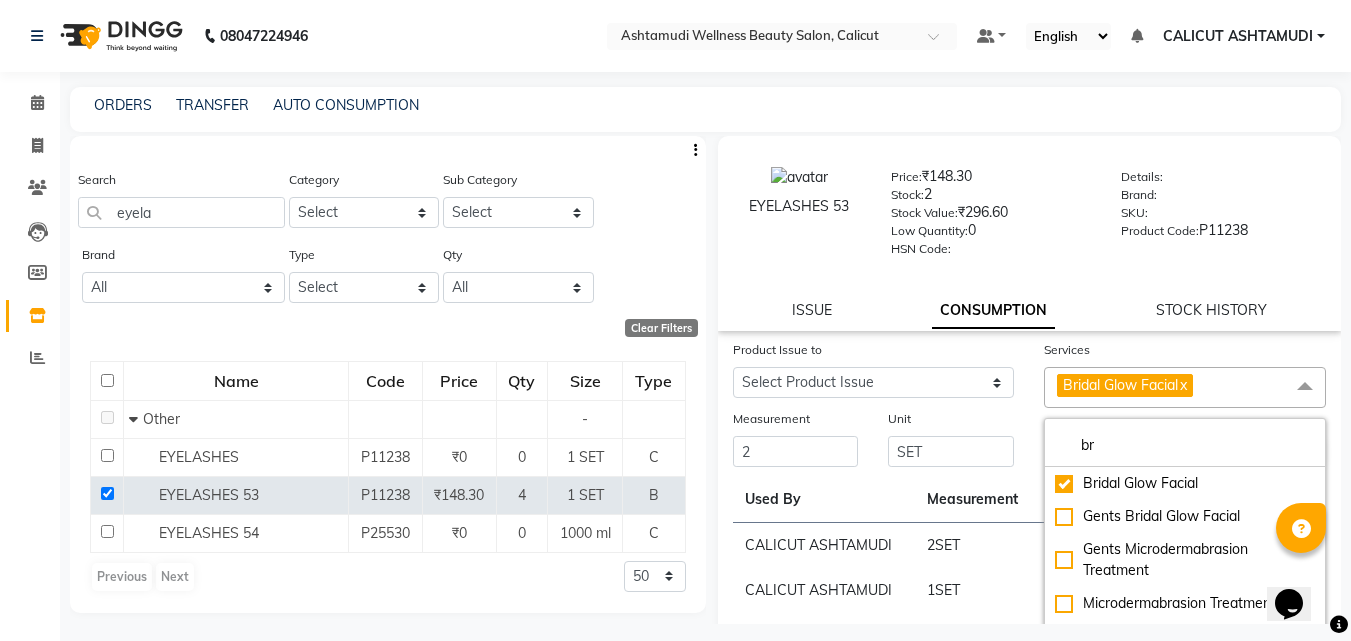 click on "x" 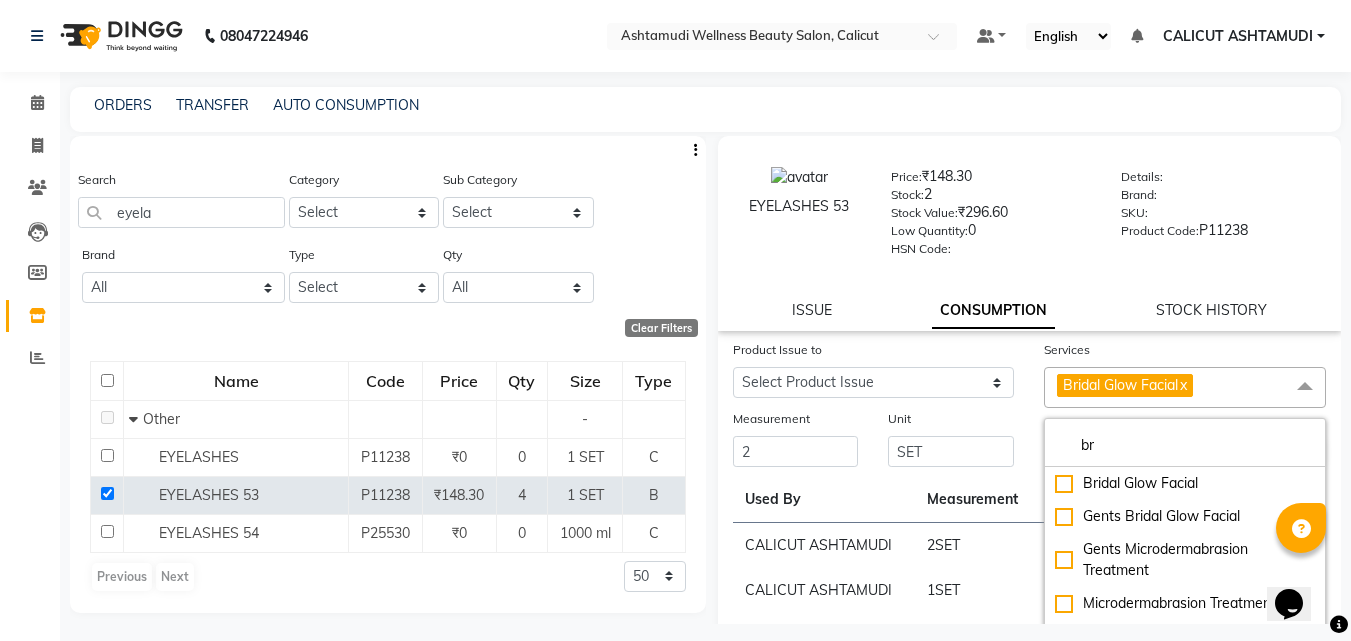 type 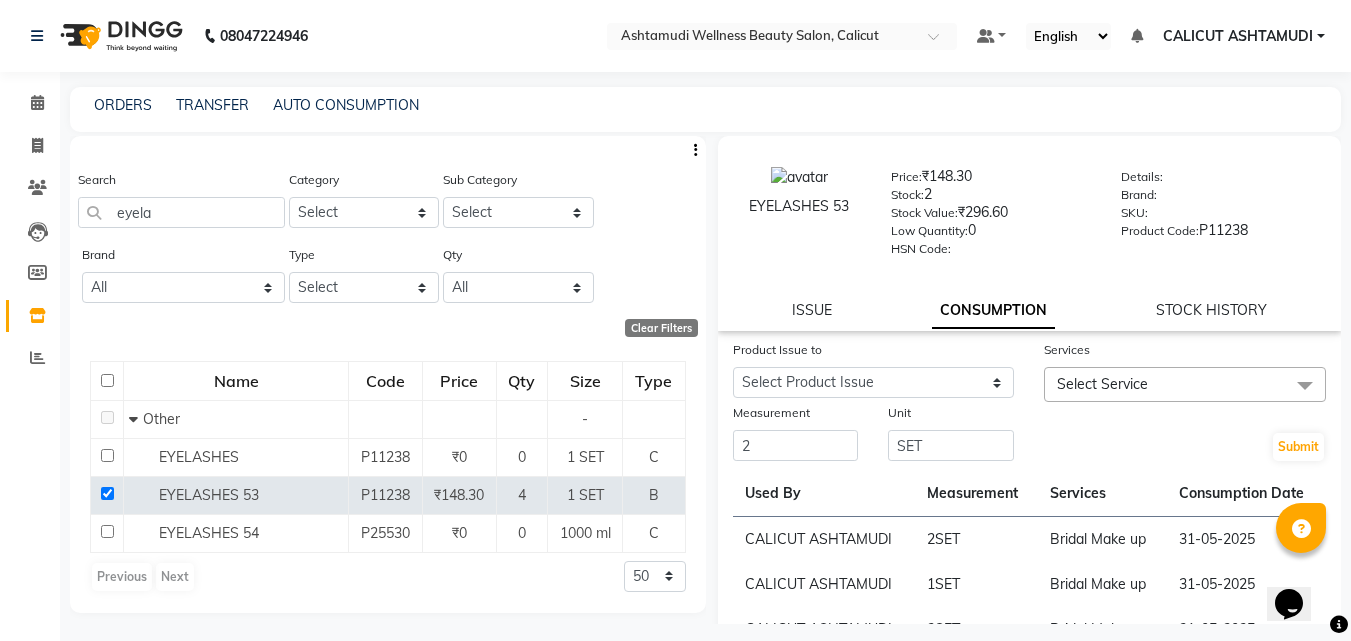 click on "Select Service" 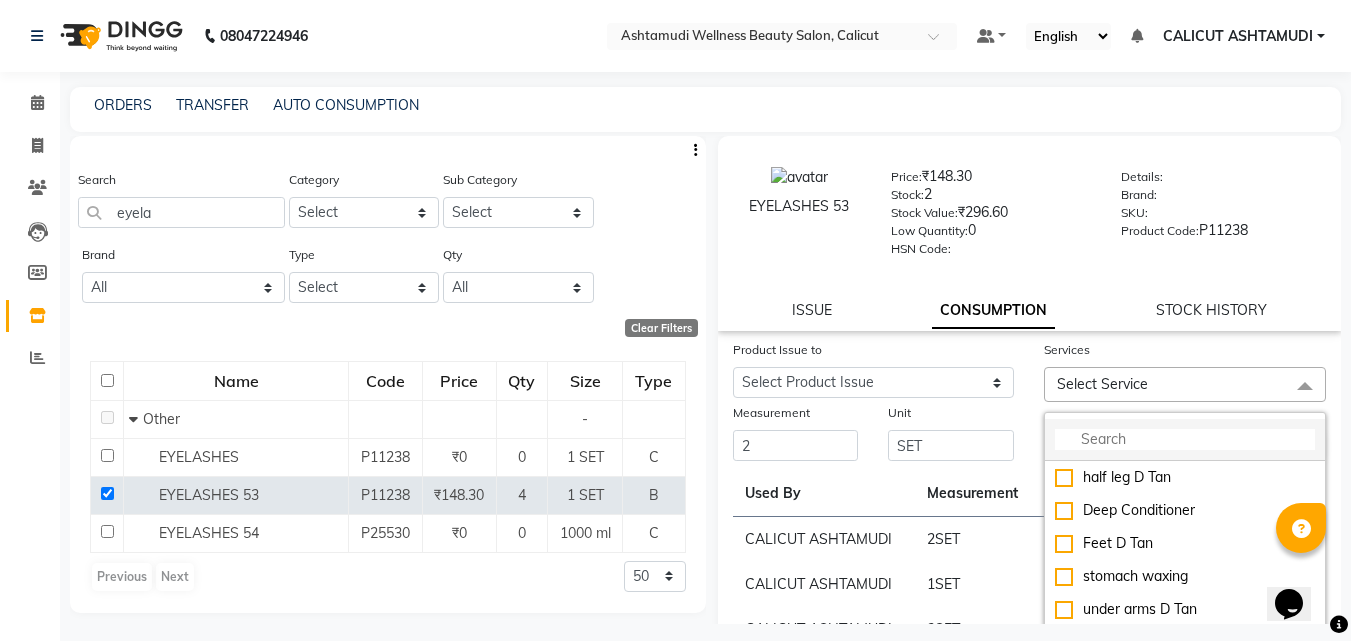 click 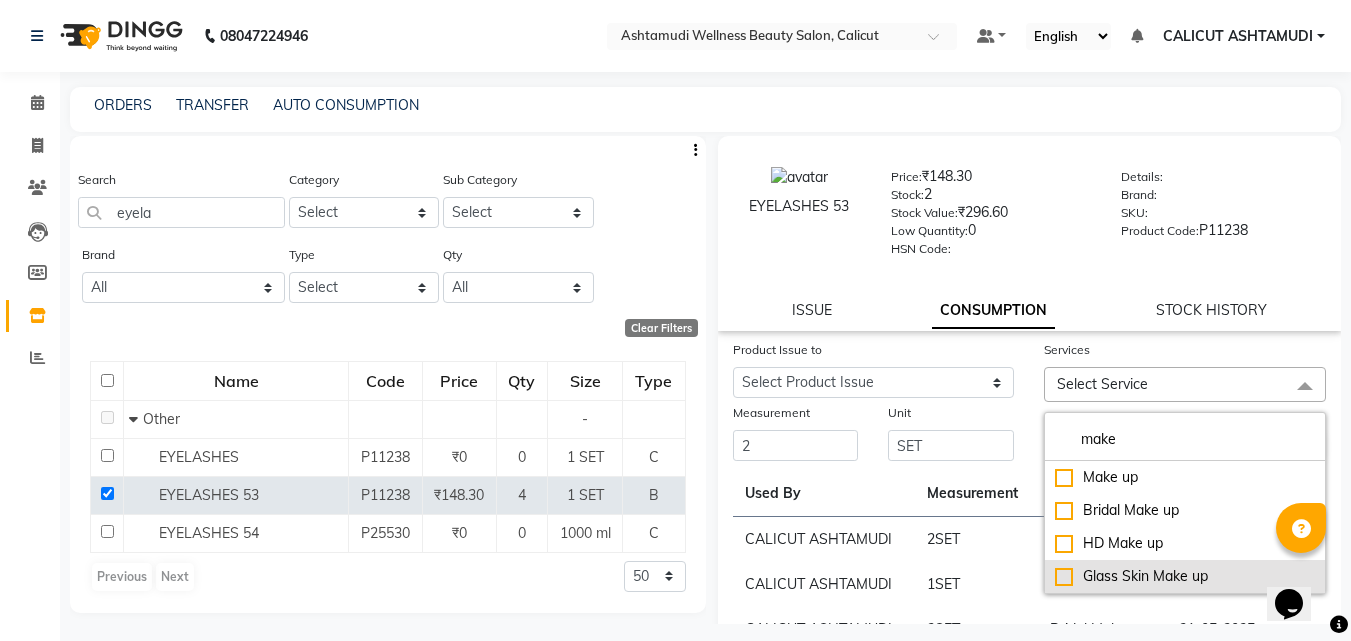type on "make" 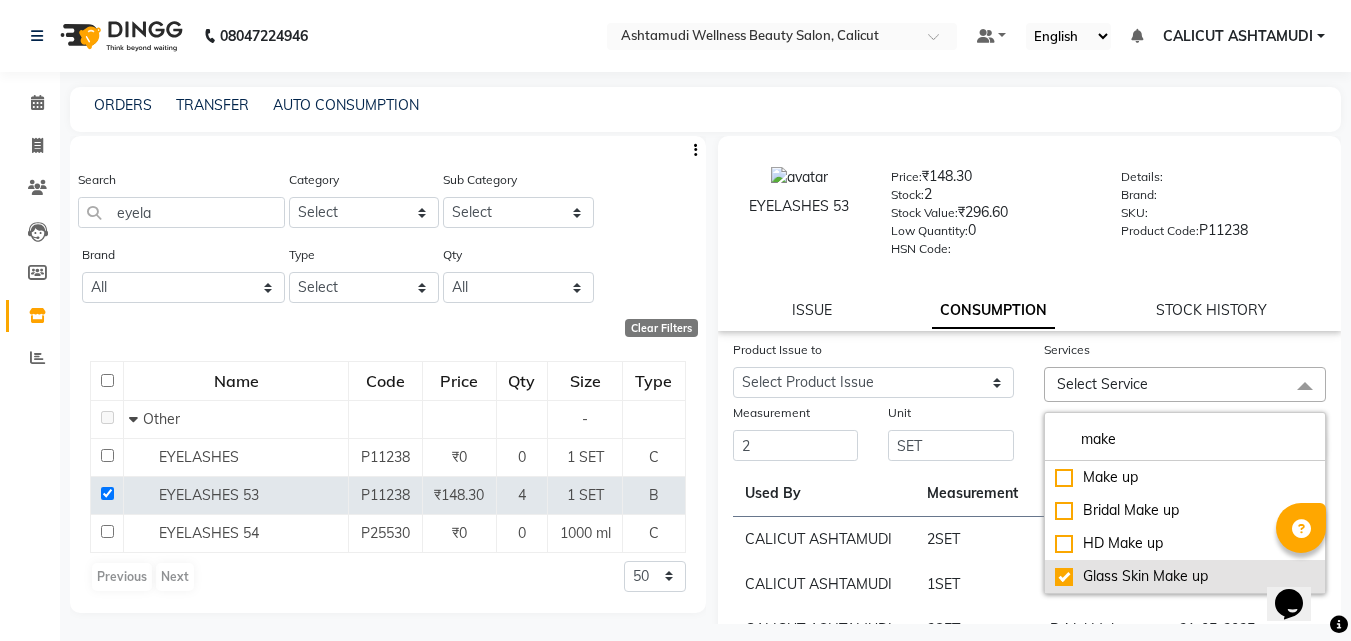 checkbox on "true" 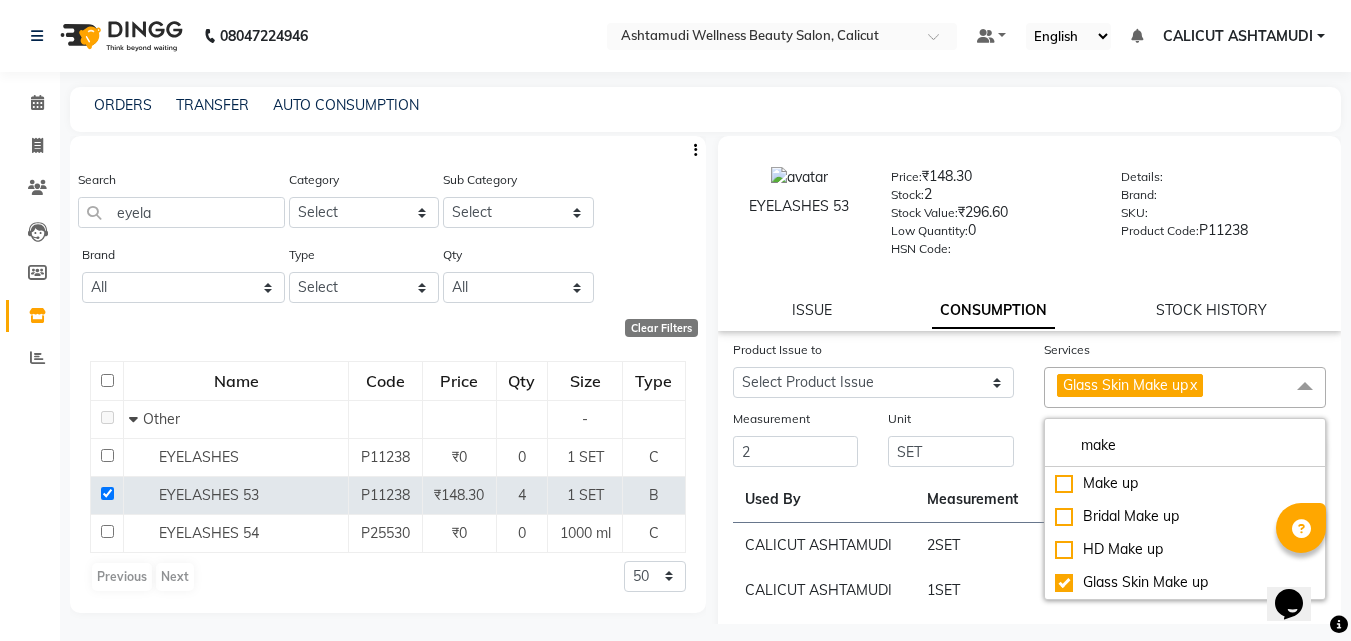 click on "Unit SET" 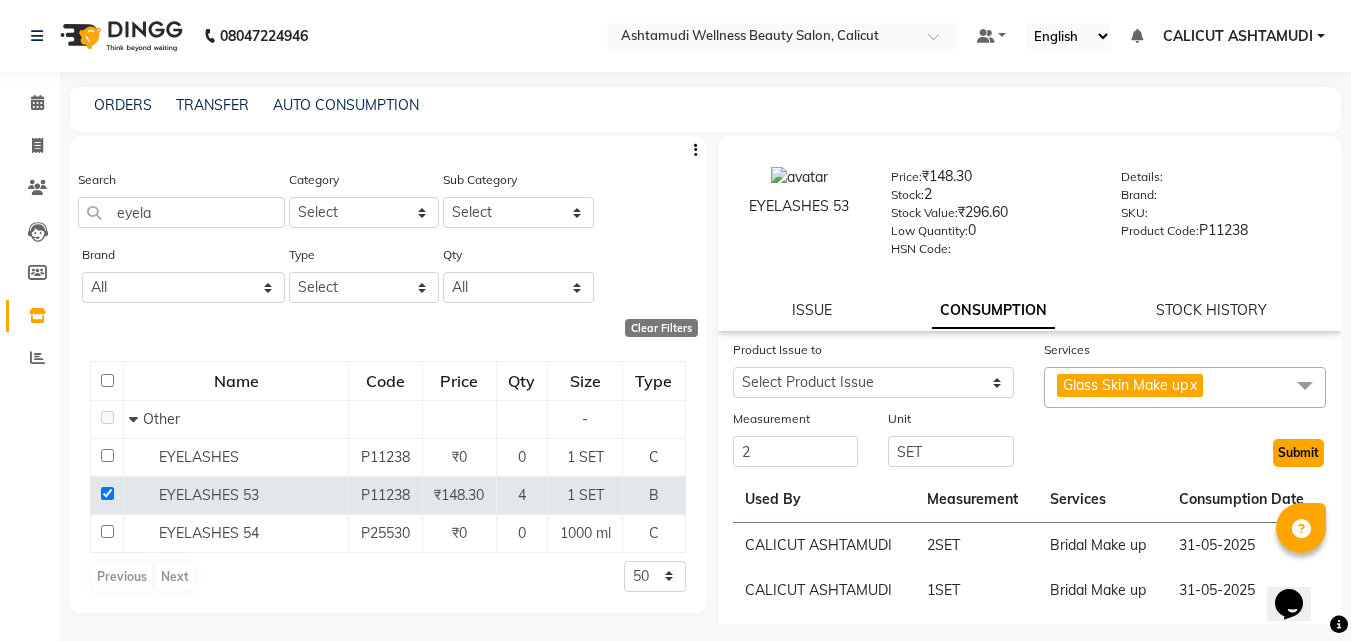 click on "Submit" 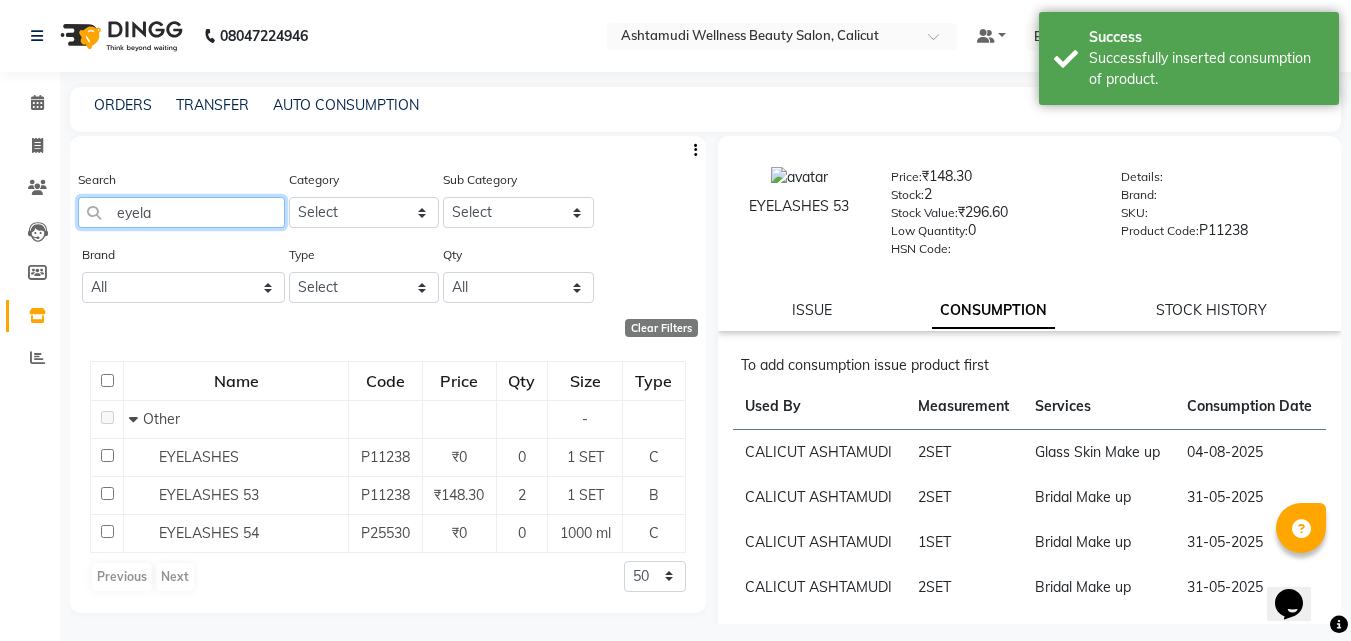 click on "eyela" 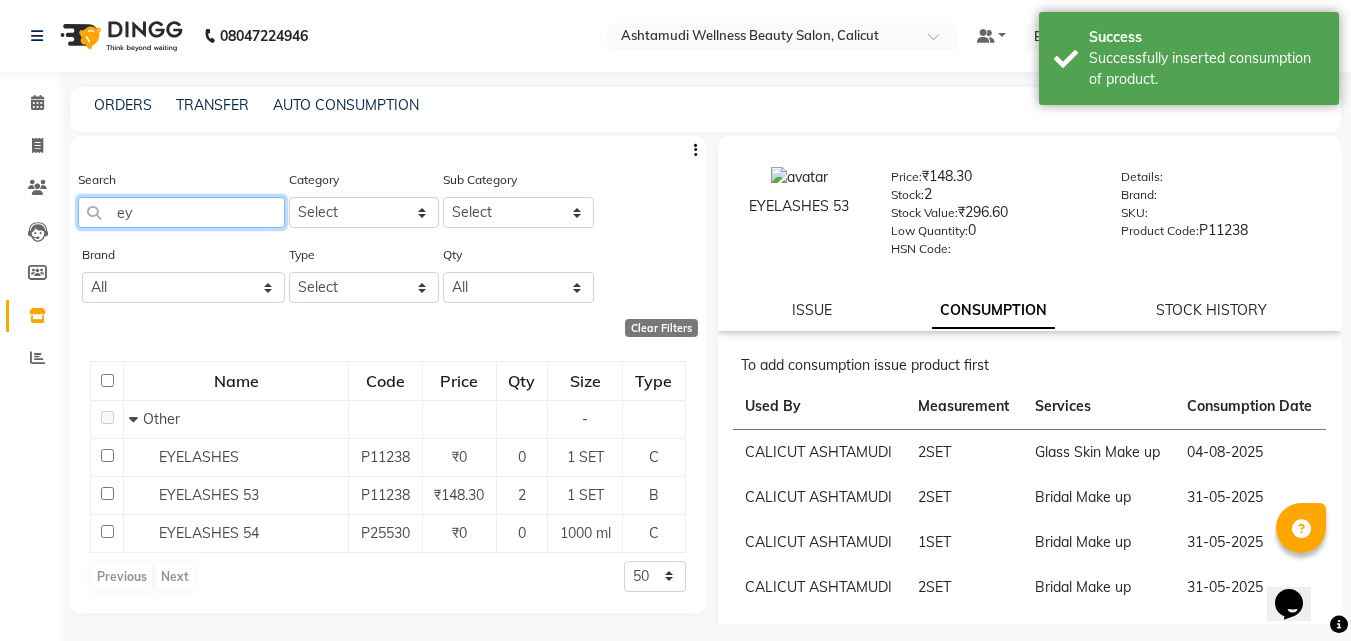 type on "e" 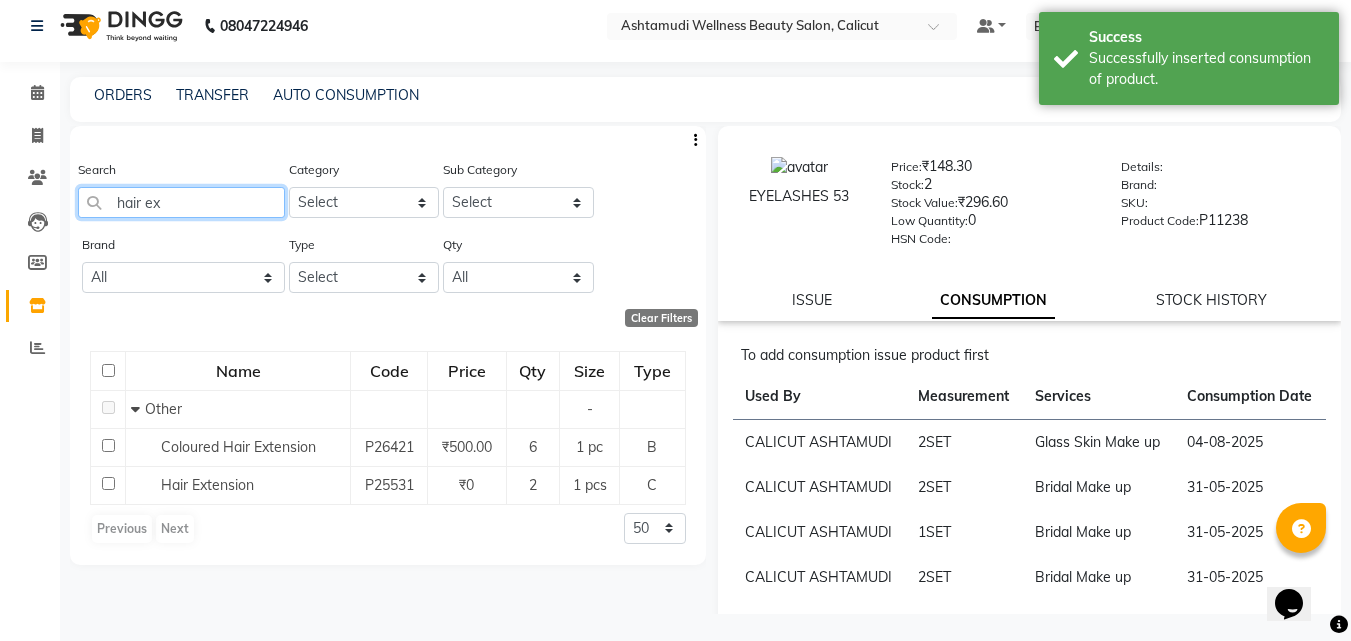 scroll, scrollTop: 13, scrollLeft: 0, axis: vertical 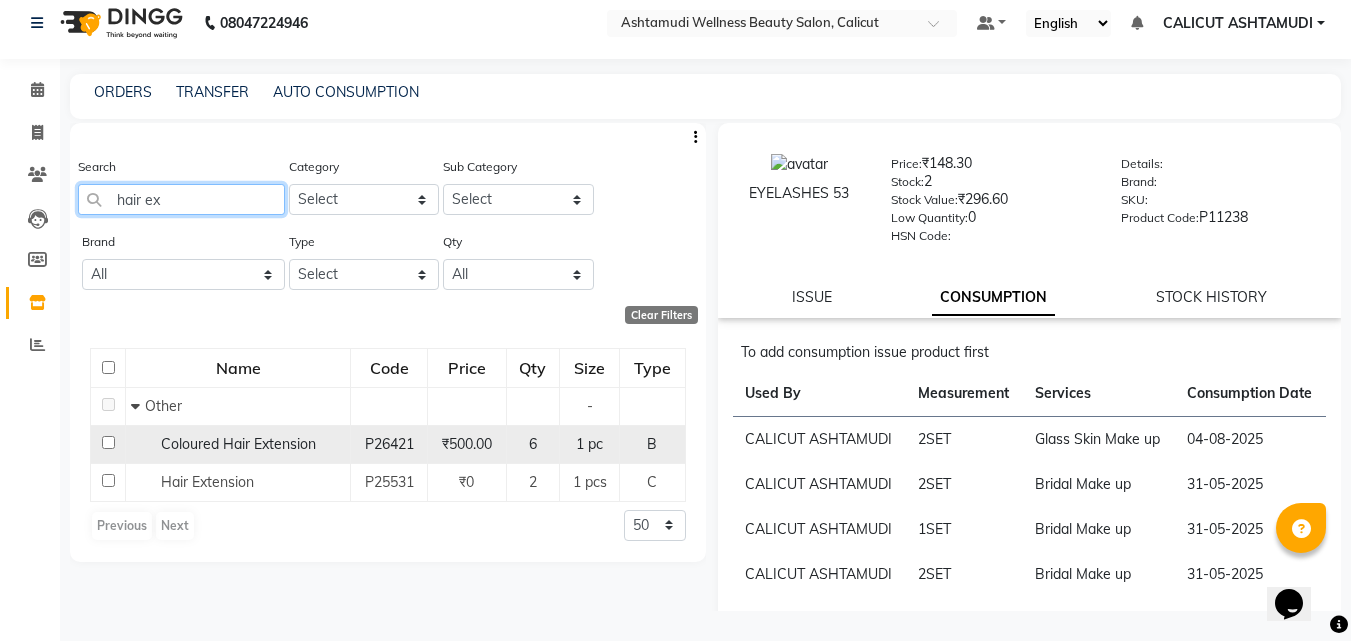 type on "hair ex" 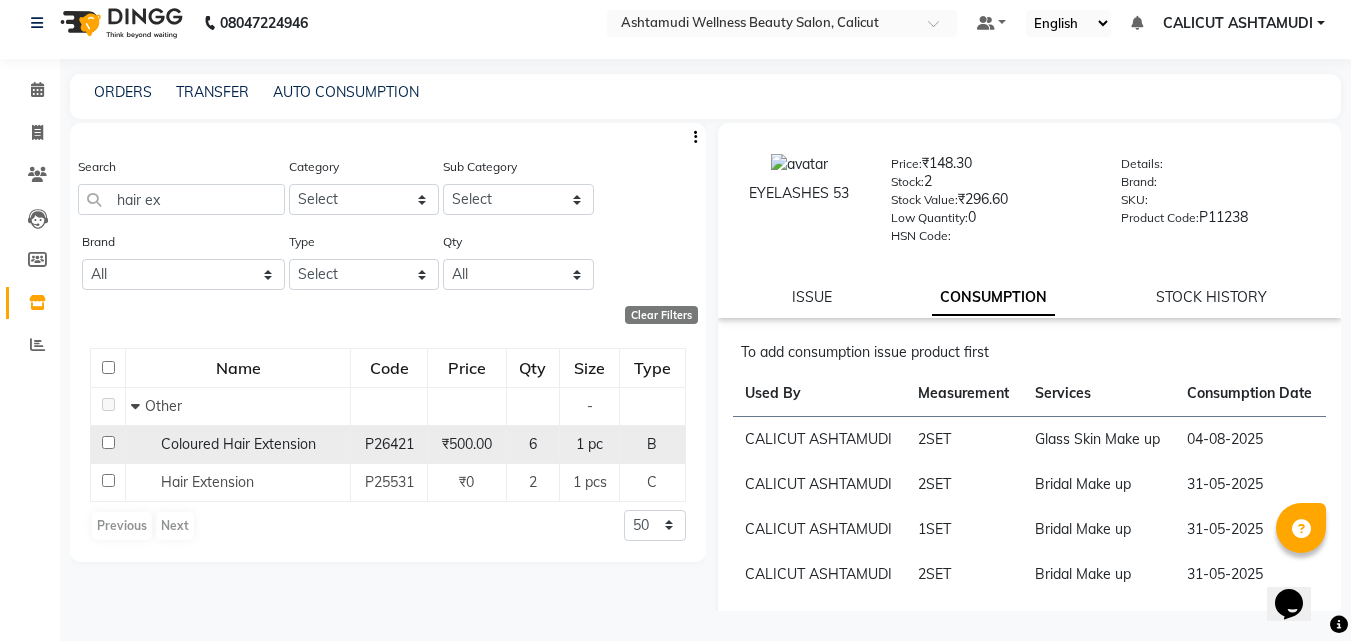 click 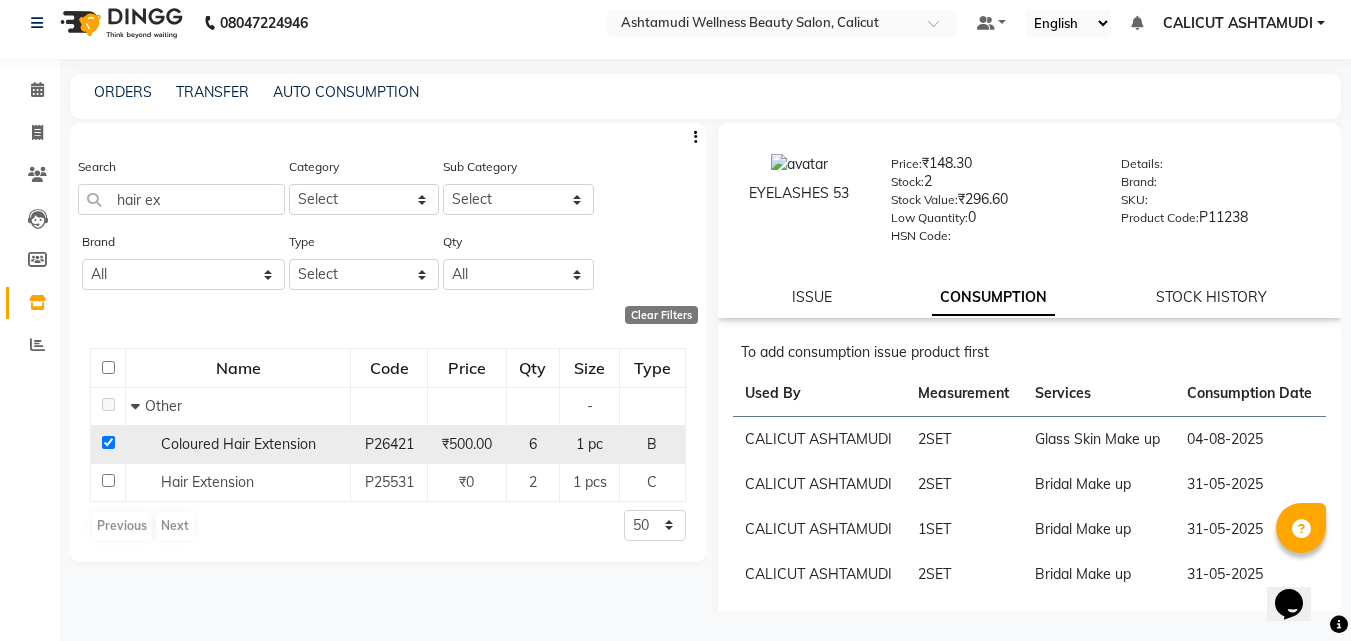 checkbox on "true" 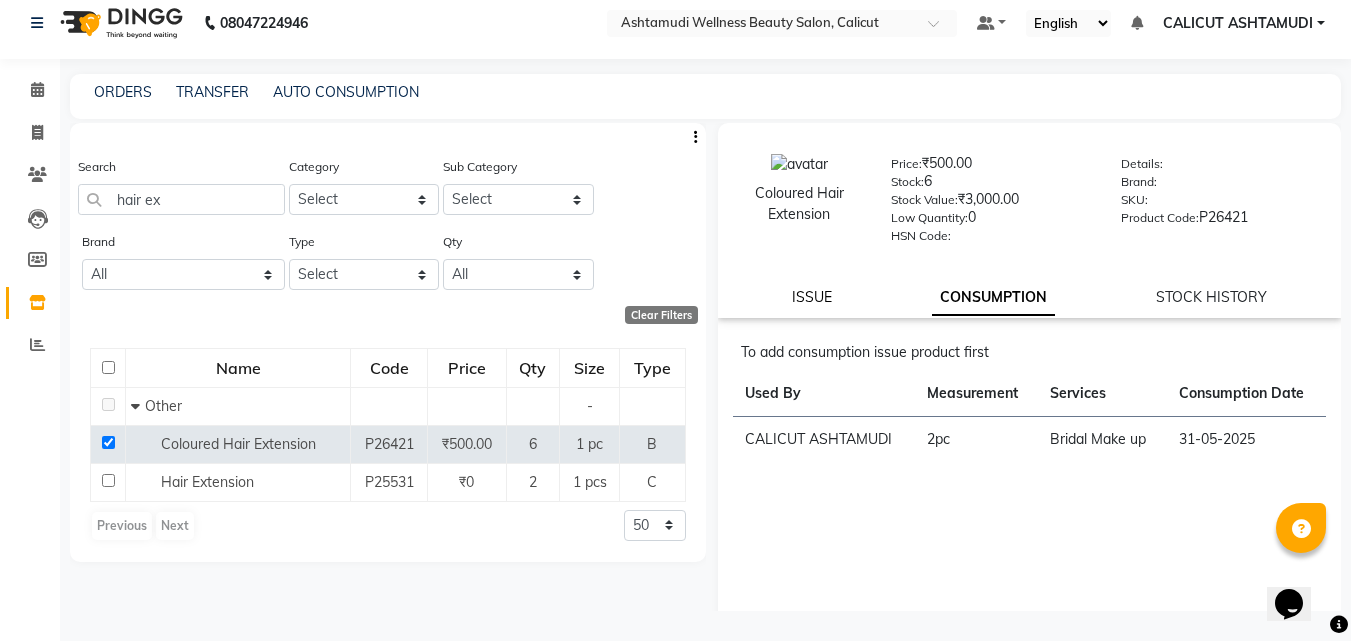 click on "ISSUE" 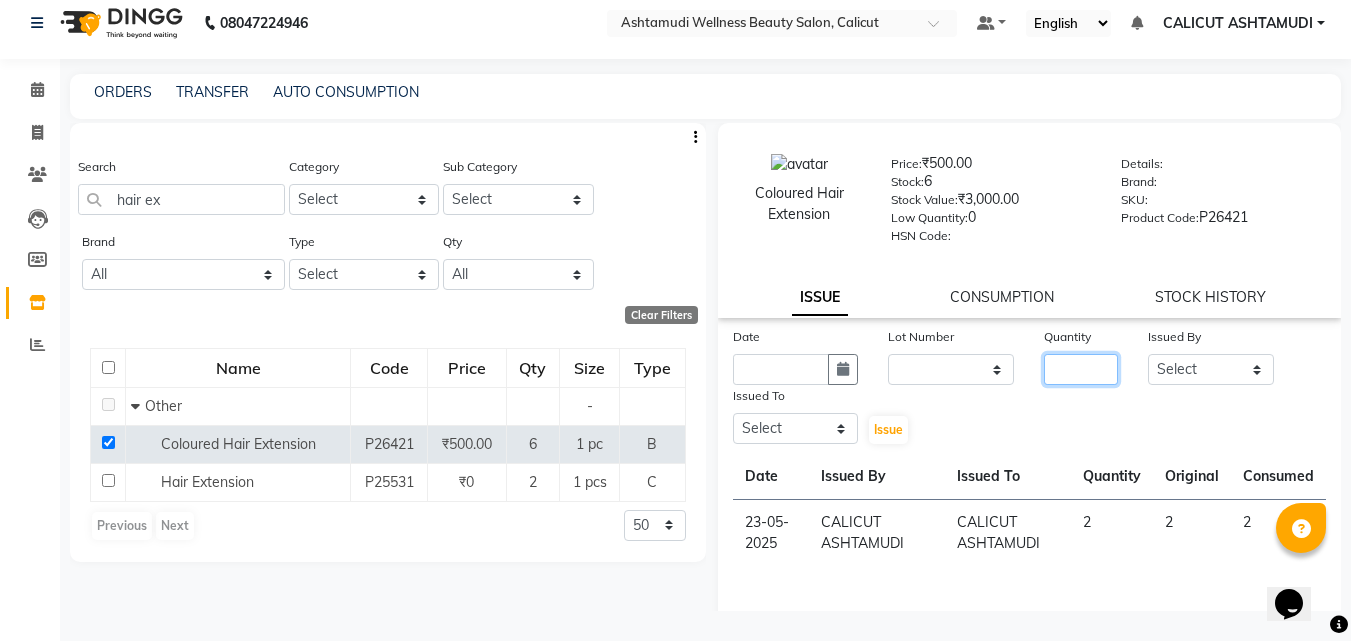 click 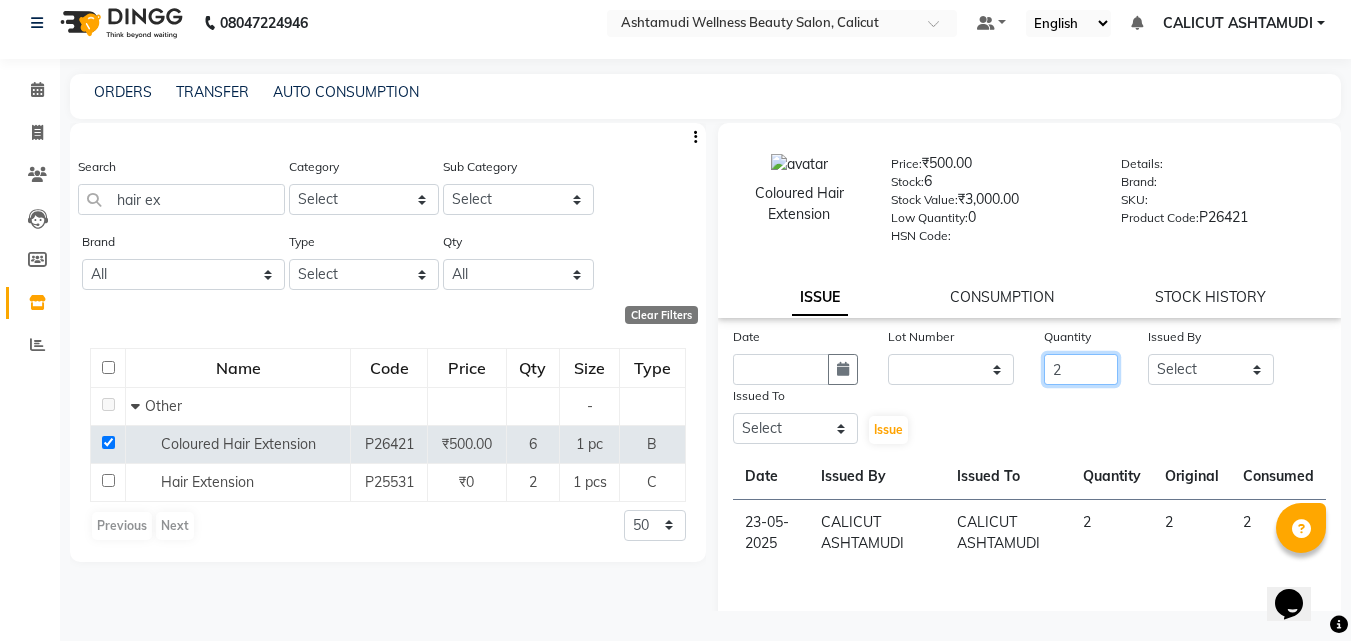 type on "2" 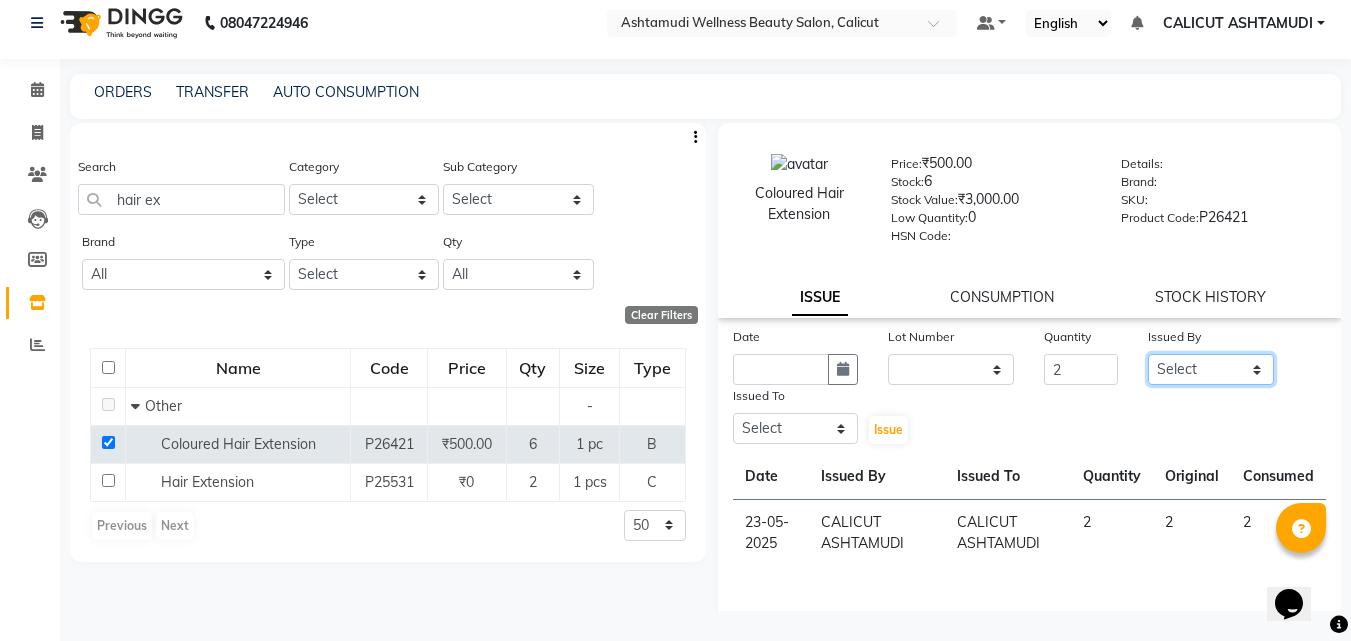click on "Select [FIRST], TK01, 10:30 AM-01:30 PM, Botox Any Length Offer, [FIRST], TK04, 10:50 AM-11:05 AM, Eyebrows Threading, [PHONE], [FIRST], TK05, 12:15 PM-12:45 PM, Child Cut, [FIRST], TK06, 11:15 AM-11:45 AM, Make up" 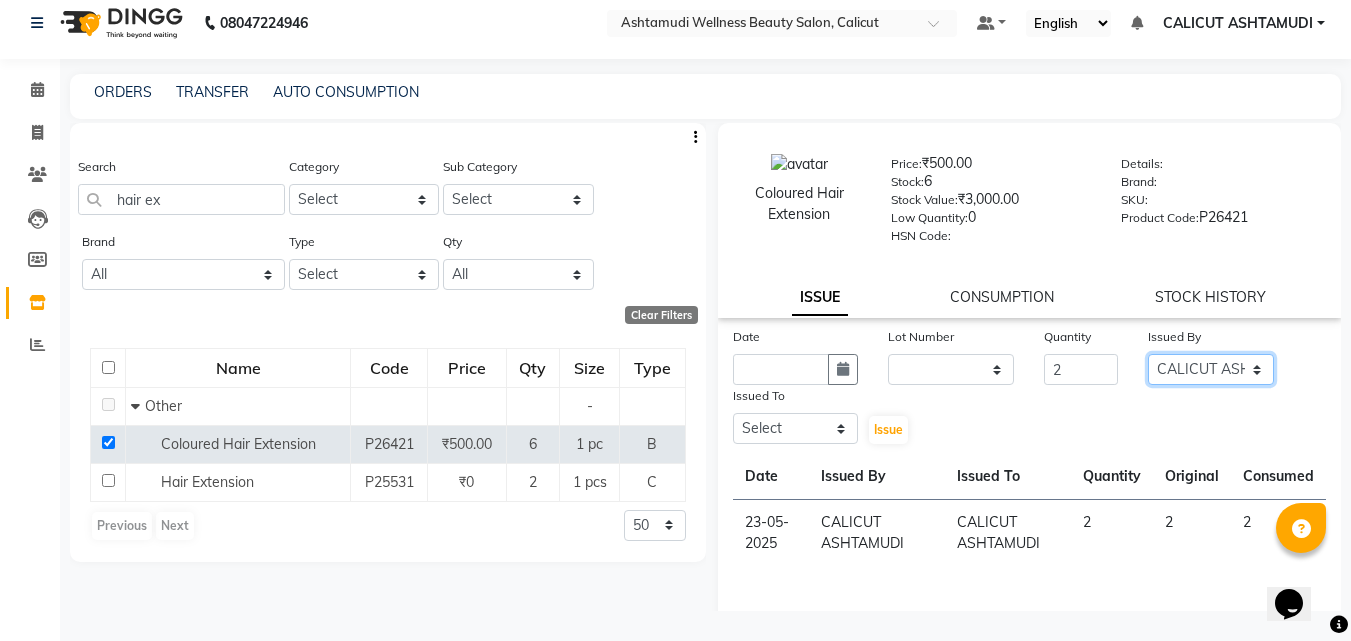 click on "Select [FIRST], TK01, 10:30 AM-01:30 PM, Botox Any Length Offer, [FIRST], TK04, 10:50 AM-11:05 AM, Eyebrows Threading, [PHONE], [FIRST], TK05, 12:15 PM-12:45 PM, Child Cut, [FIRST], TK06, 11:15 AM-11:45 AM, Make up" 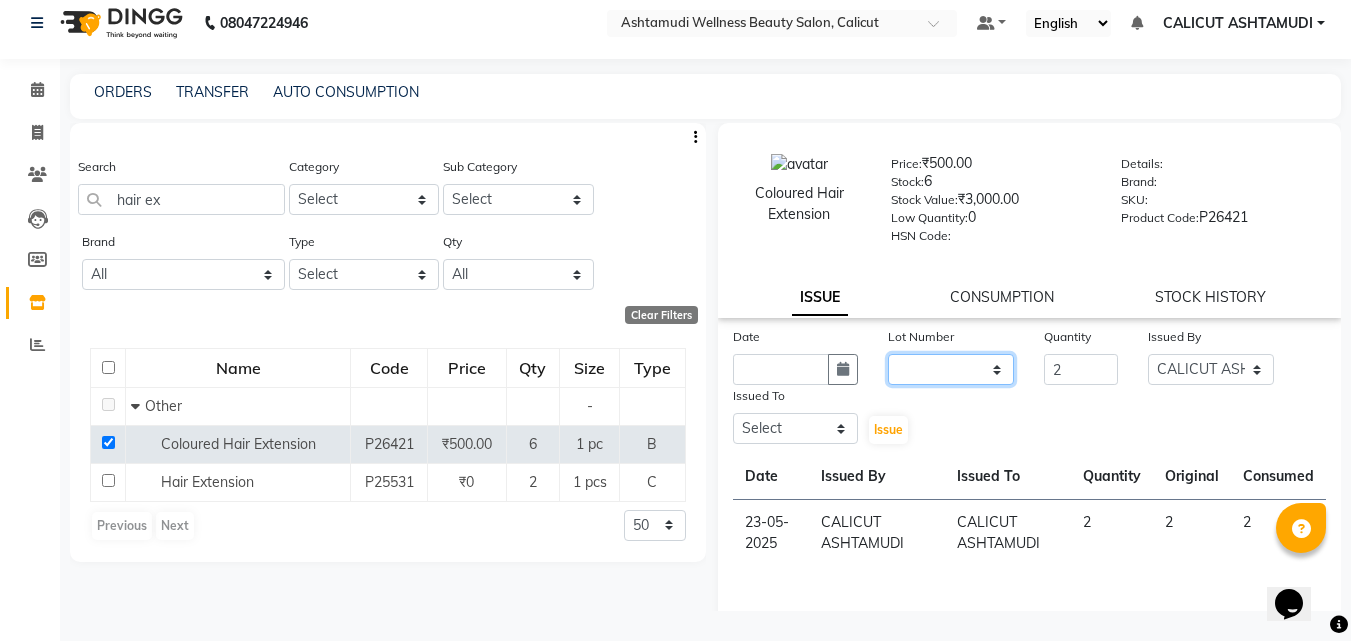 click on "None" 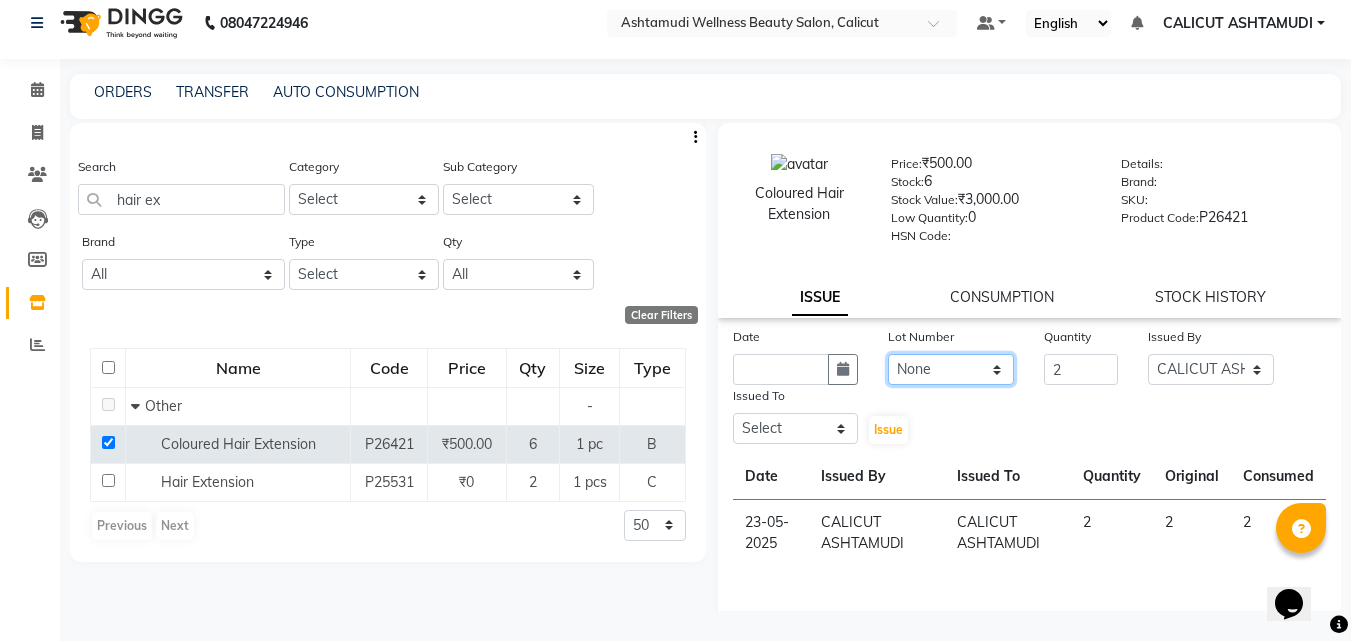 click on "None" 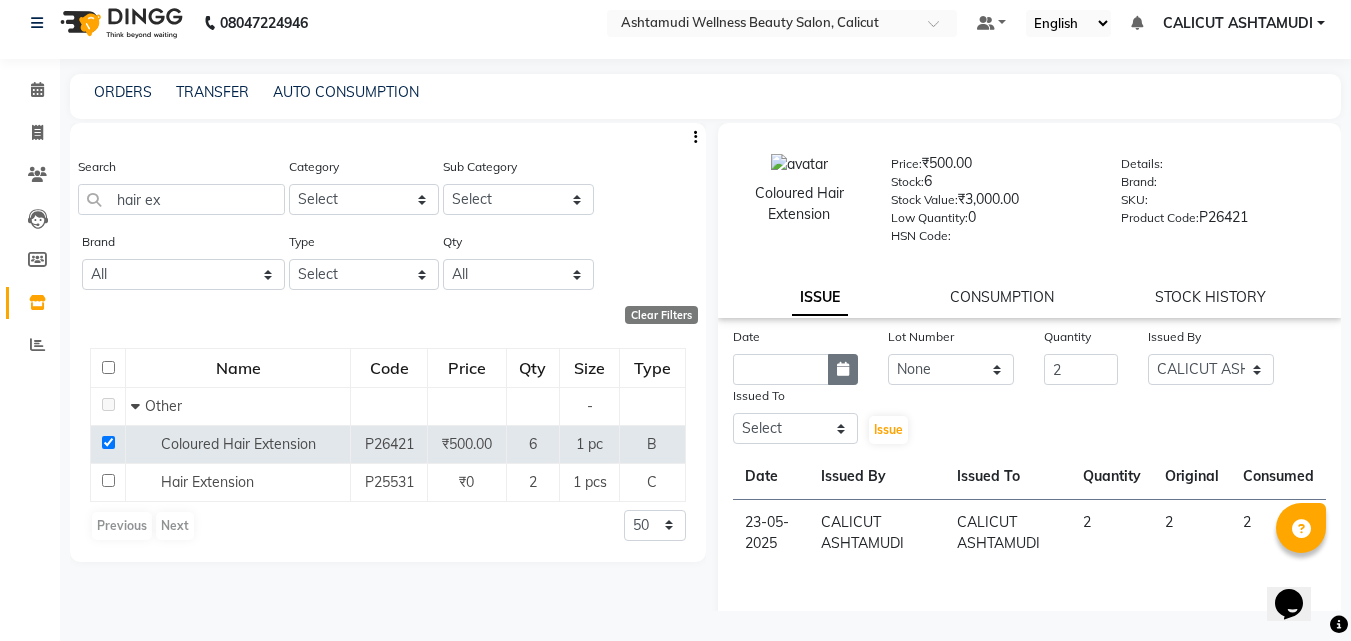 click 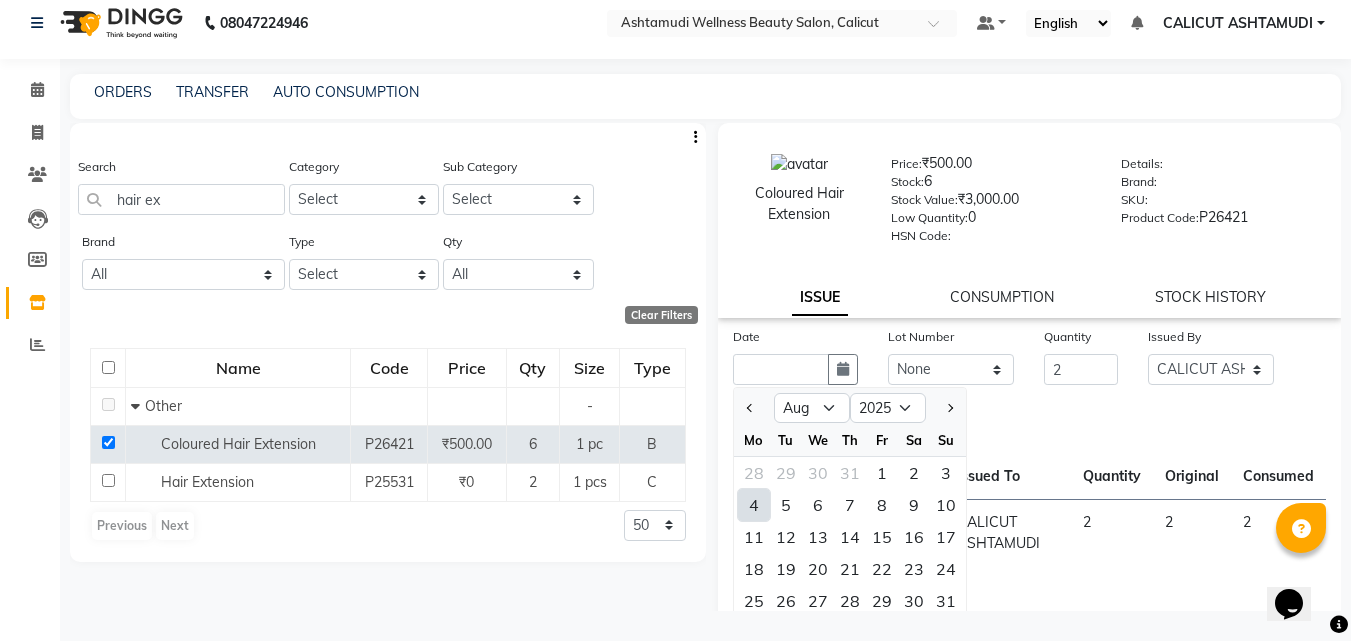 click on "4" 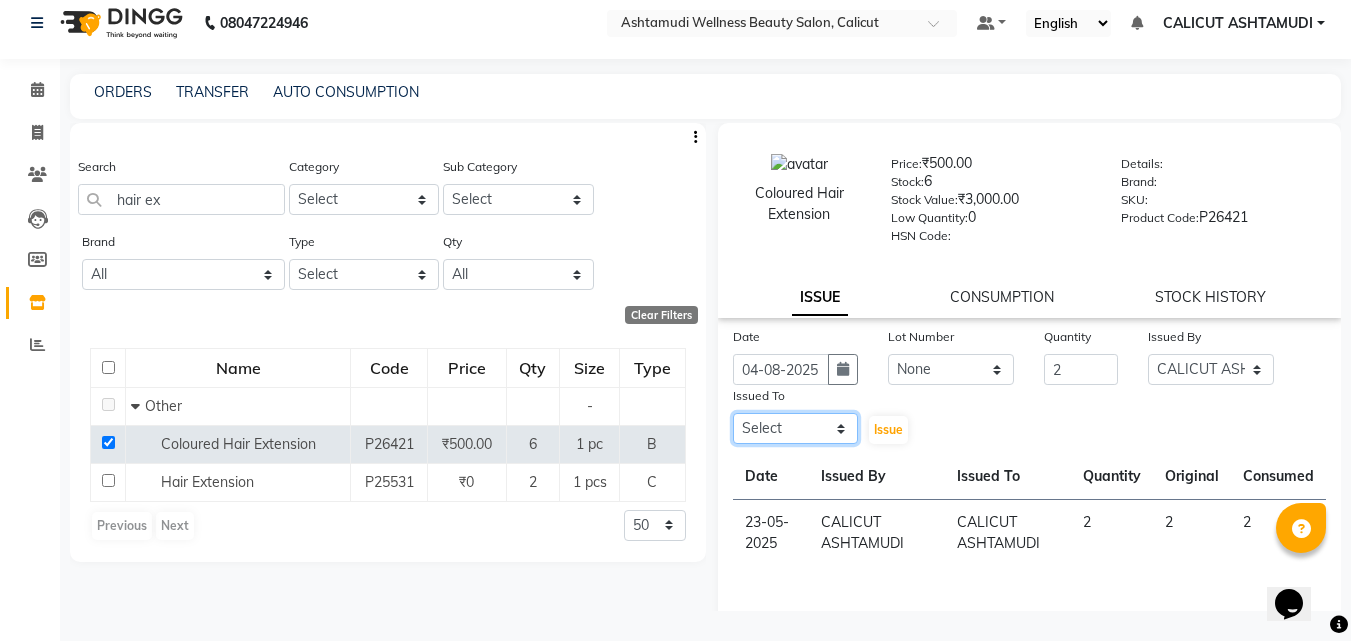 click on "Select [FIRST], TK01, 10:30 AM-01:30 PM, Botox Any Length Offer, [FIRST], TK04, 10:50 AM-11:05 AM, Eyebrows Threading, [PHONE], [FIRST], TK05, 12:15 PM-12:45 PM, Child Cut, [FIRST], TK06, 11:15 AM-11:45 AM, Make up" 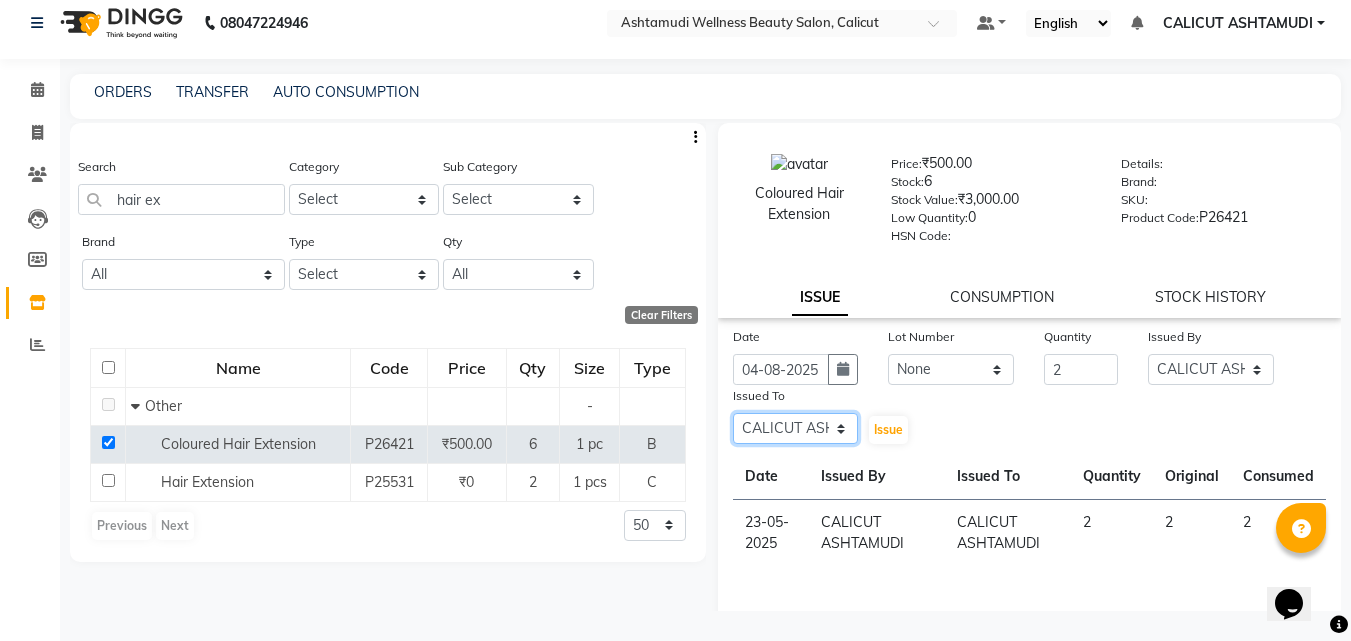 click on "Select [FIRST], TK01, 10:30 AM-01:30 PM, Botox Any Length Offer, [FIRST], TK04, 10:50 AM-11:05 AM, Eyebrows Threading, [PHONE], [FIRST], TK05, 12:15 PM-12:45 PM, Child Cut, [FIRST], TK06, 11:15 AM-11:45 AM, Make up" 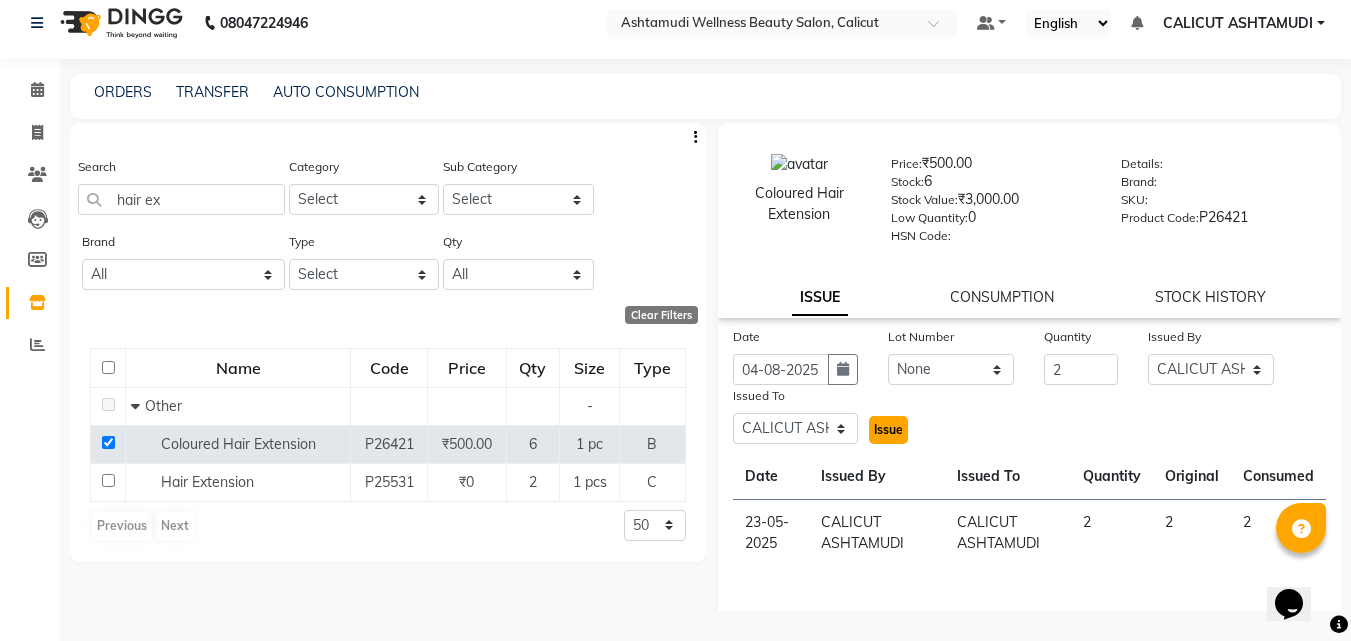 click on "Issue" 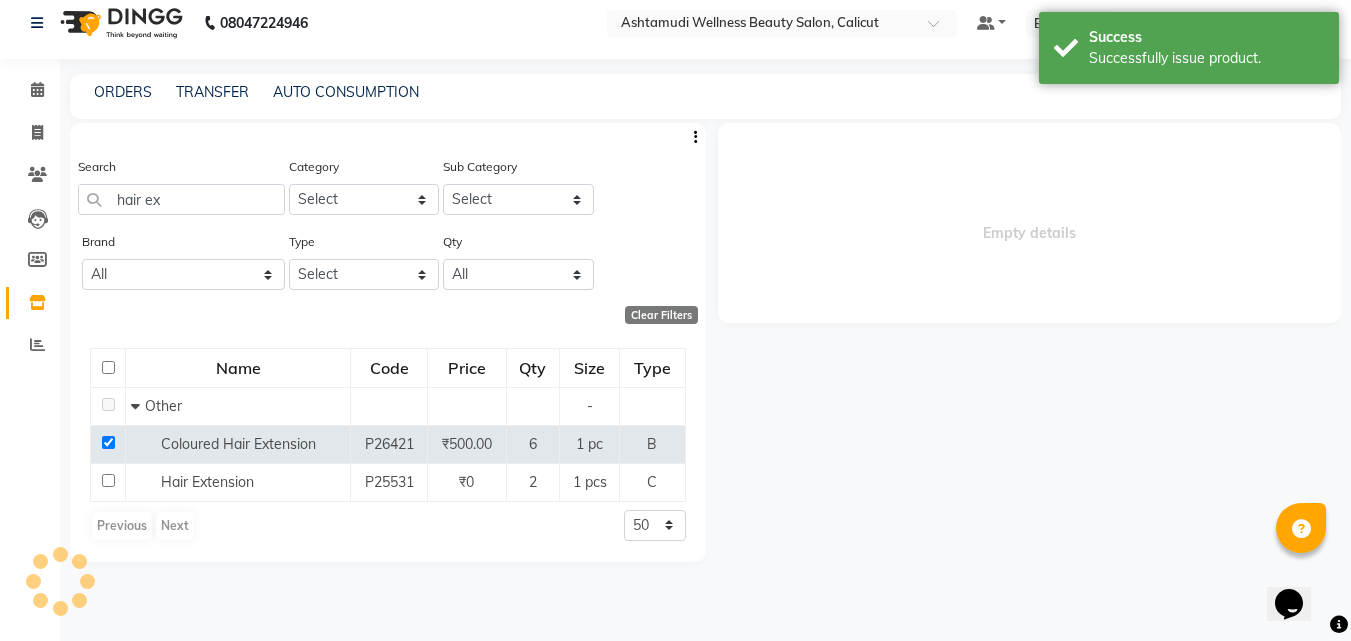 select 